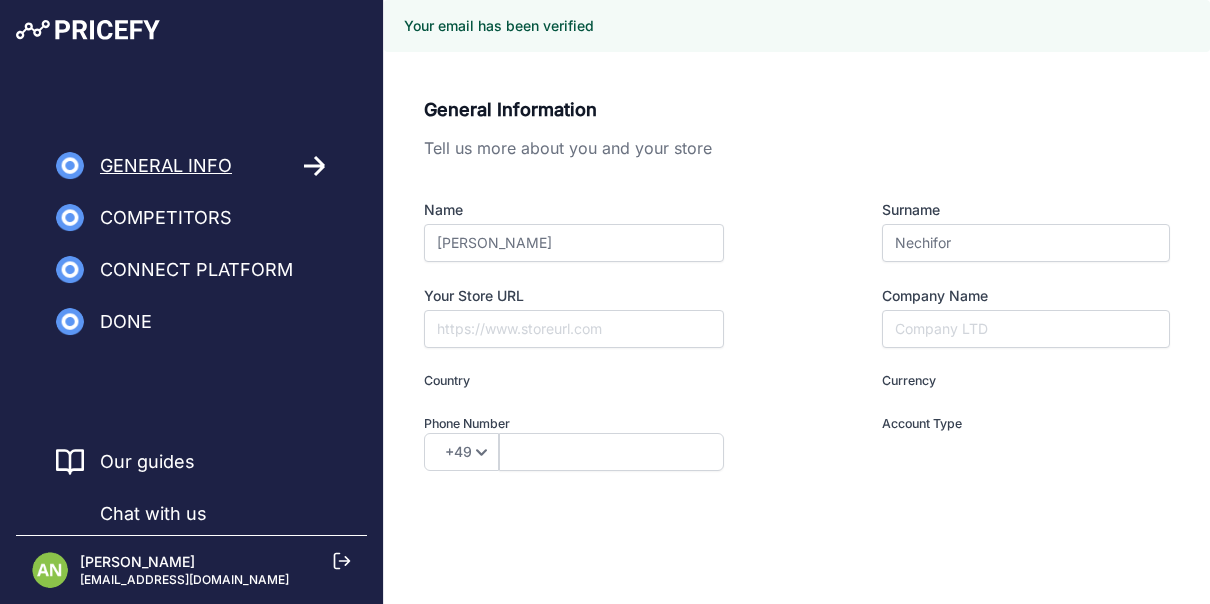 scroll, scrollTop: 0, scrollLeft: 0, axis: both 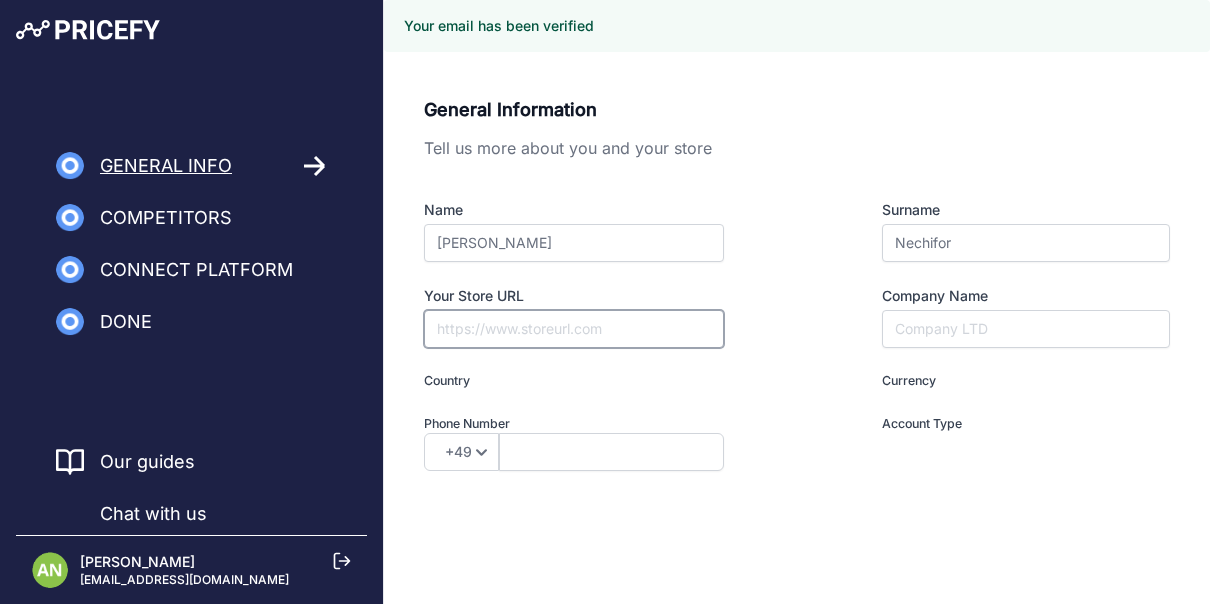 click on "Your Store URL" at bounding box center [574, 329] 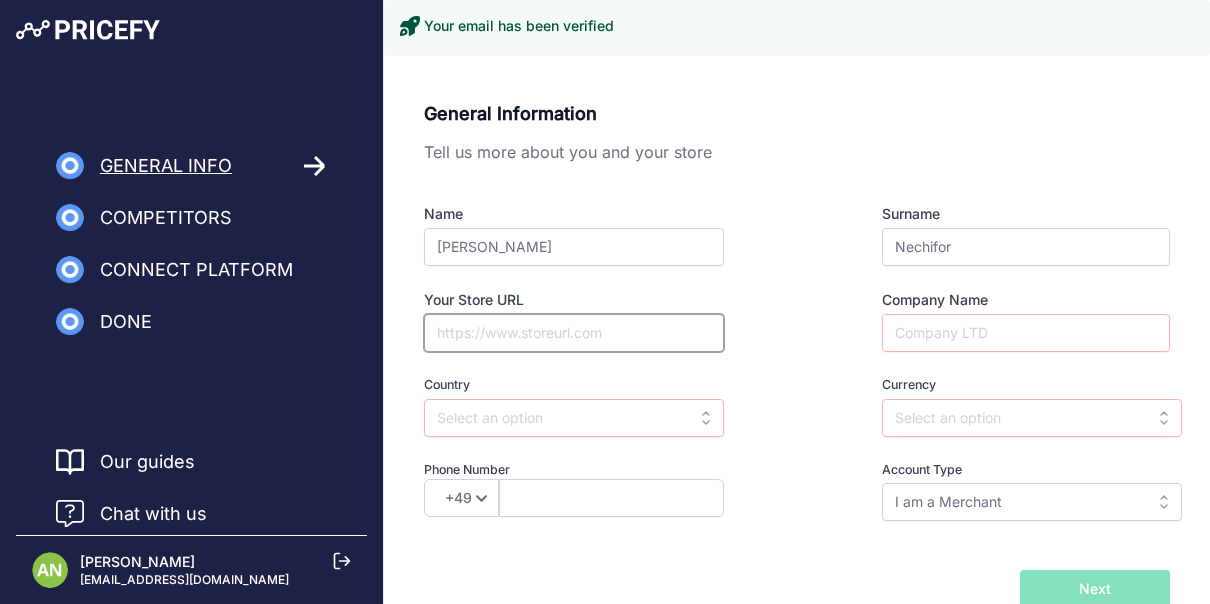 click on "Your Store URL" at bounding box center [574, 333] 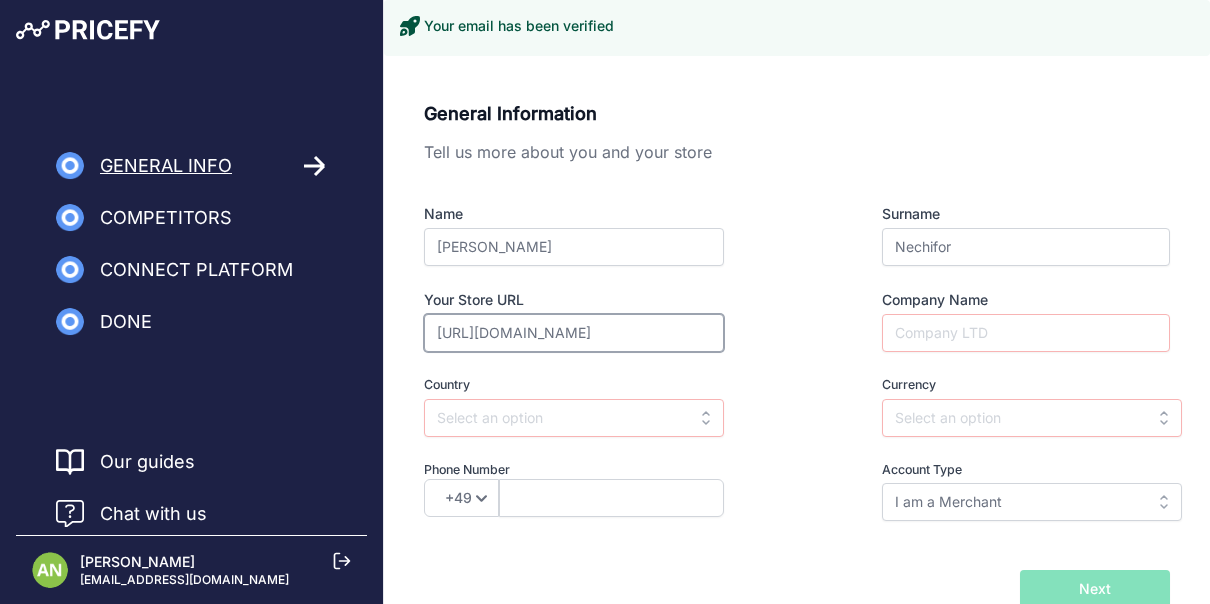type on "https://www.conran.ro/" 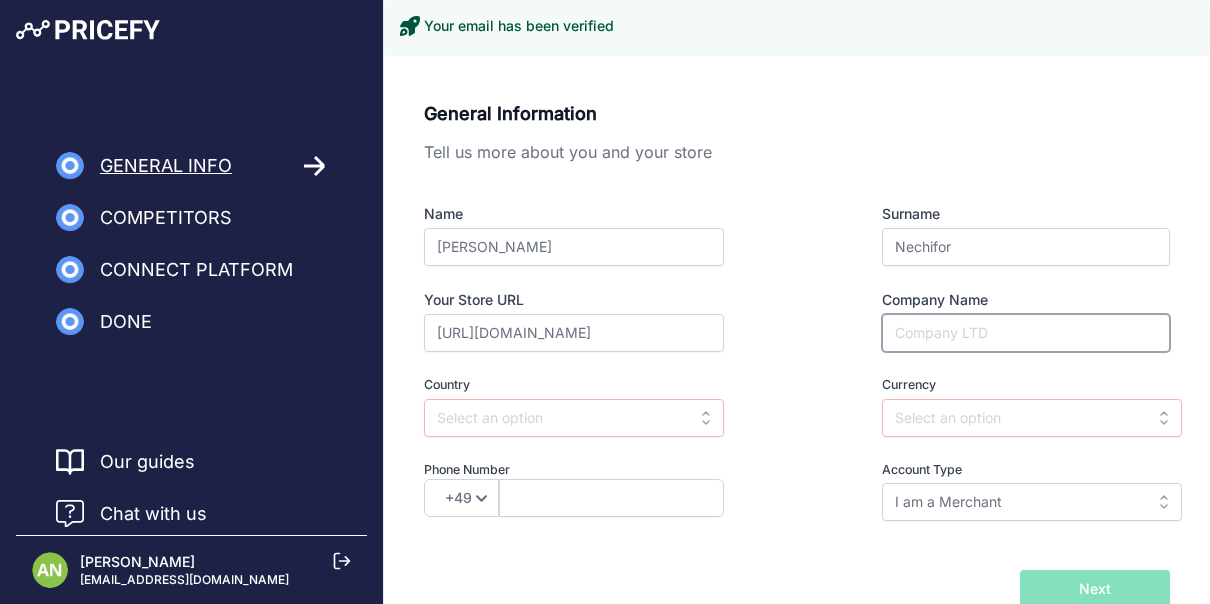 click on "Company Name" at bounding box center [1026, 333] 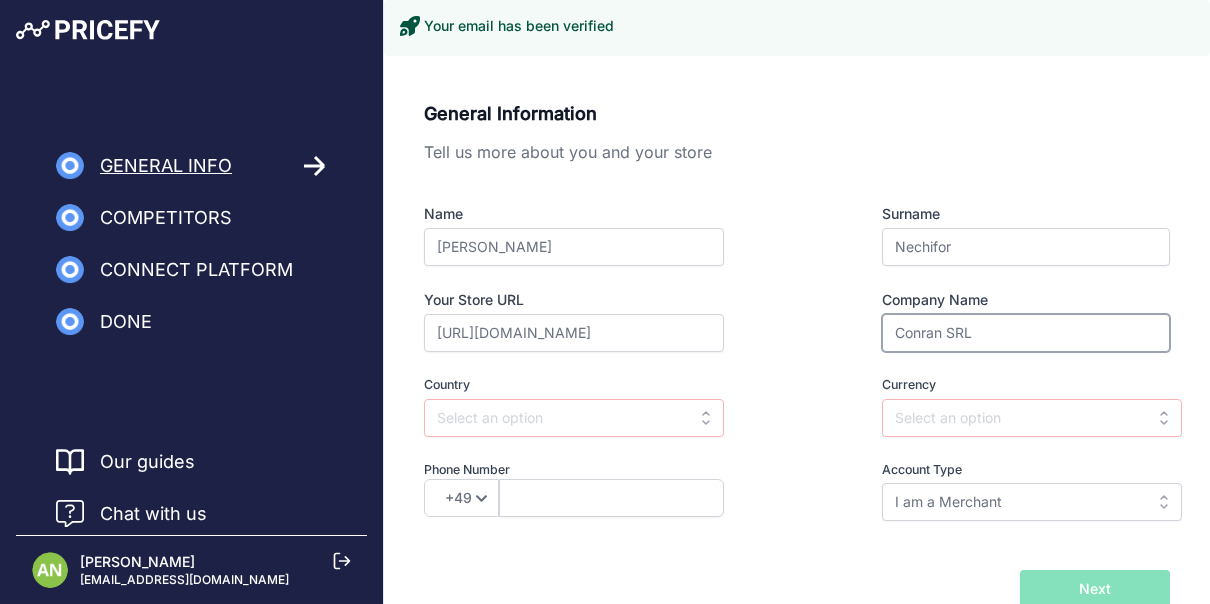 type on "Conran SRL" 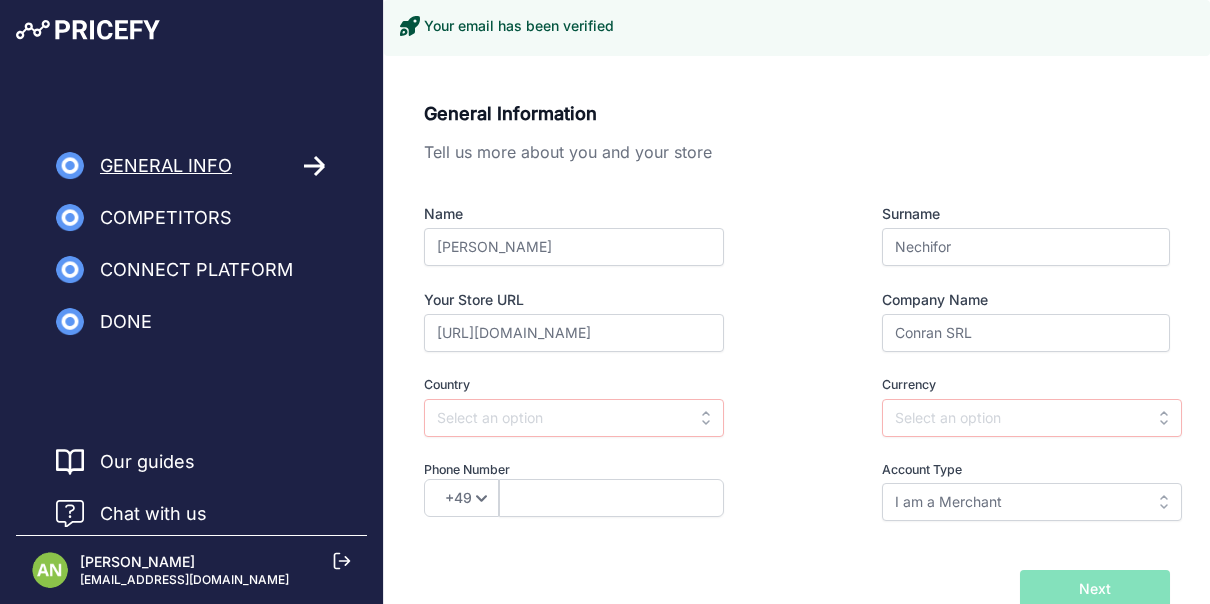 click on "Name
Alin Nechifor
Surname
Nechifor
Your Store URL
https://www.conran.ro/
Company Name
Conran SRL
Country
Select country
Afghanistan
Åland Islands
Albania
Algeria
American Samoa
Andorra
Chad" at bounding box center (797, 362) 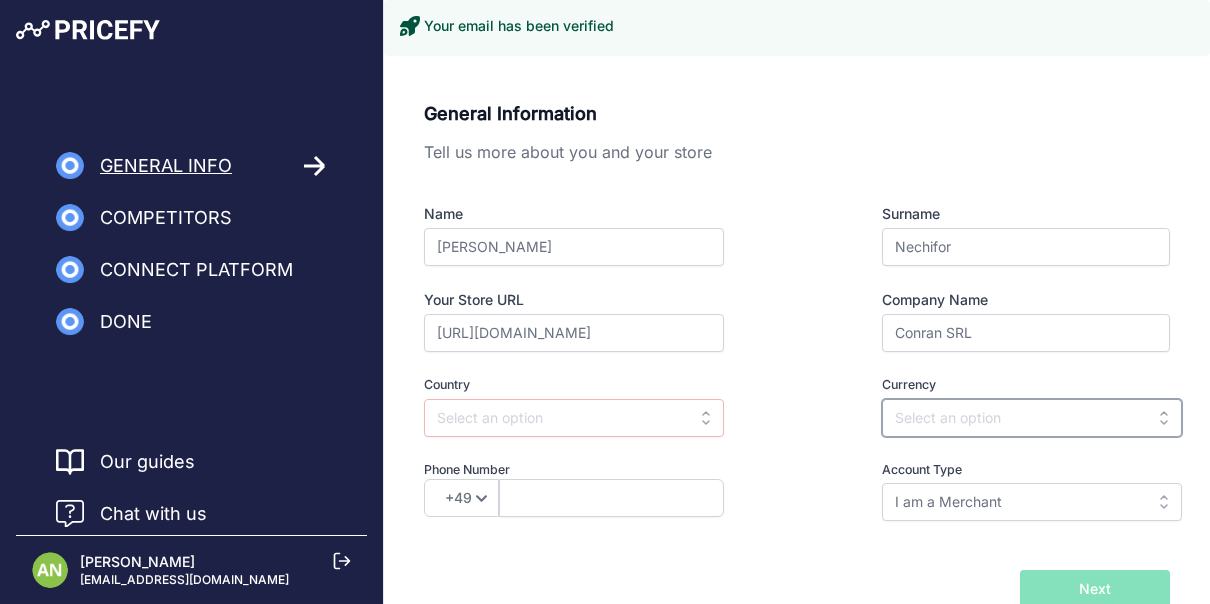click at bounding box center [1032, 418] 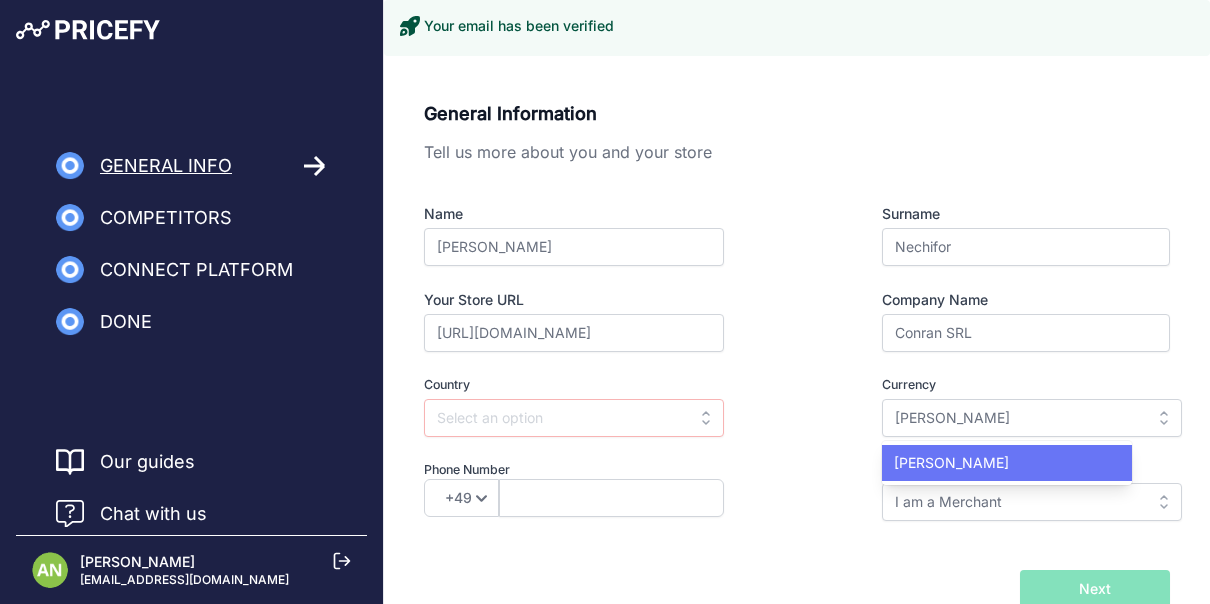 click on "RON" at bounding box center (1007, 463) 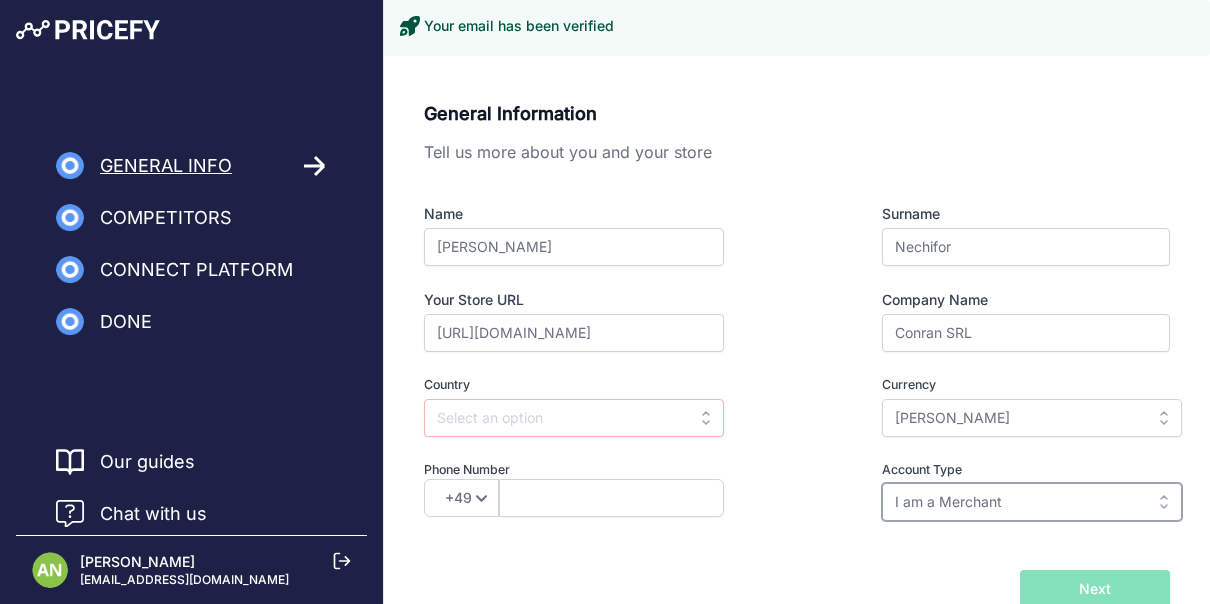 click on "I am a Merchant" at bounding box center [1032, 502] 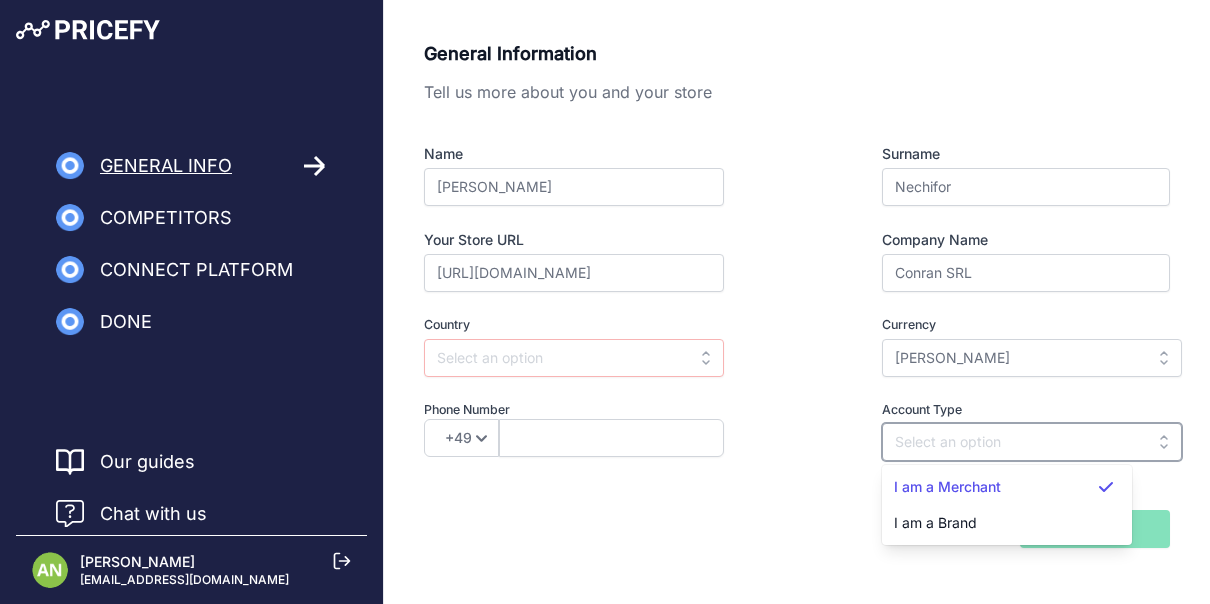 scroll, scrollTop: 91, scrollLeft: 0, axis: vertical 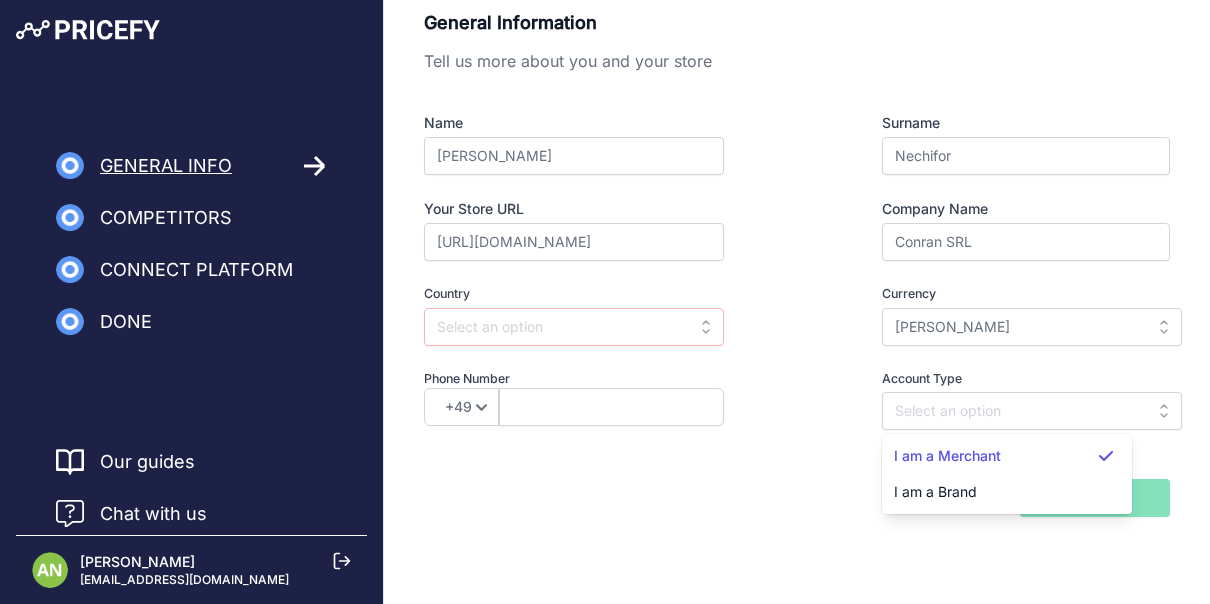 click on "Account Type
I am a Merchant
I am a Brand
I am a Merchant
I am a Brand" at bounding box center [989, 400] 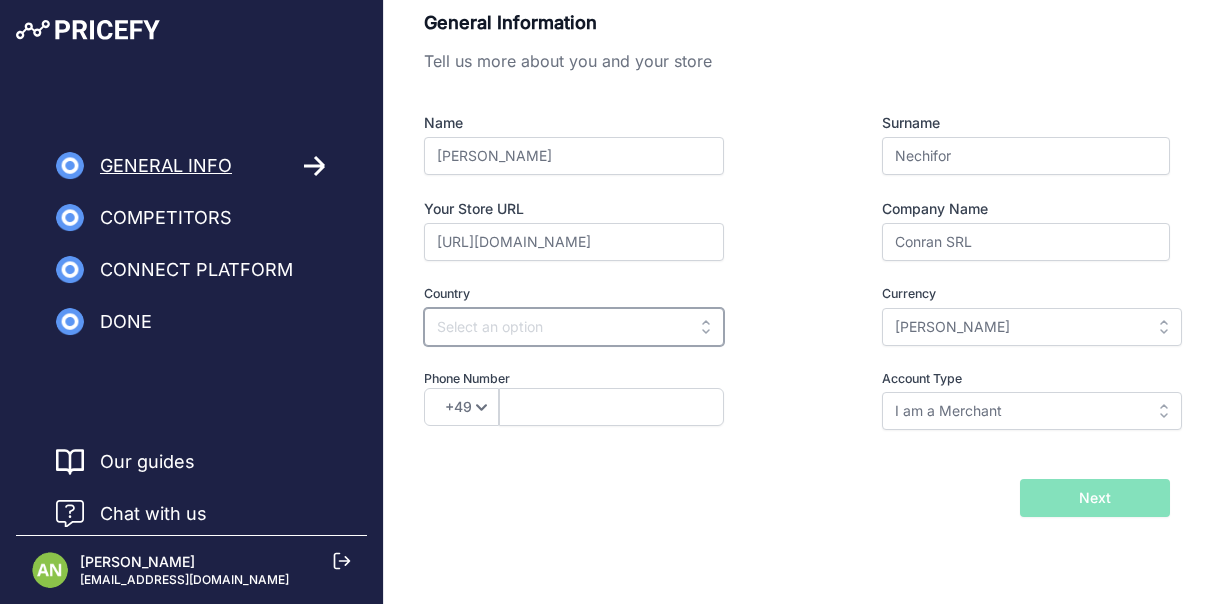 click at bounding box center (574, 327) 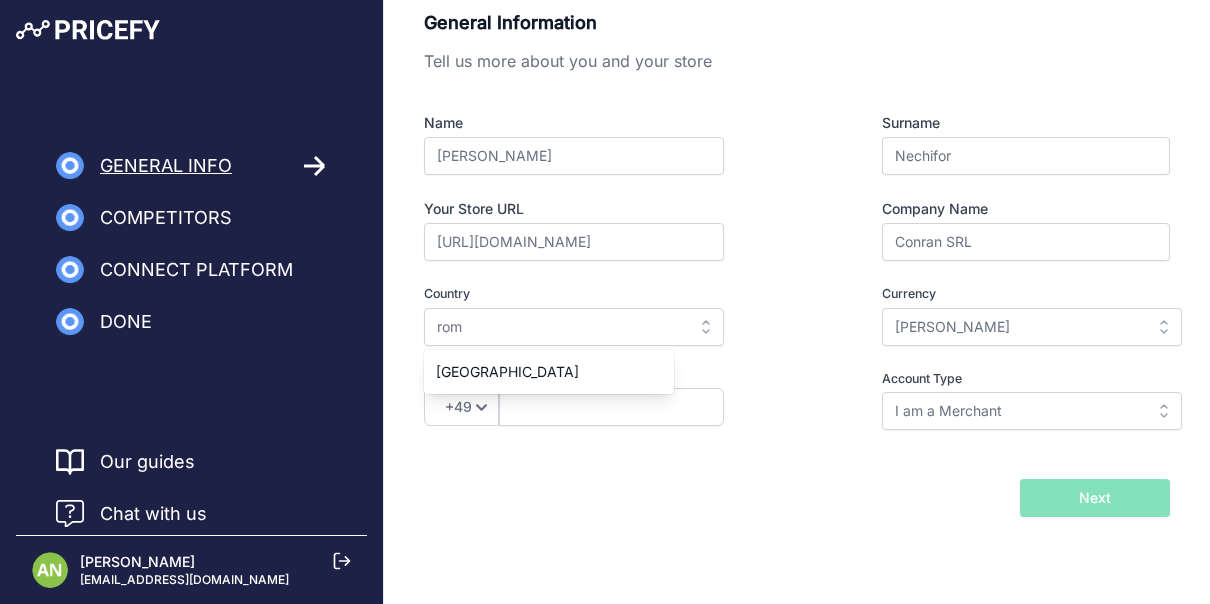 click on "Romania" at bounding box center [549, 372] 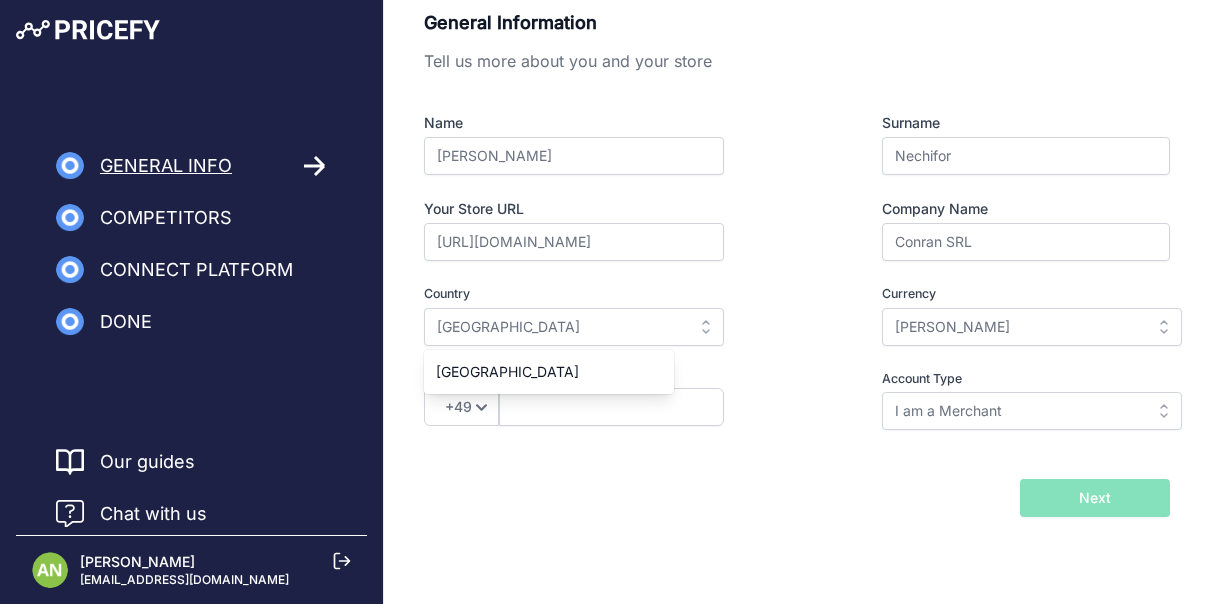 select on "40" 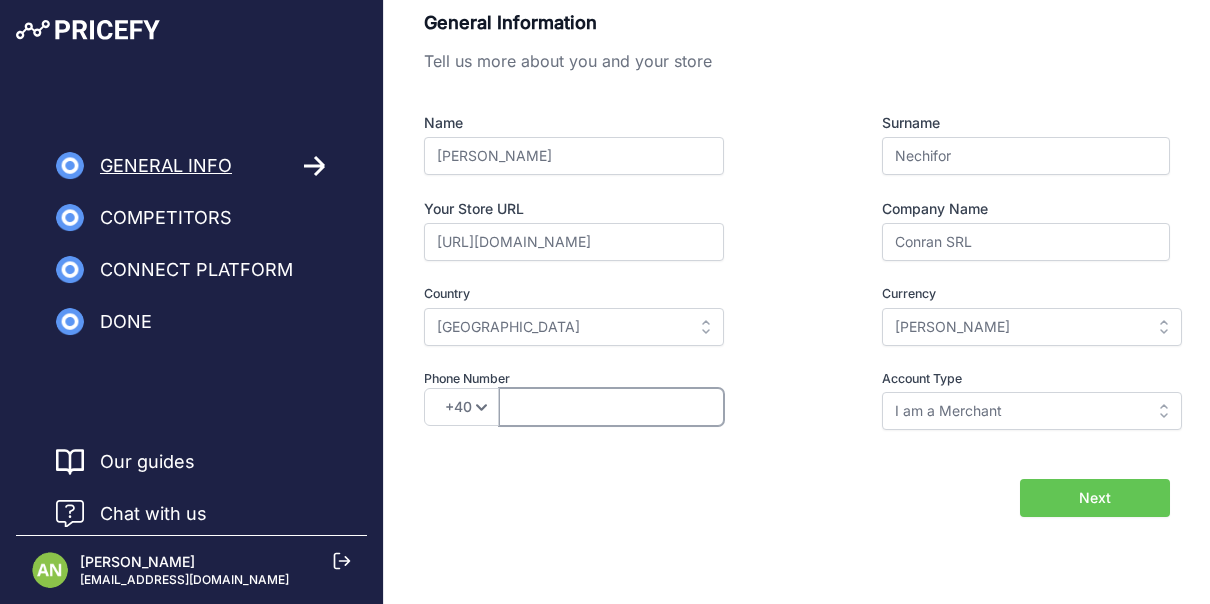 click at bounding box center (611, 407) 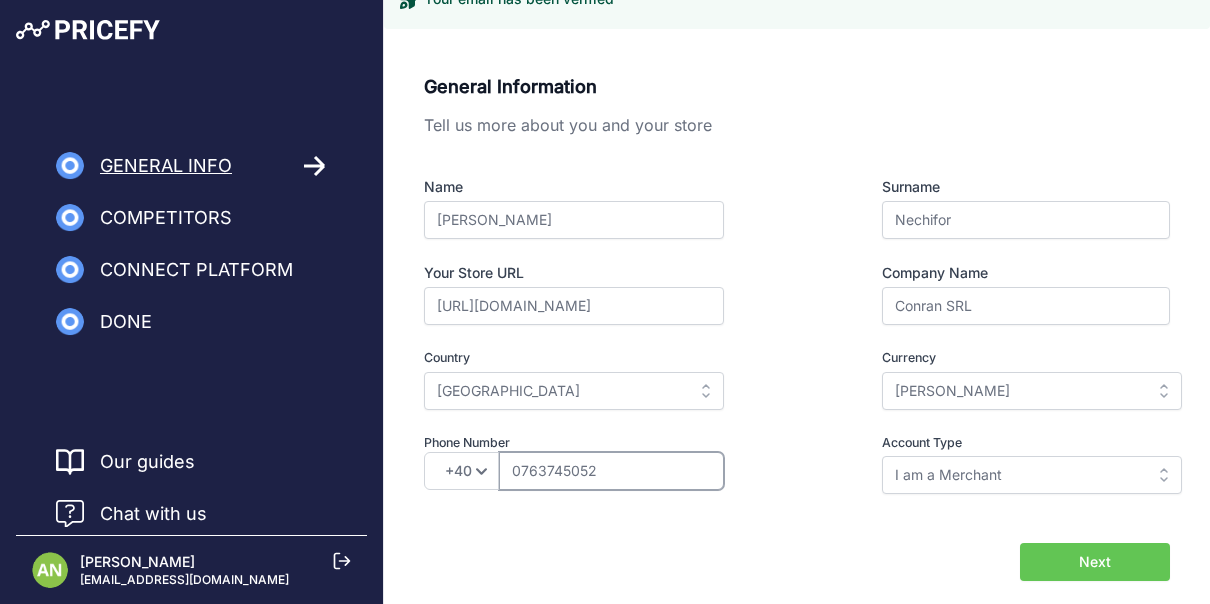 scroll, scrollTop: 0, scrollLeft: 0, axis: both 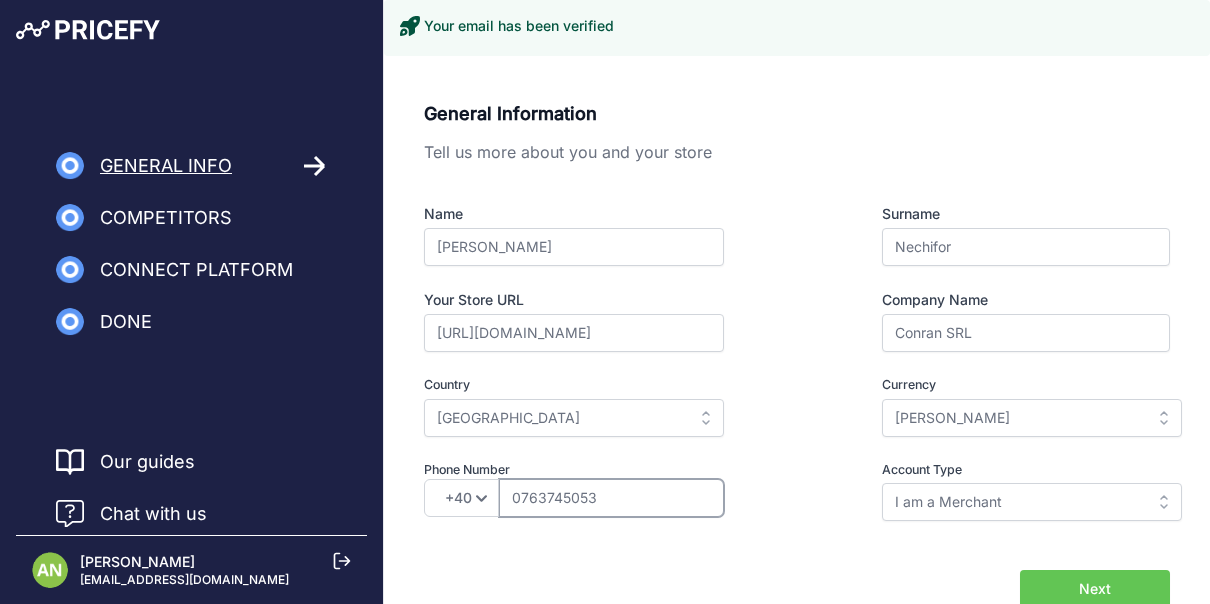type on "0763745053" 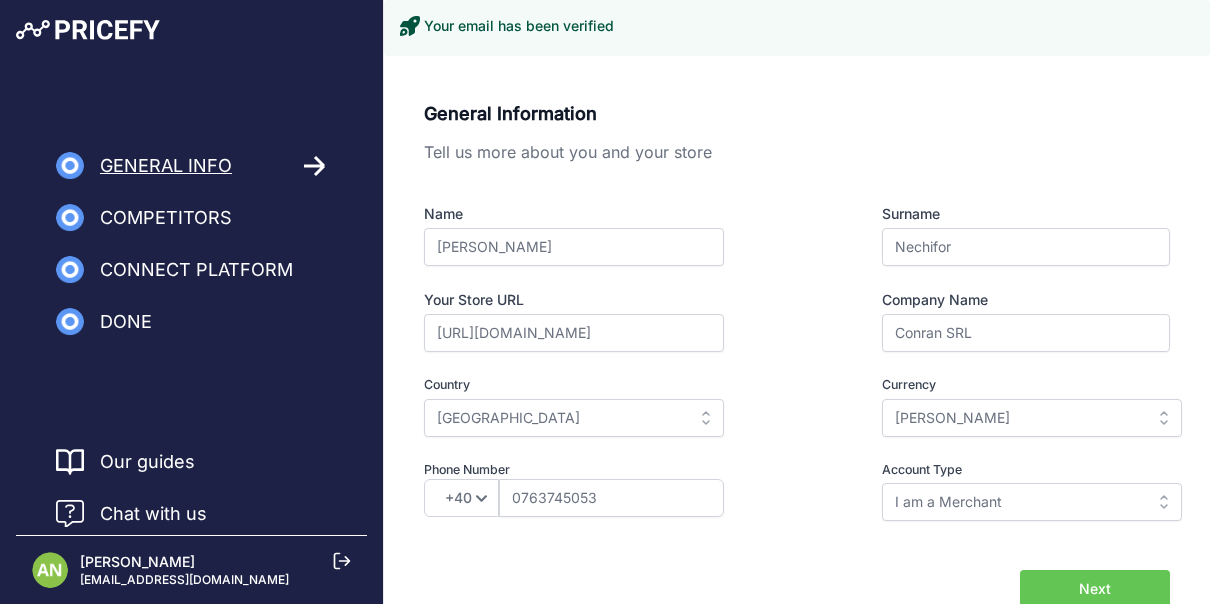 click on "Next" at bounding box center (1095, 589) 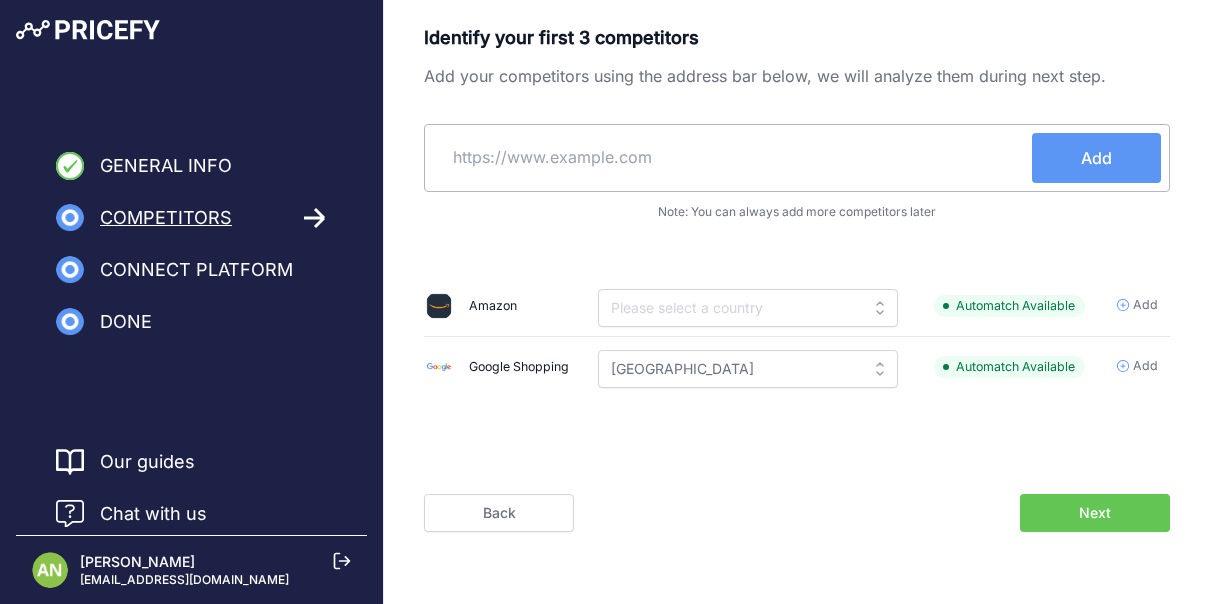 scroll, scrollTop: 0, scrollLeft: 0, axis: both 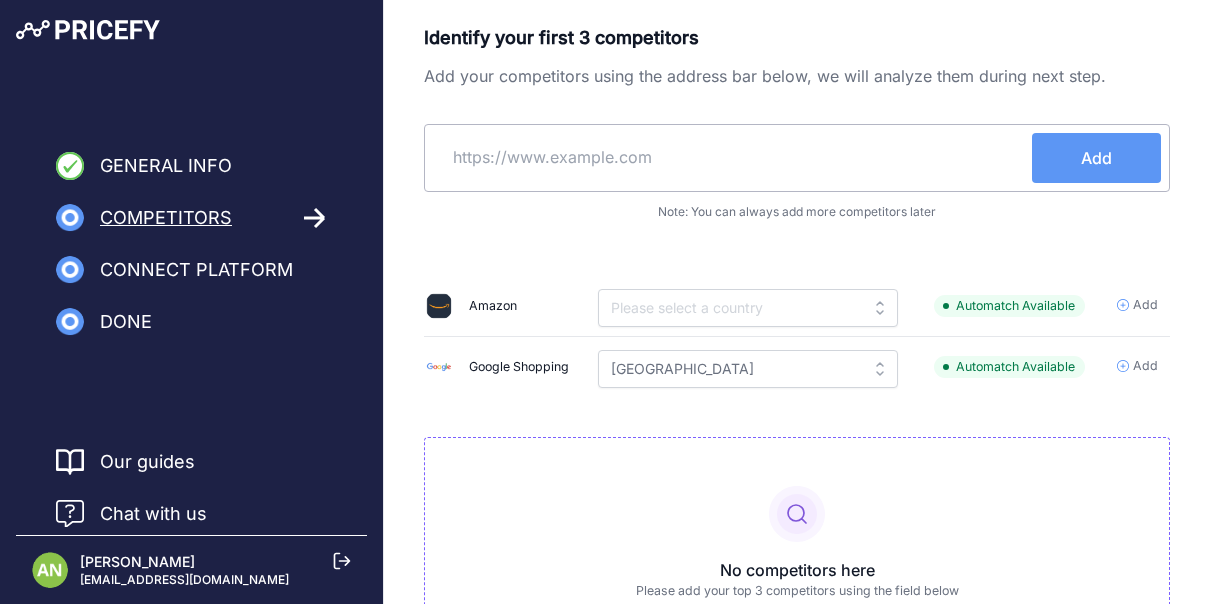 drag, startPoint x: 480, startPoint y: 41, endPoint x: 699, endPoint y: 41, distance: 219 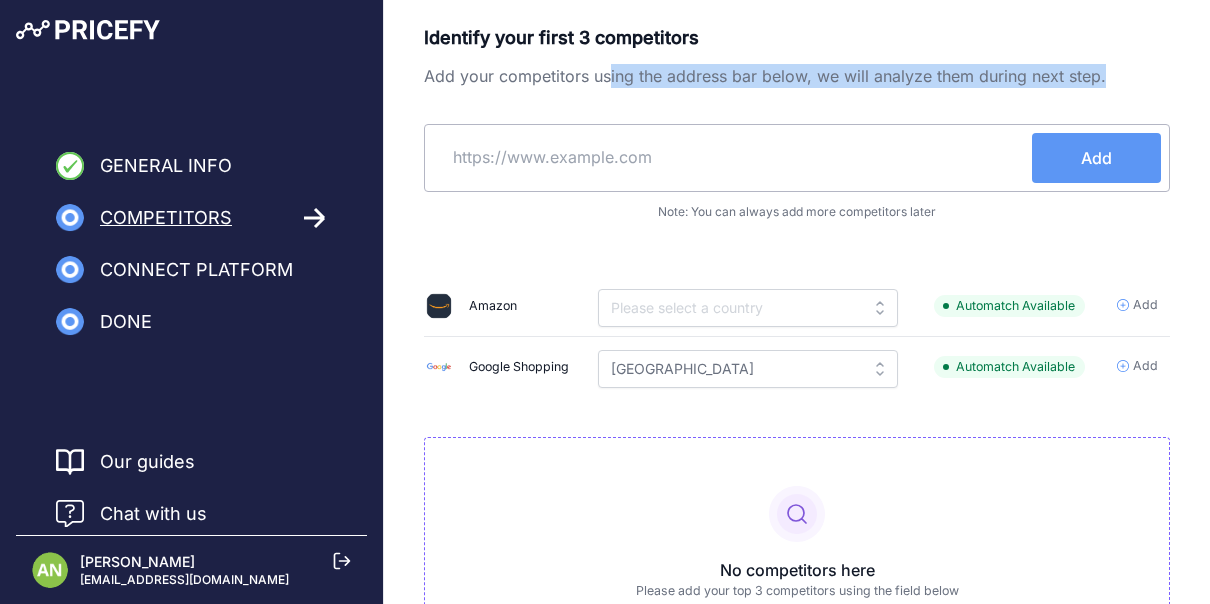 drag, startPoint x: 699, startPoint y: 41, endPoint x: 1011, endPoint y: 88, distance: 315.5202 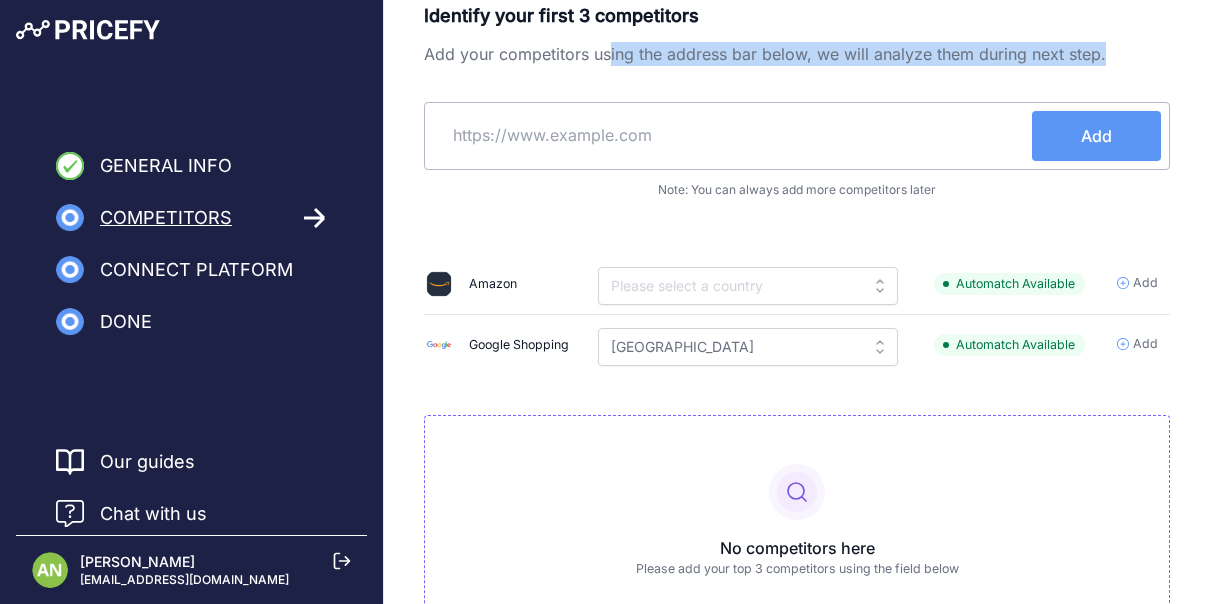 scroll, scrollTop: 0, scrollLeft: 0, axis: both 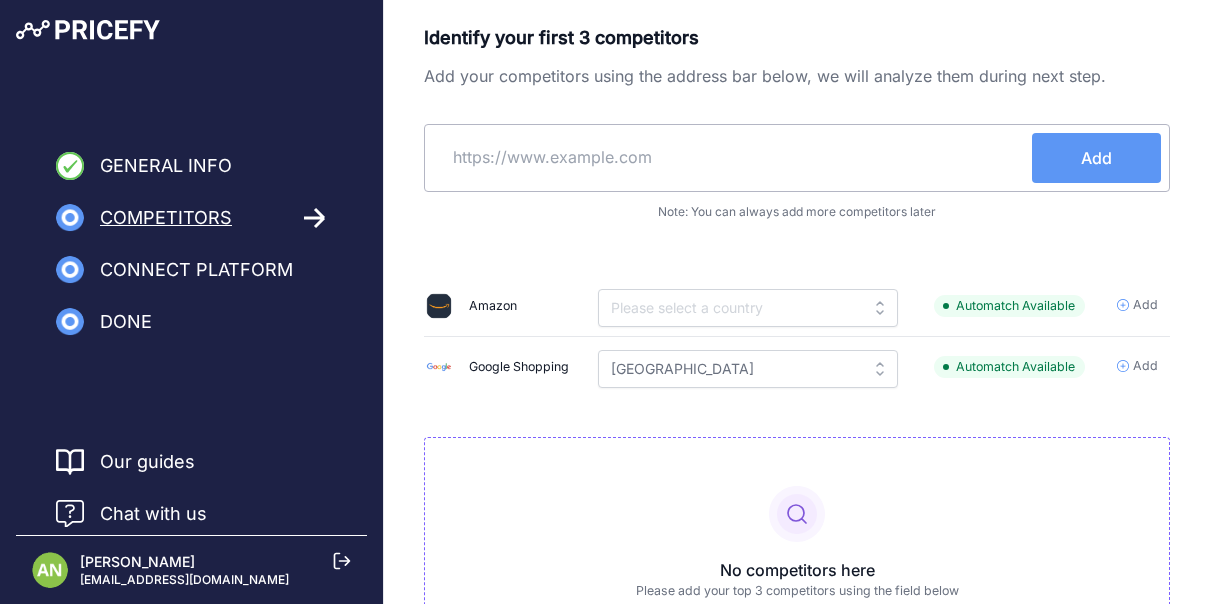 click on "Identify your first 3 competitors" at bounding box center (797, 38) 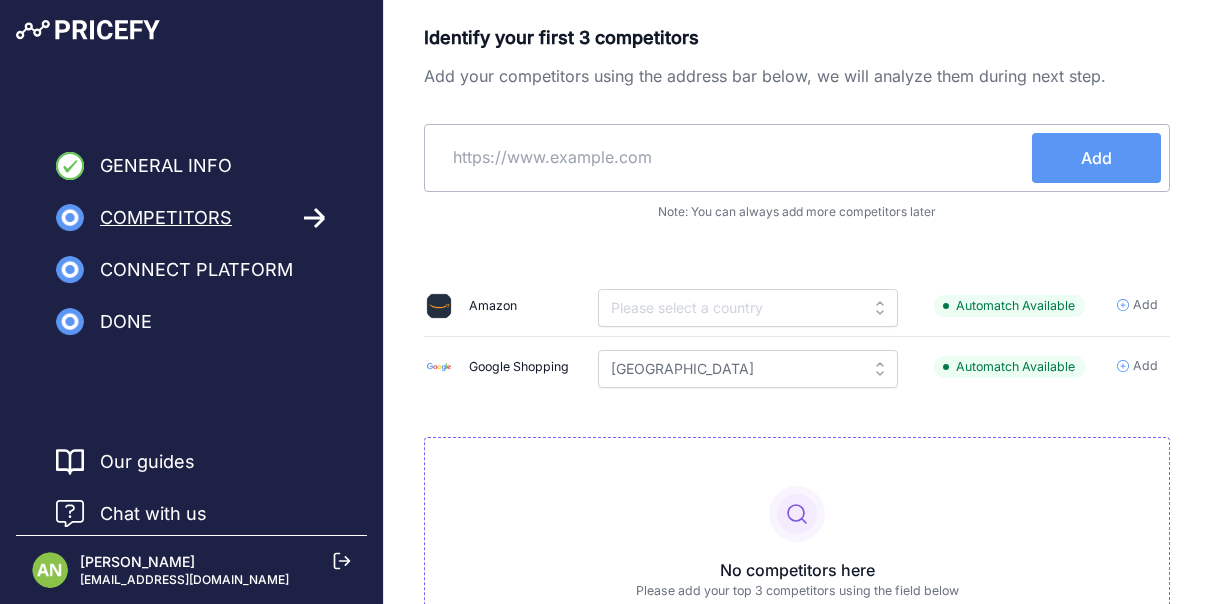 drag, startPoint x: 695, startPoint y: 35, endPoint x: 590, endPoint y: 141, distance: 149.2012 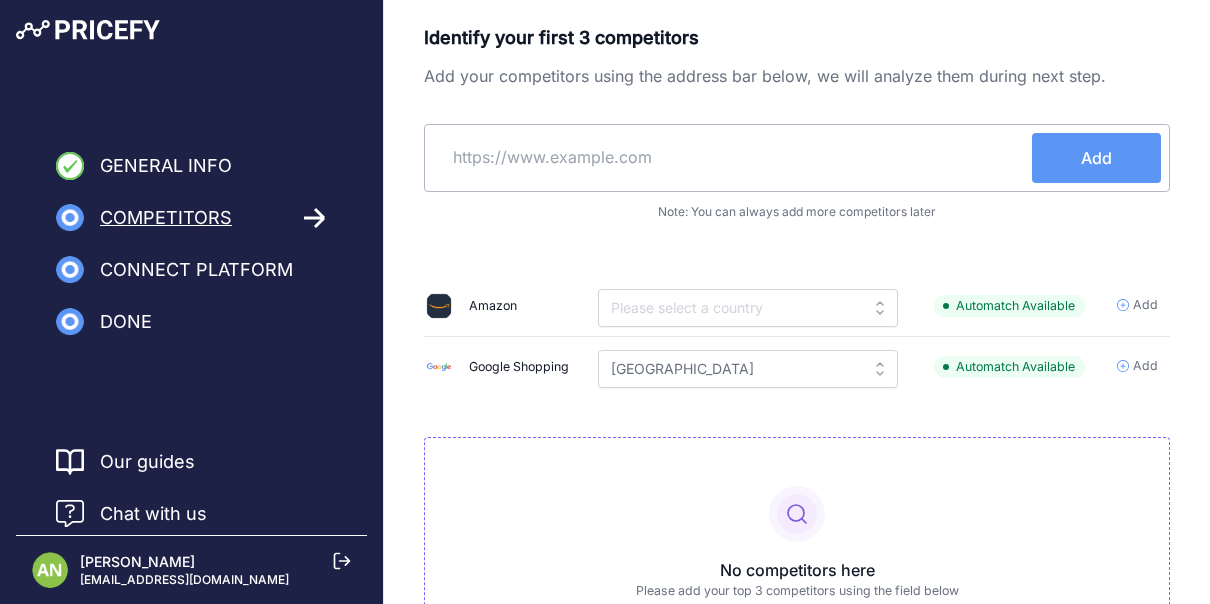 click at bounding box center [732, 157] 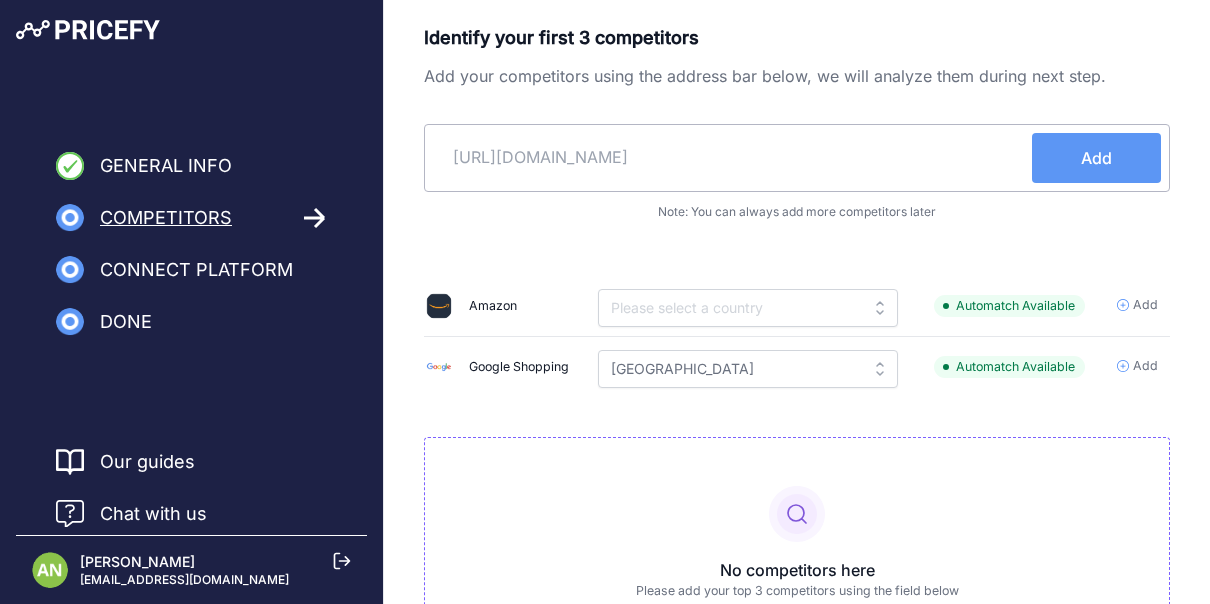 type on "https://www.cazanecentrale.ro/" 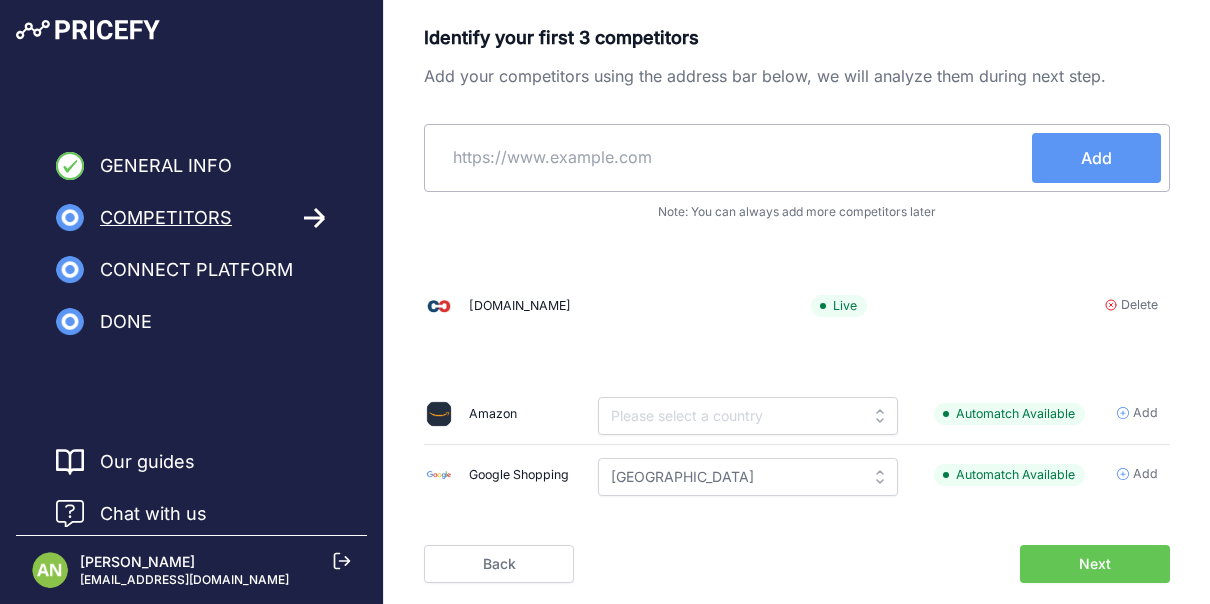 click at bounding box center [732, 157] 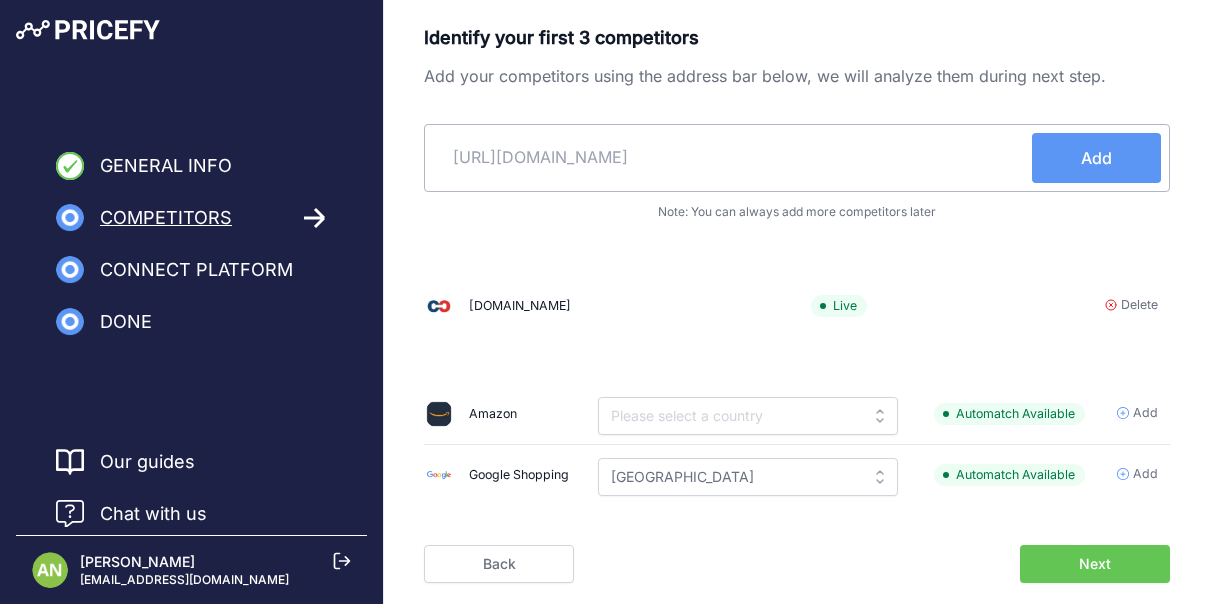 type on "https://www.ekoinstal.ro/" 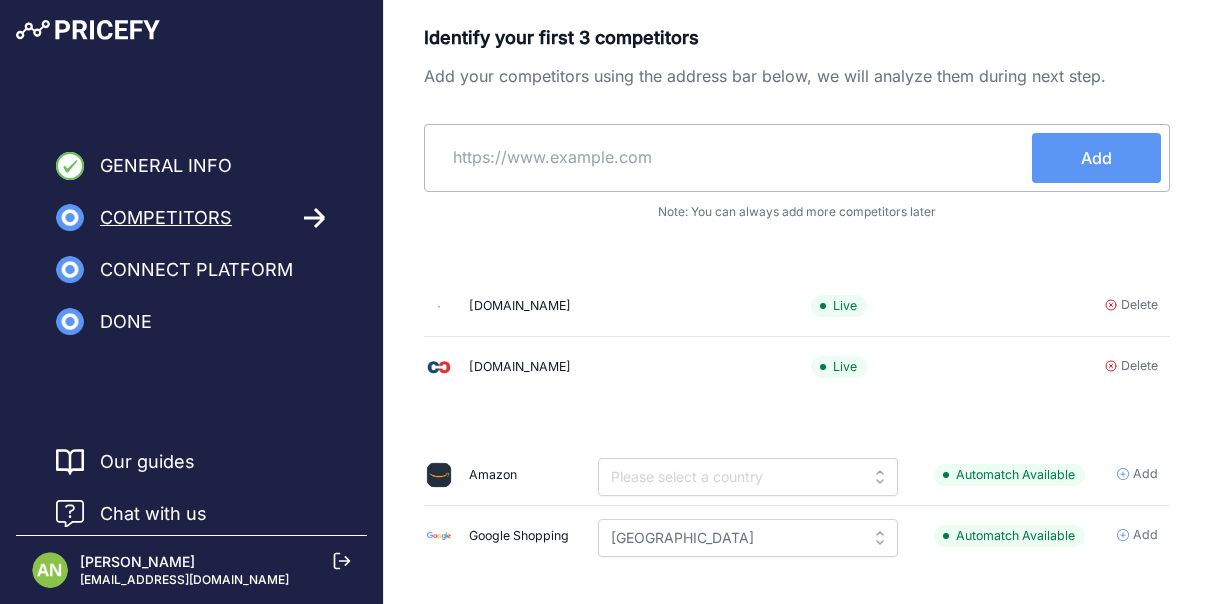 click at bounding box center [732, 157] 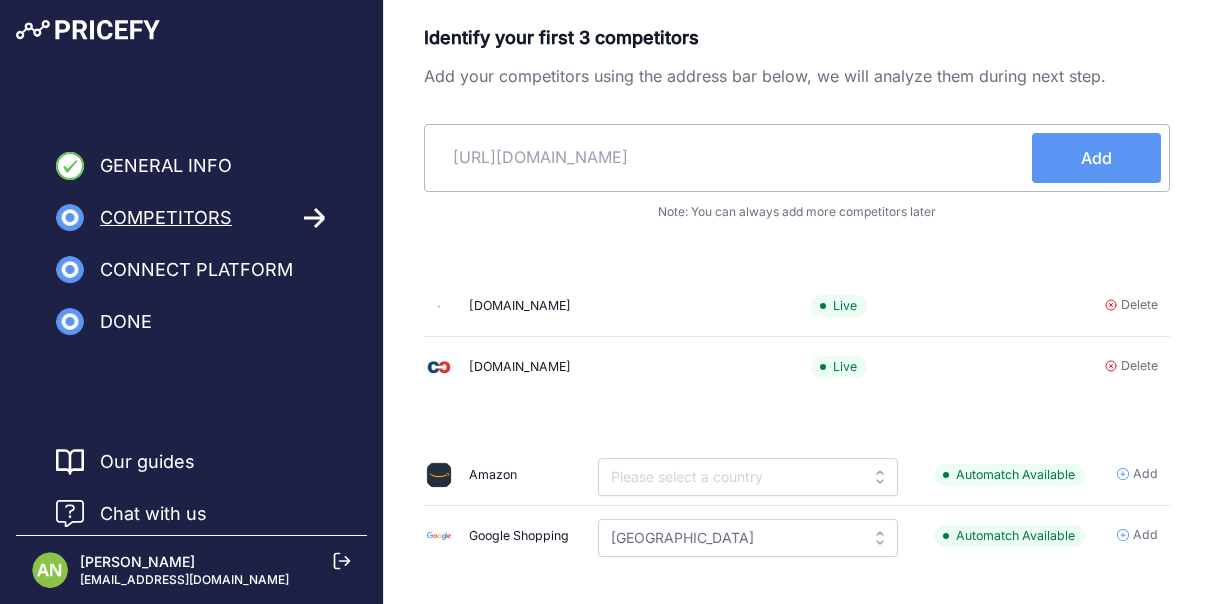 type on "https://euro-instal.ro/" 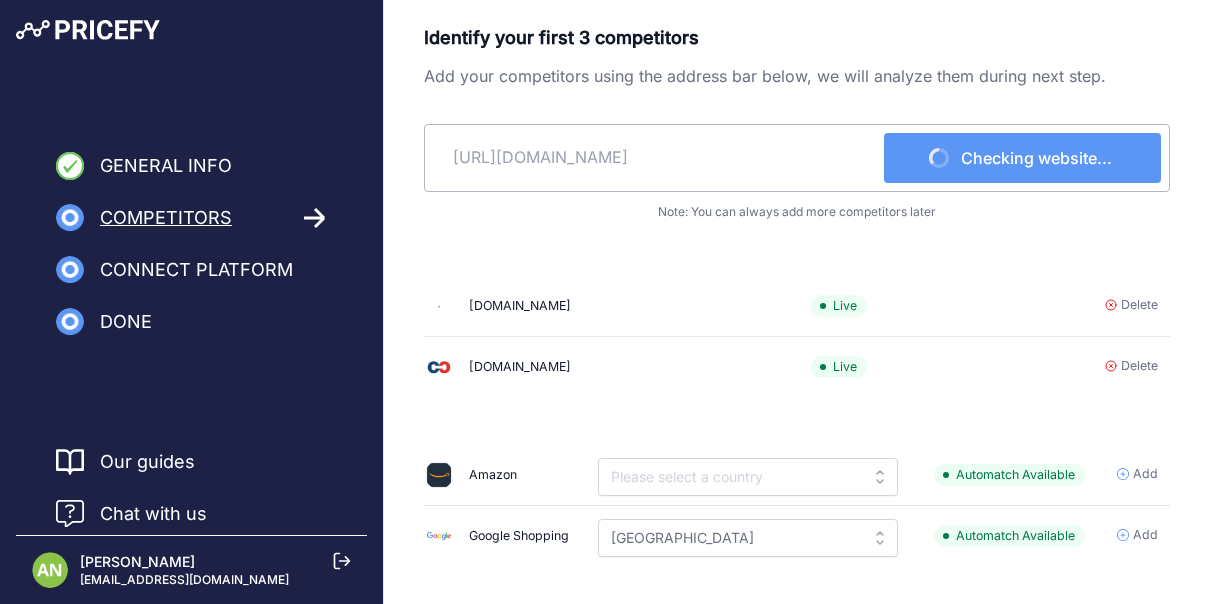 type 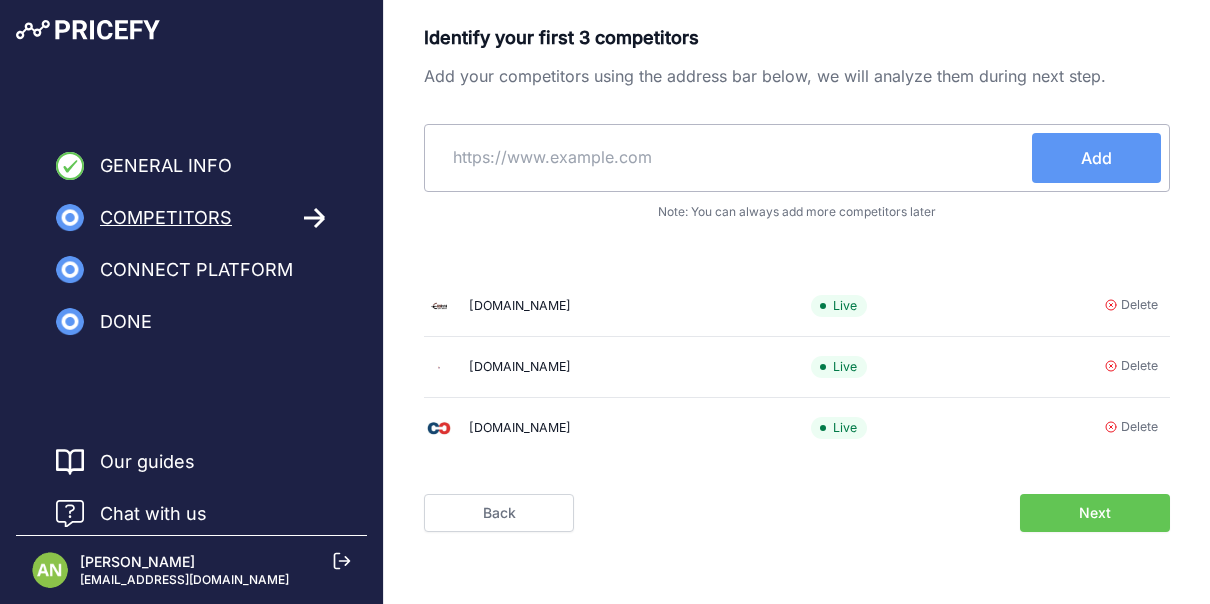 click on "Next" at bounding box center (1095, 513) 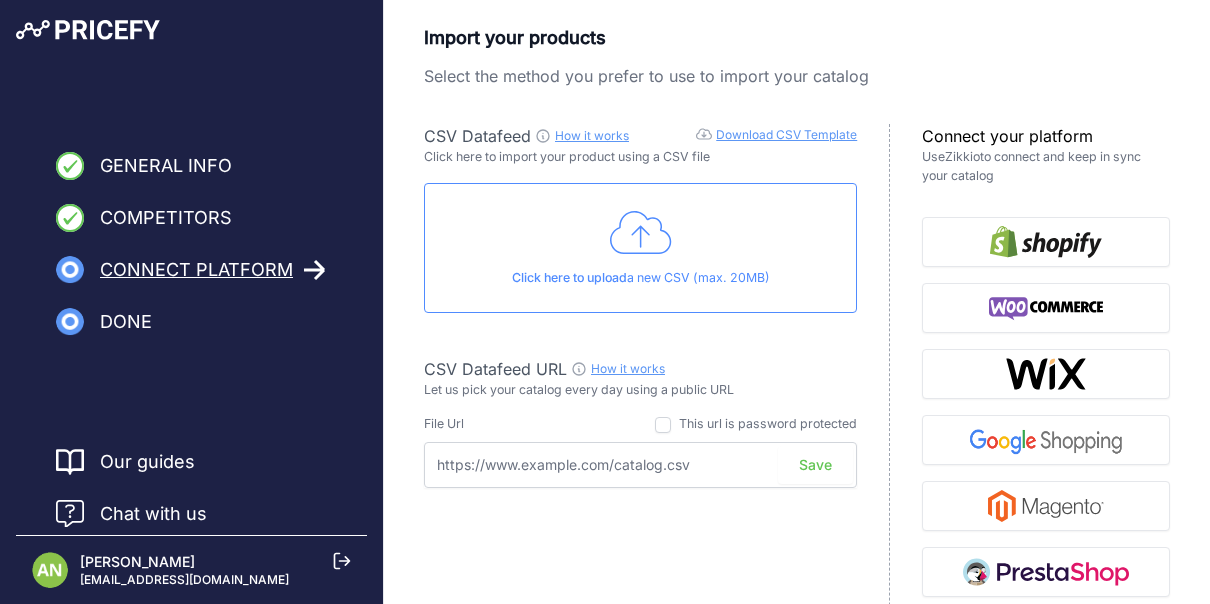 scroll, scrollTop: 0, scrollLeft: 0, axis: both 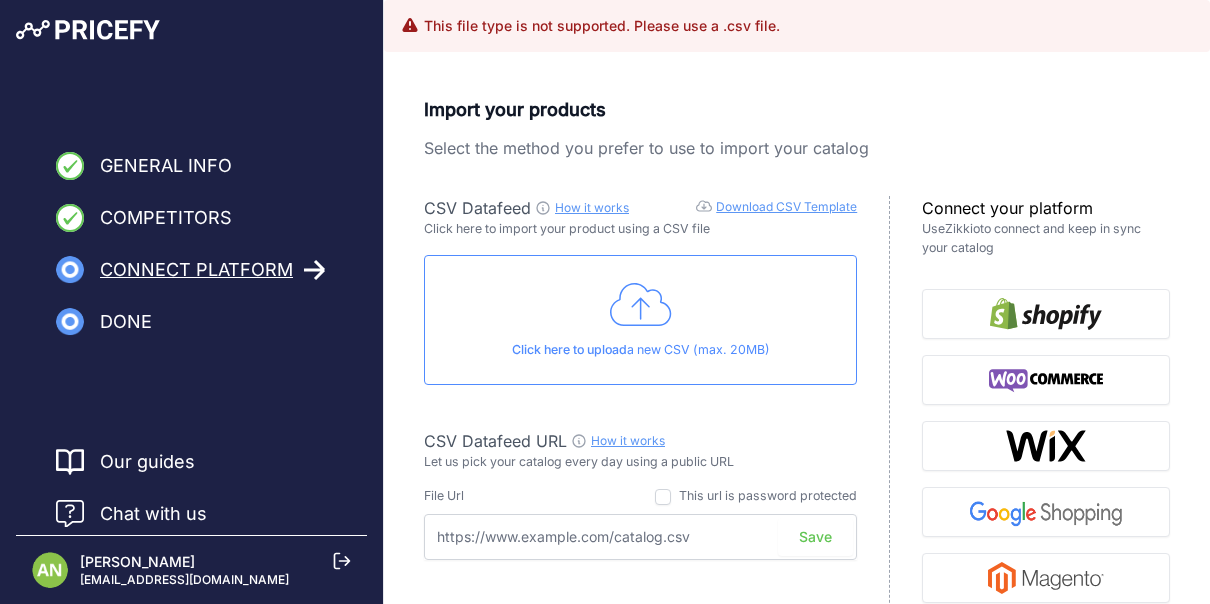 click on "Click here to upload  a new CSV (max.
20MB)" at bounding box center [640, 320] 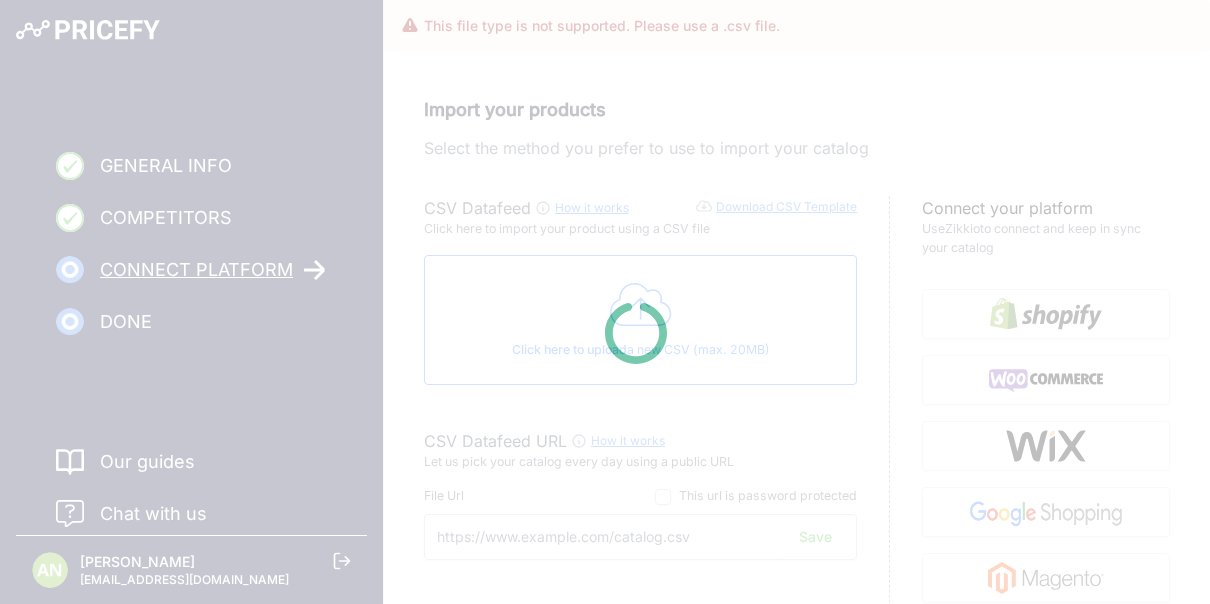 type on "https://csv.pricefy.io/merchant/manual_csv/9746/2025_07_29_05_55_MANUAL_CSV_9746.csv" 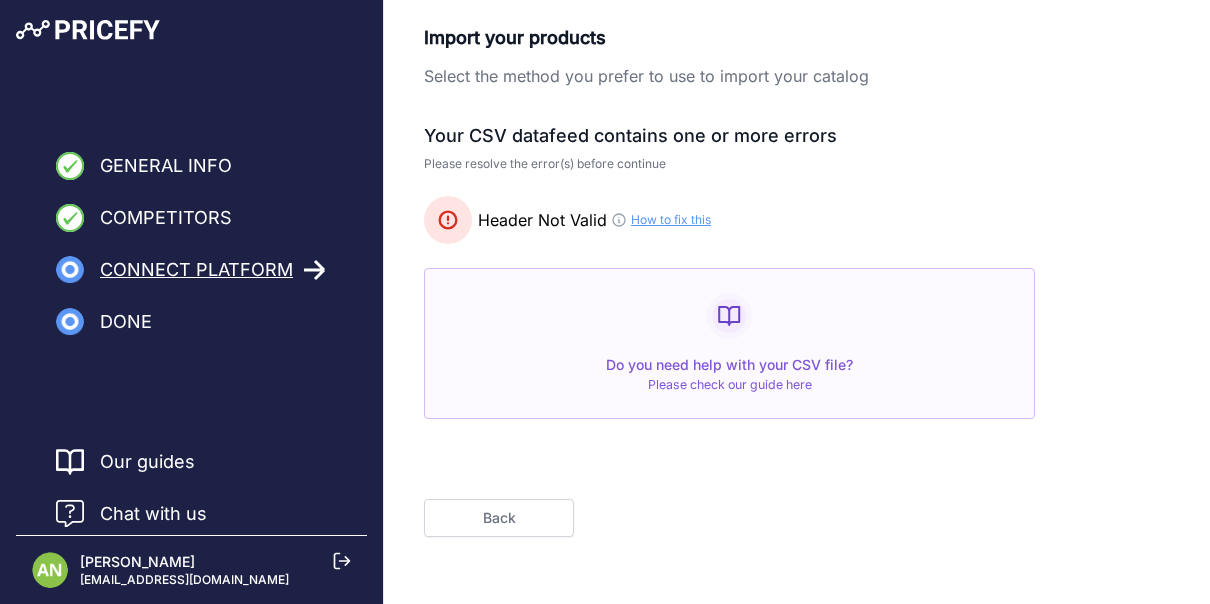 drag, startPoint x: 749, startPoint y: 132, endPoint x: 841, endPoint y: 134, distance: 92.021736 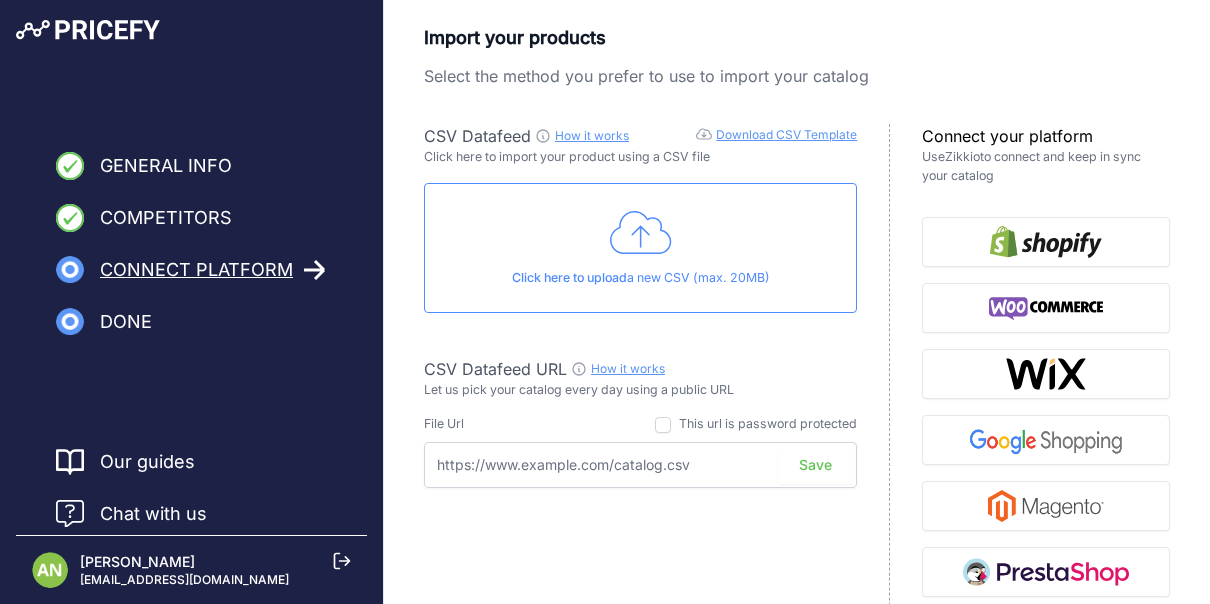 click on "Click here to upload  a new CSV (max.
20MB)" at bounding box center (640, 278) 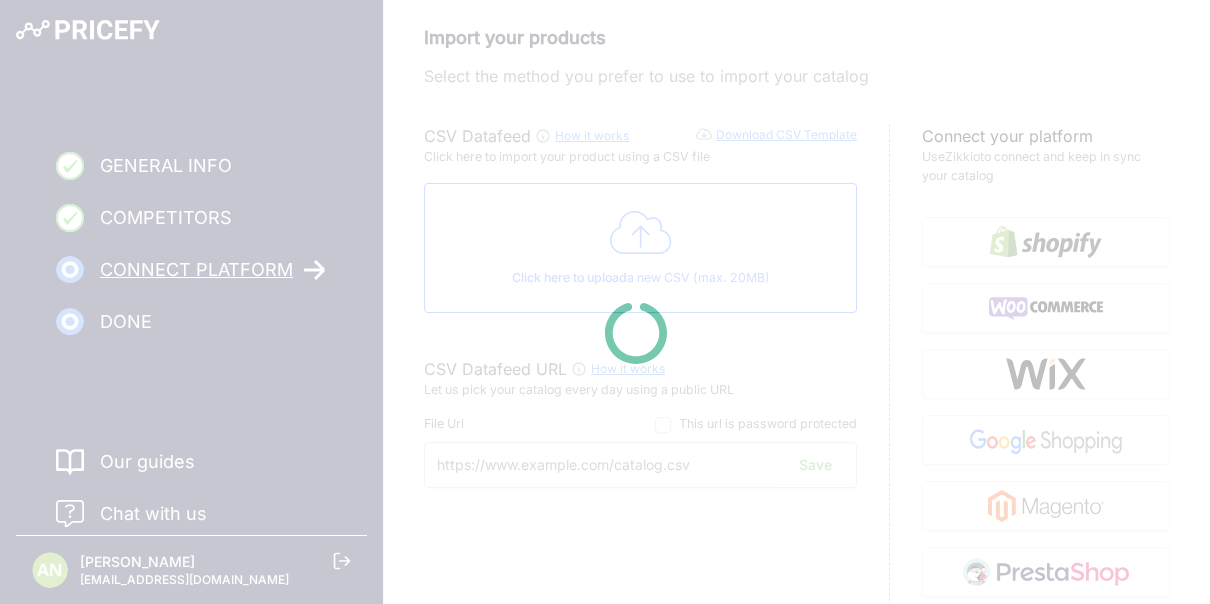 type on "https://csv.pricefy.io/merchant/manual_csv/9746/2025_07_29_05_26_MANUAL_CSV_9746.csv" 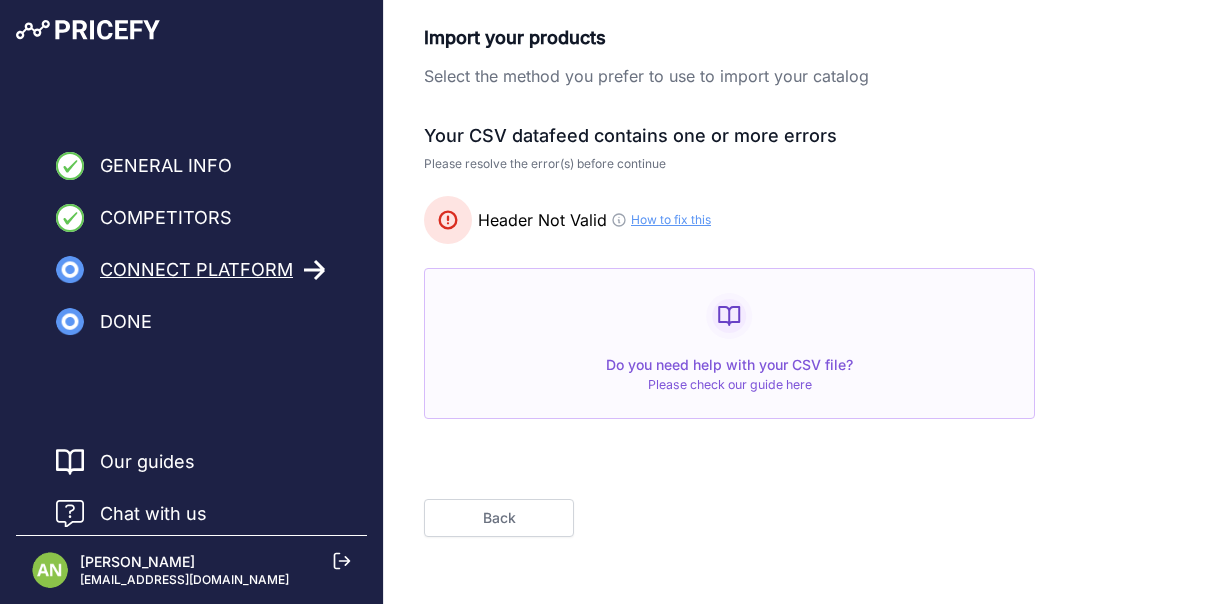 click 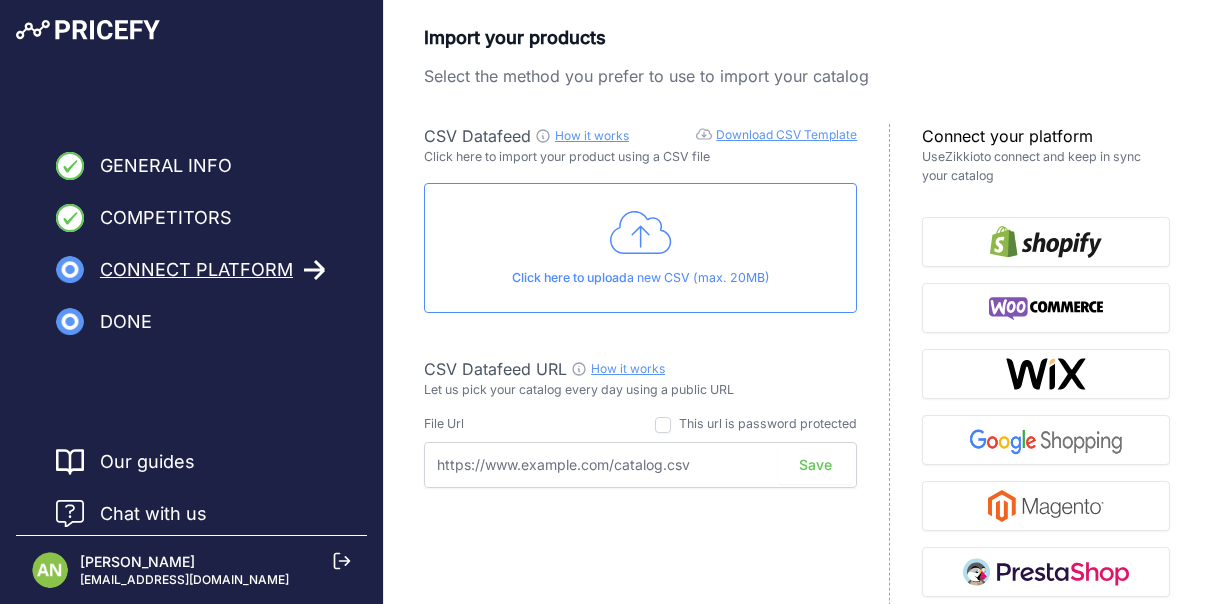 click 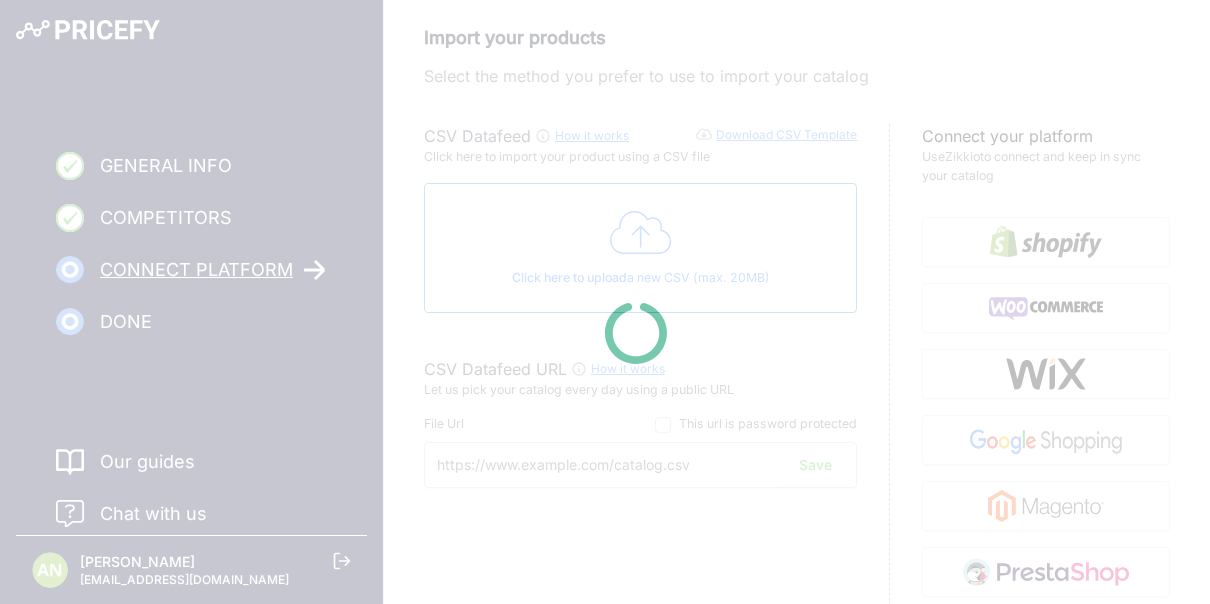 type on "https://csv.pricefy.io/merchant/manual_csv/9746/2025_07_29_05_27_MANUAL_CSV_9746.csv" 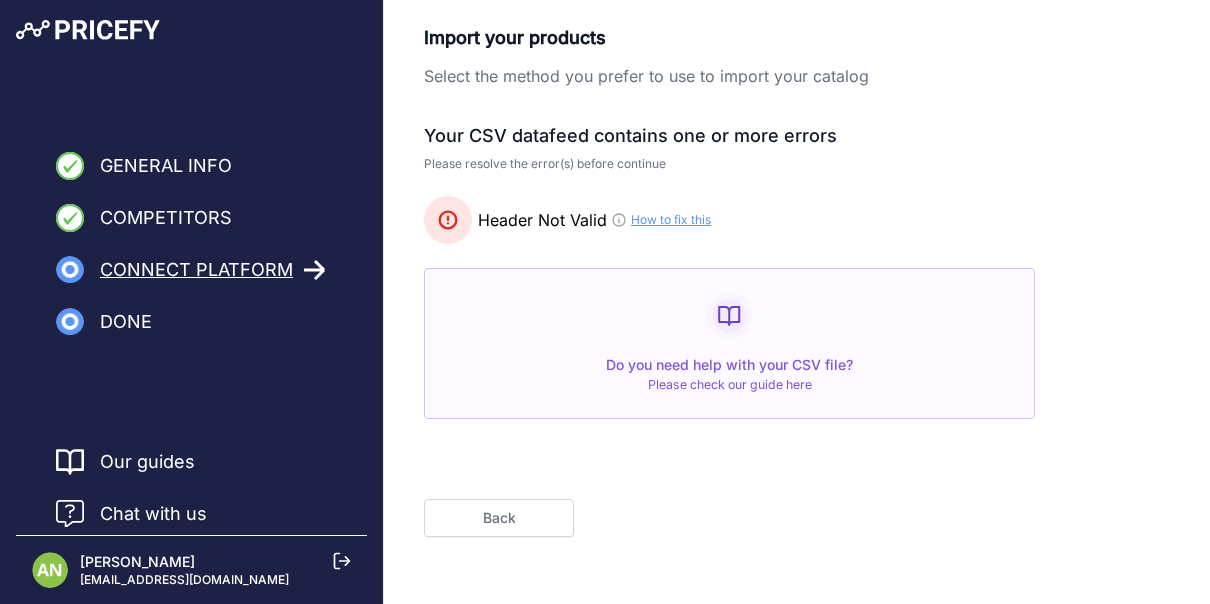 click 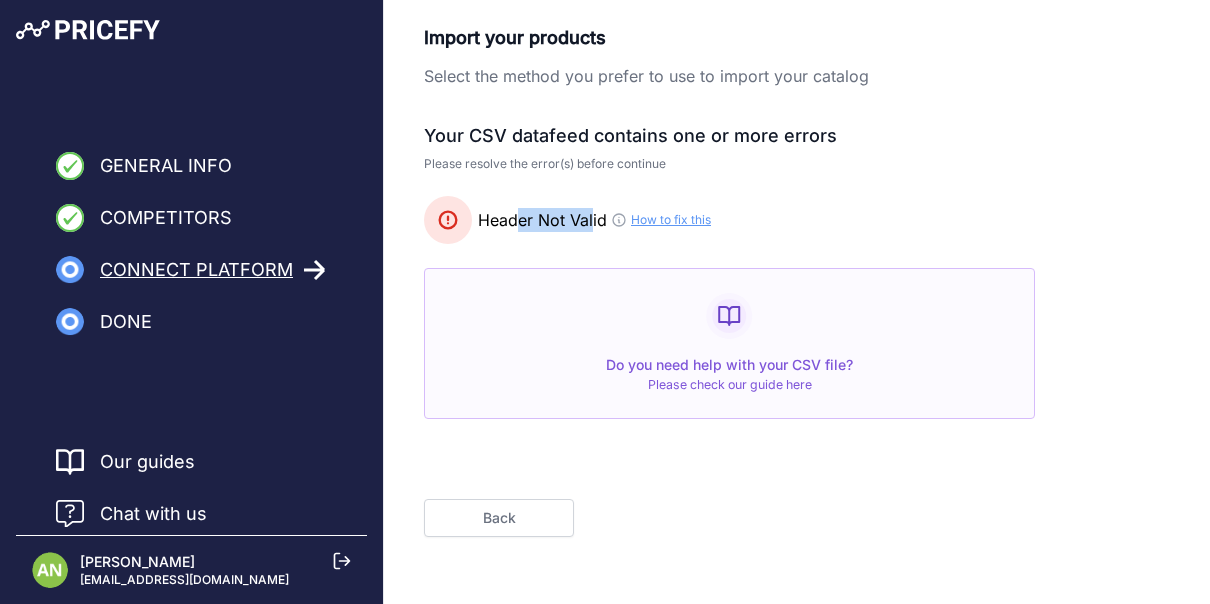drag, startPoint x: 593, startPoint y: 220, endPoint x: 516, endPoint y: 218, distance: 77.02597 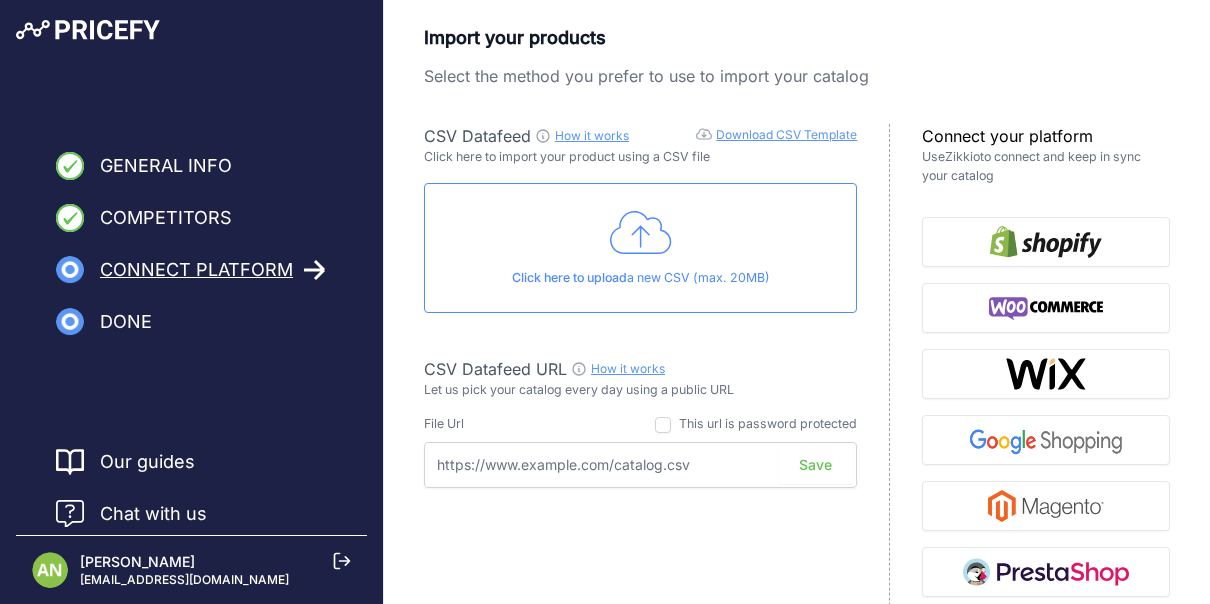 click on "Click here to upload  a new CSV (max.
20MB)" at bounding box center (640, 248) 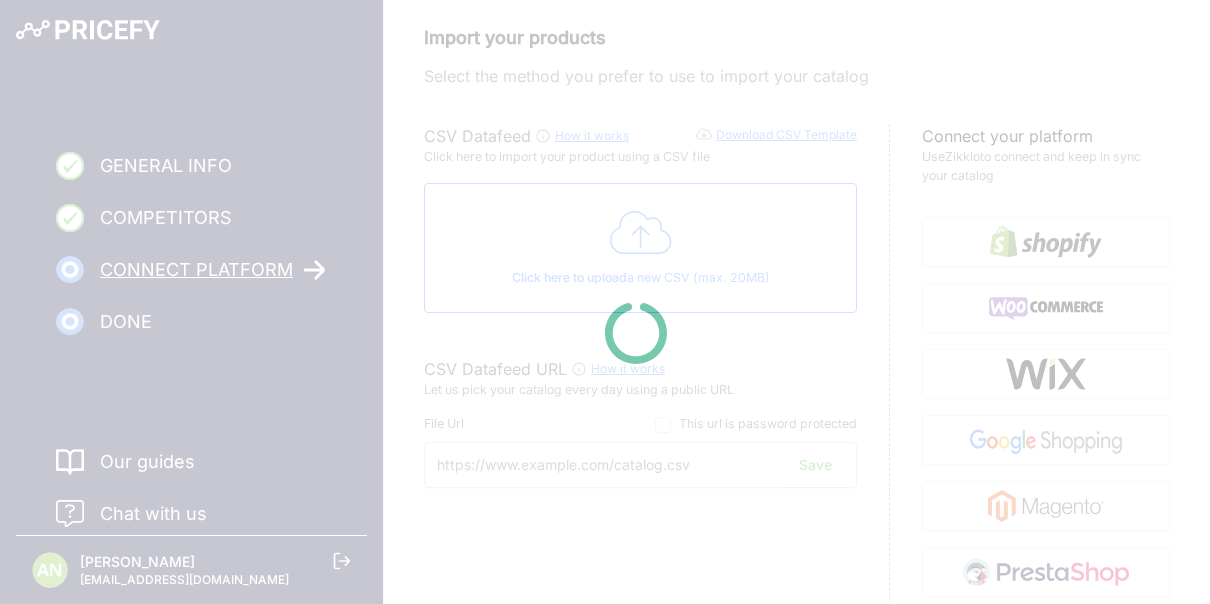type on "https://csv.pricefy.io/merchant/manual_csv/9746/2025_07_29_05_59_MANUAL_CSV_9746.csv" 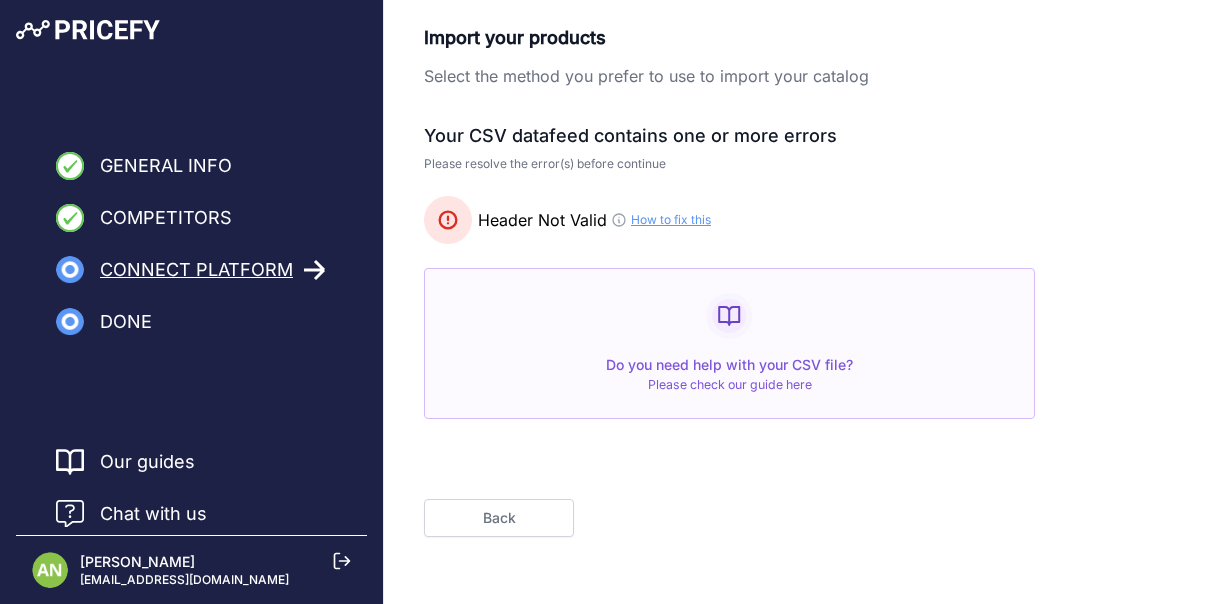 click on "Back" at bounding box center [499, 518] 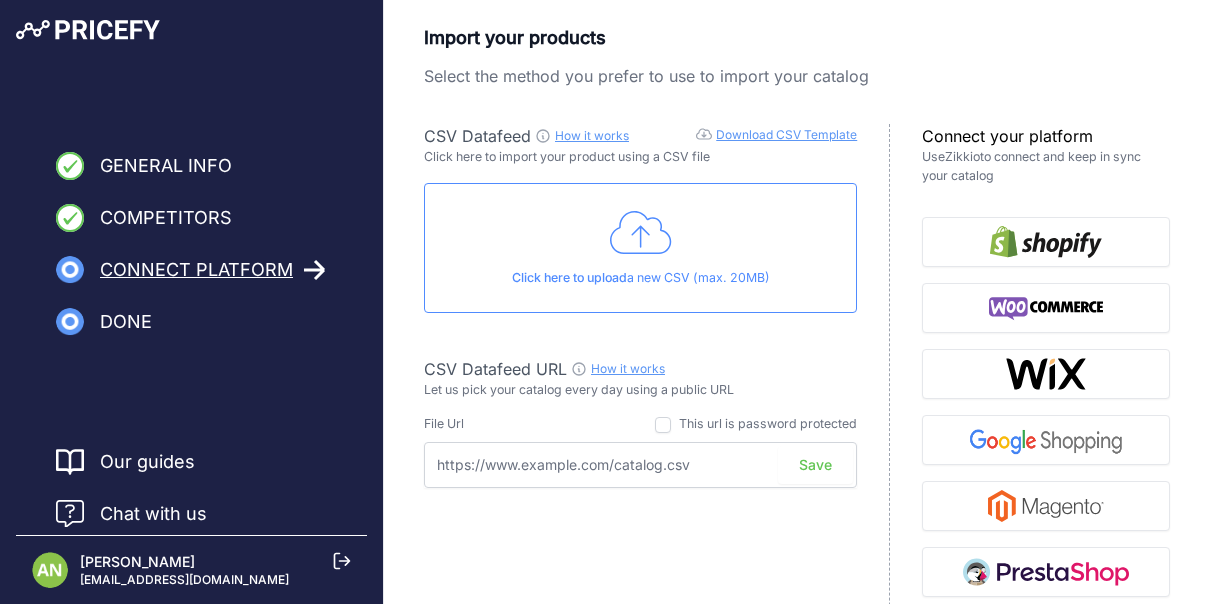 click 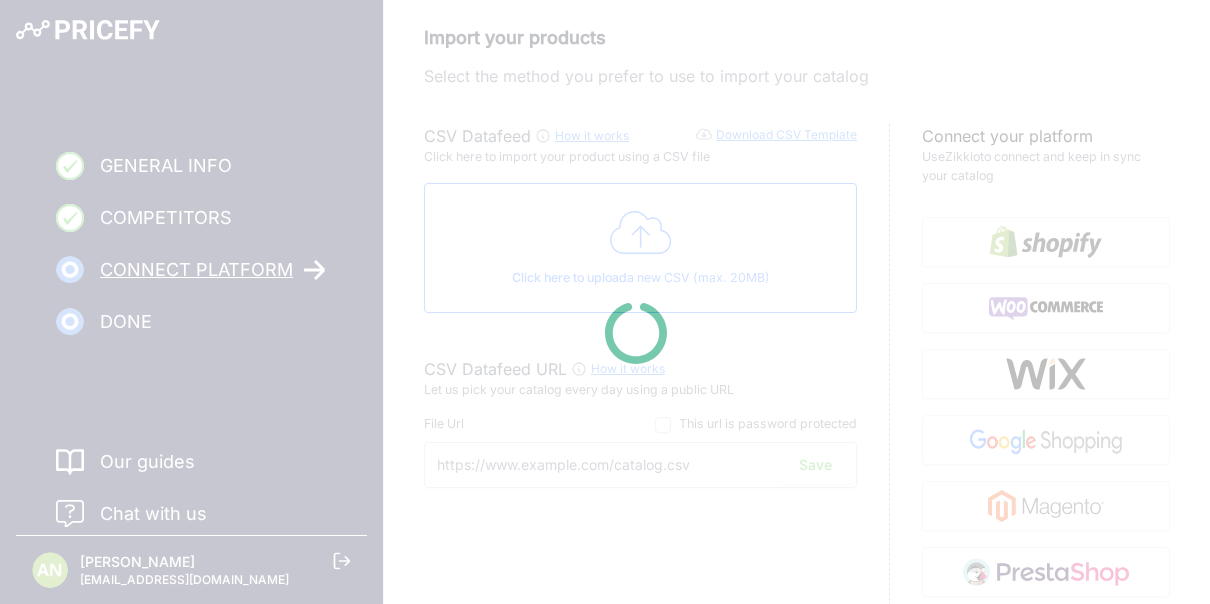 type on "https://csv.pricefy.io/merchant/manual_csv/9746/2025_07_29_05_28_MANUAL_CSV_9746.csv" 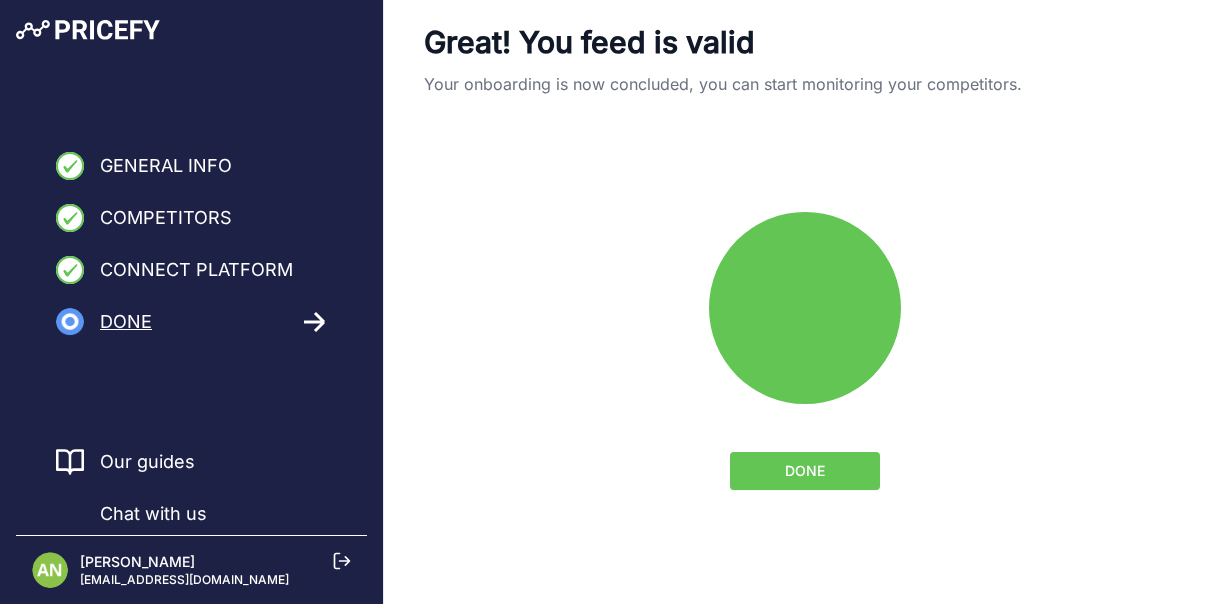 scroll, scrollTop: 0, scrollLeft: 0, axis: both 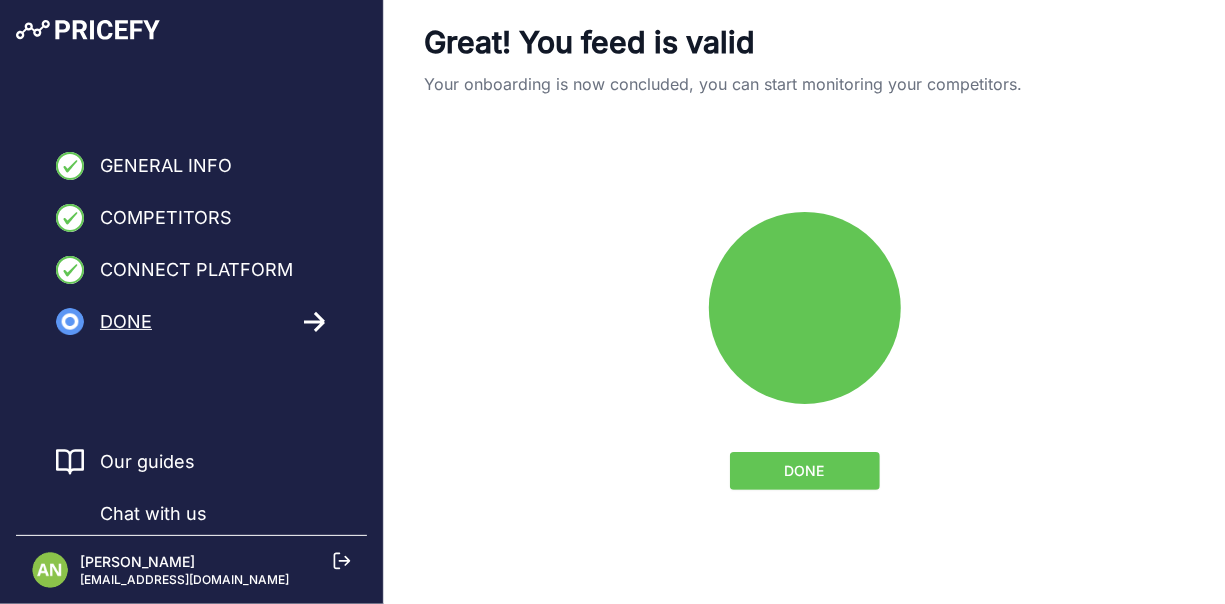 click on "DONE" at bounding box center (805, 471) 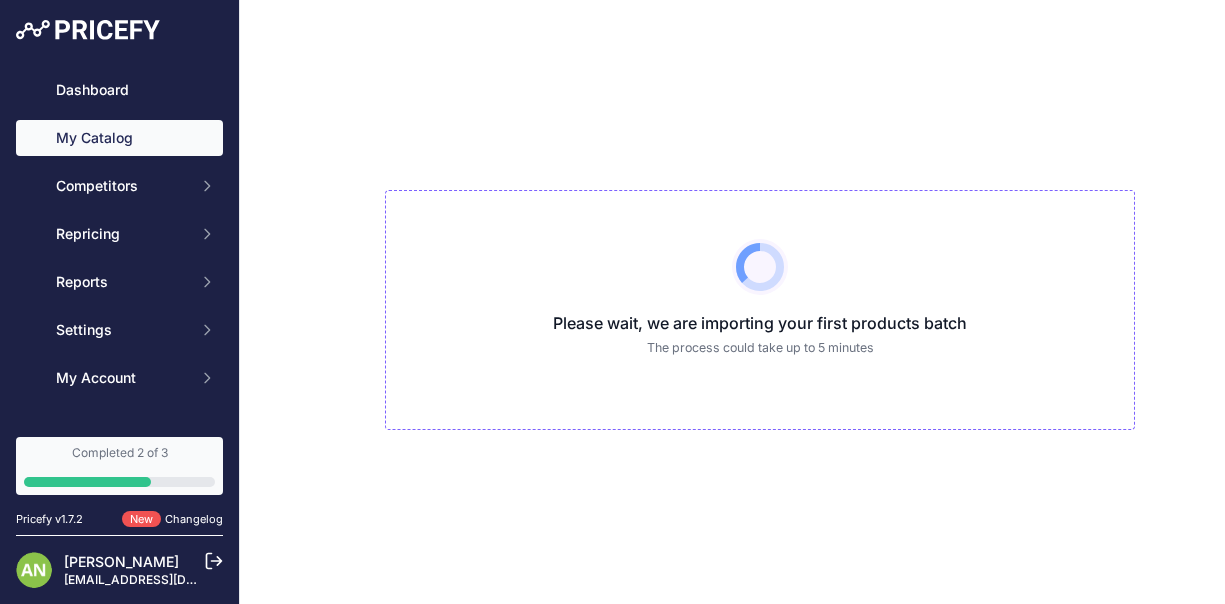scroll, scrollTop: 0, scrollLeft: 0, axis: both 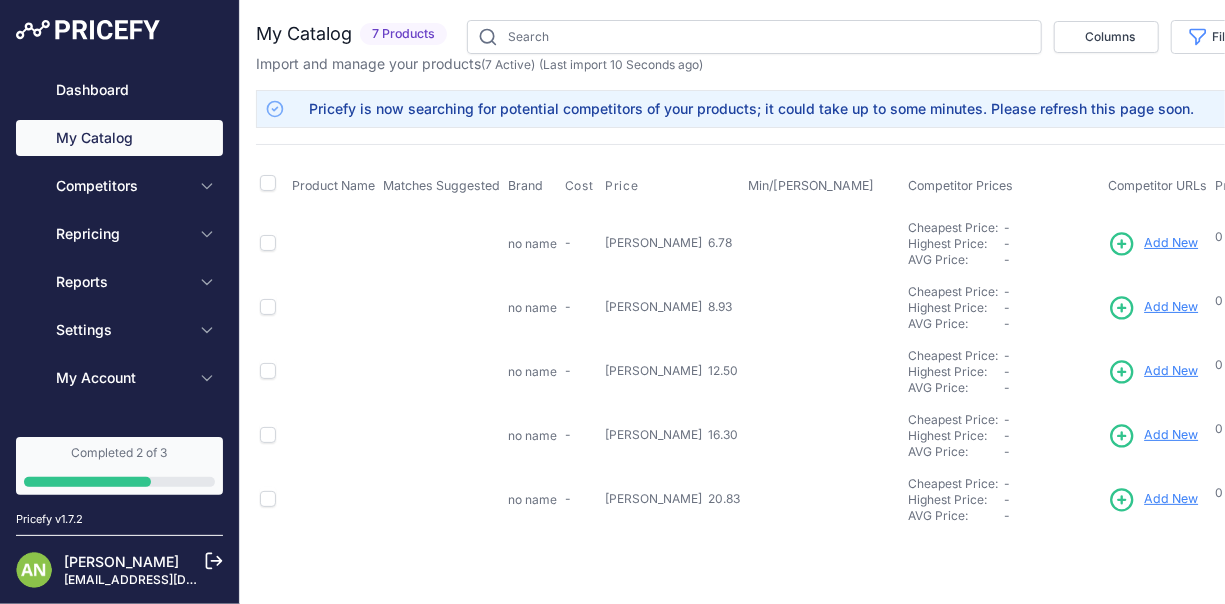 type 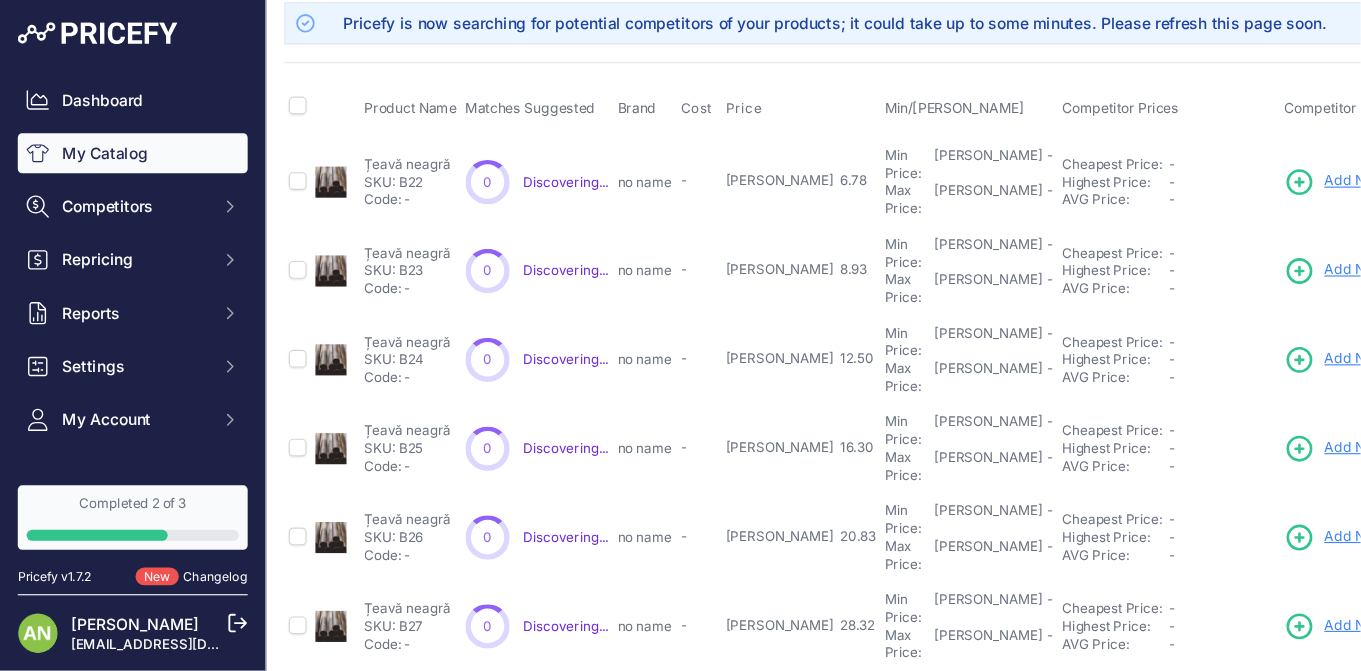 scroll, scrollTop: 0, scrollLeft: 0, axis: both 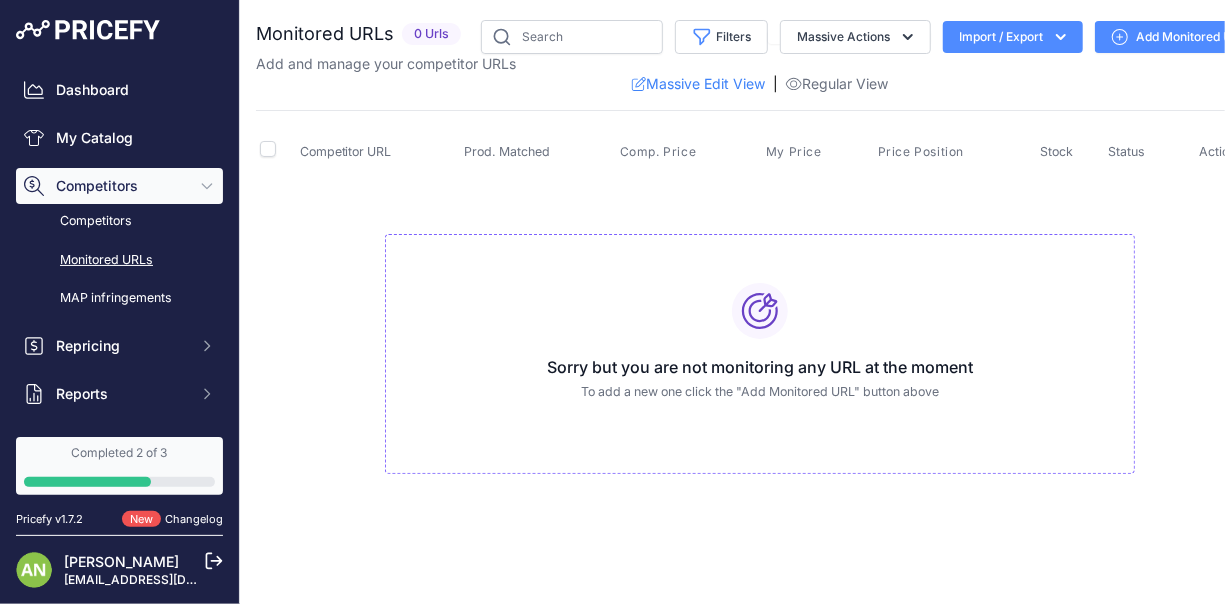 click on "Completed 2 of 3" at bounding box center [119, 453] 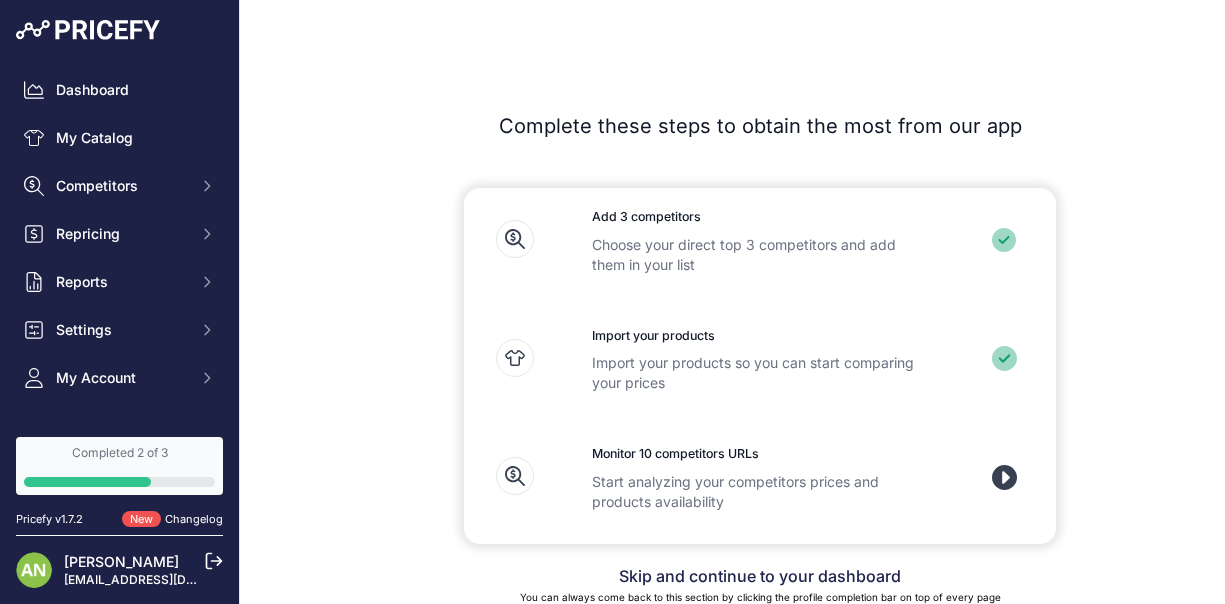 scroll, scrollTop: 0, scrollLeft: 0, axis: both 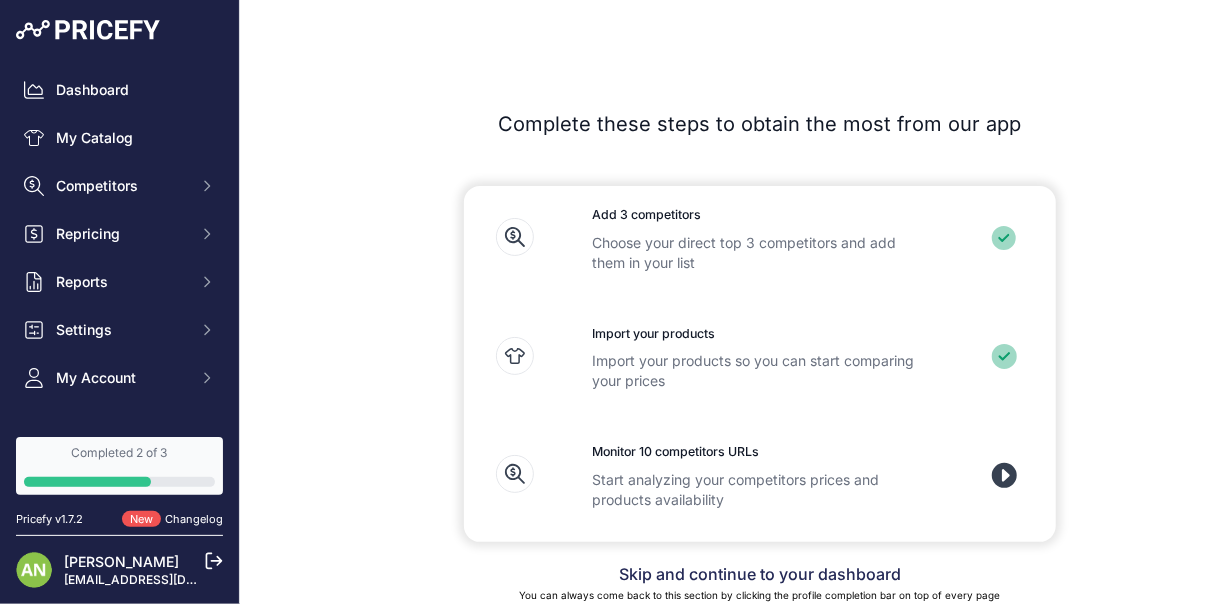 click on "Skip and continue to your dashboard" at bounding box center (760, 574) 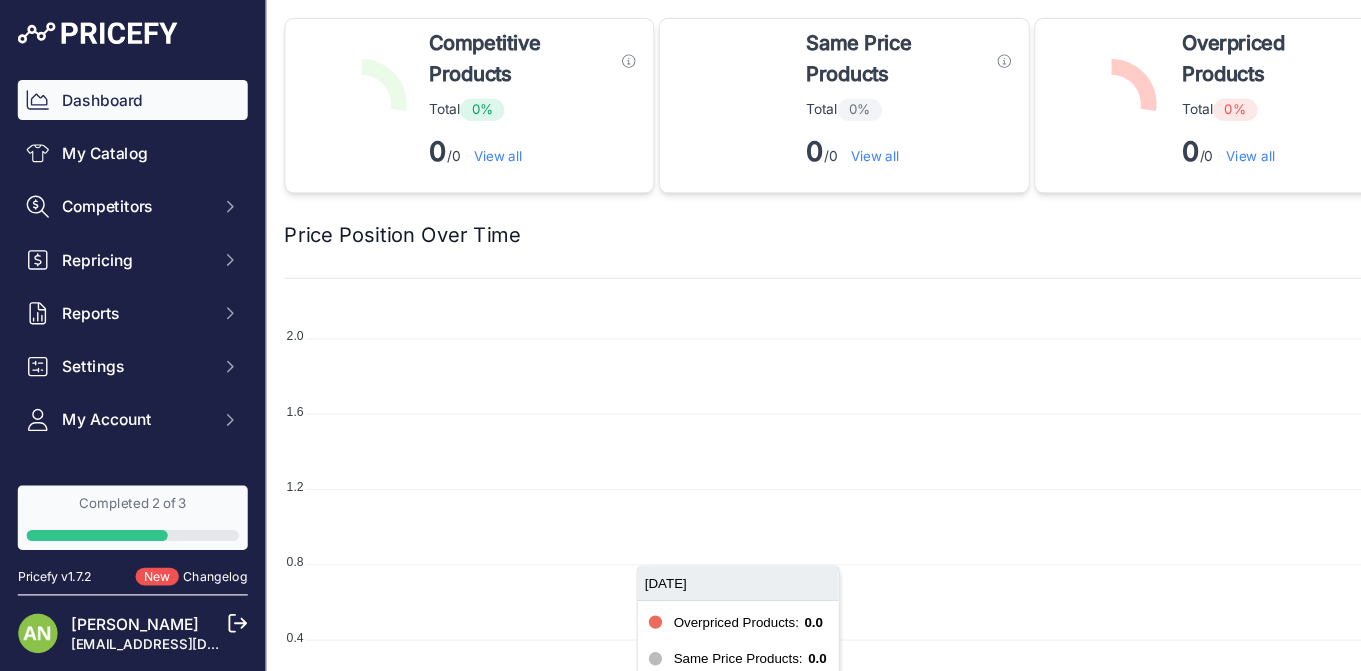 scroll, scrollTop: 0, scrollLeft: 0, axis: both 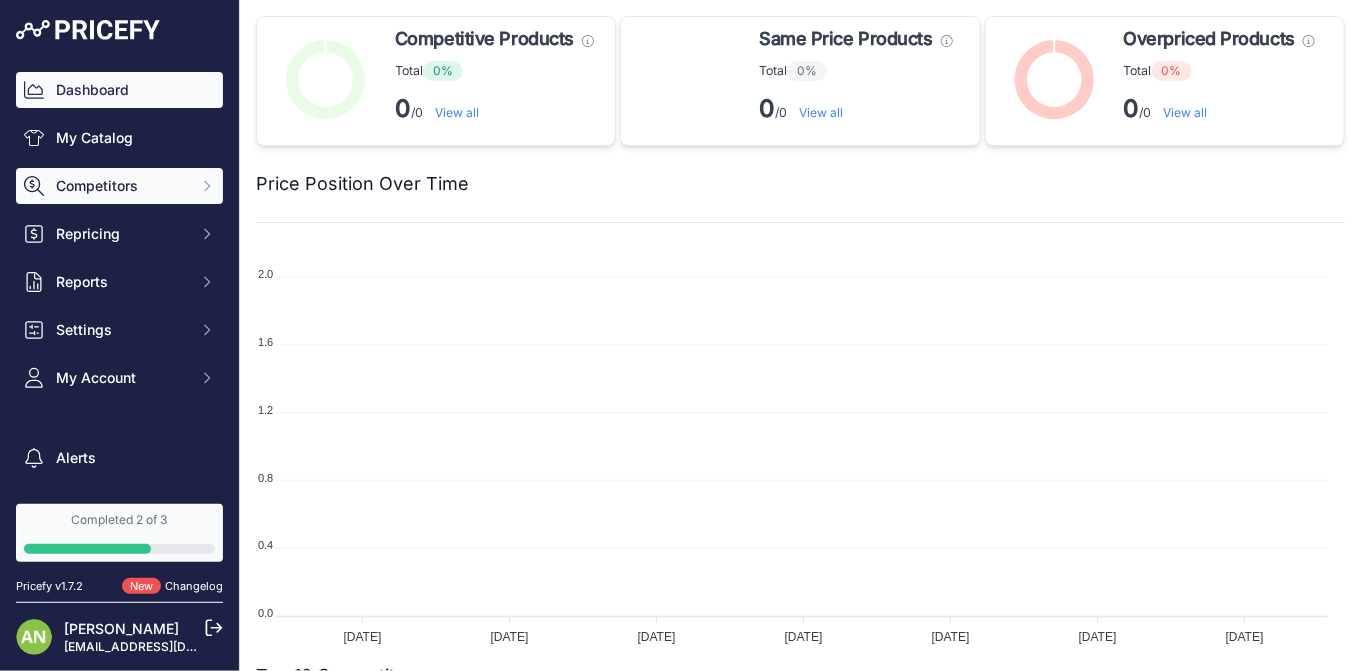 click on "Competitors" at bounding box center (121, 186) 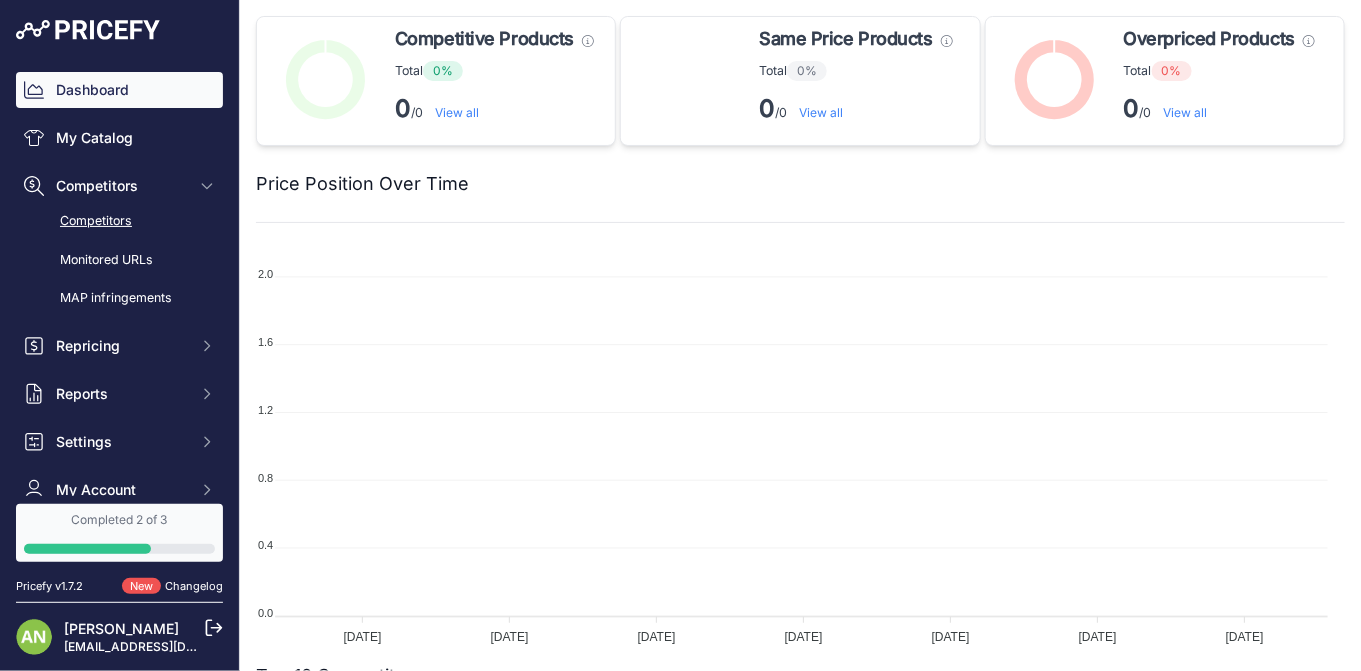 click on "Competitors" at bounding box center (119, 221) 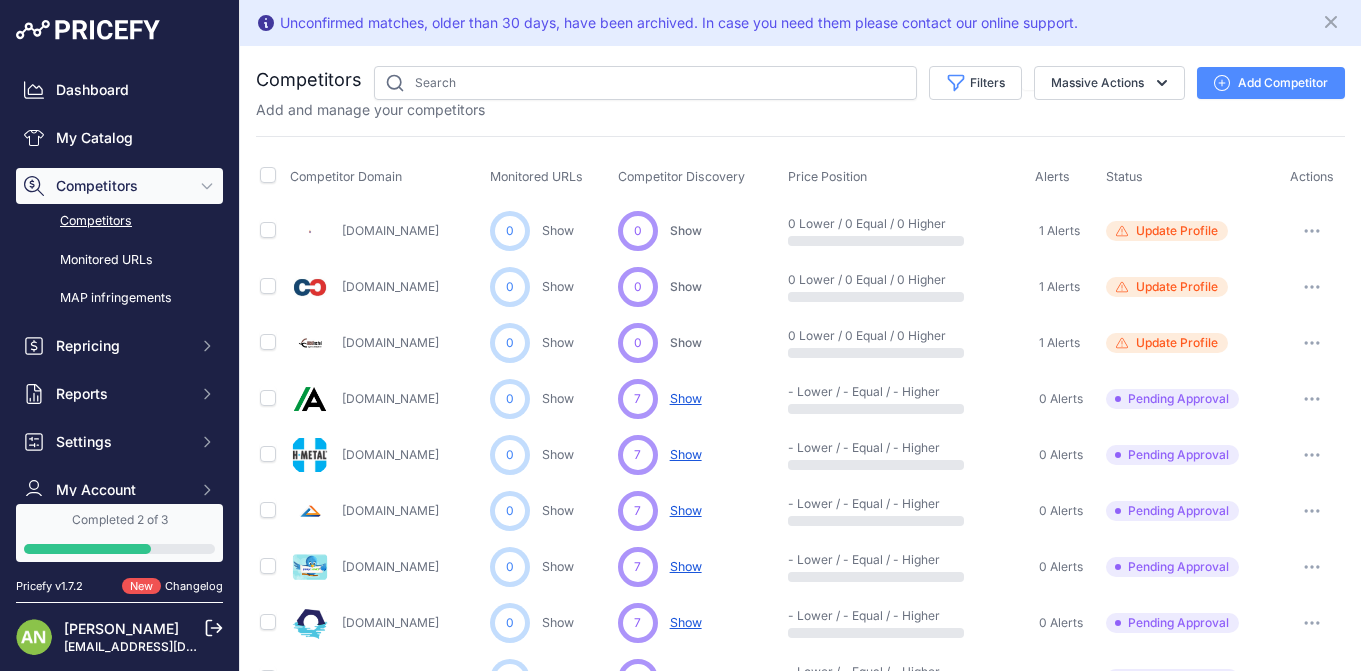 scroll, scrollTop: 0, scrollLeft: 0, axis: both 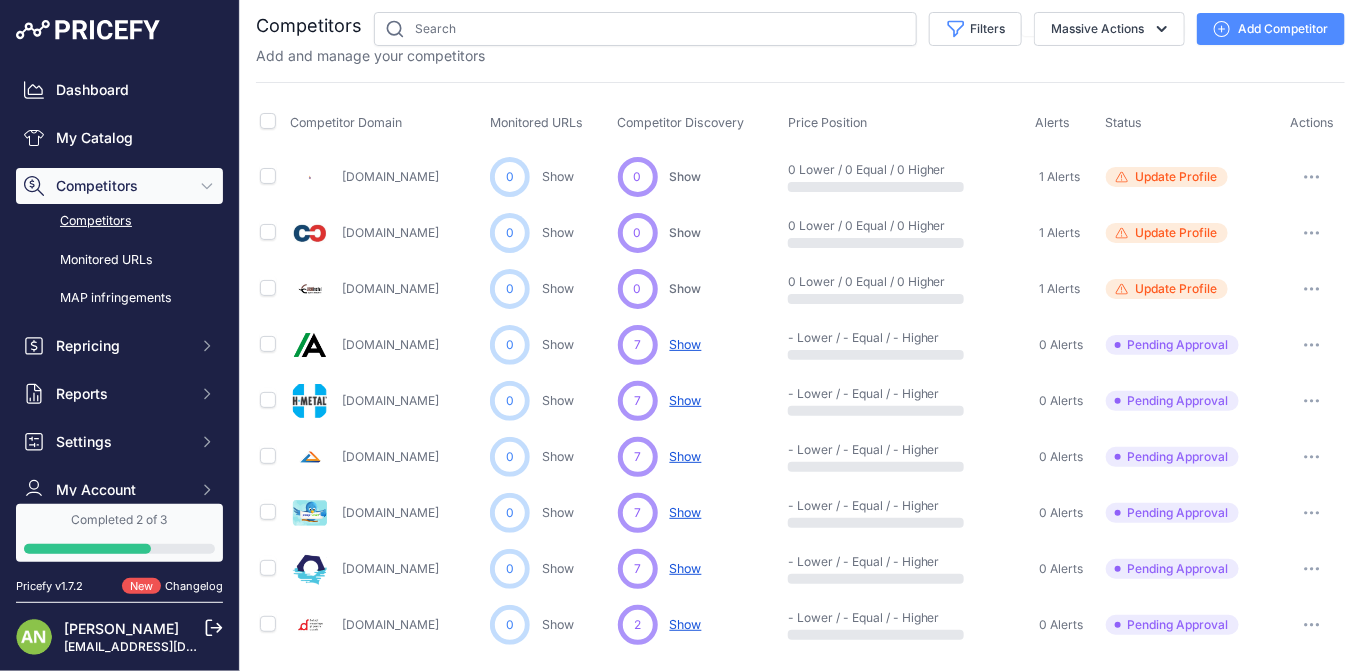 click on "Show" at bounding box center (686, 568) 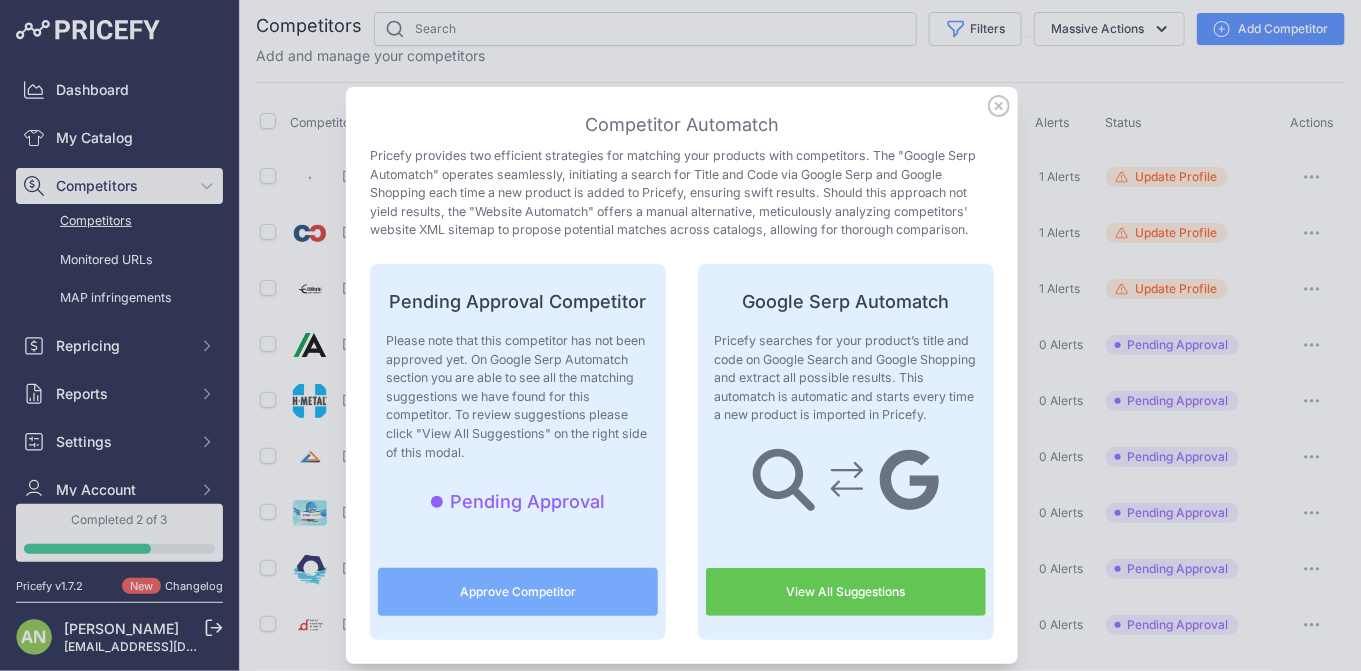 click 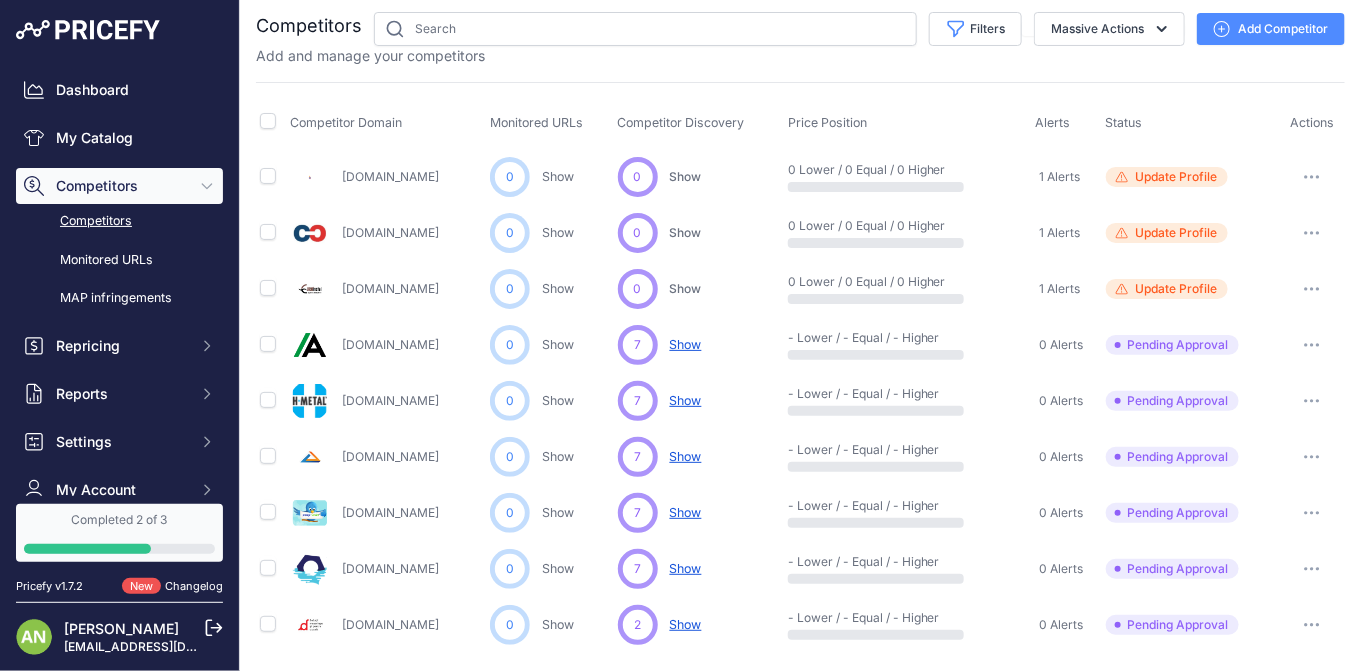 click on "Show" at bounding box center (686, 456) 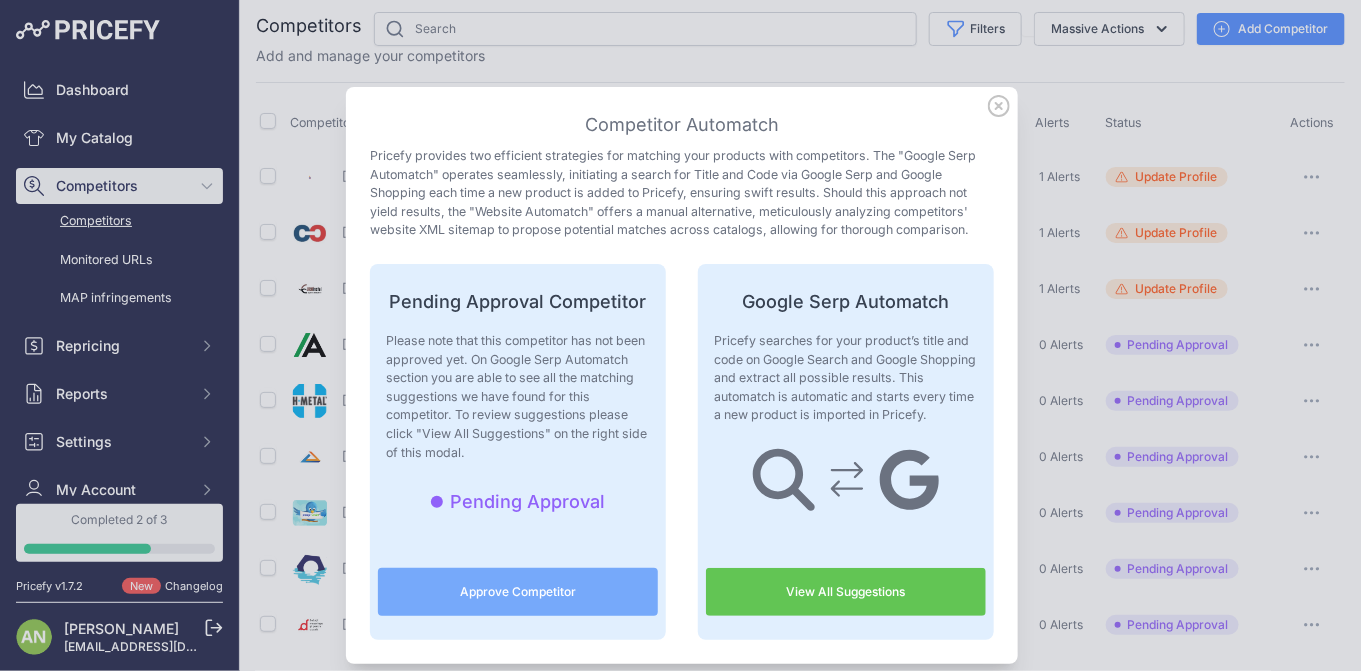 click at bounding box center [680, 335] 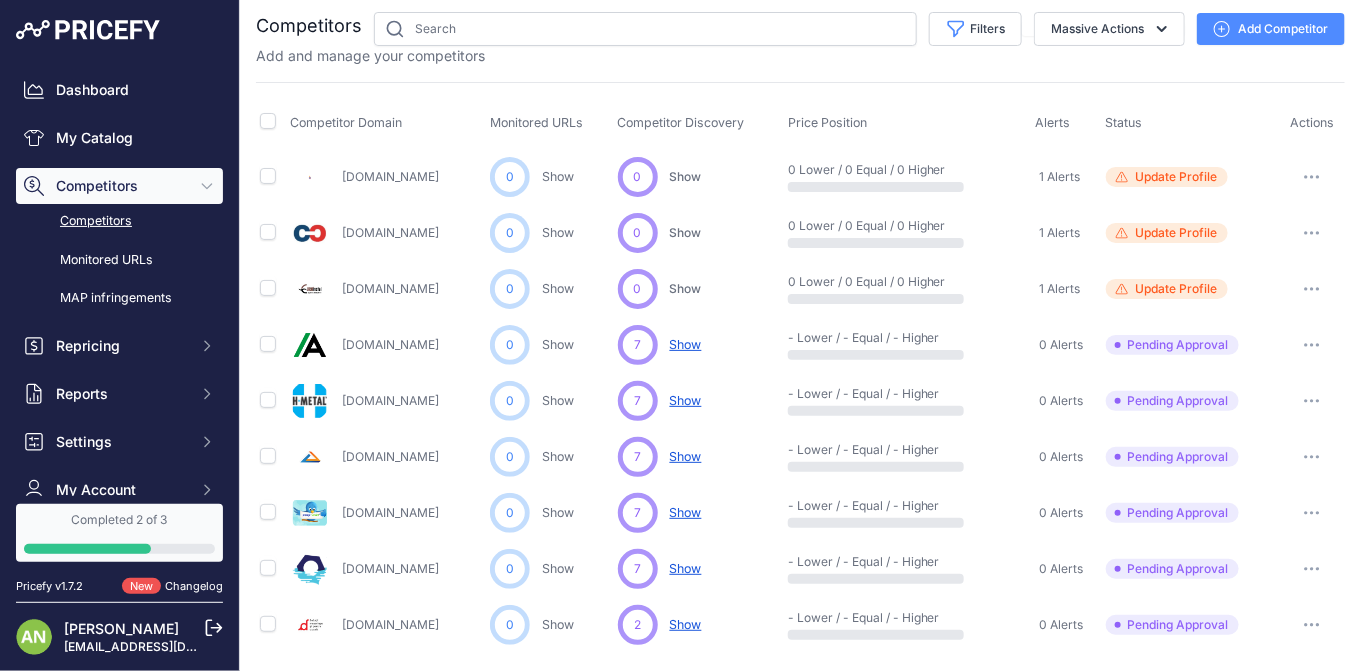 drag, startPoint x: 413, startPoint y: 400, endPoint x: 340, endPoint y: 397, distance: 73.061615 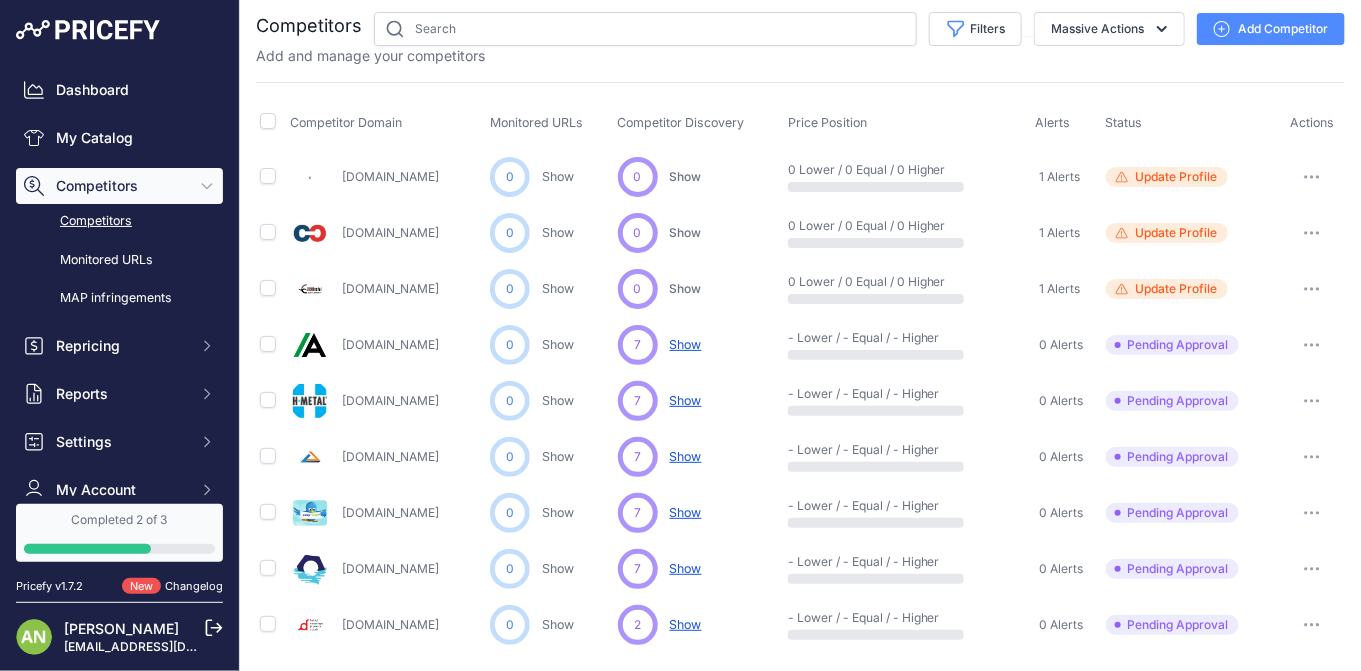 click on "Show" at bounding box center [686, 456] 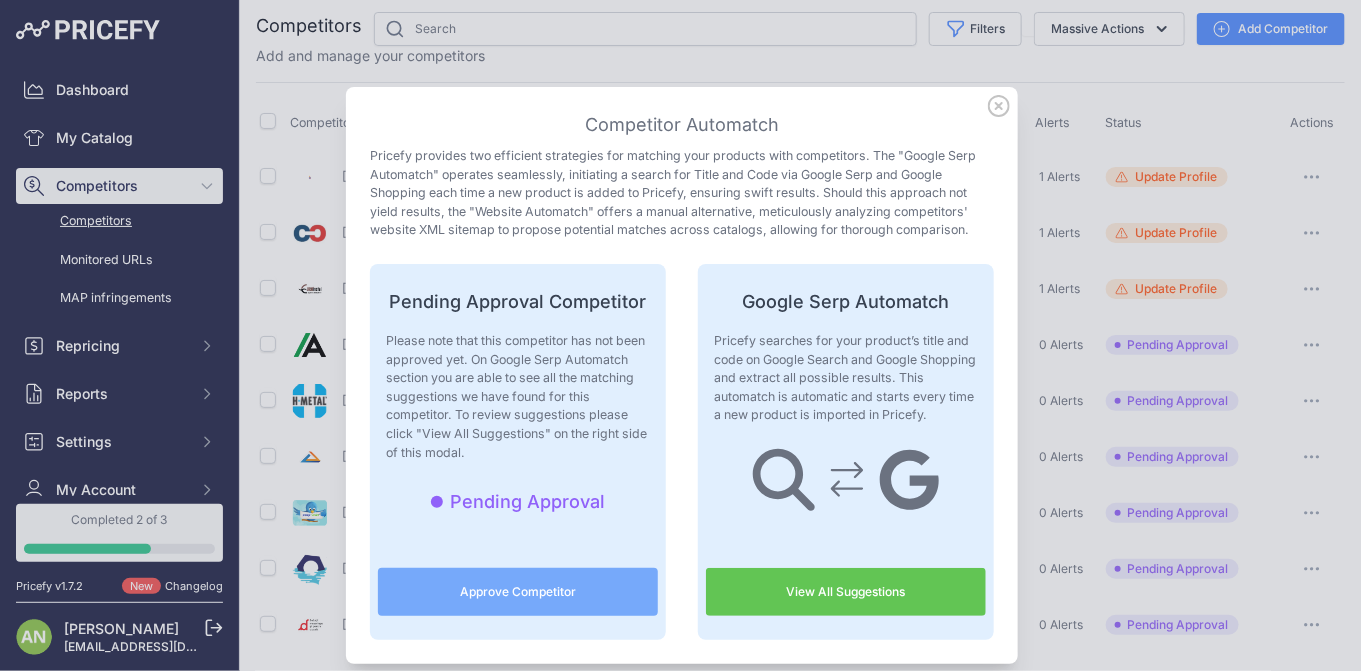 click 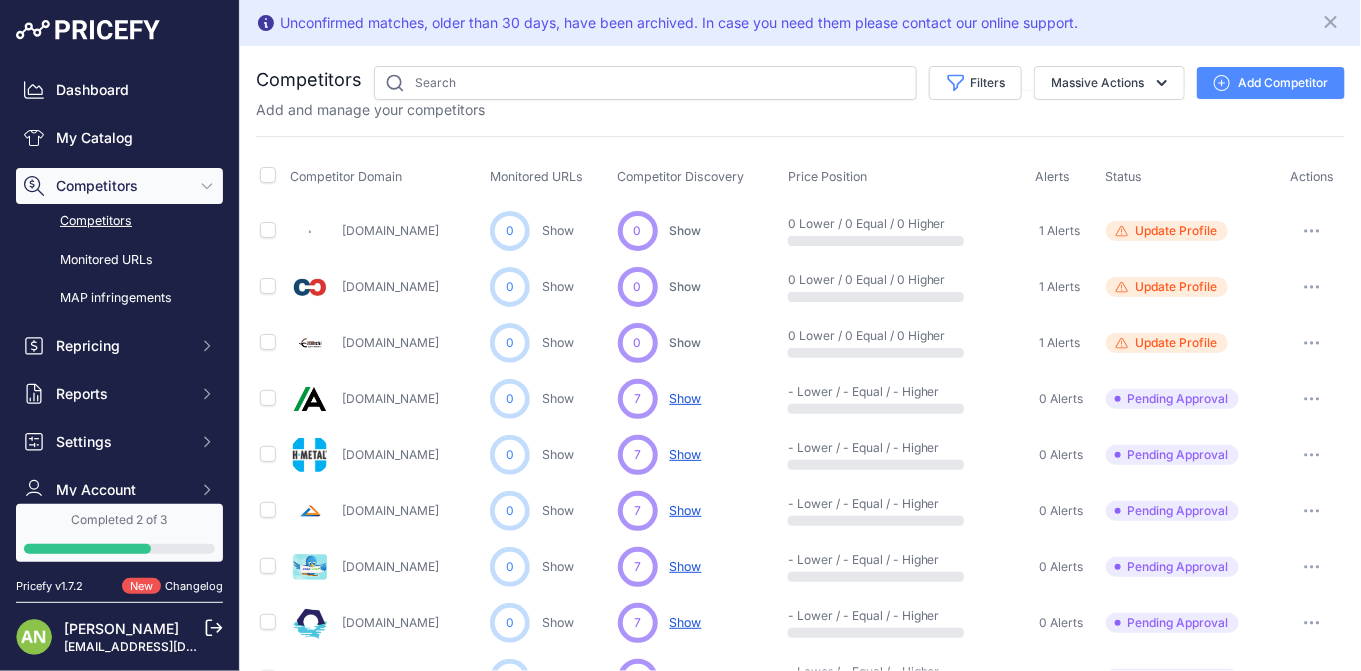 scroll, scrollTop: 0, scrollLeft: 0, axis: both 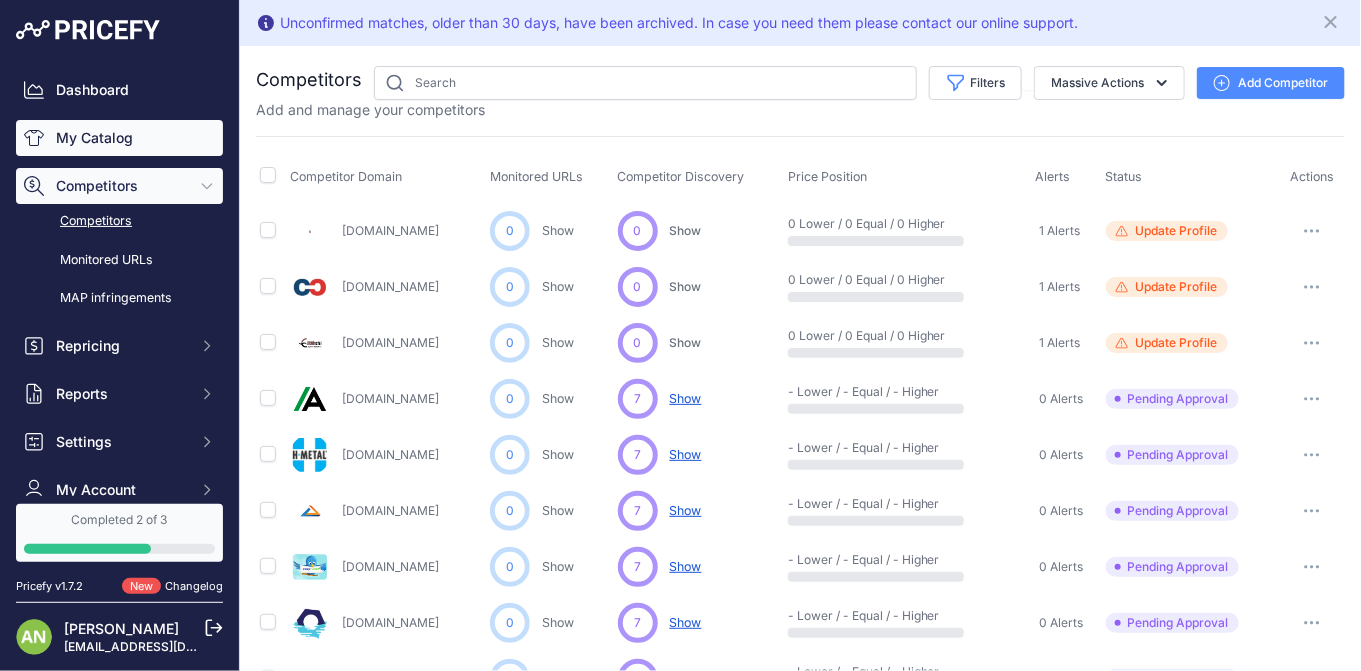 click on "My Catalog" at bounding box center [119, 138] 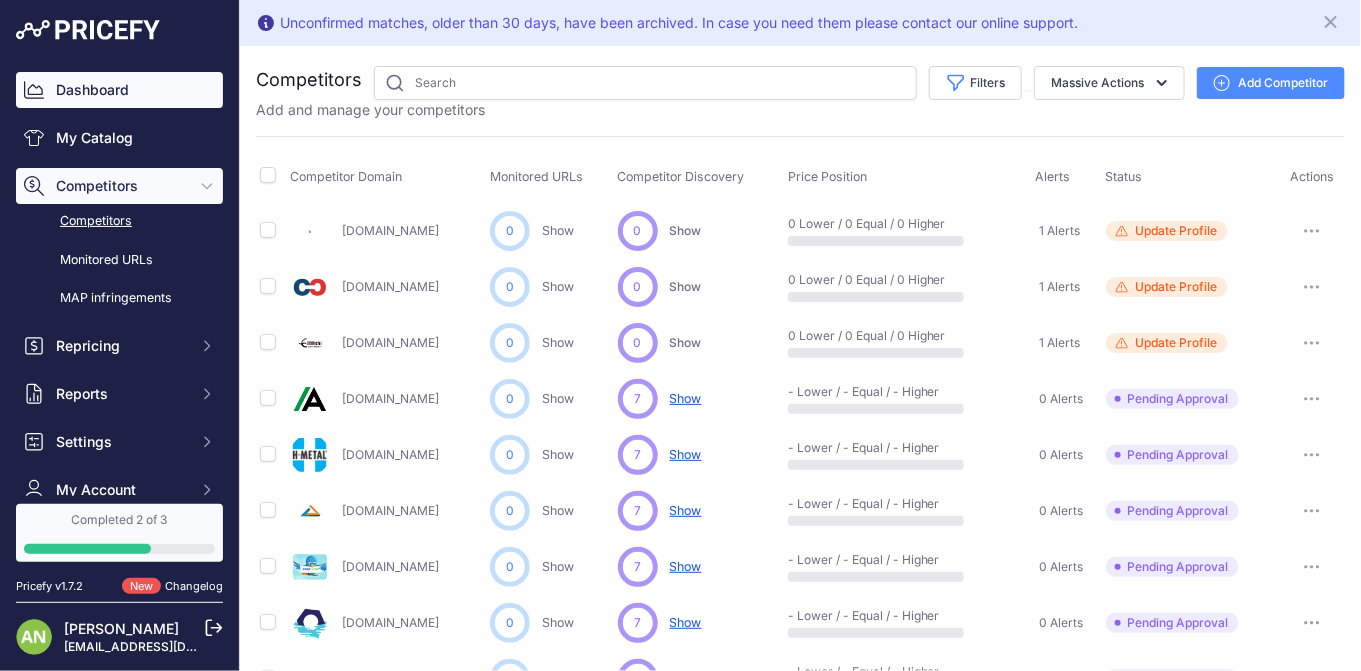 click on "Dashboard" at bounding box center (119, 90) 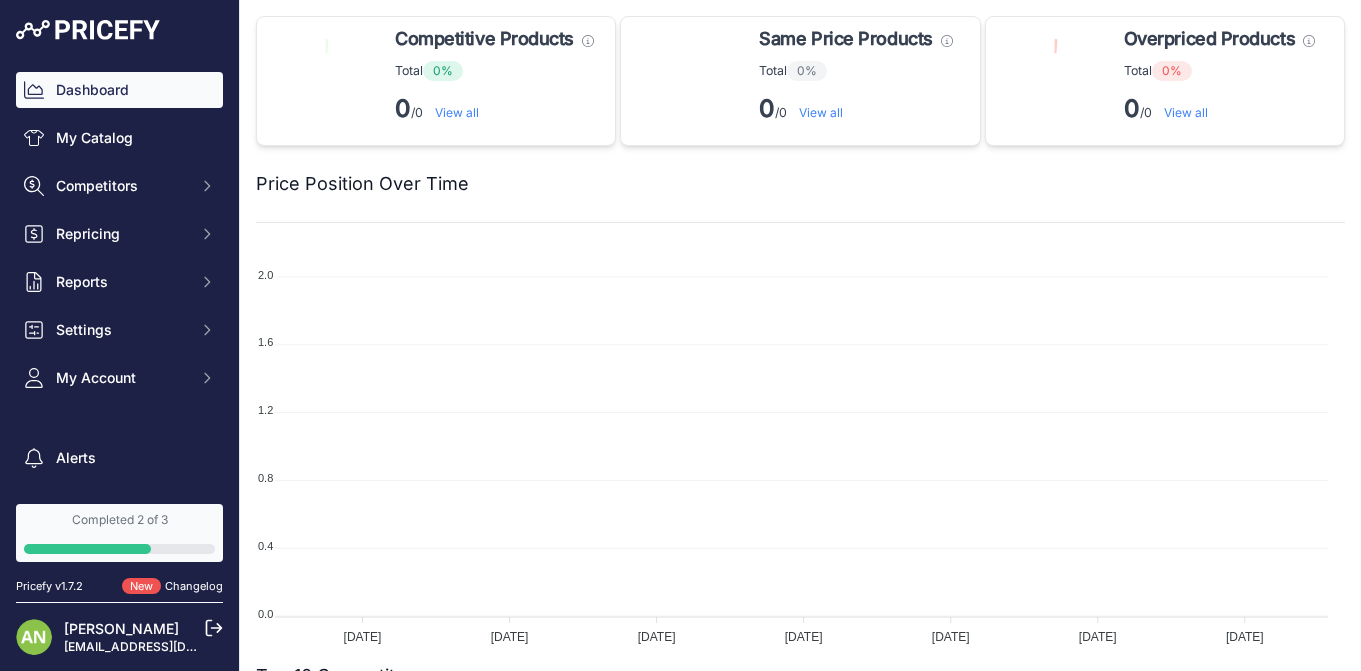 scroll, scrollTop: 0, scrollLeft: 0, axis: both 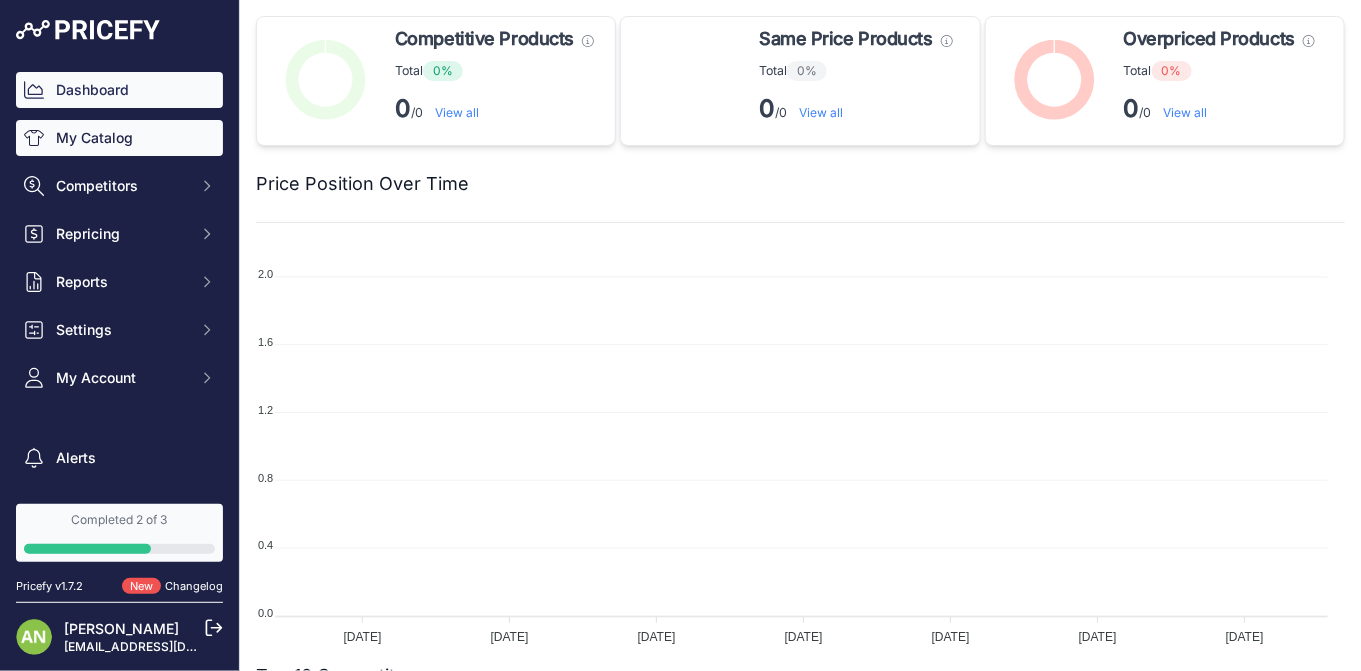 click on "My Catalog" at bounding box center (119, 138) 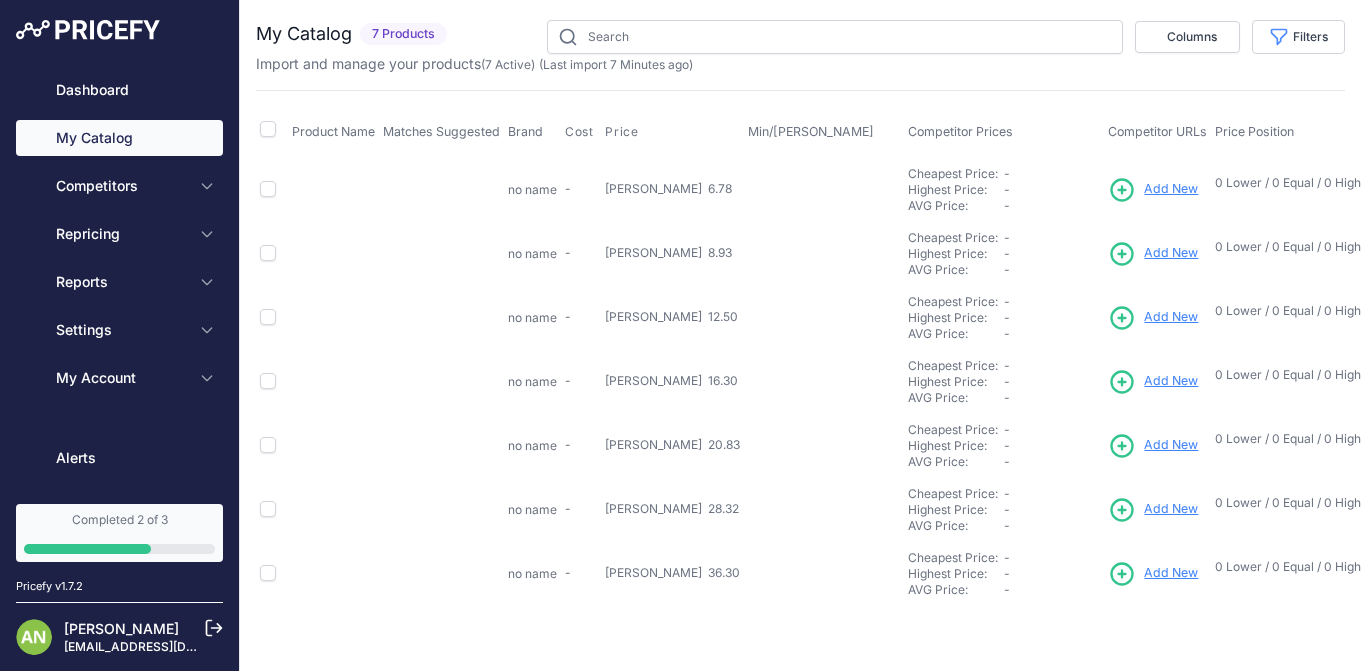 scroll, scrollTop: 0, scrollLeft: 0, axis: both 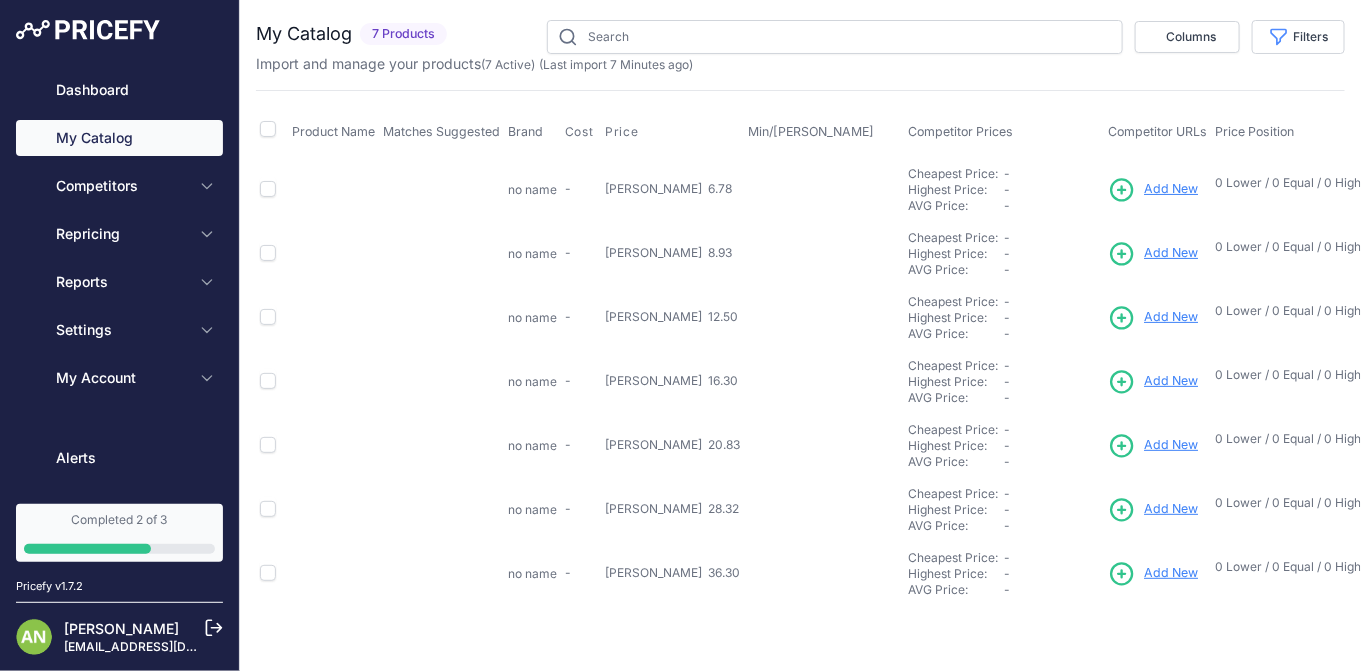 type 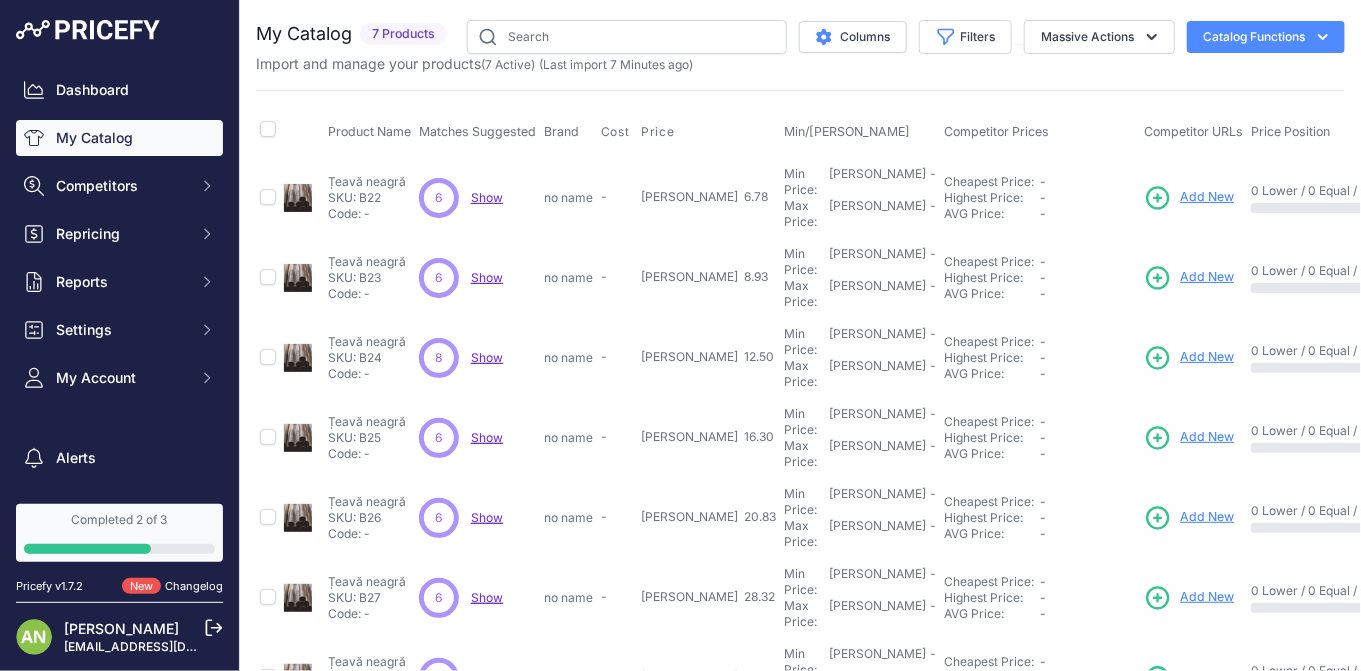 click on "Show" at bounding box center (487, 197) 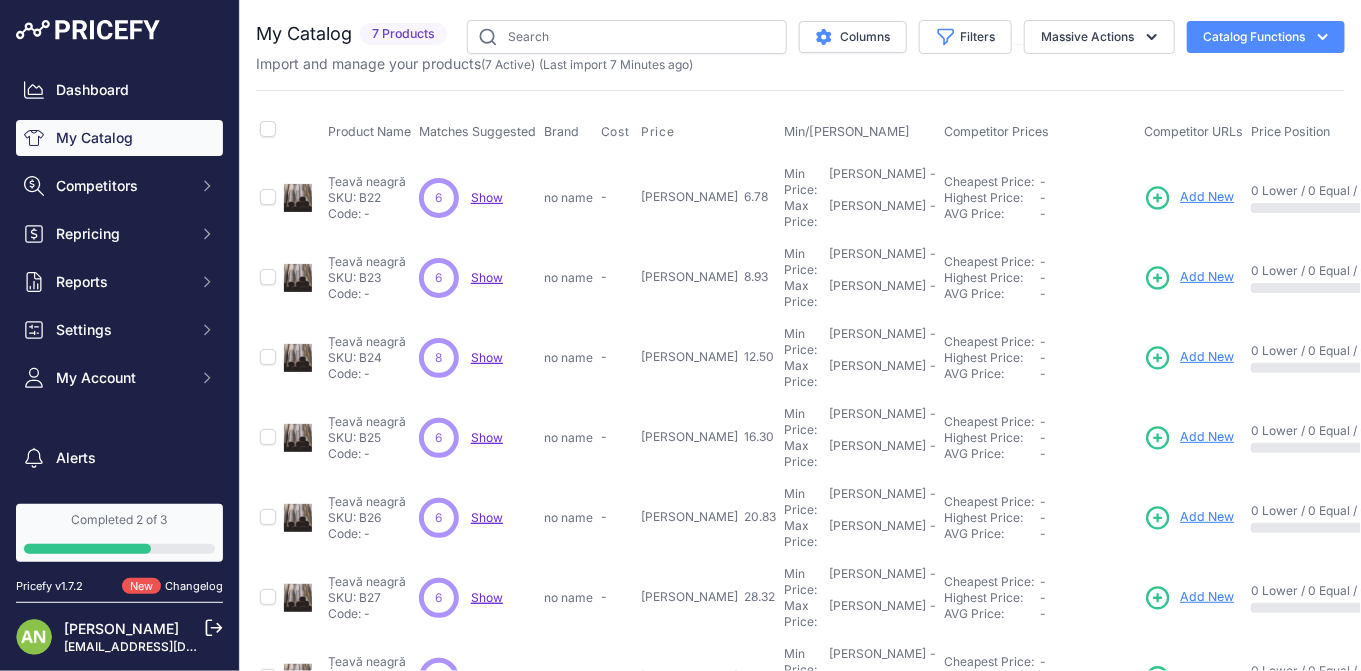 click on "Show" at bounding box center [487, 357] 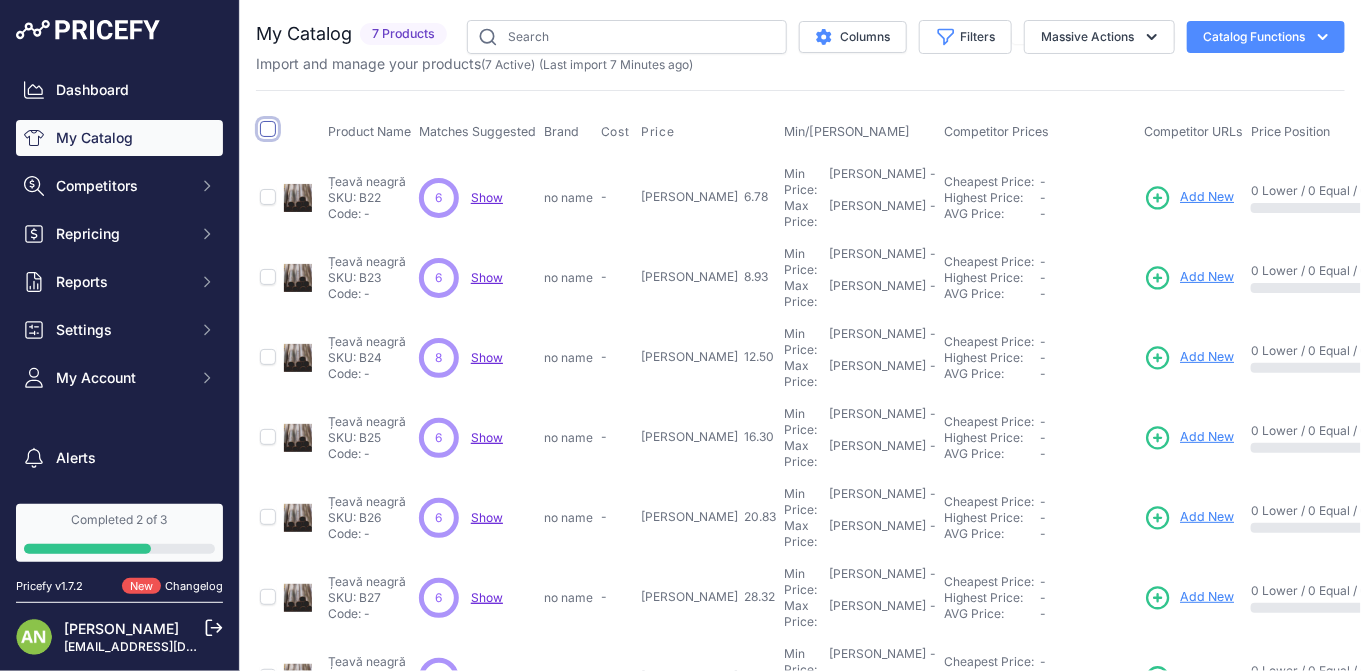 click at bounding box center [268, 129] 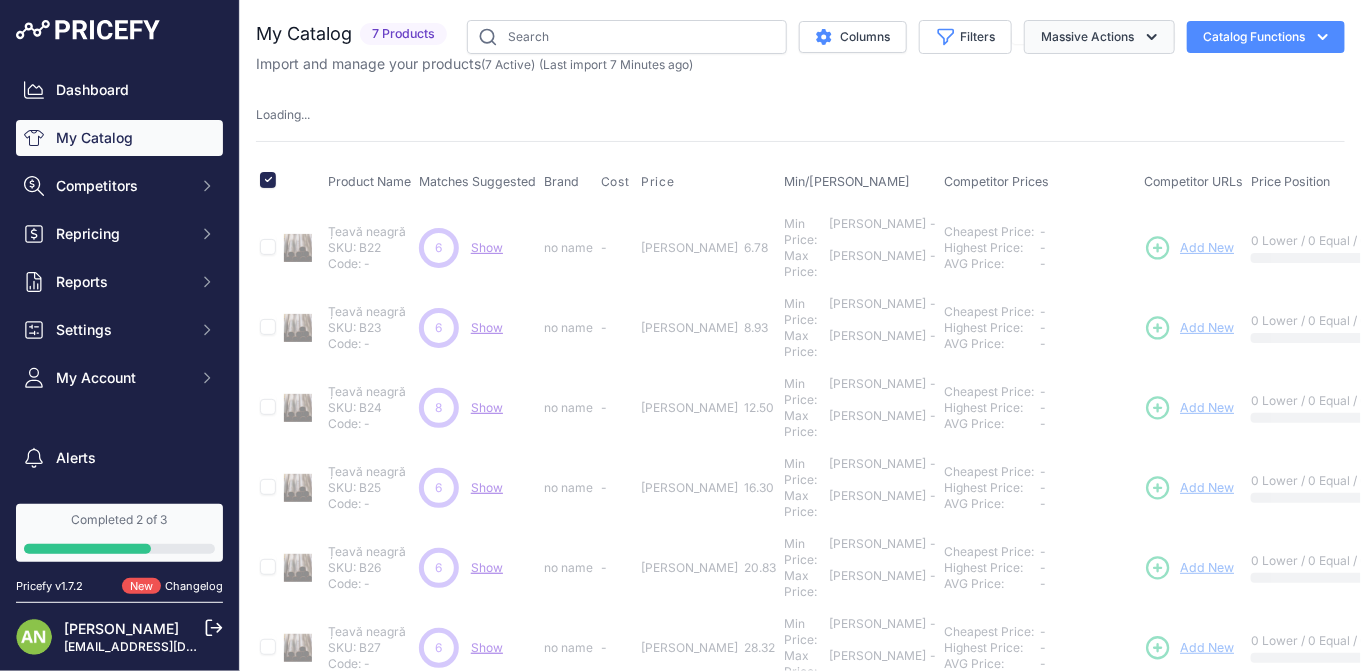 click on "Massive Actions" at bounding box center (1099, 37) 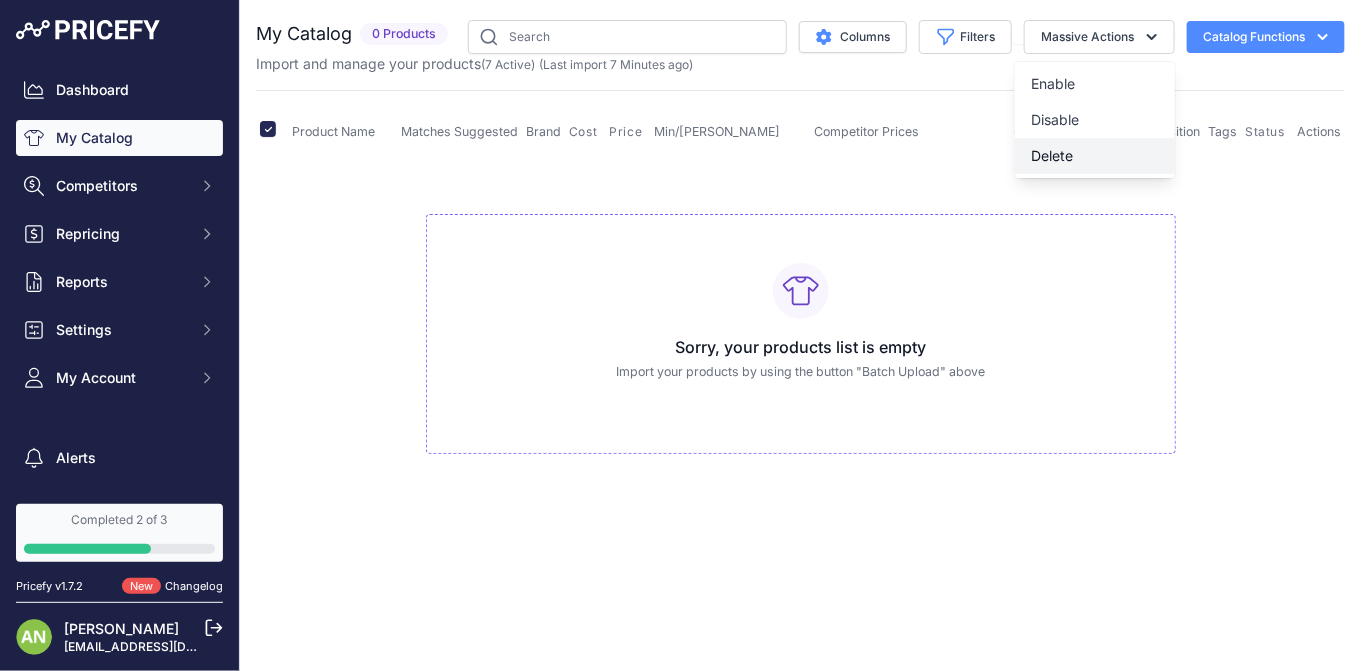 click on "Delete" at bounding box center (1052, 155) 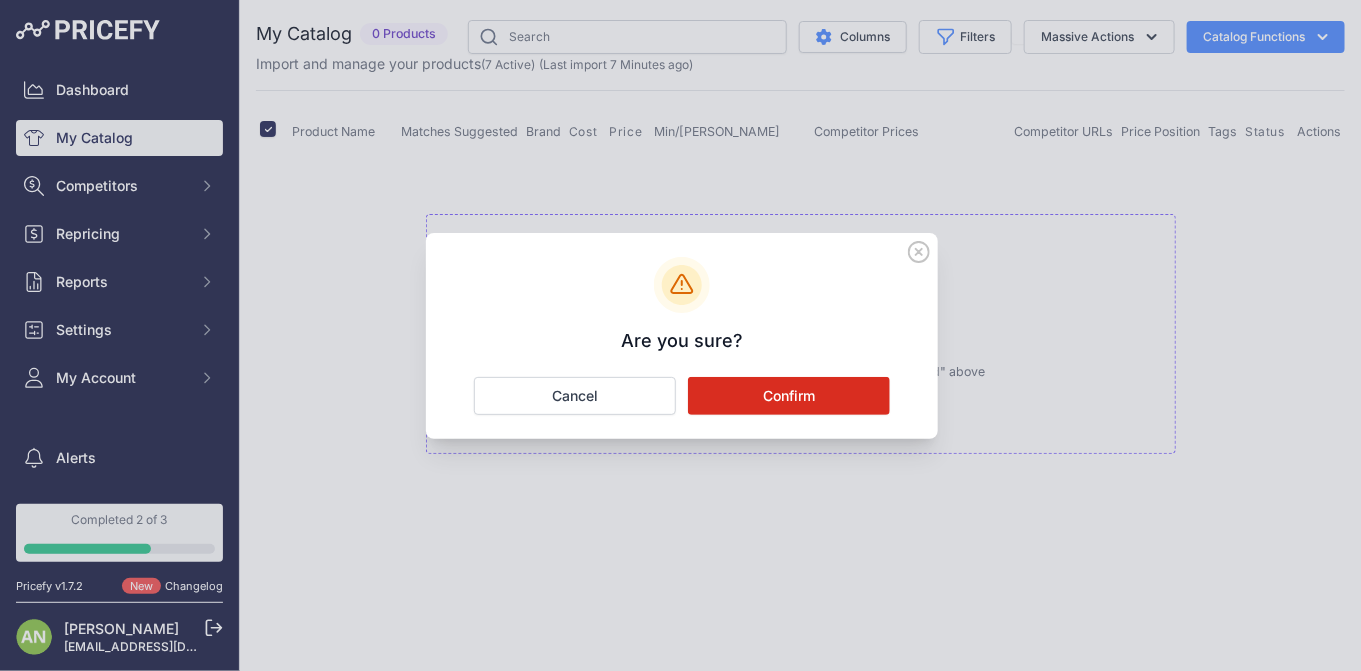 click on "Confirm" at bounding box center [789, 396] 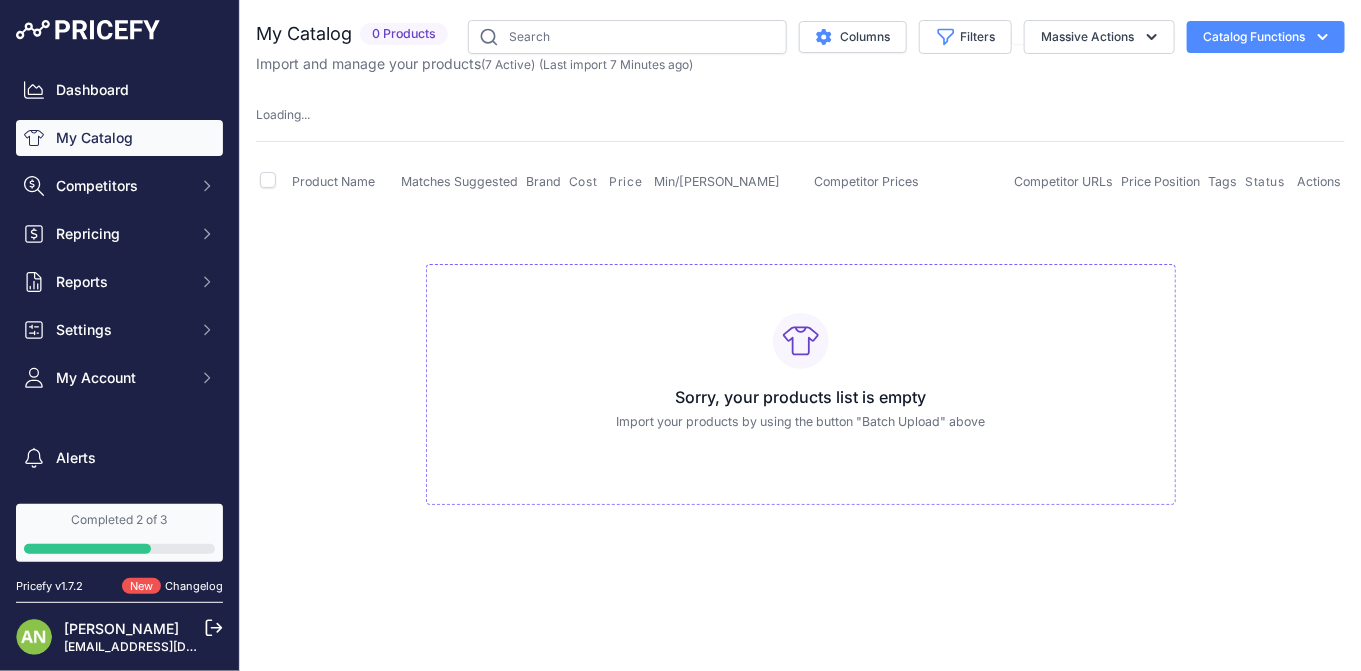 type 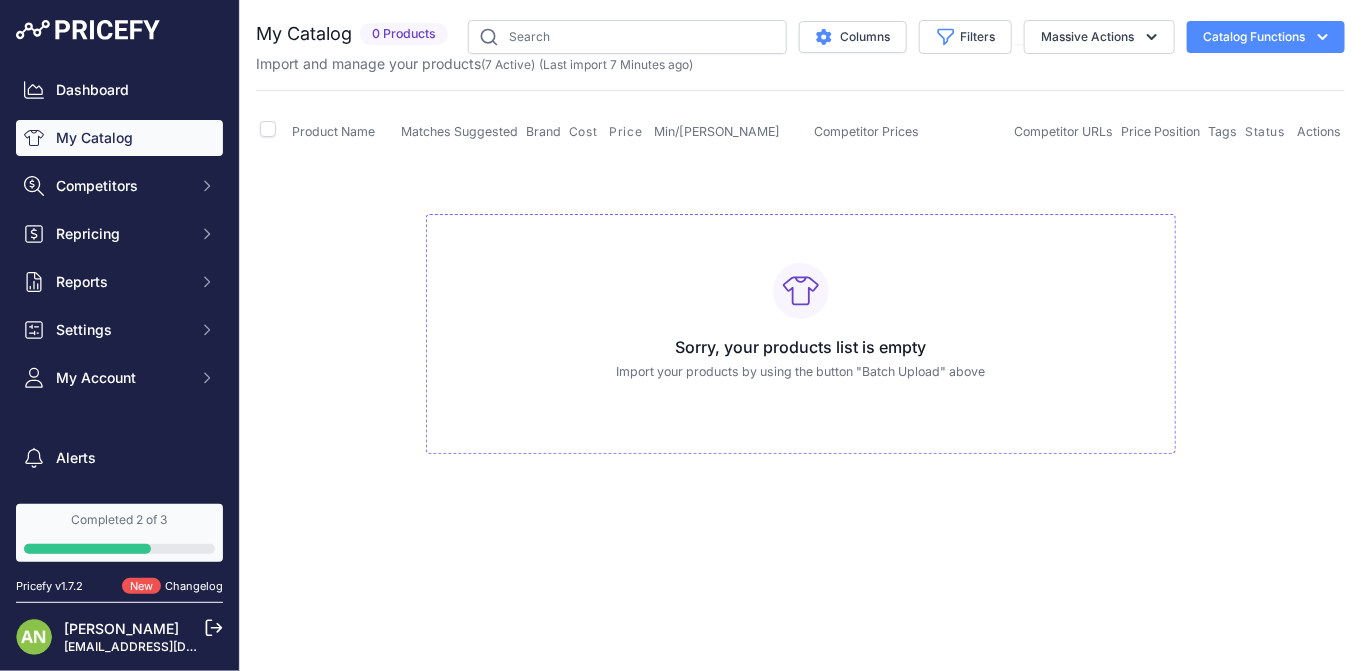 click on "Sorry, your products list is empty
Import your products by using the button "Batch Upload" above" at bounding box center (801, 334) 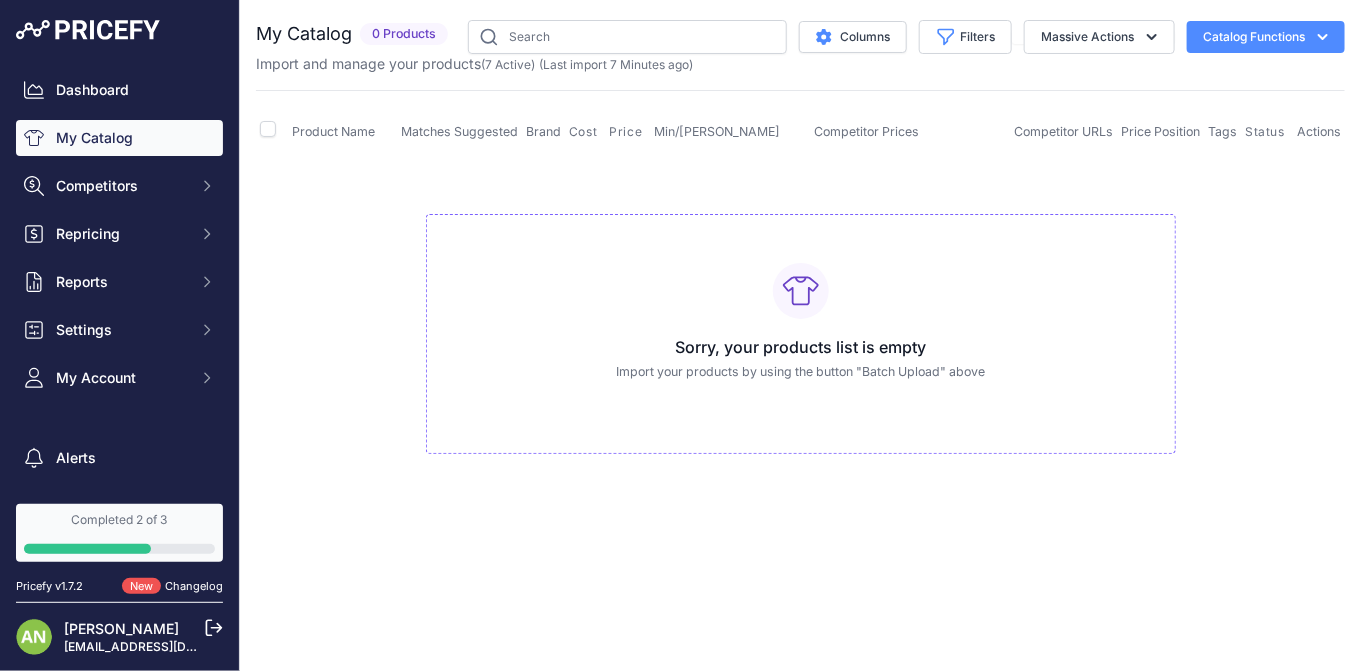 click on "You are not connected to the internet.
My Catalog" at bounding box center (800, 257) 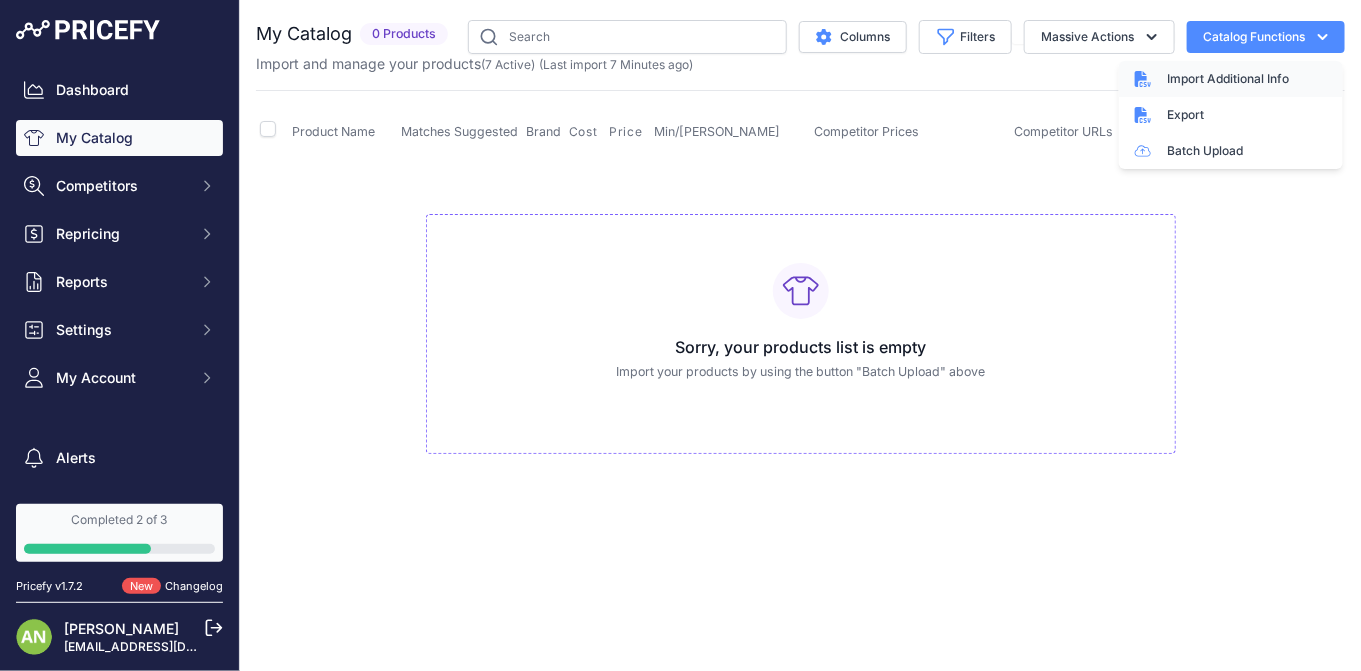 click on "Import Additional Info" at bounding box center (1231, 79) 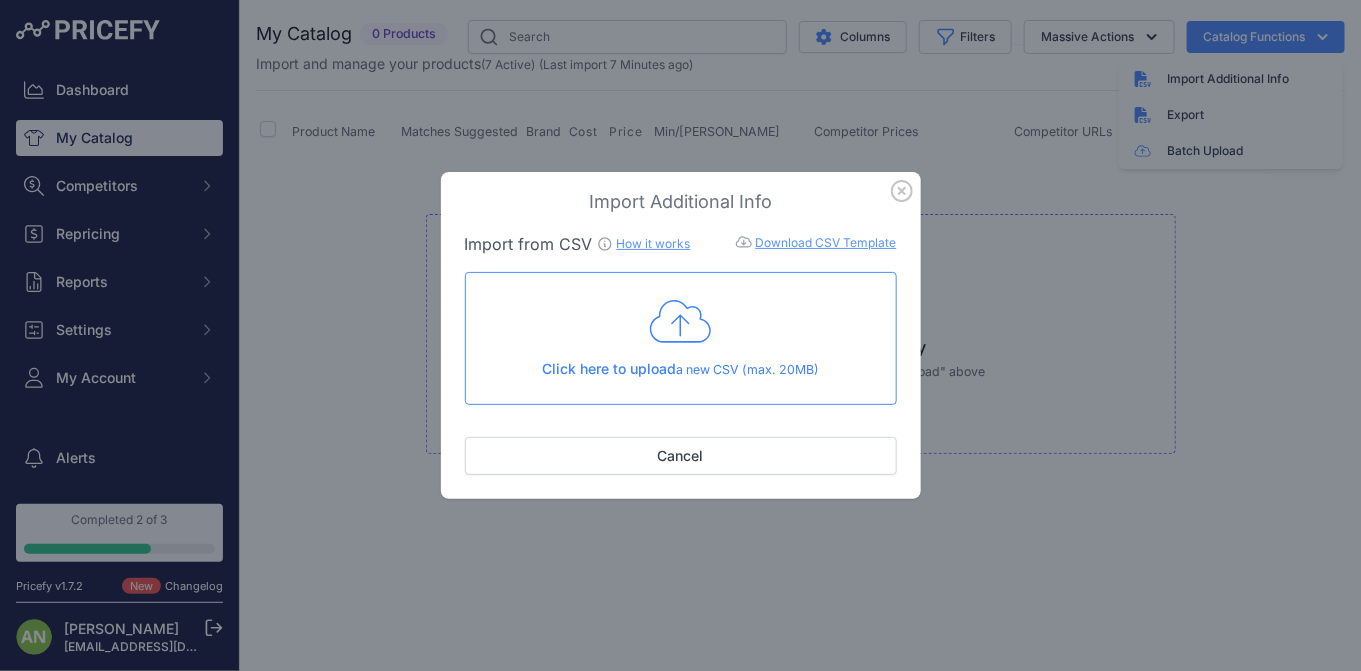 click 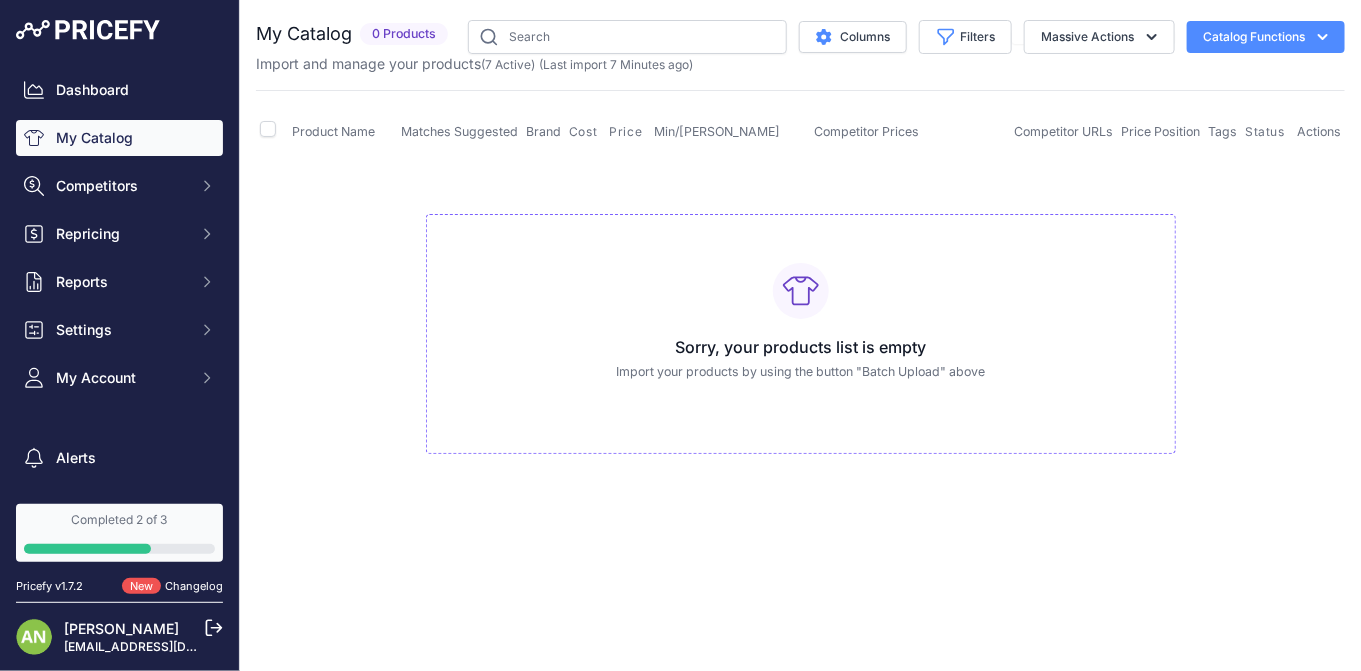 click on "Catalog Functions" at bounding box center [1266, 37] 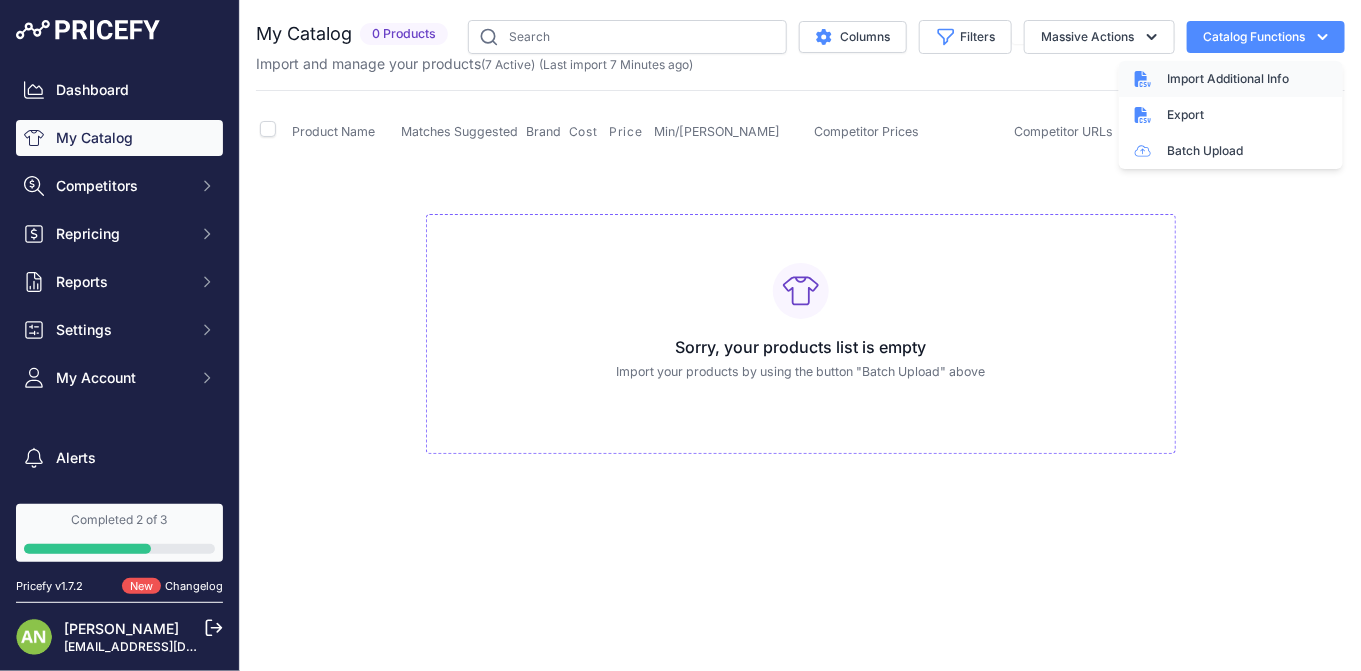 click on "Import Additional Info" at bounding box center [1228, 79] 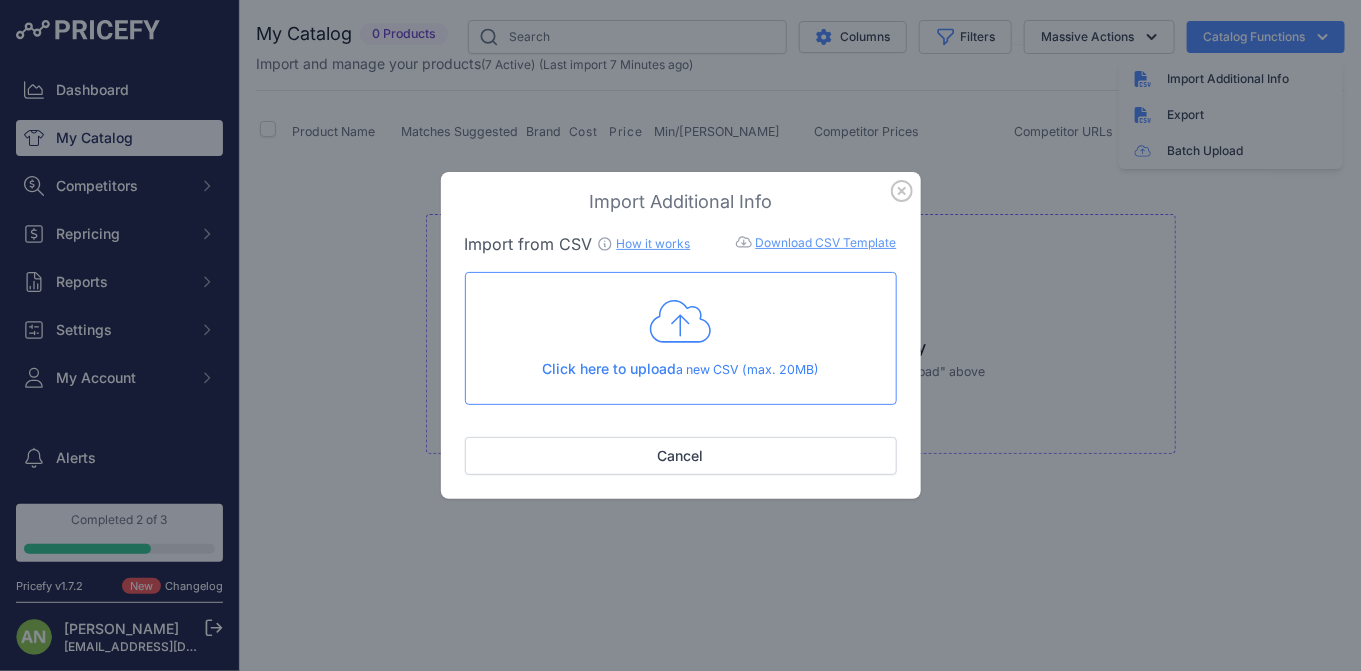 click on "Click here to upload  a new CSV (max.
20MB)" at bounding box center (681, 338) 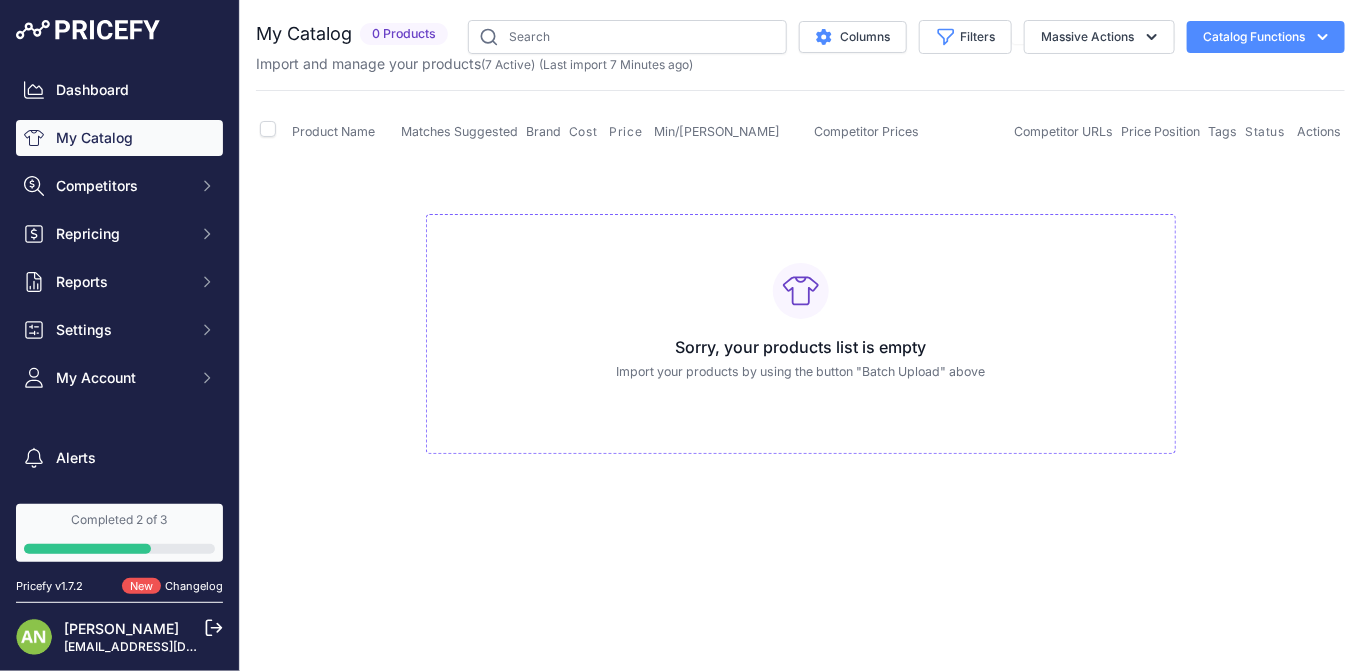 click on "Sorry, your products list is empty
Import your products by using the button "Batch Upload" above" at bounding box center (801, 334) 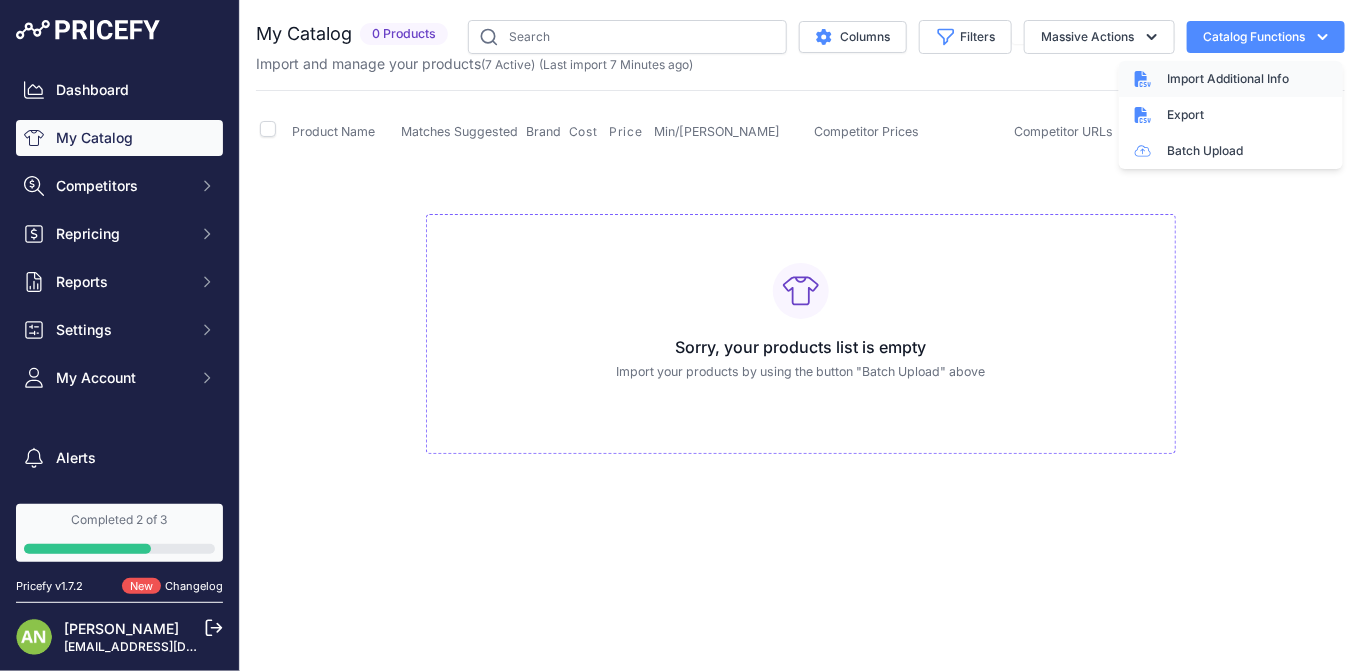 click on "Import Additional Info" at bounding box center (1231, 79) 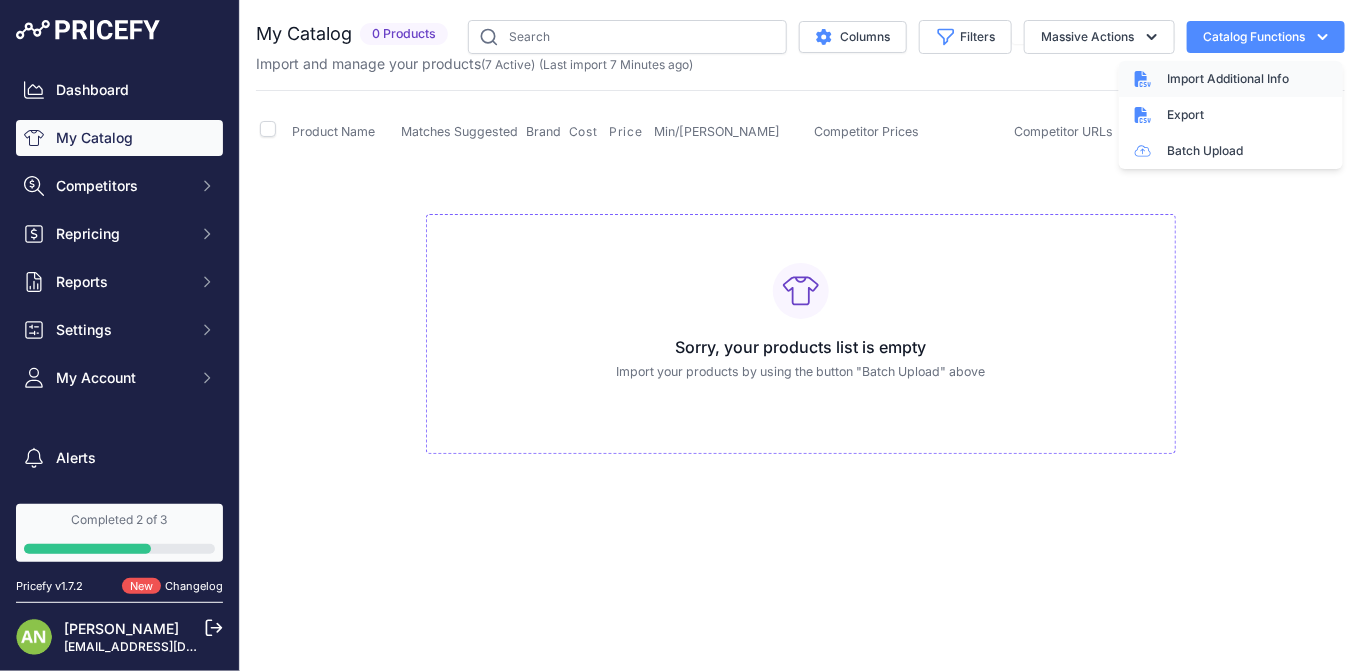 click on "Import Additional Info" at bounding box center [1228, 79] 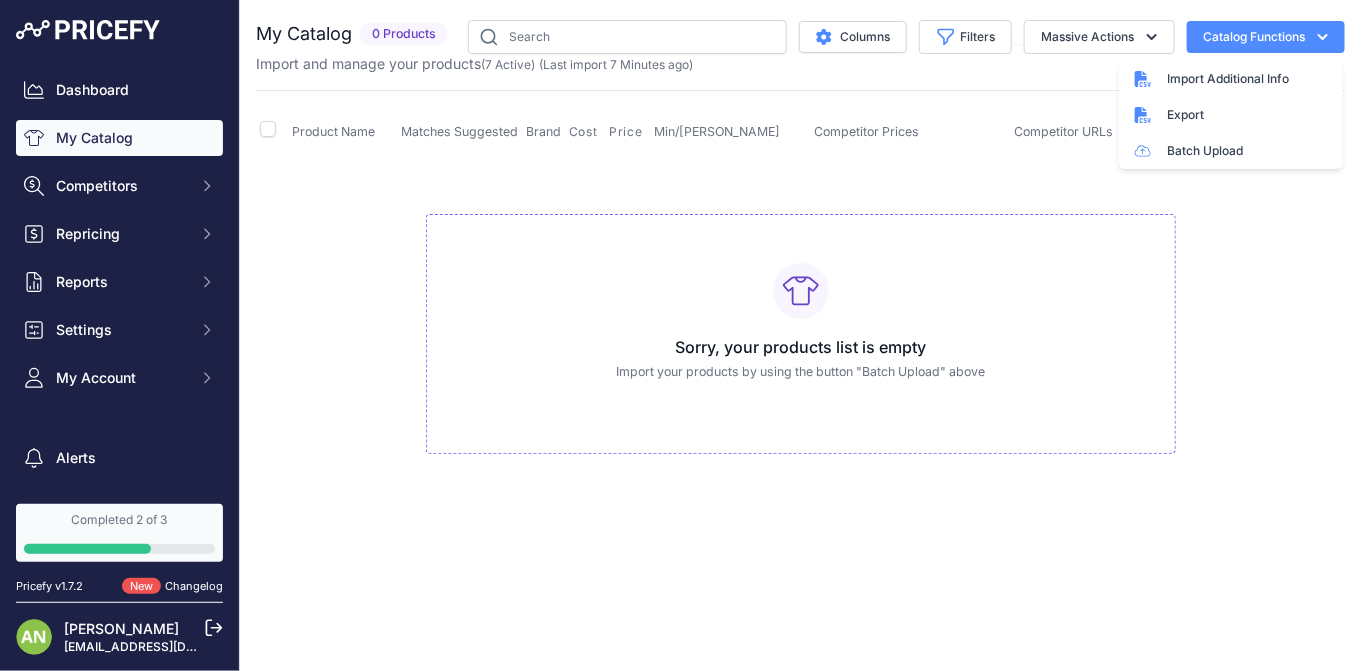 click on "Sorry, your products list is empty
Import your products by using the button "Batch Upload" above" at bounding box center (800, 325) 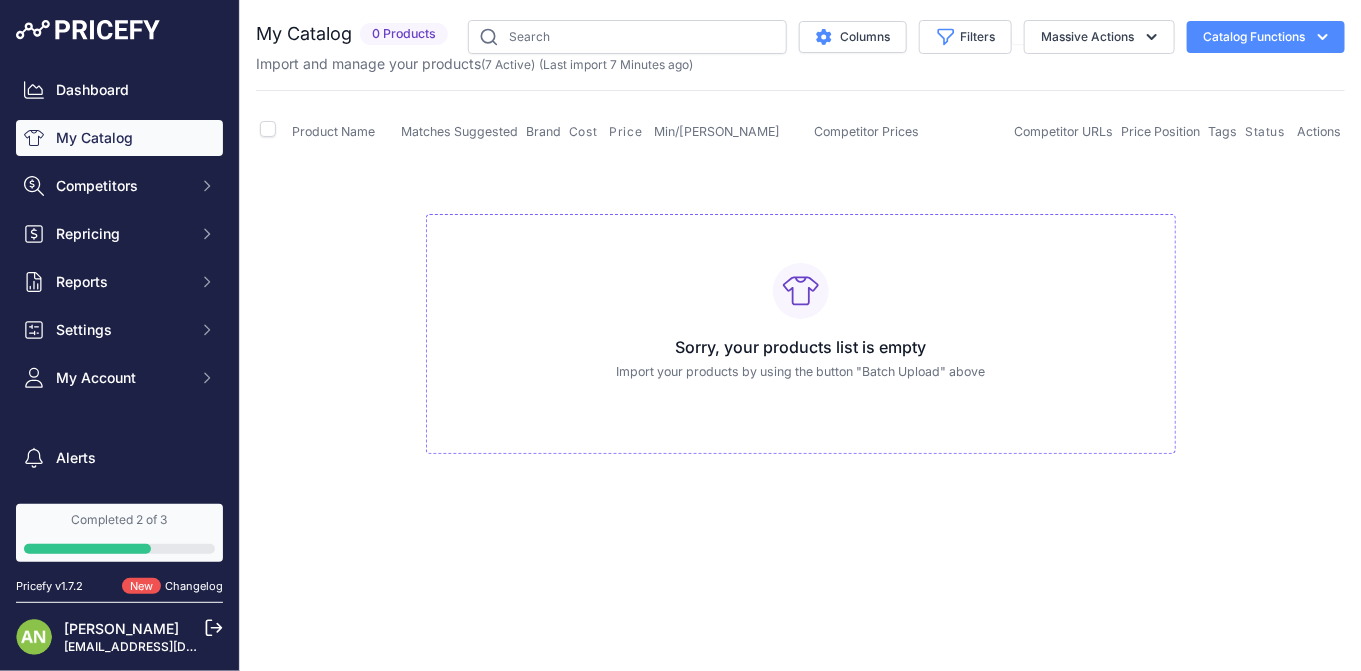 click on "Catalog Functions" at bounding box center (1266, 37) 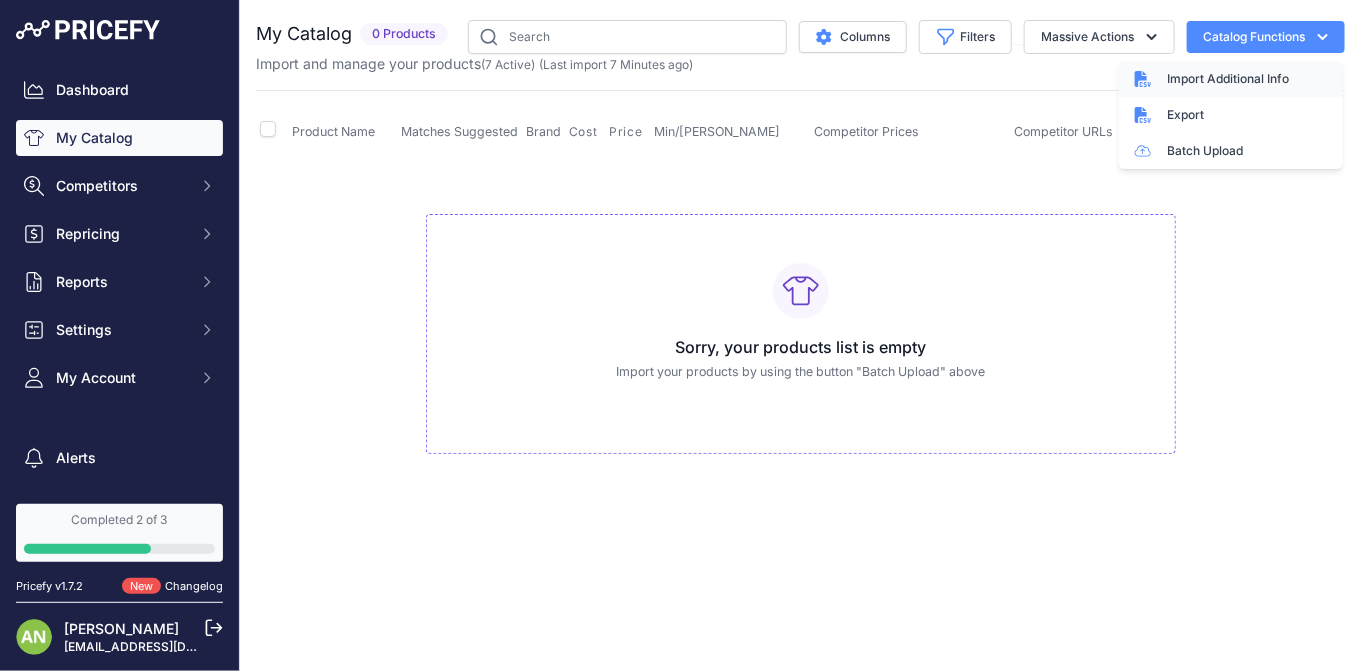 click on "Import Additional Info" at bounding box center [1228, 79] 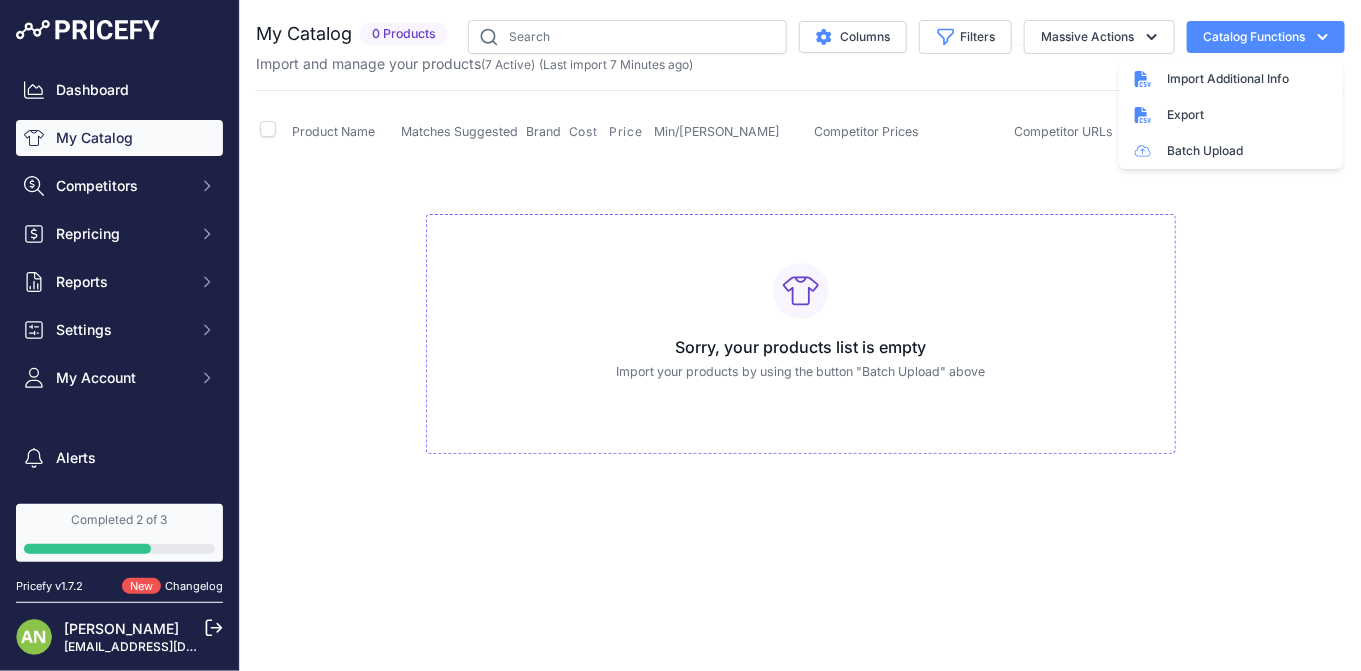 click on "Sorry, your products list is empty
Import your products by using the button "Batch Upload" above" at bounding box center (800, 325) 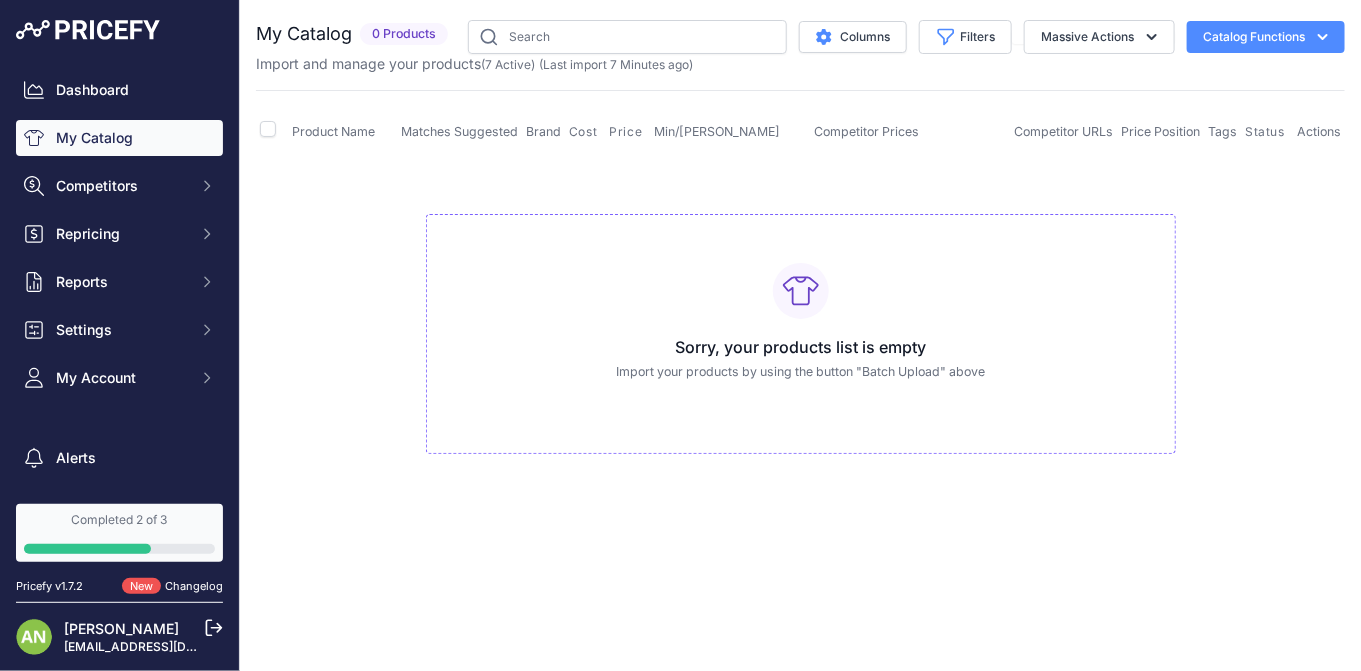 type 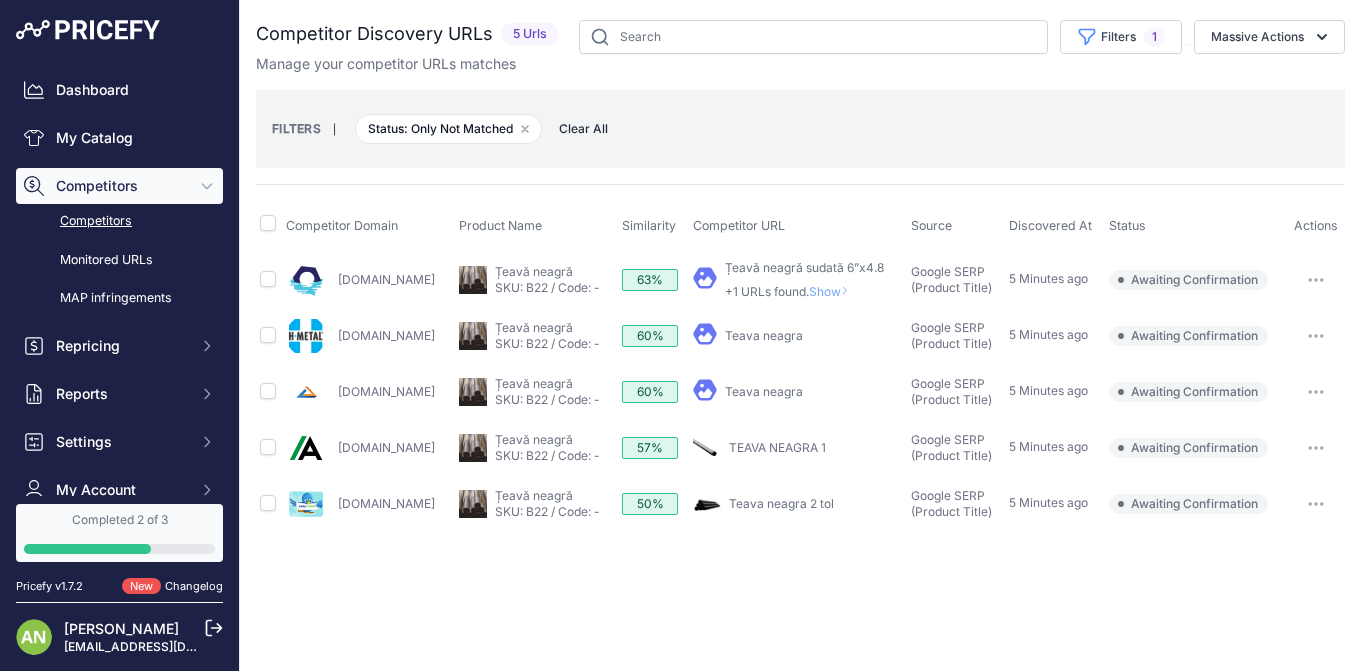 scroll, scrollTop: 0, scrollLeft: 0, axis: both 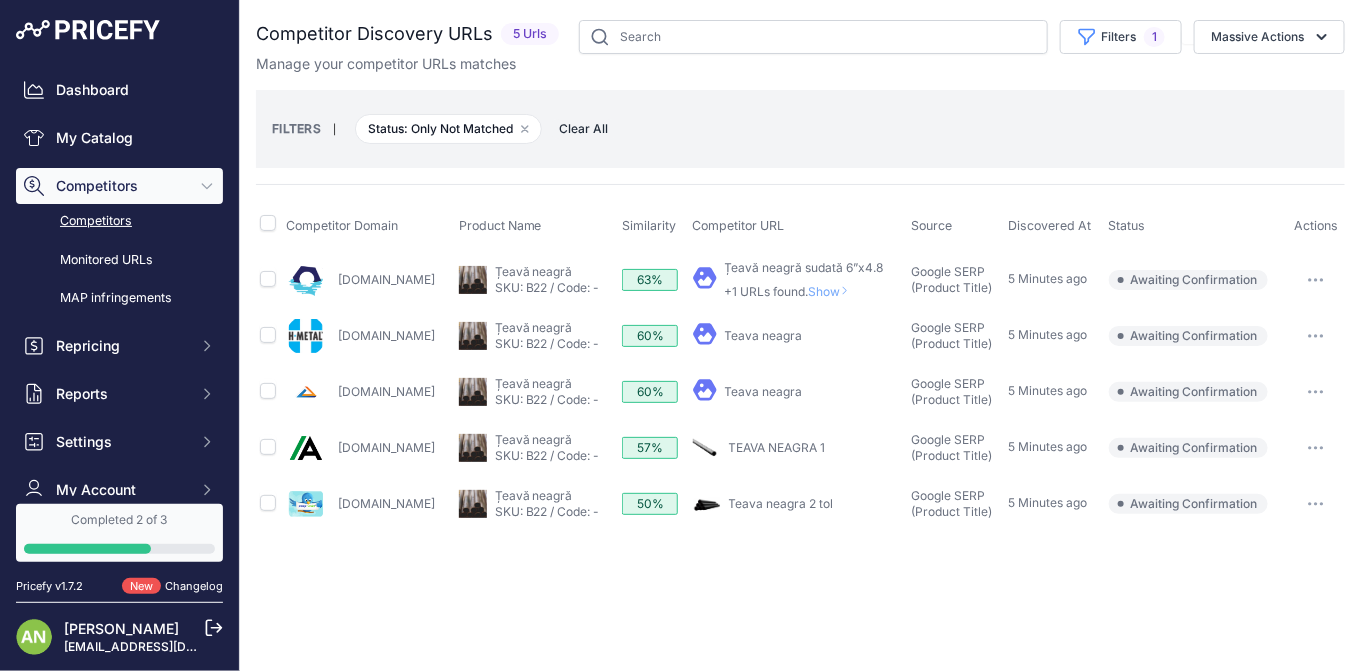 click on "Awaiting Confirmation" at bounding box center [1188, 280] 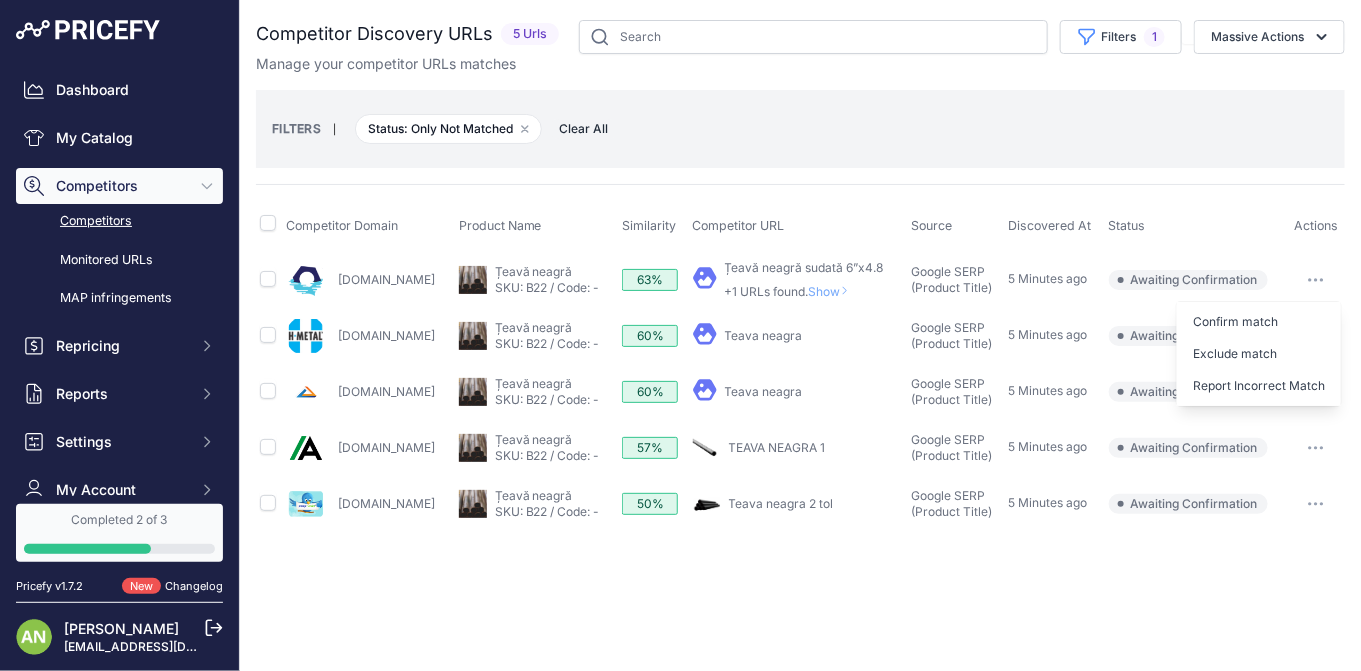click on "Vidiprodserv.ro" at bounding box center (368, 280) 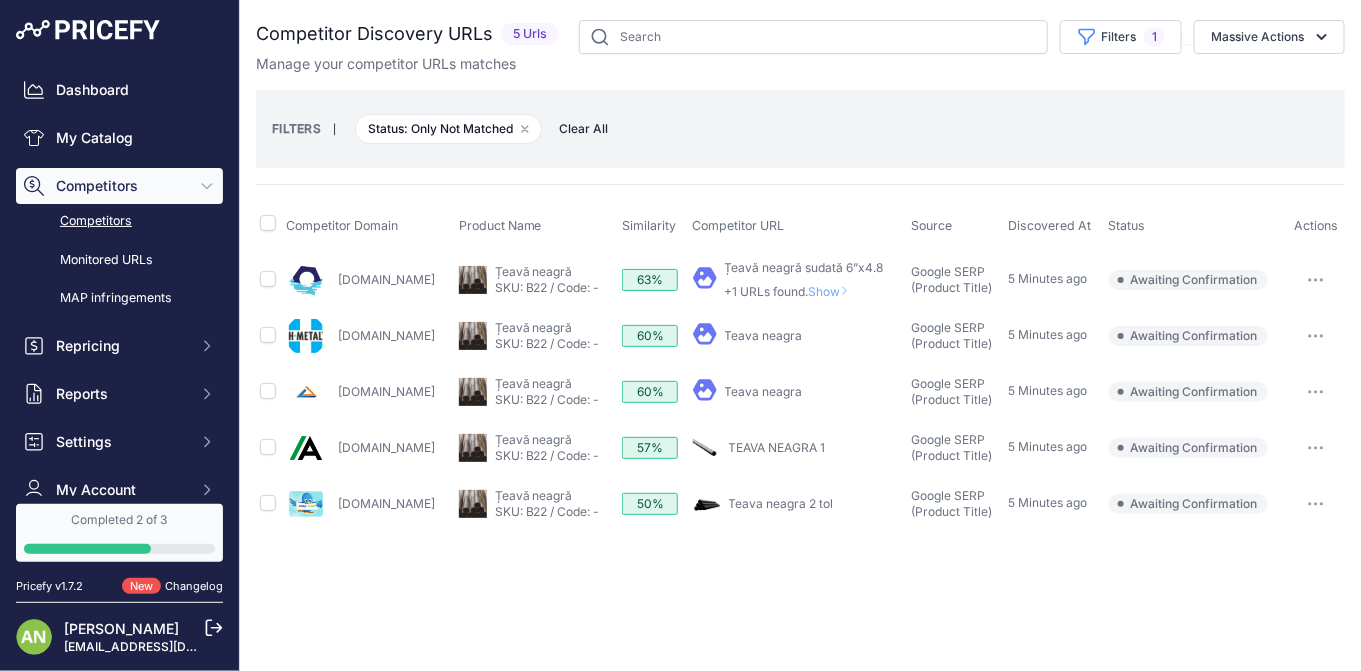 click on "Show" at bounding box center [833, 291] 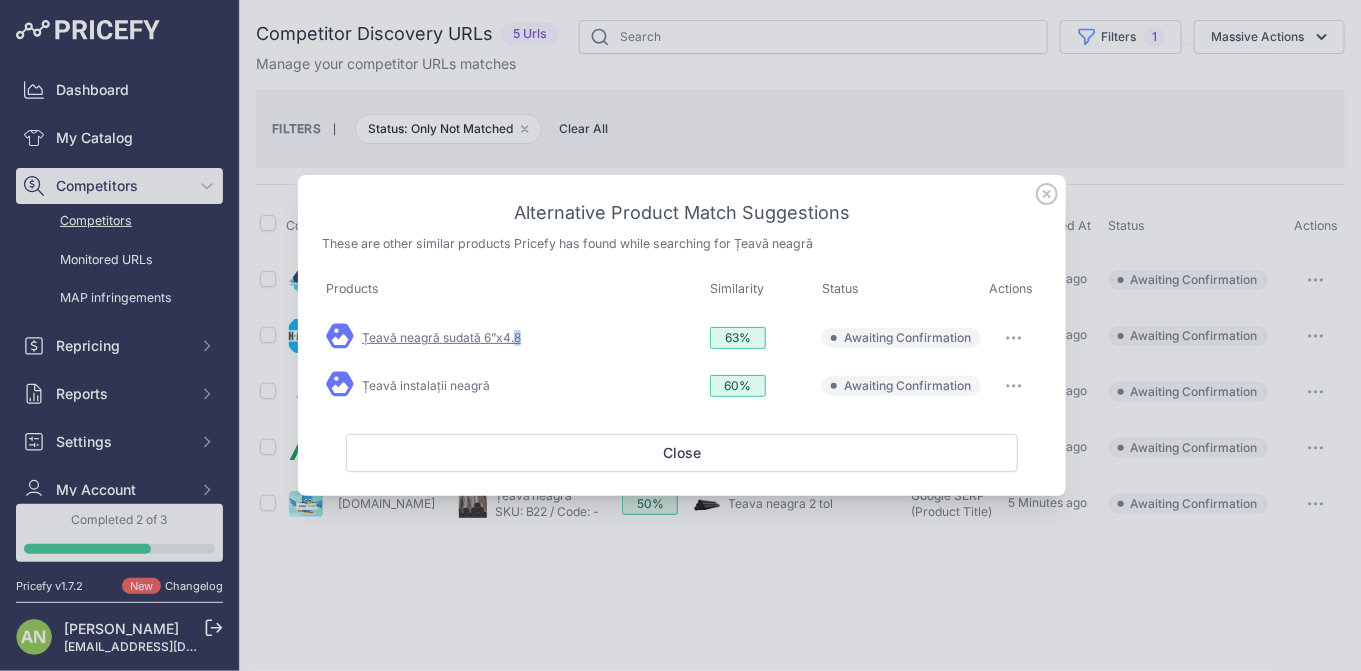 click on "Țeavă neagră sudată 6”x4.8" at bounding box center [514, 338] 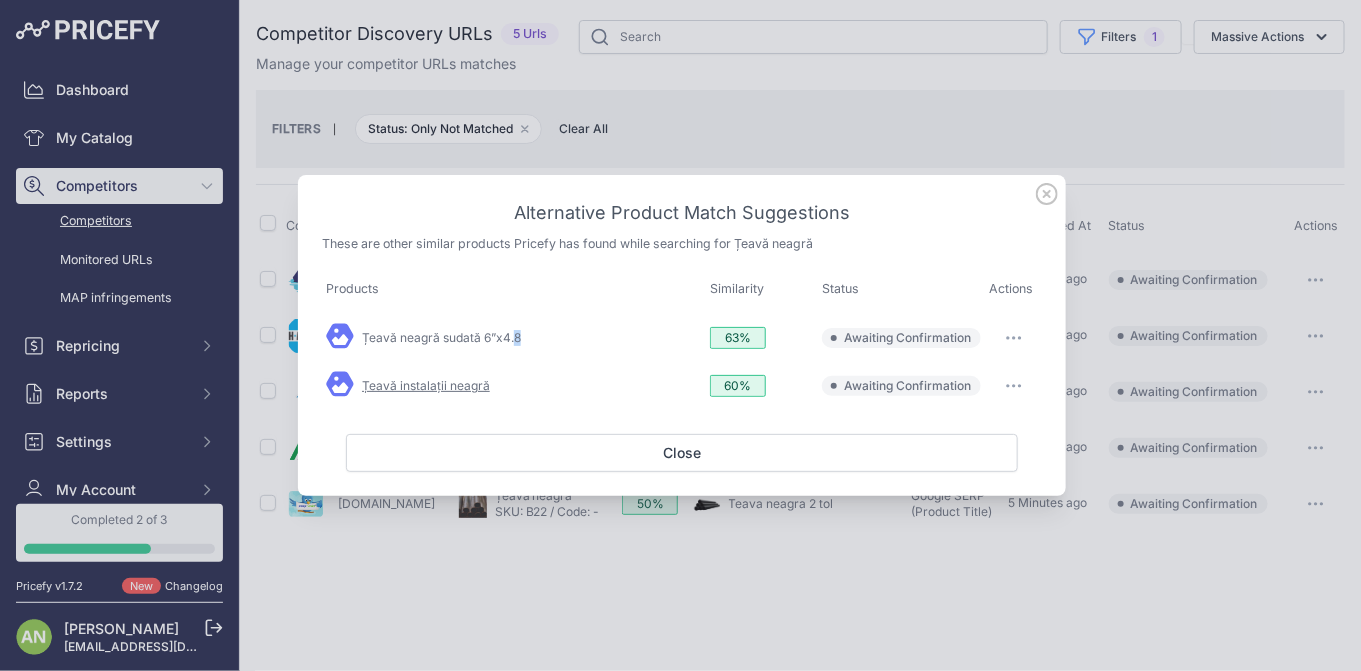 click on "Țeavă instalații neagră" at bounding box center [426, 385] 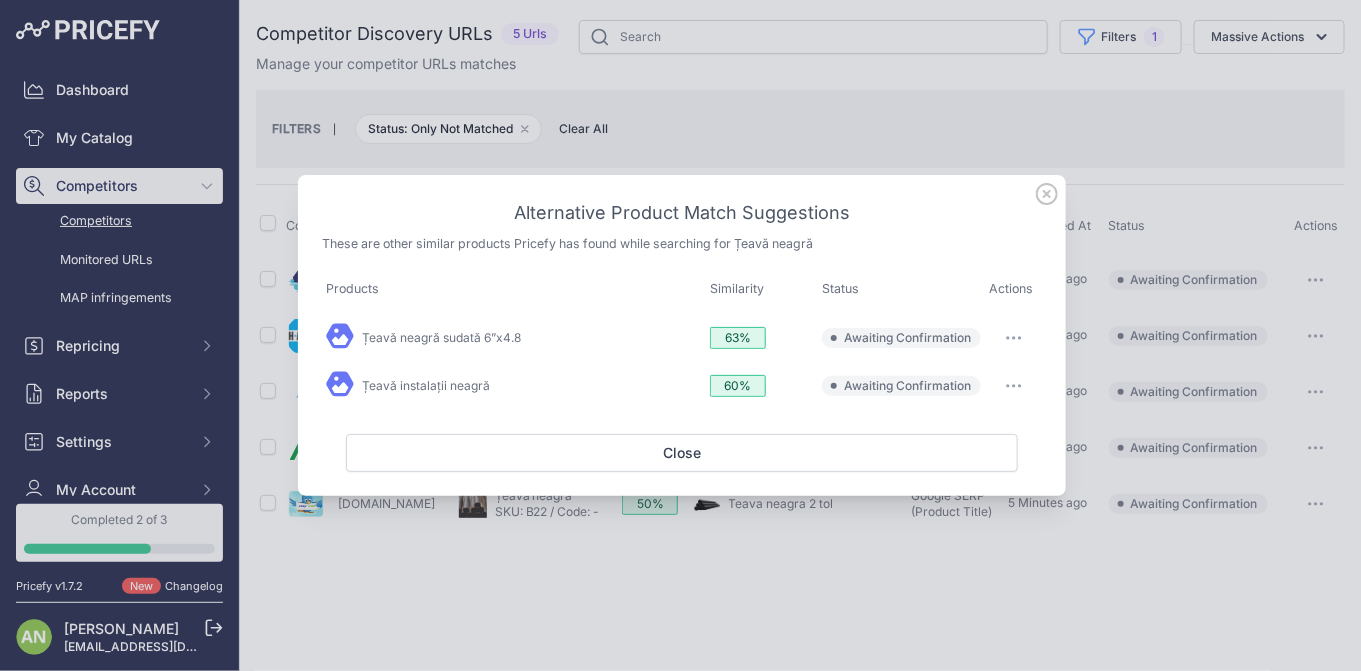 click 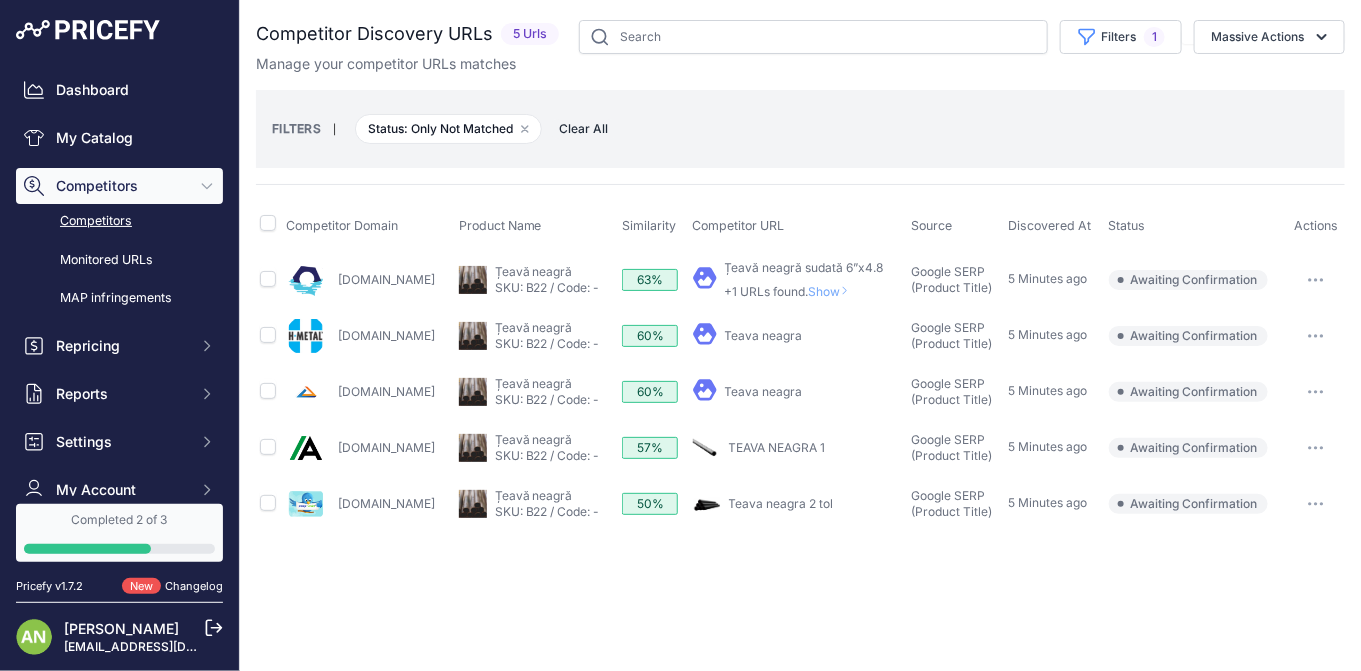 click on "Teava neagra 2 tol" at bounding box center (781, 503) 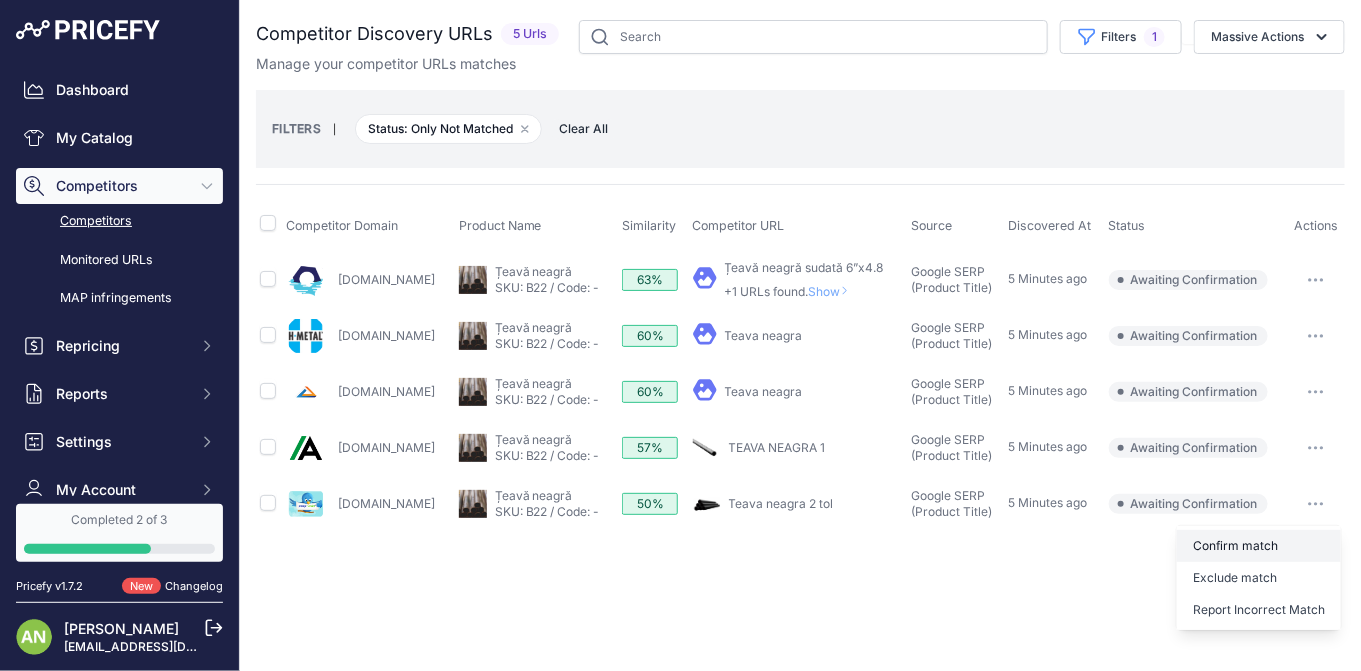 click on "Confirm match" at bounding box center [0, 0] 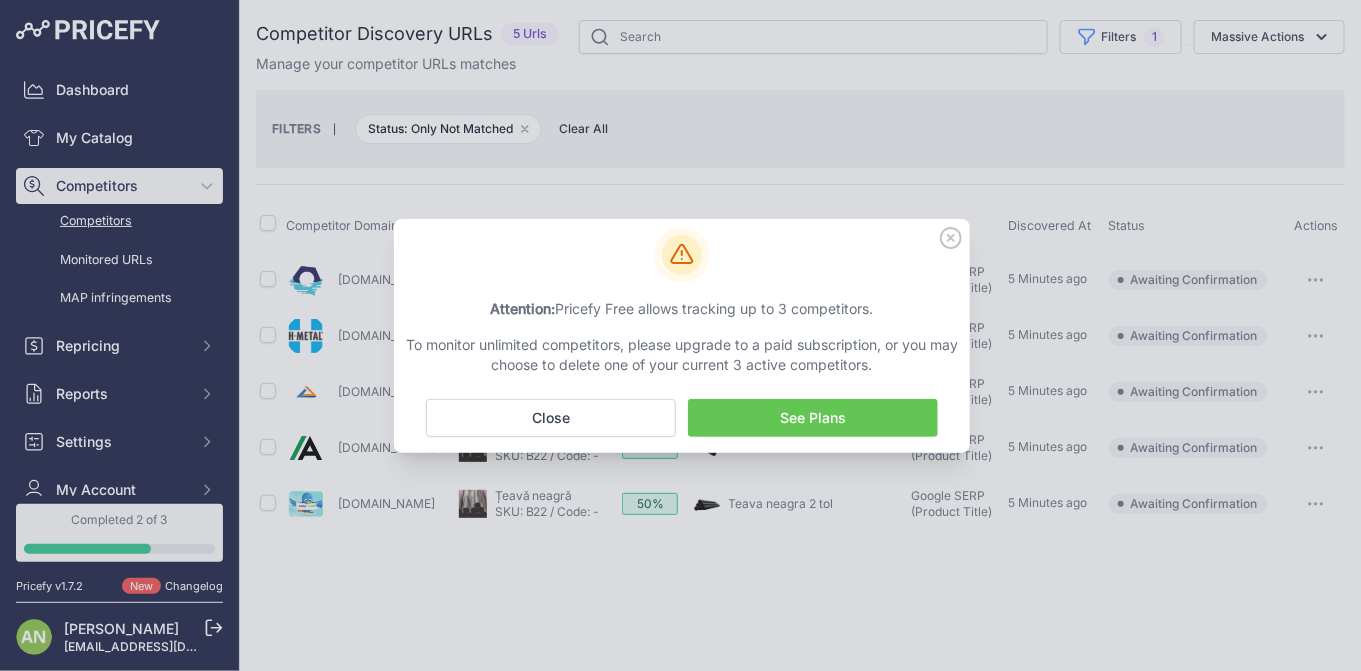 click 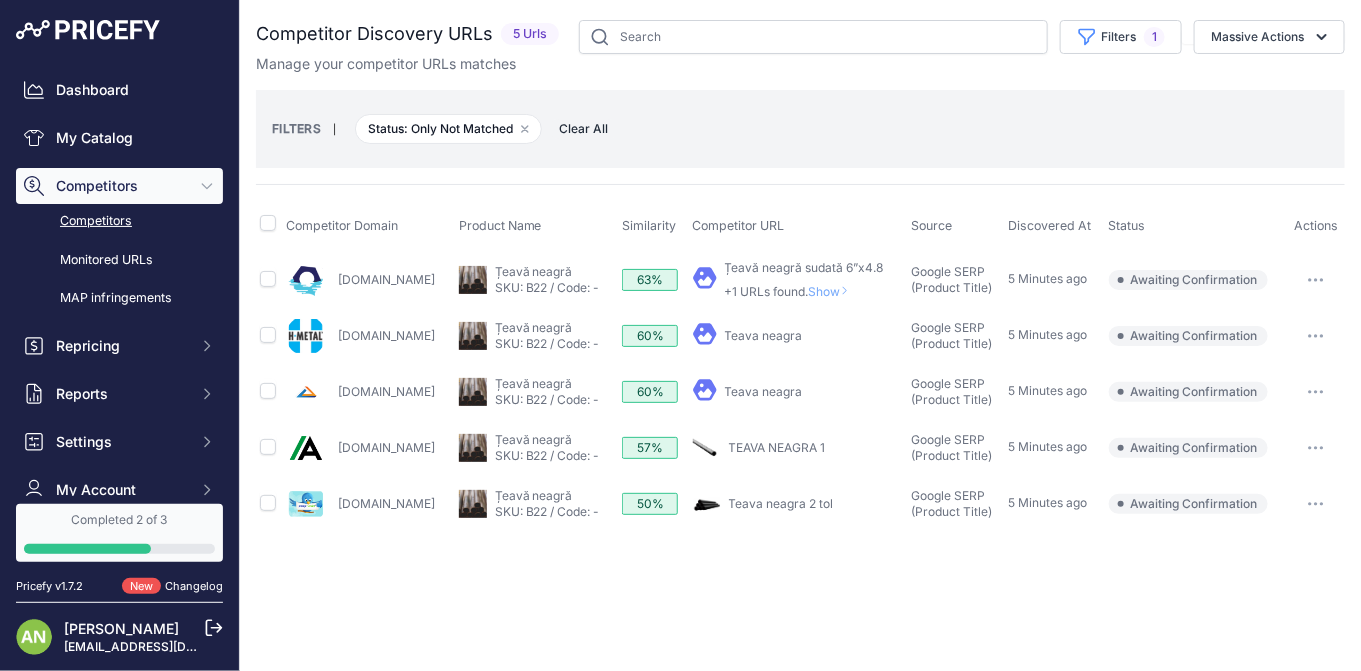 click on "Completed 2 of 3" at bounding box center [119, 533] 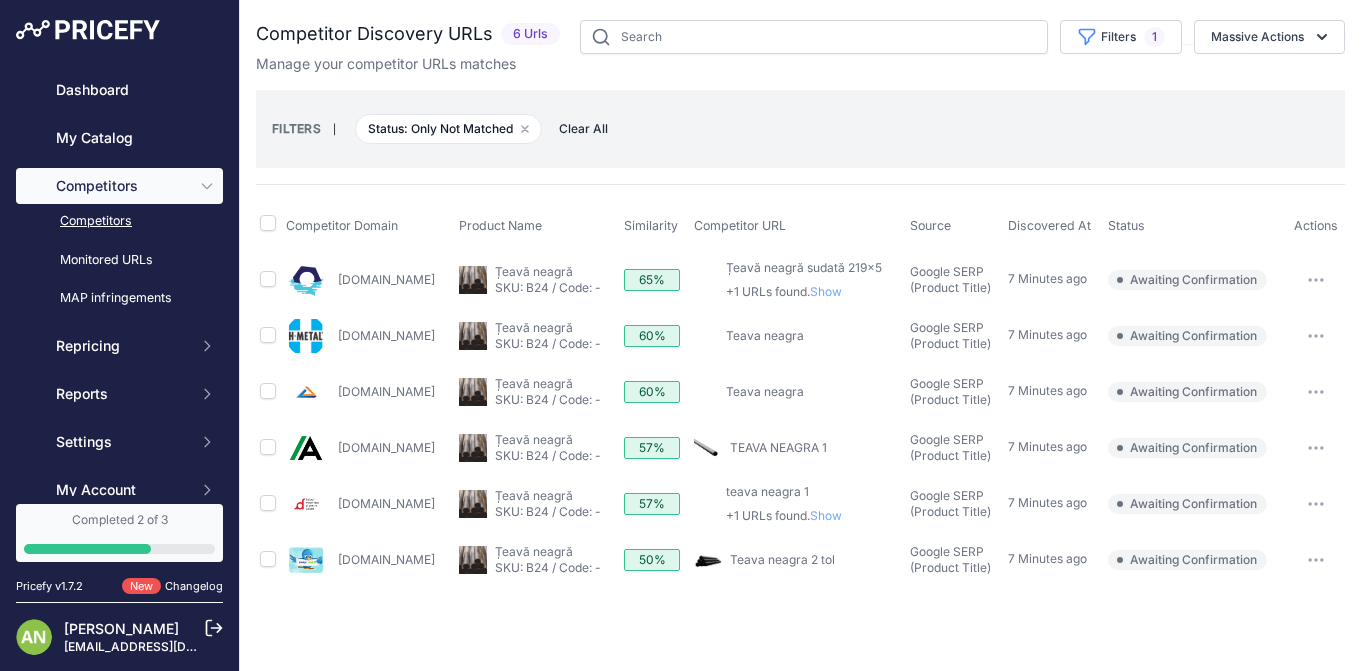 scroll, scrollTop: 0, scrollLeft: 0, axis: both 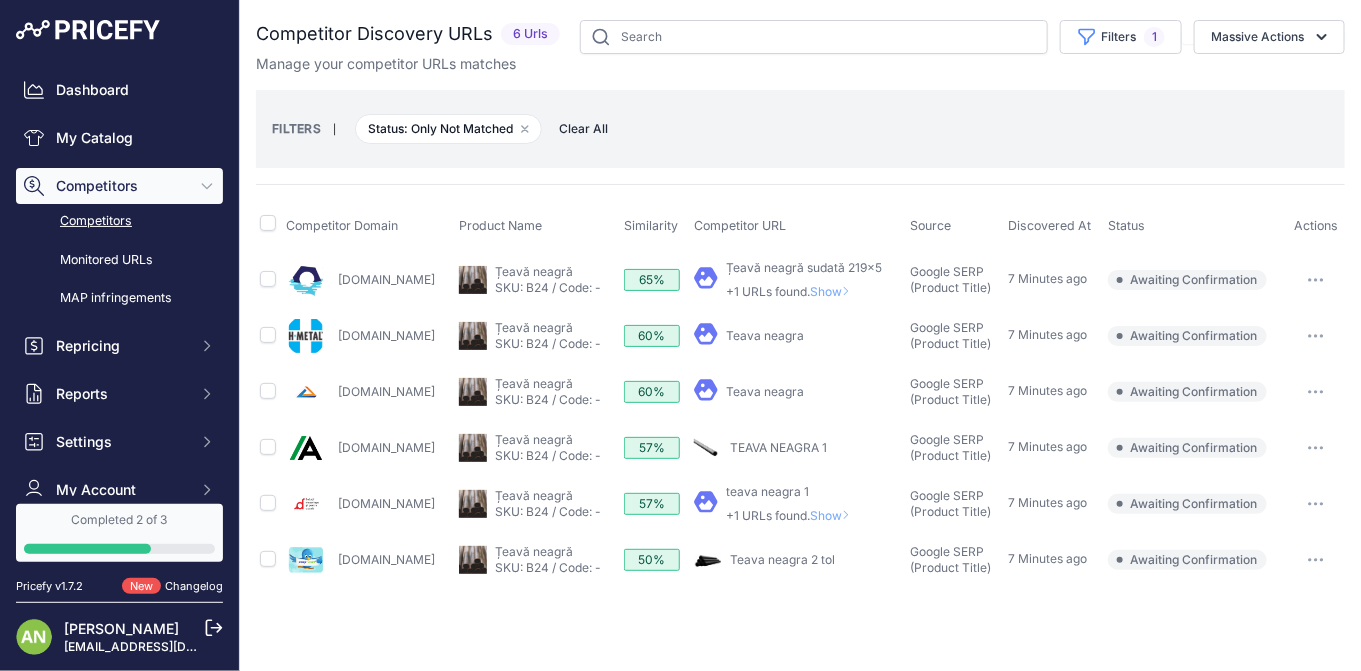 click on "Competitors" at bounding box center (119, 221) 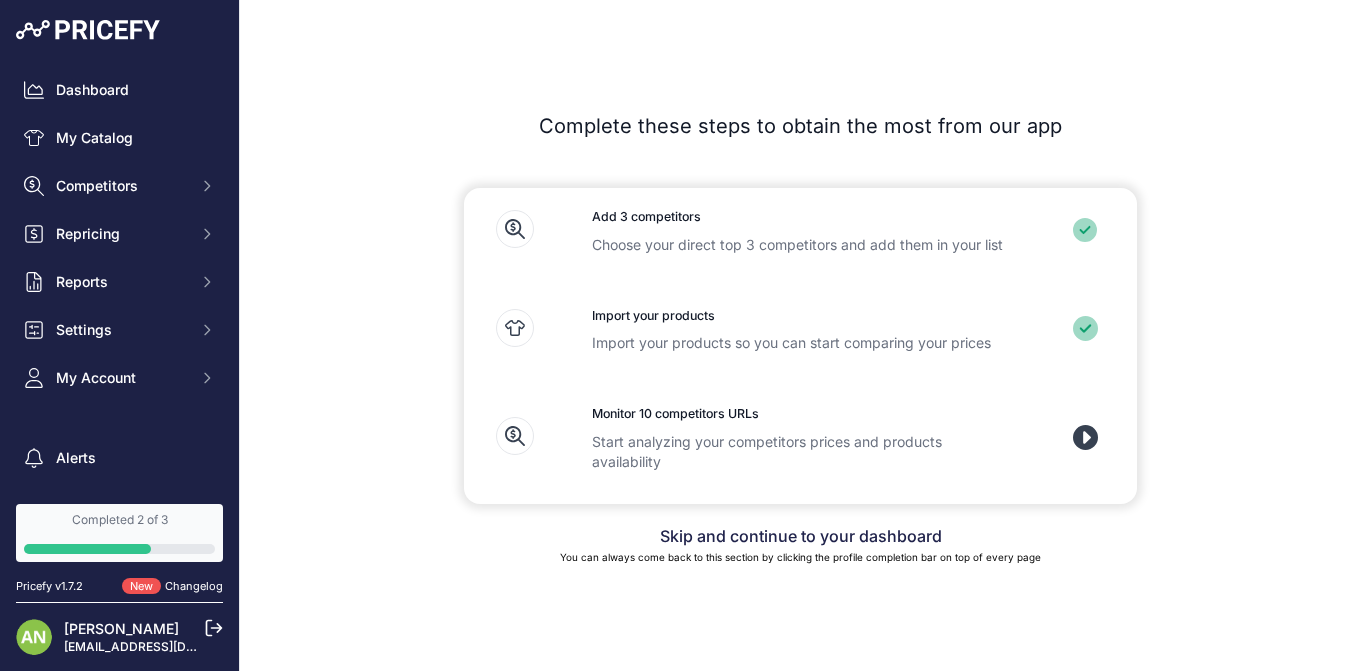 scroll, scrollTop: 0, scrollLeft: 0, axis: both 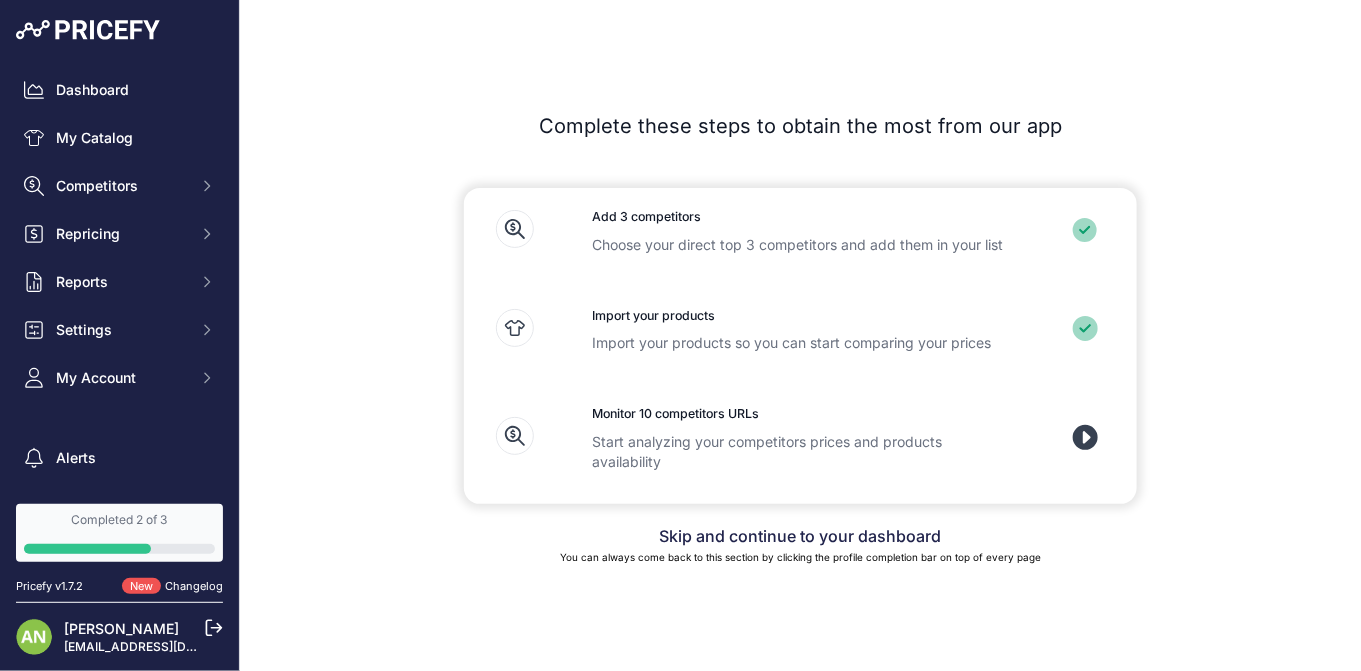 click 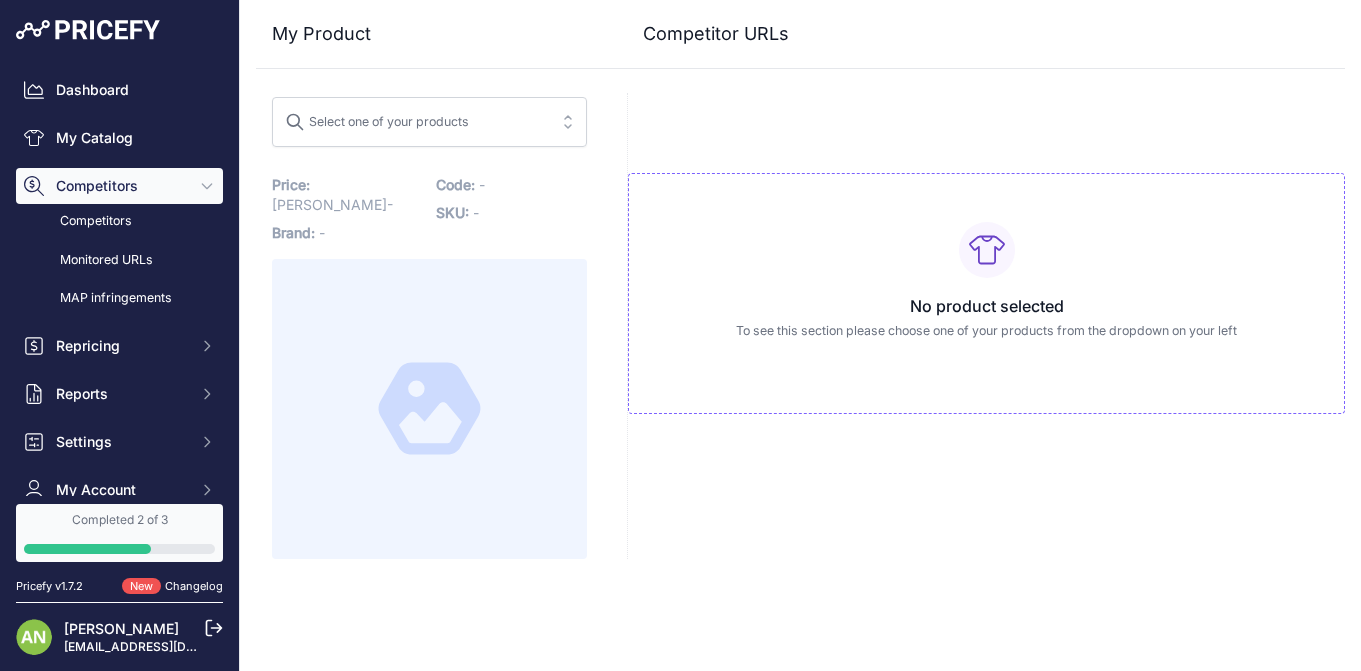 scroll, scrollTop: 0, scrollLeft: 0, axis: both 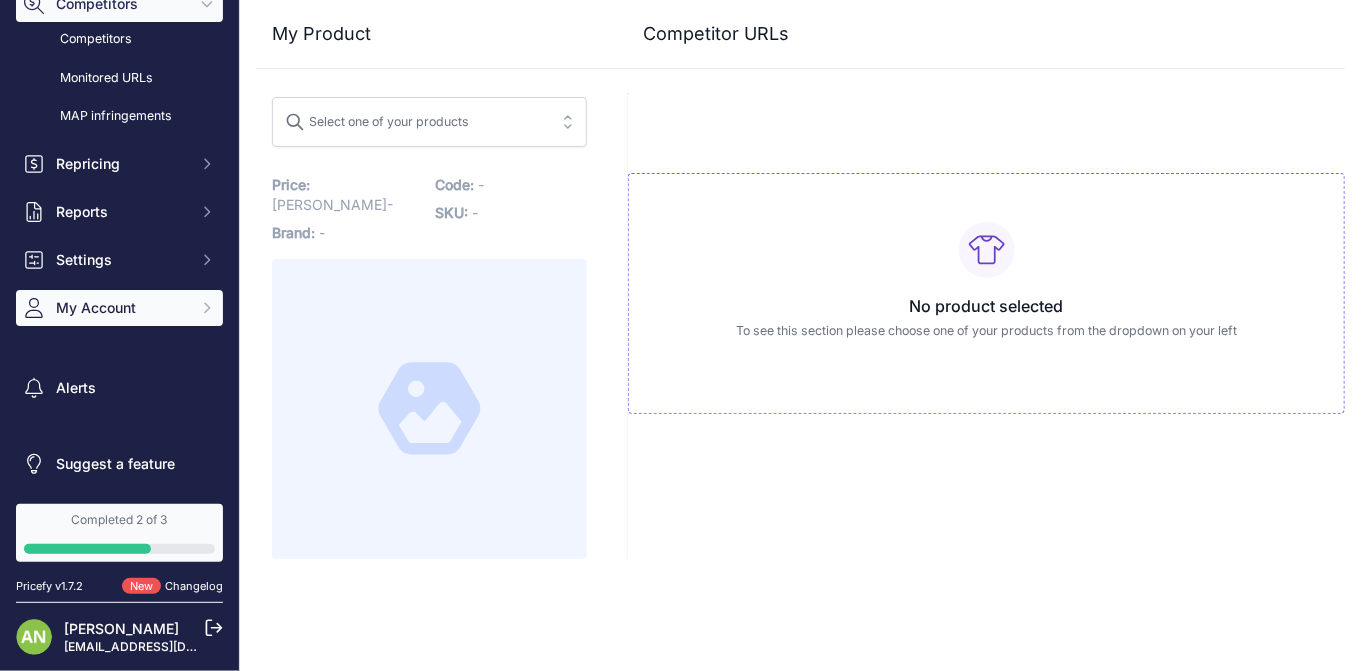 click 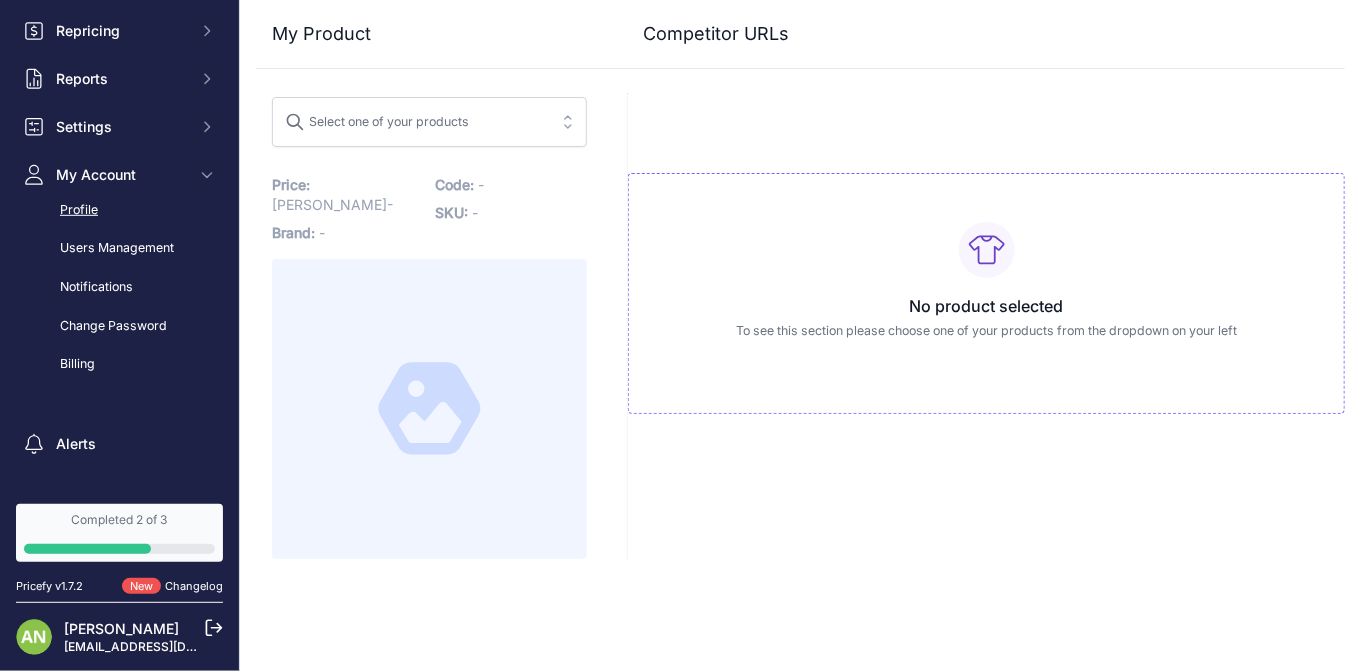 scroll, scrollTop: 371, scrollLeft: 0, axis: vertical 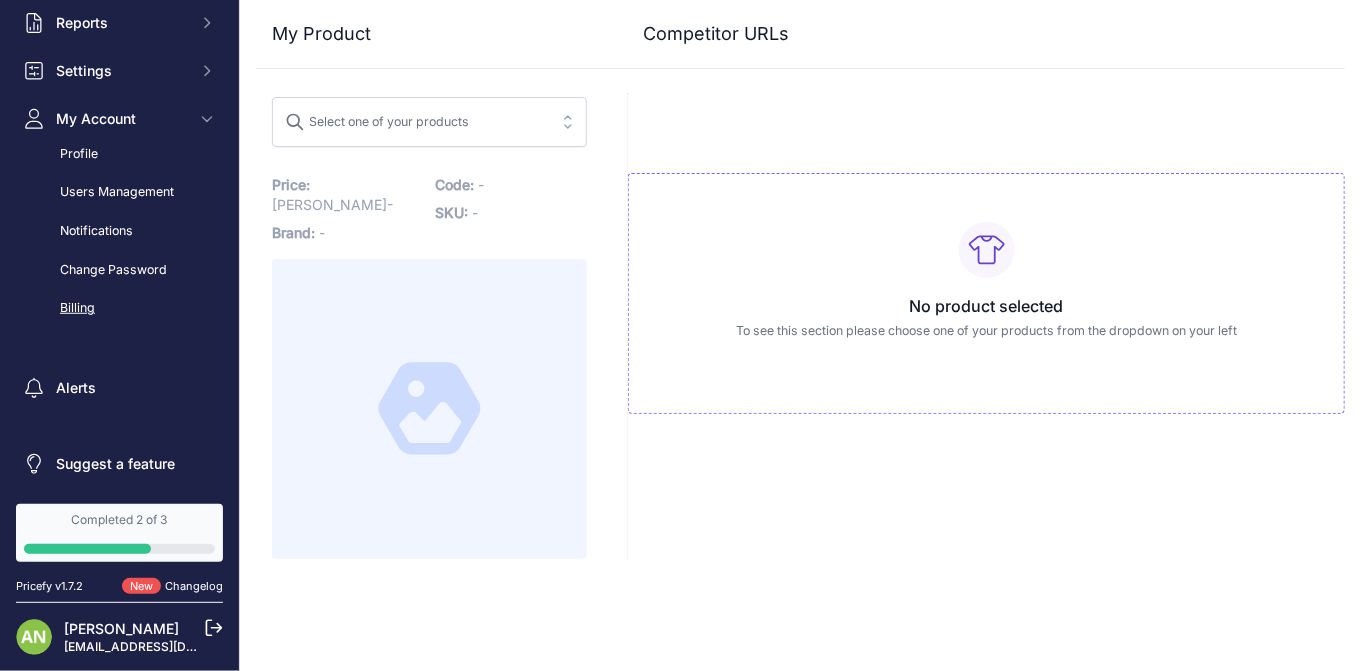 click on "Billing" at bounding box center (119, 308) 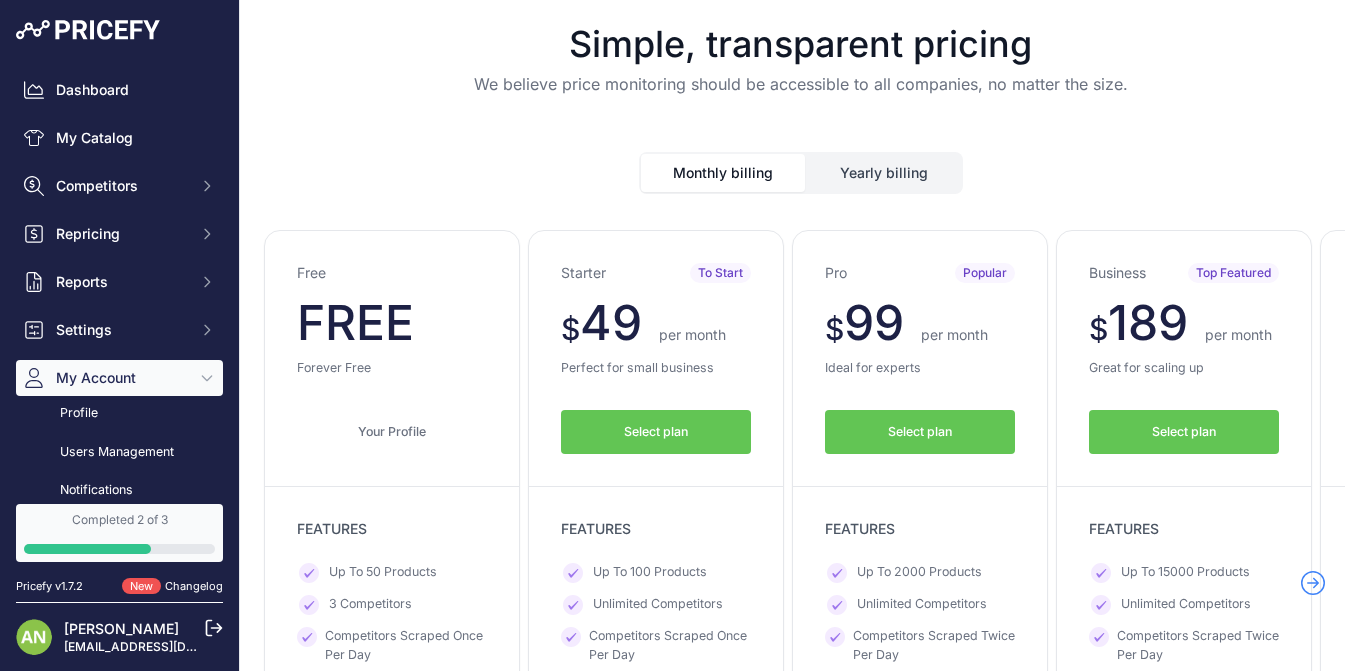scroll, scrollTop: 0, scrollLeft: 0, axis: both 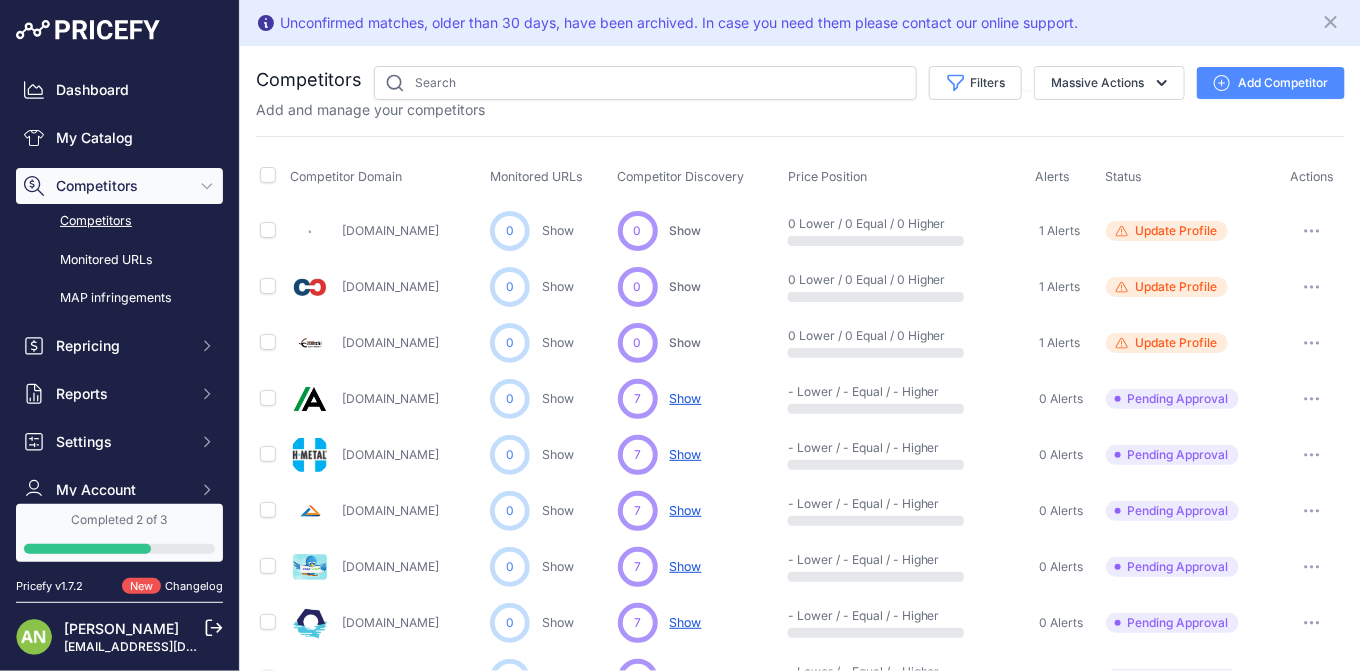click at bounding box center (1312, 231) 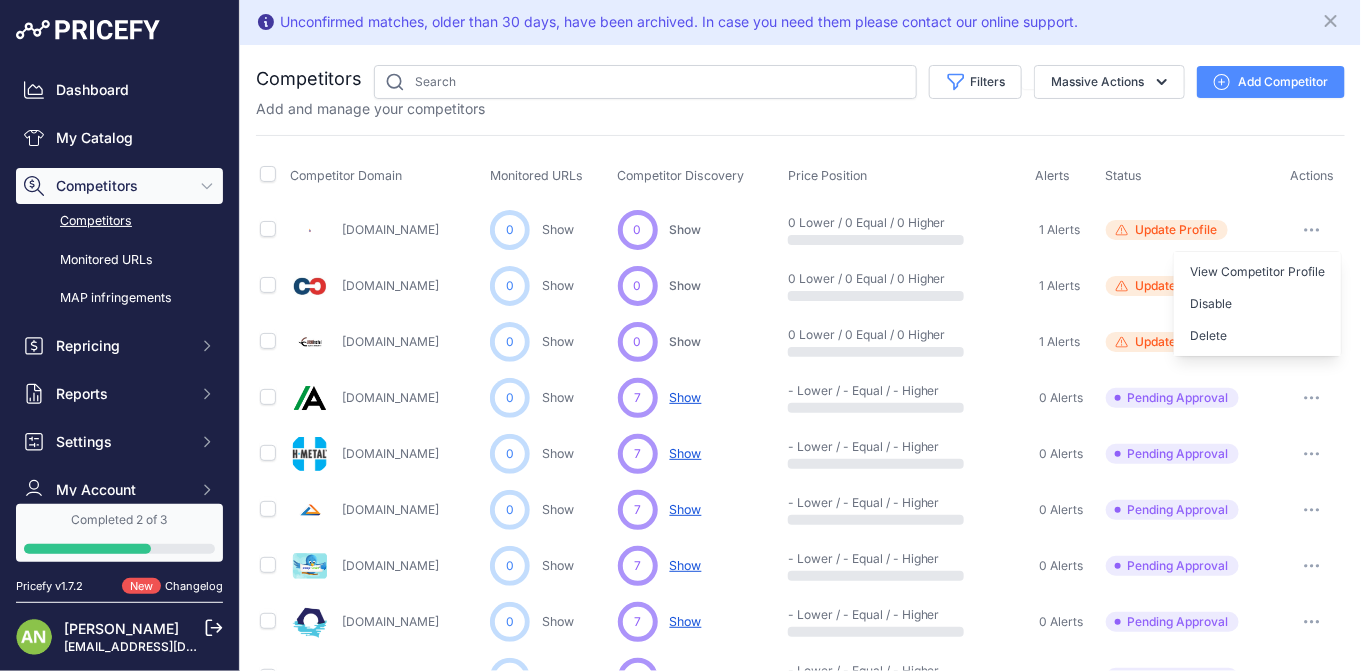 scroll, scrollTop: 0, scrollLeft: 0, axis: both 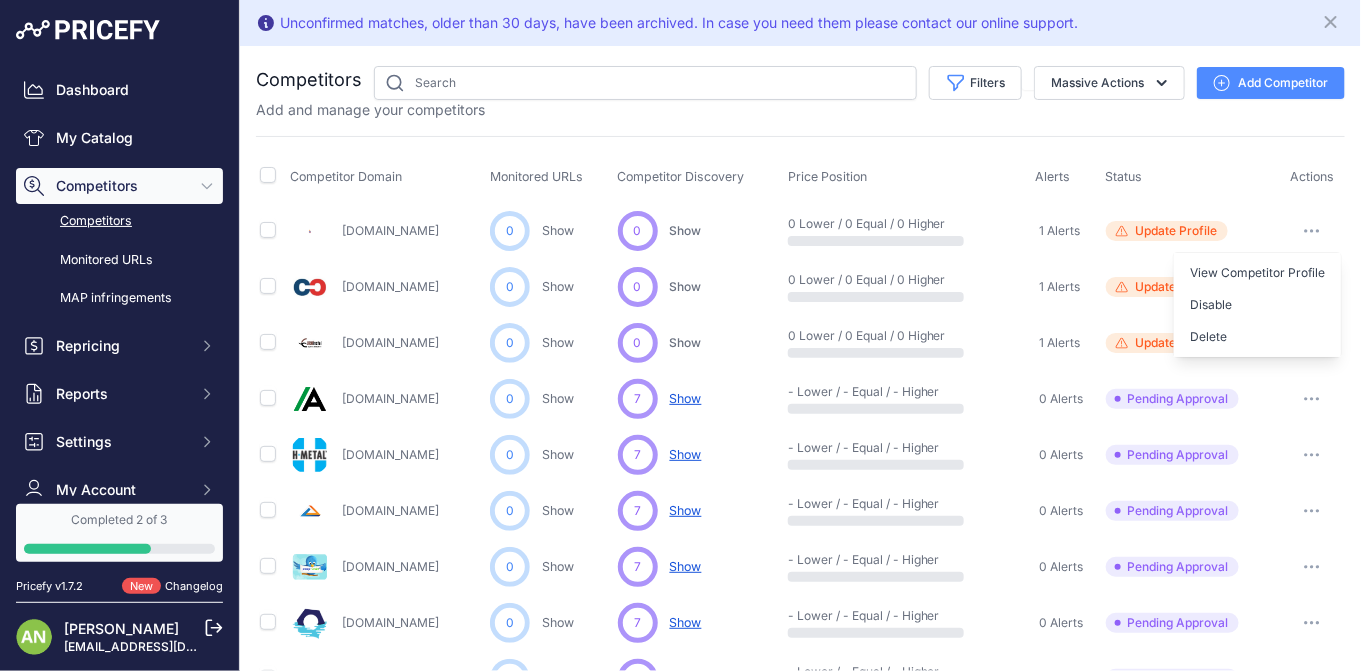 click on "Competitor Domain
Monitored URLs
Competitor Discovery
Price Position" at bounding box center (800, 422) 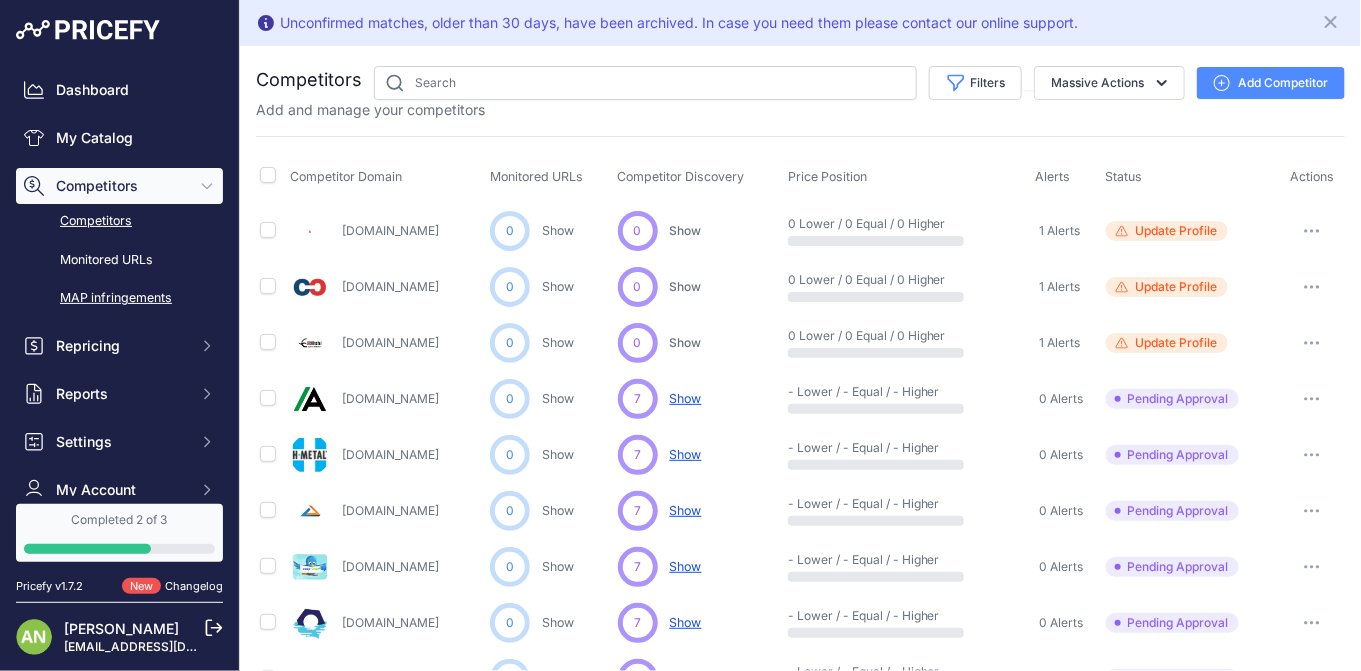 click on "MAP infringements" at bounding box center (119, 298) 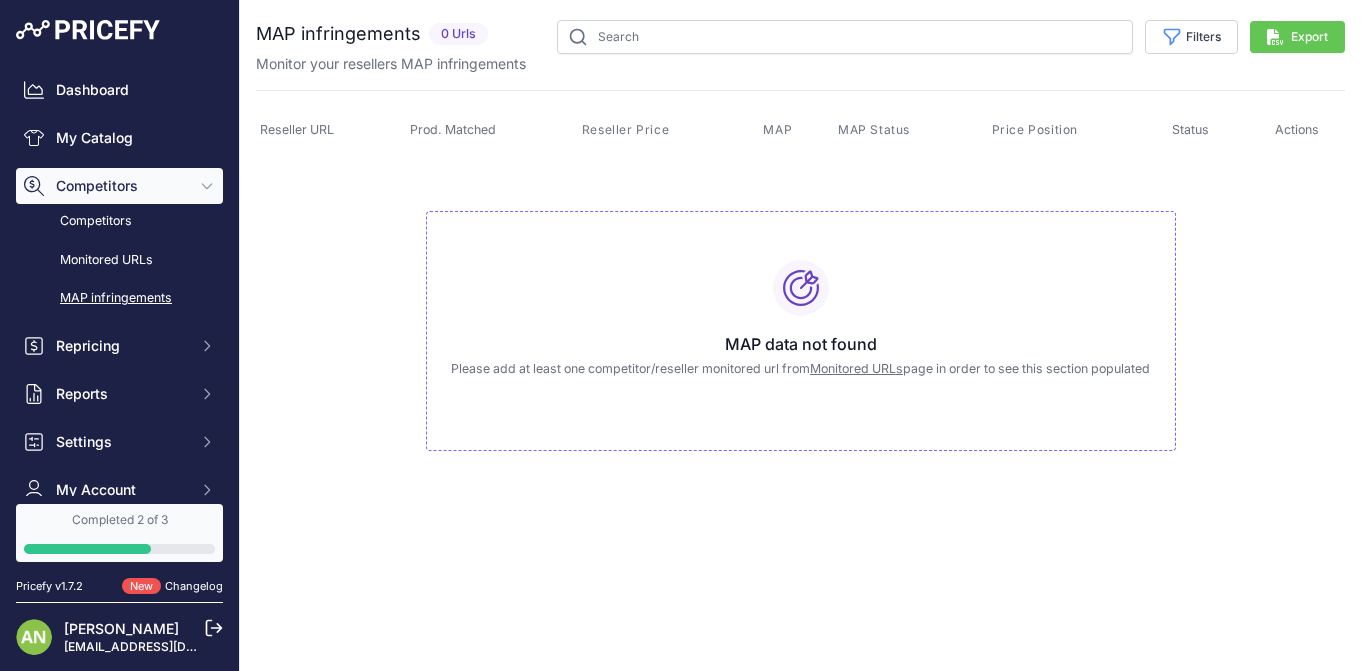 scroll, scrollTop: 0, scrollLeft: 0, axis: both 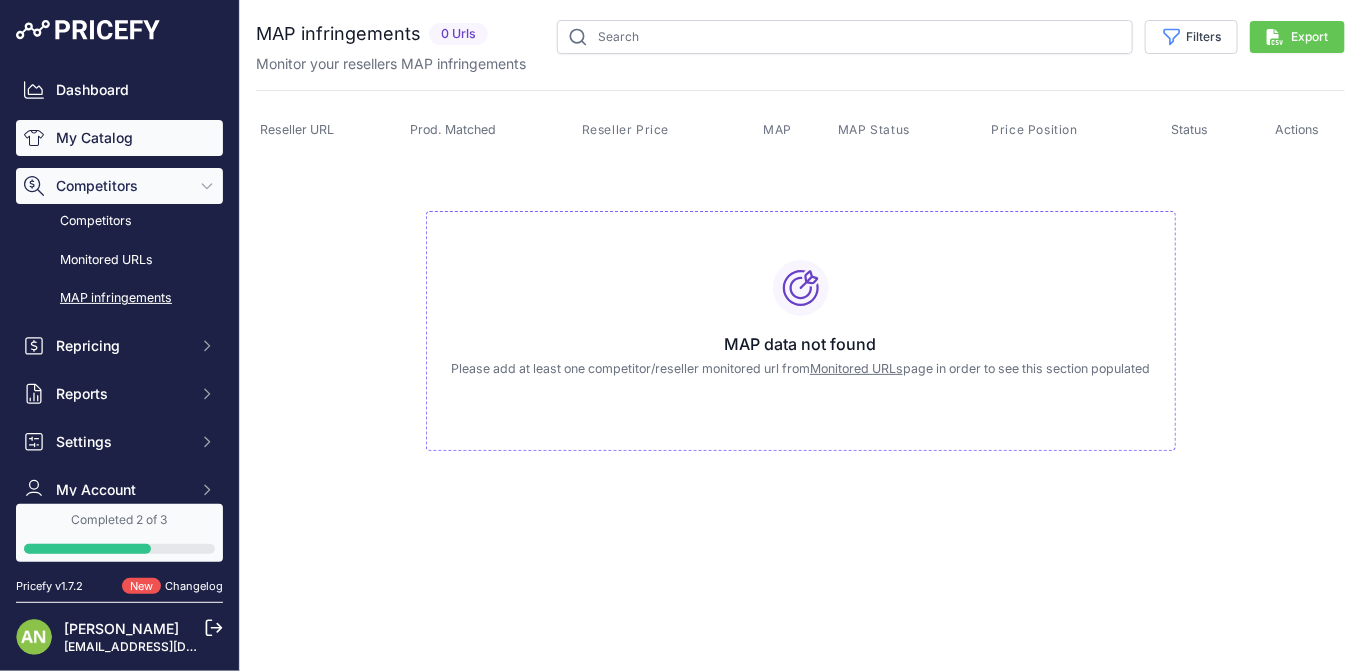 click on "My Catalog" at bounding box center (119, 138) 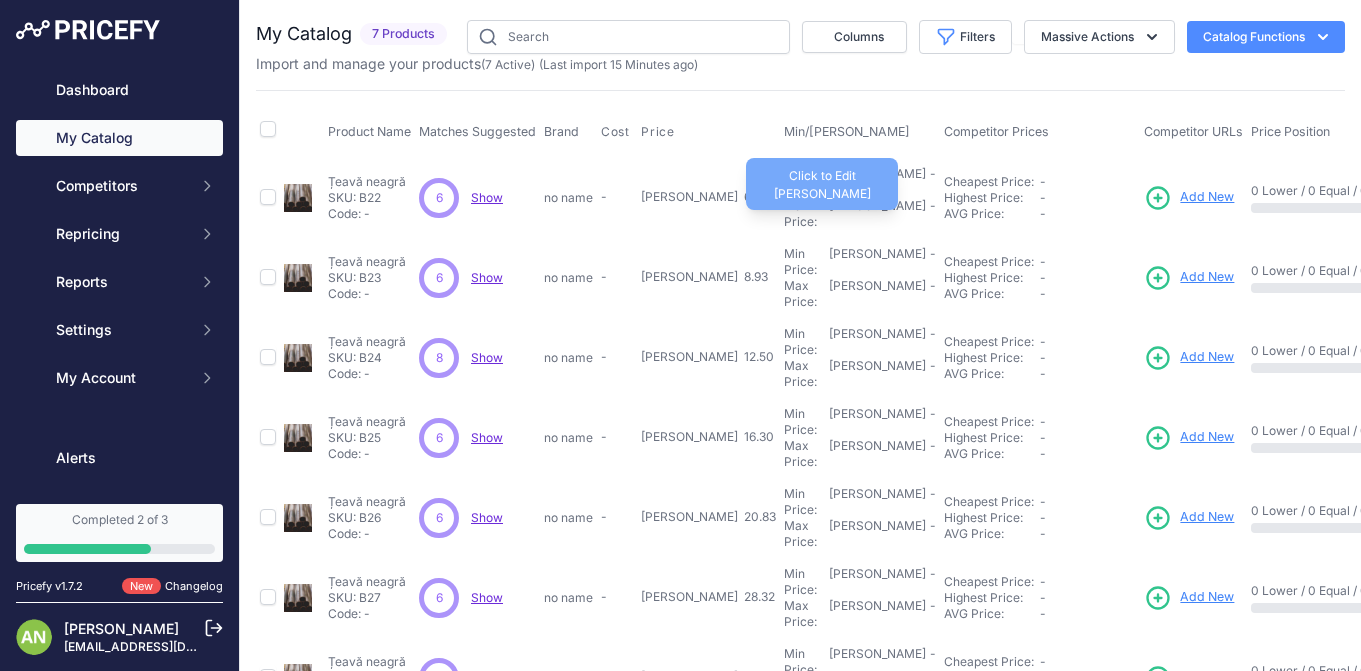 scroll, scrollTop: 0, scrollLeft: 0, axis: both 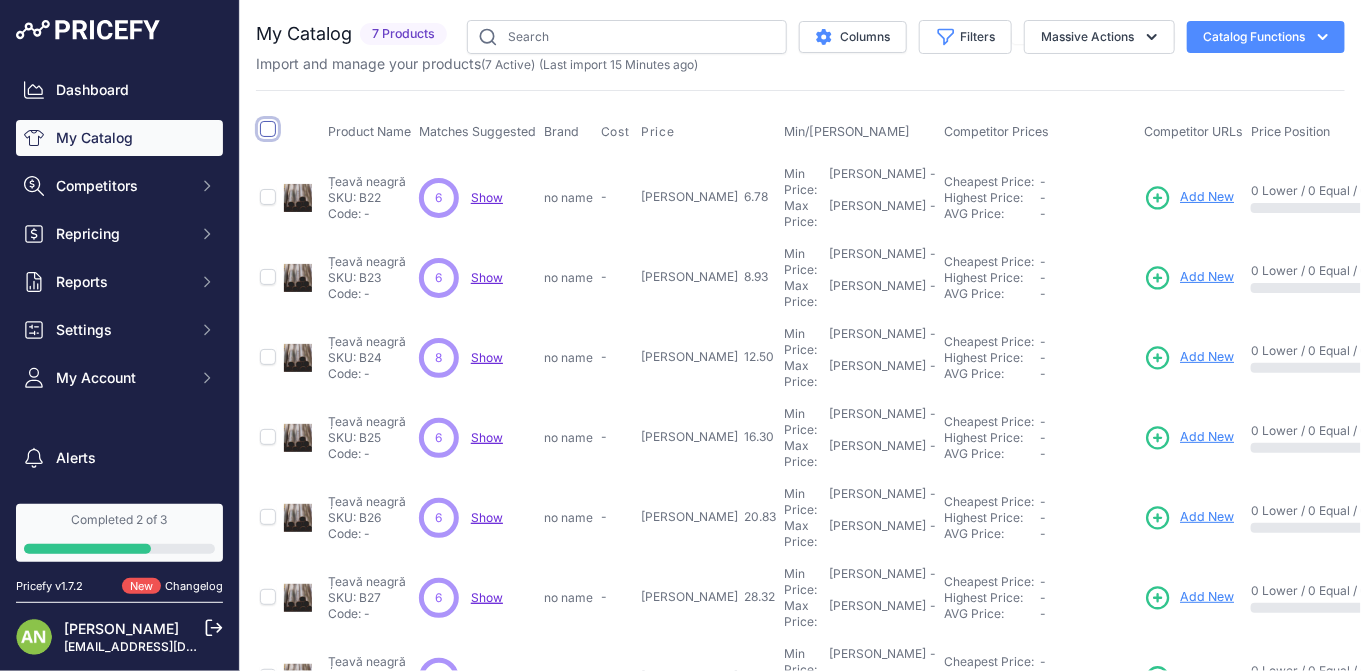 click at bounding box center (268, 129) 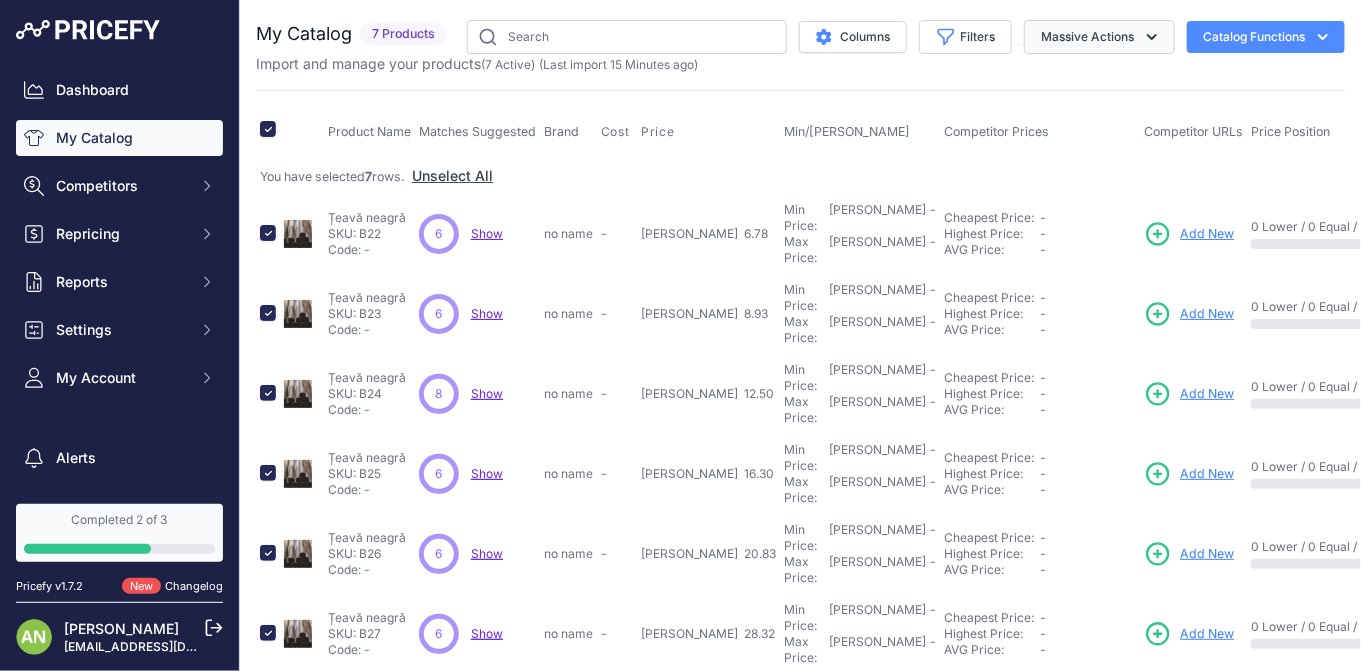 click 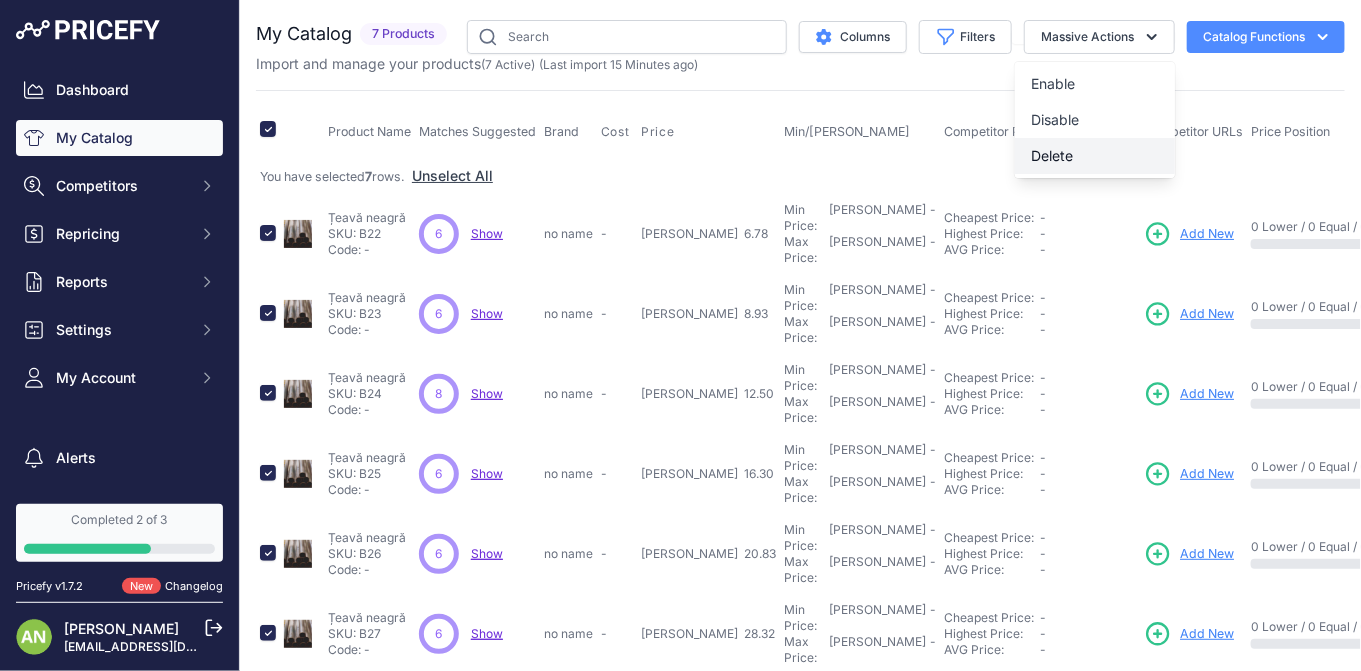 click on "Delete" at bounding box center (1095, 156) 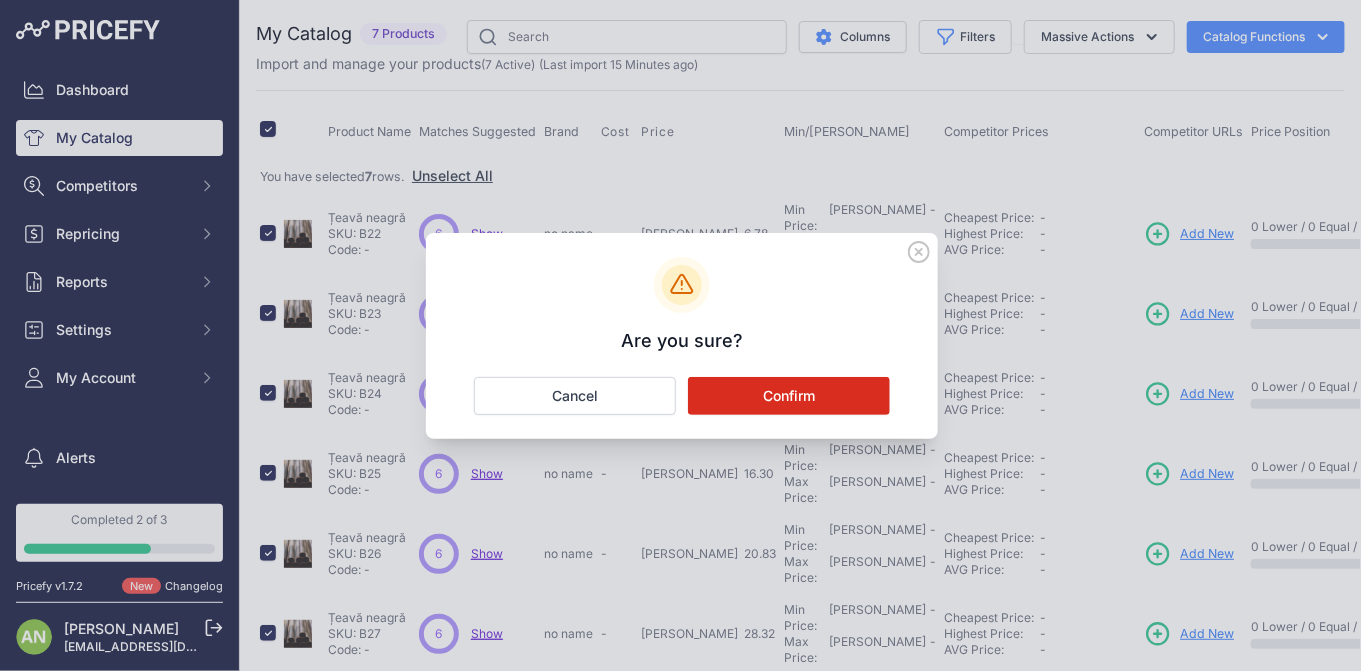 click on "Confirm" at bounding box center (789, 396) 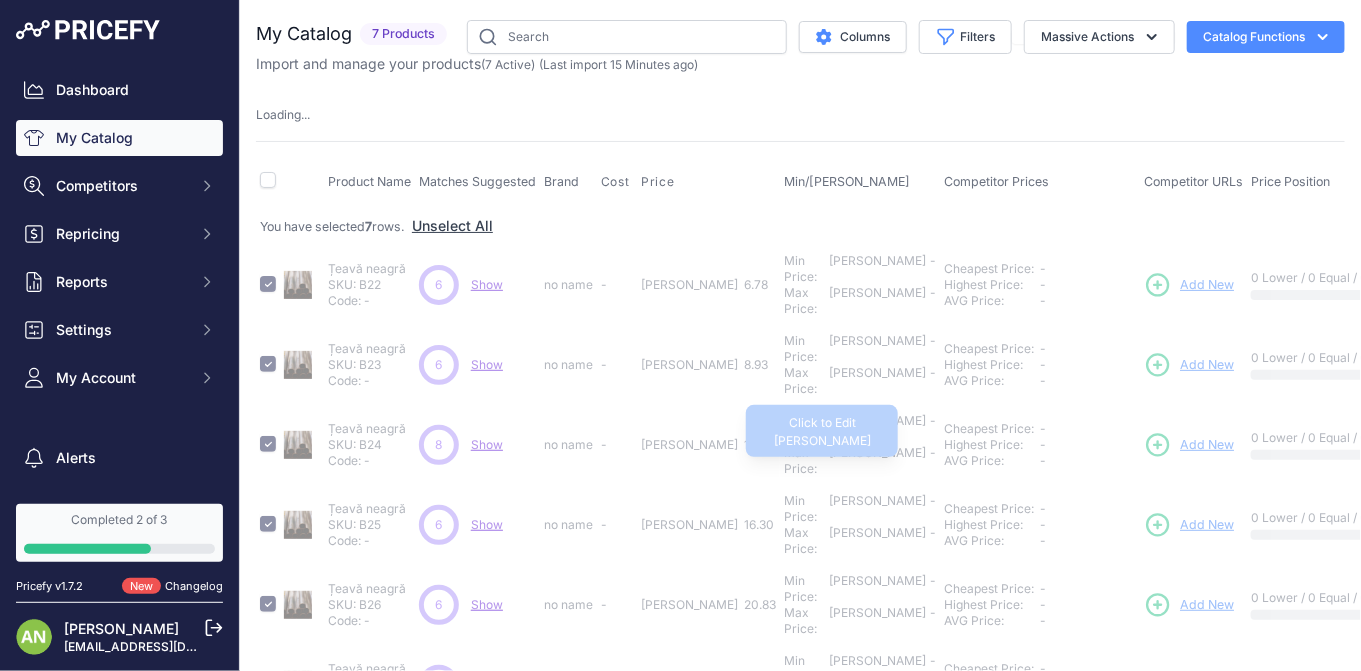 type 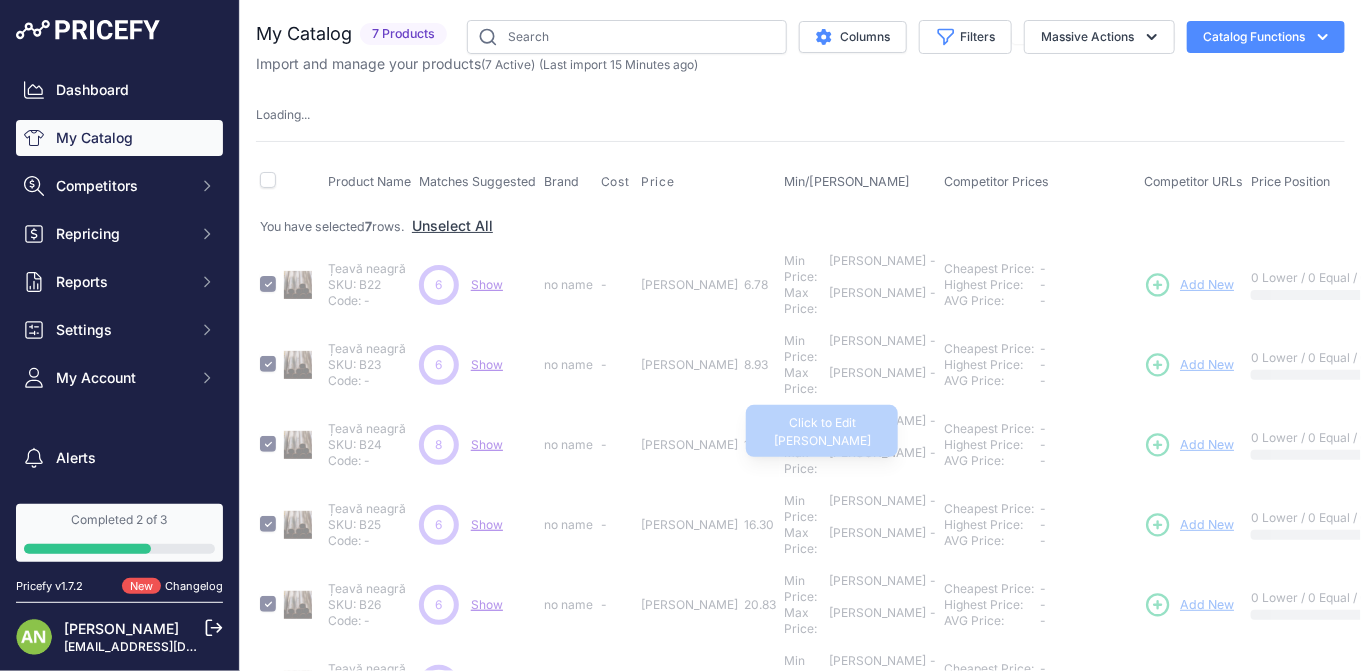 checkbox on "false" 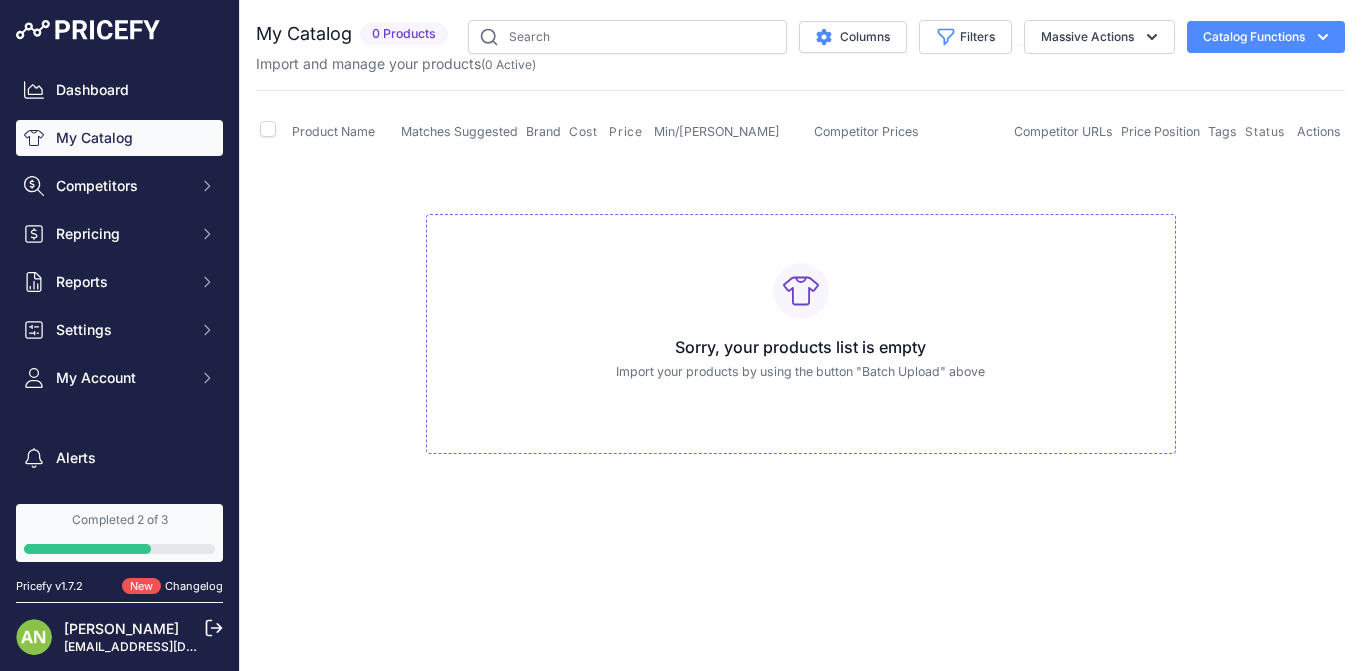 scroll, scrollTop: 0, scrollLeft: 0, axis: both 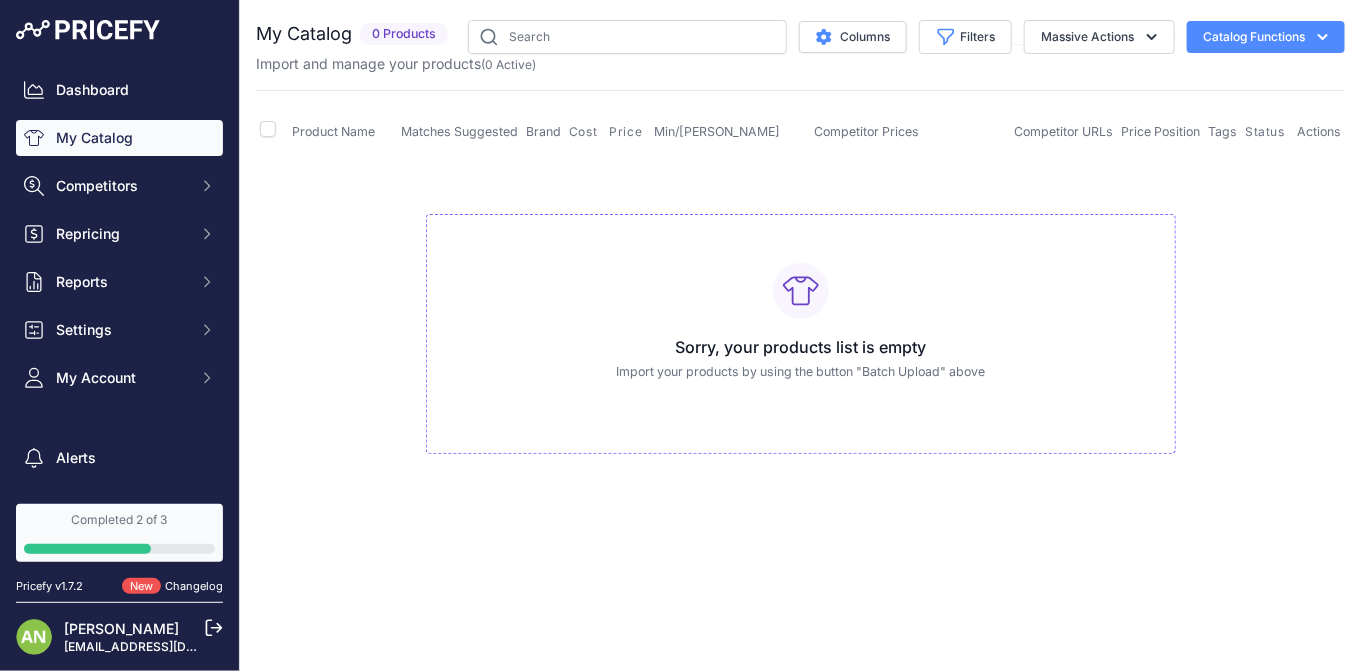 click on "Catalog Functions" at bounding box center (1266, 37) 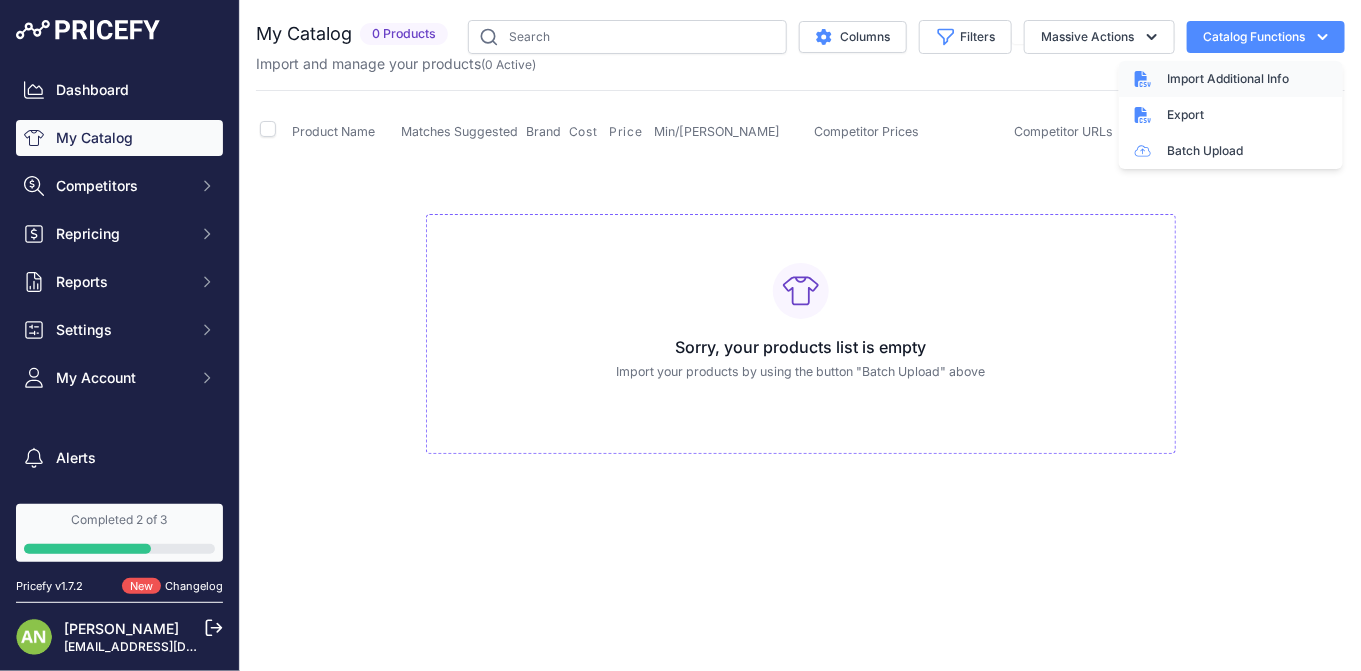 click on "Import Additional Info" at bounding box center [1228, 79] 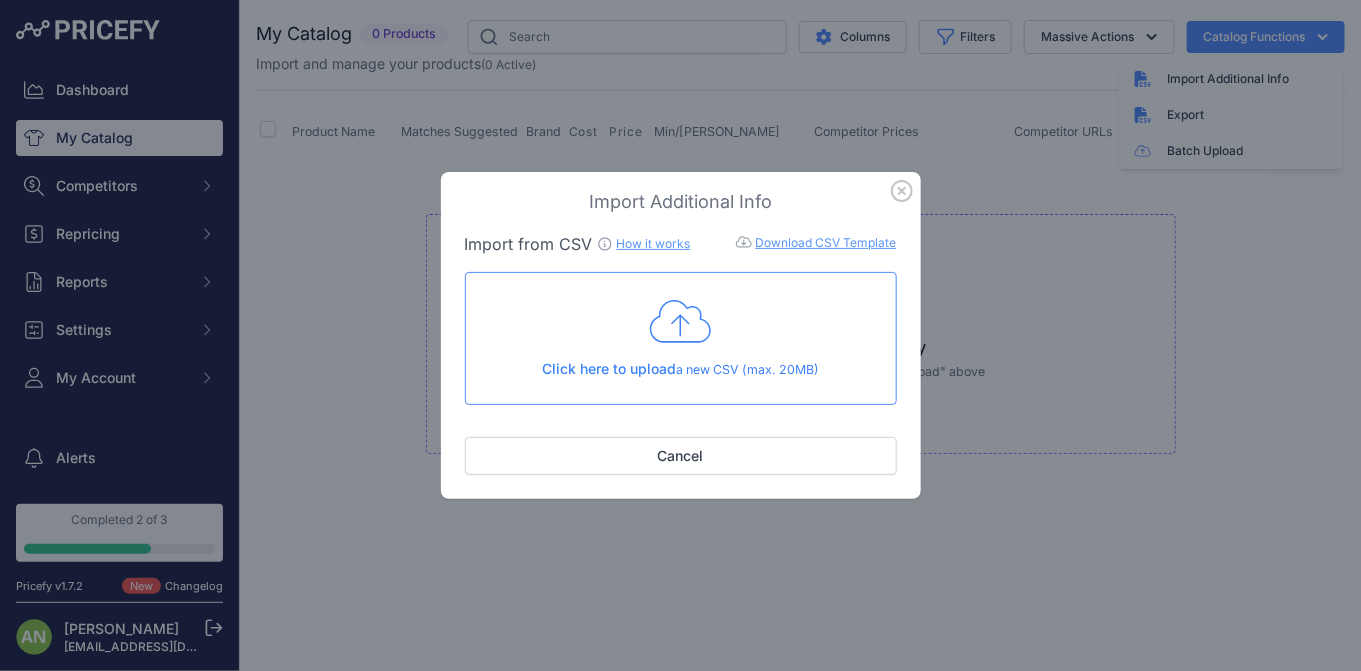 click on "Click here to upload  a new CSV (max.
20MB)" at bounding box center (681, 369) 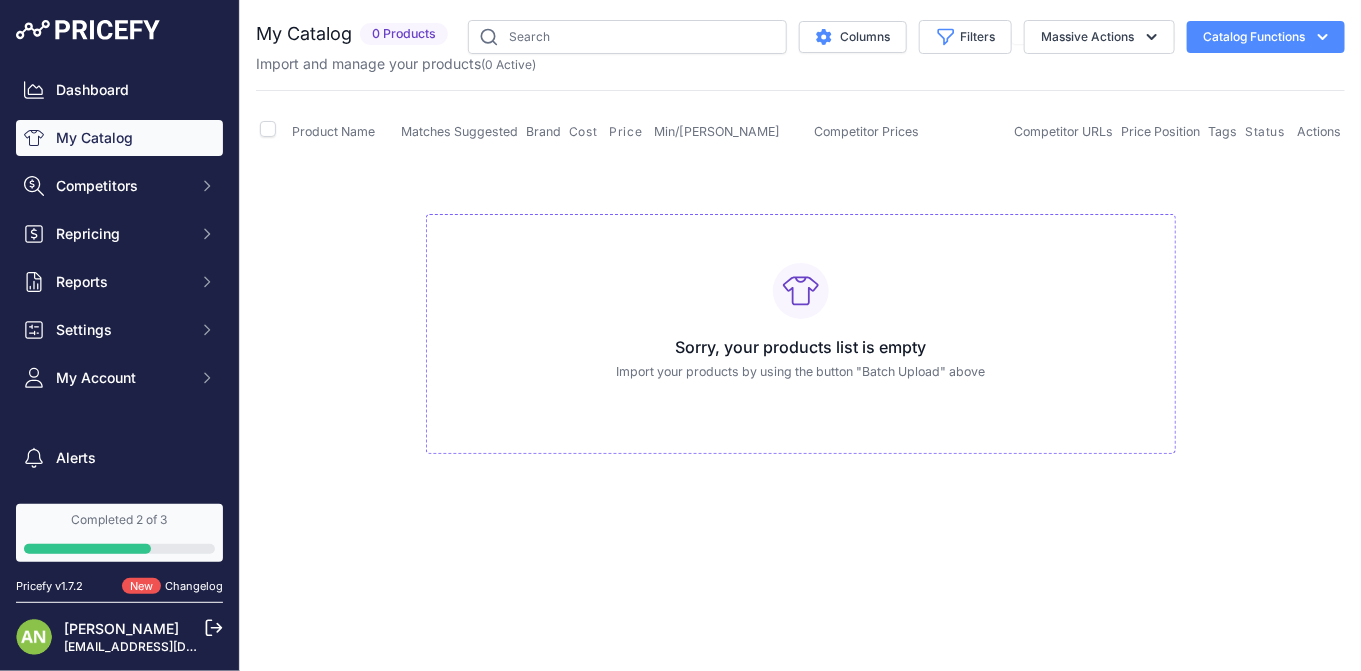 click on "Sorry, your products list is empty
Import your products by using the button "Batch Upload" above" at bounding box center [800, 325] 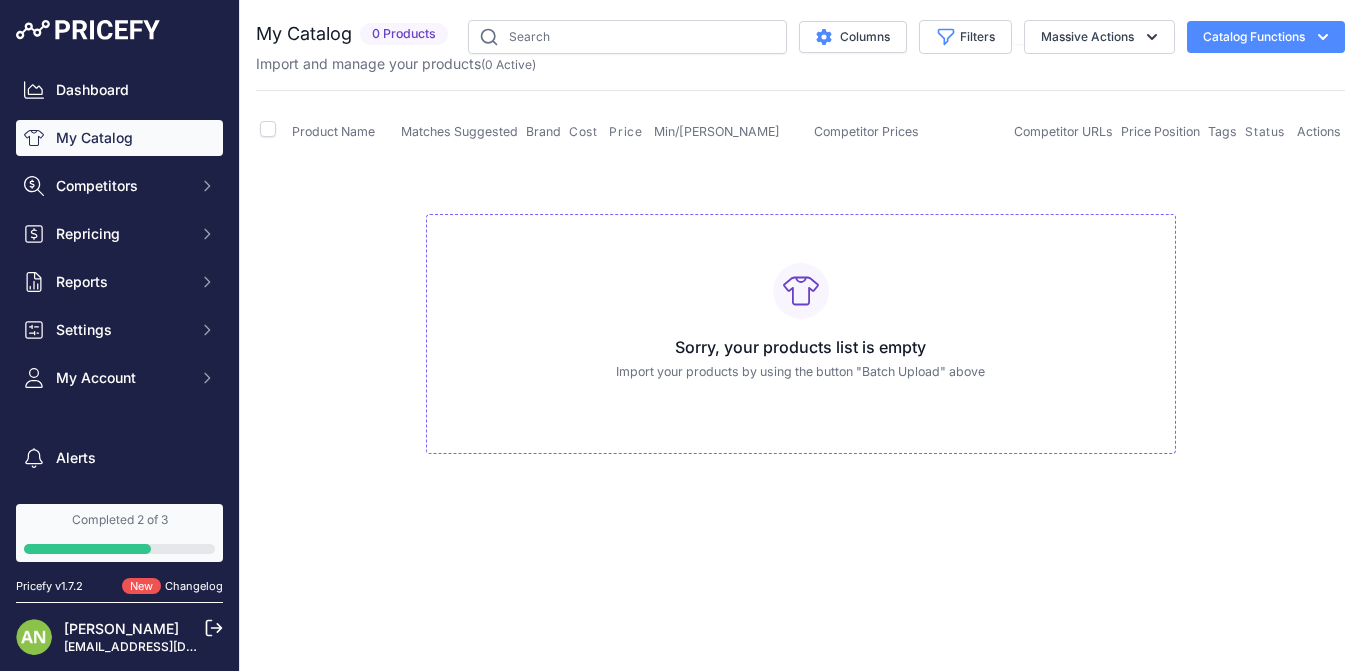 scroll, scrollTop: 0, scrollLeft: 0, axis: both 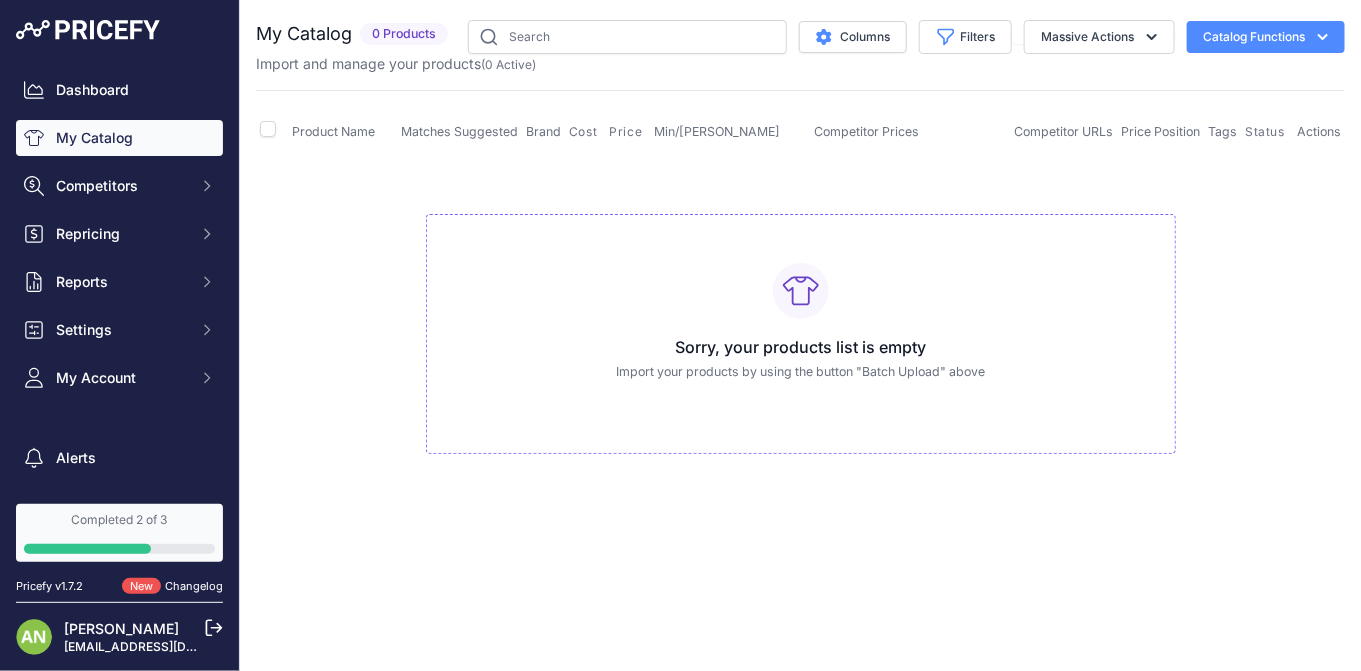 click on "Completed 2 of 3" at bounding box center (119, 520) 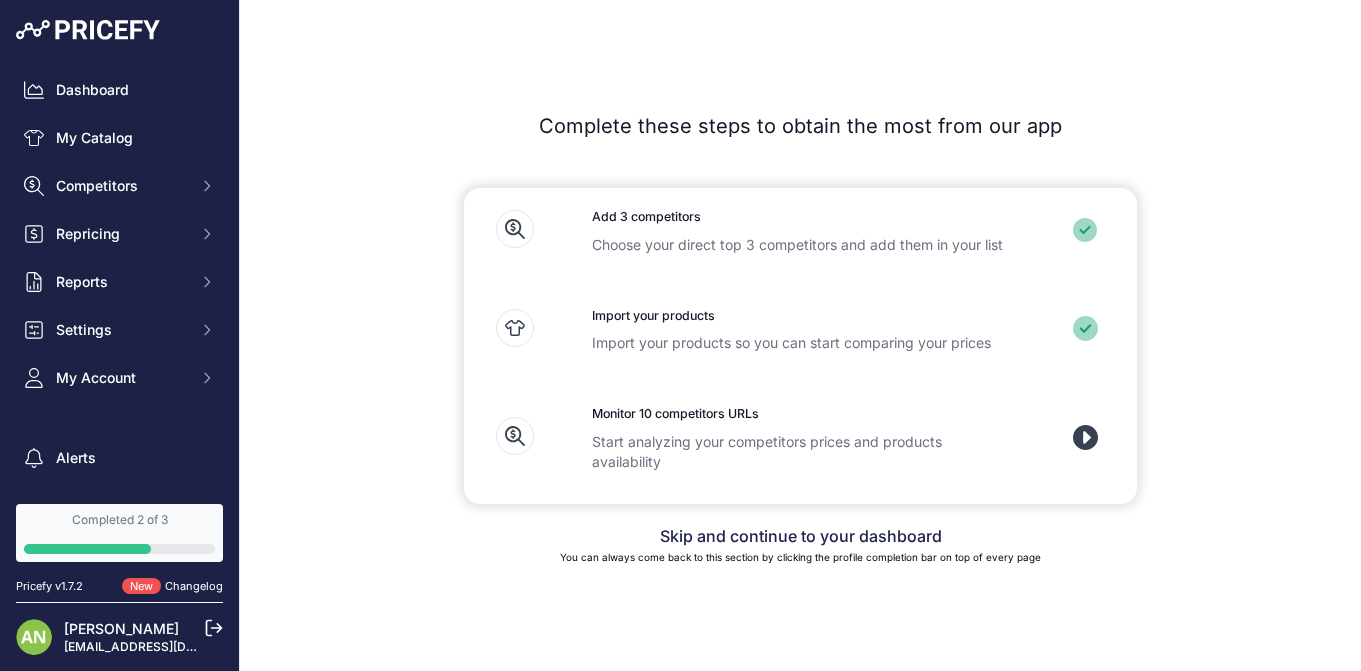scroll, scrollTop: 0, scrollLeft: 0, axis: both 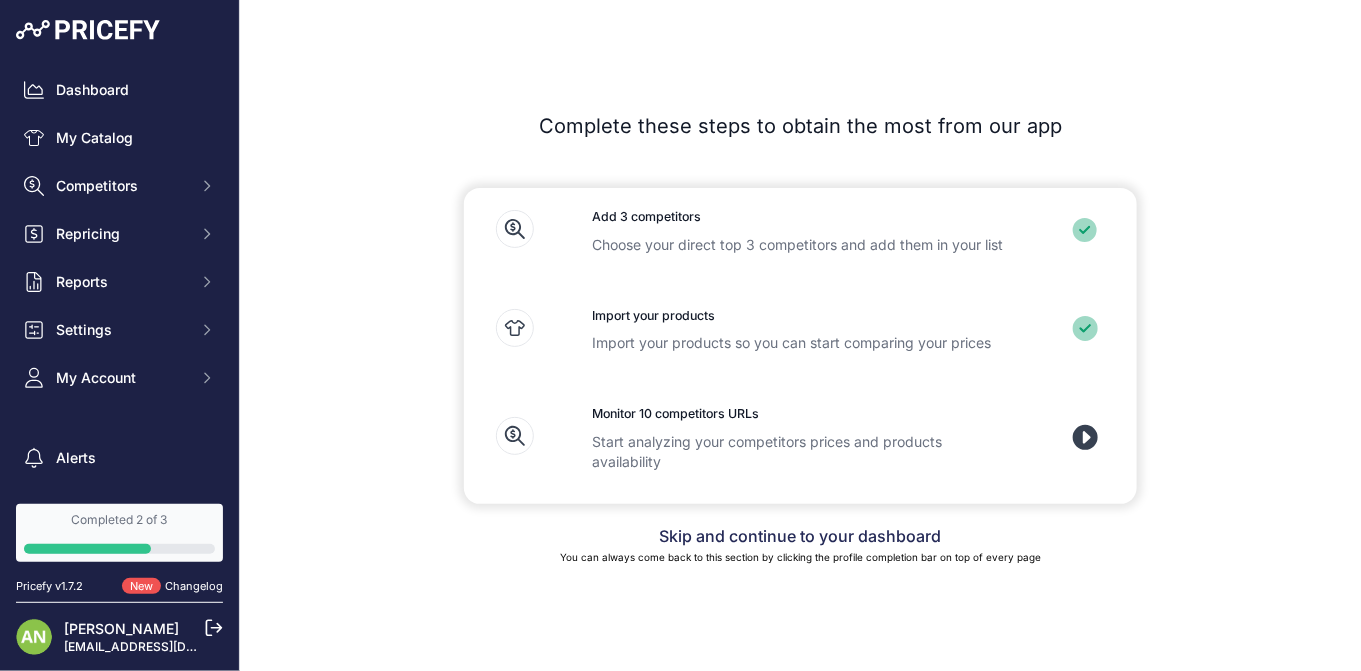 click on "Skip and continue to your dashboard" at bounding box center [801, 536] 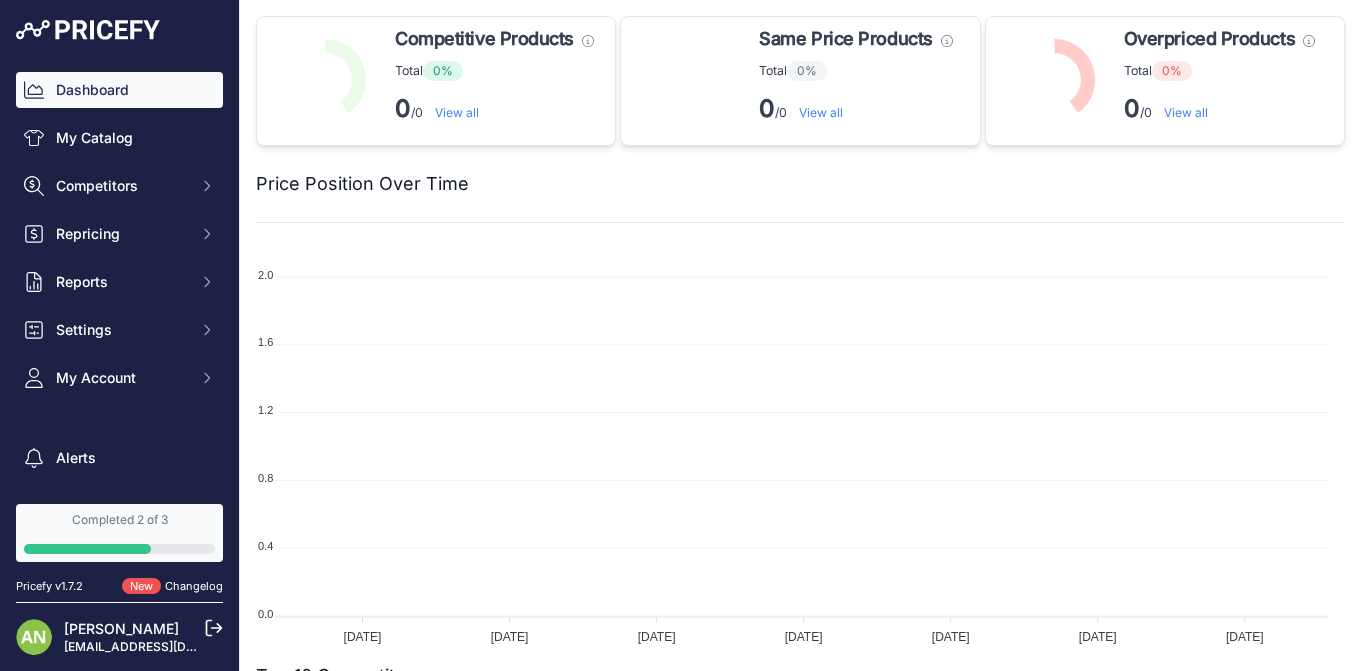 scroll, scrollTop: 0, scrollLeft: 0, axis: both 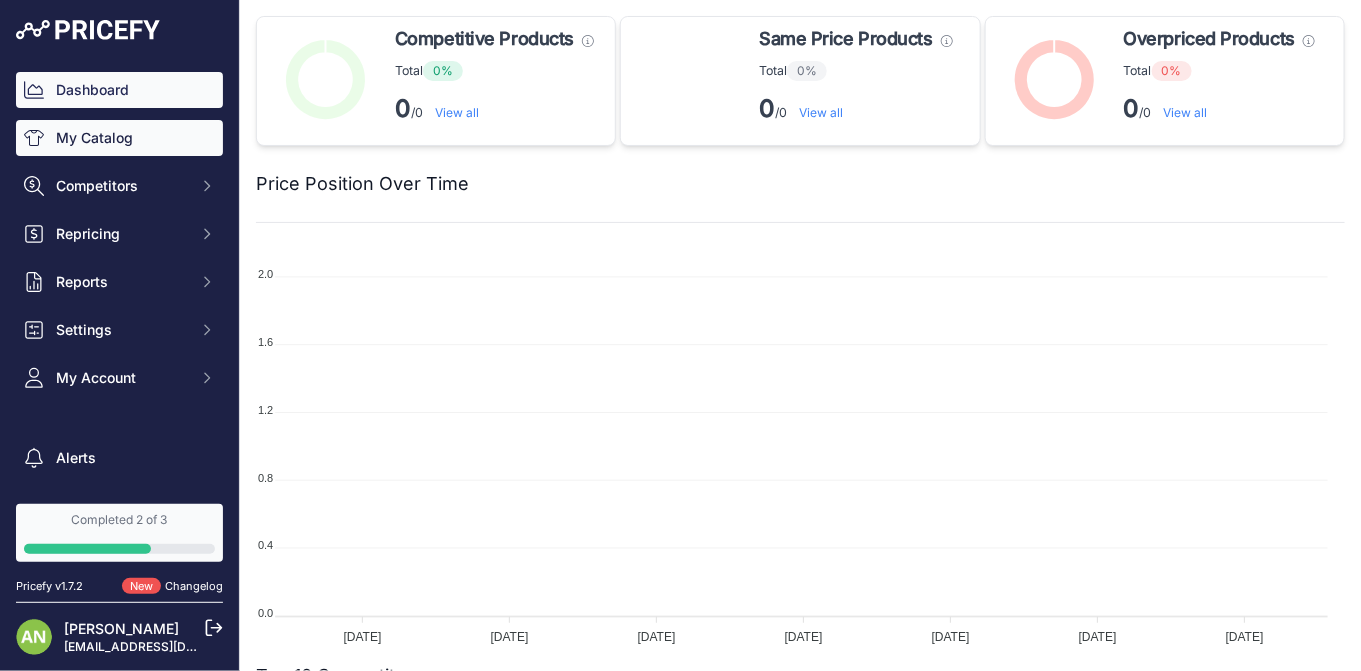 click on "My Catalog" at bounding box center [119, 138] 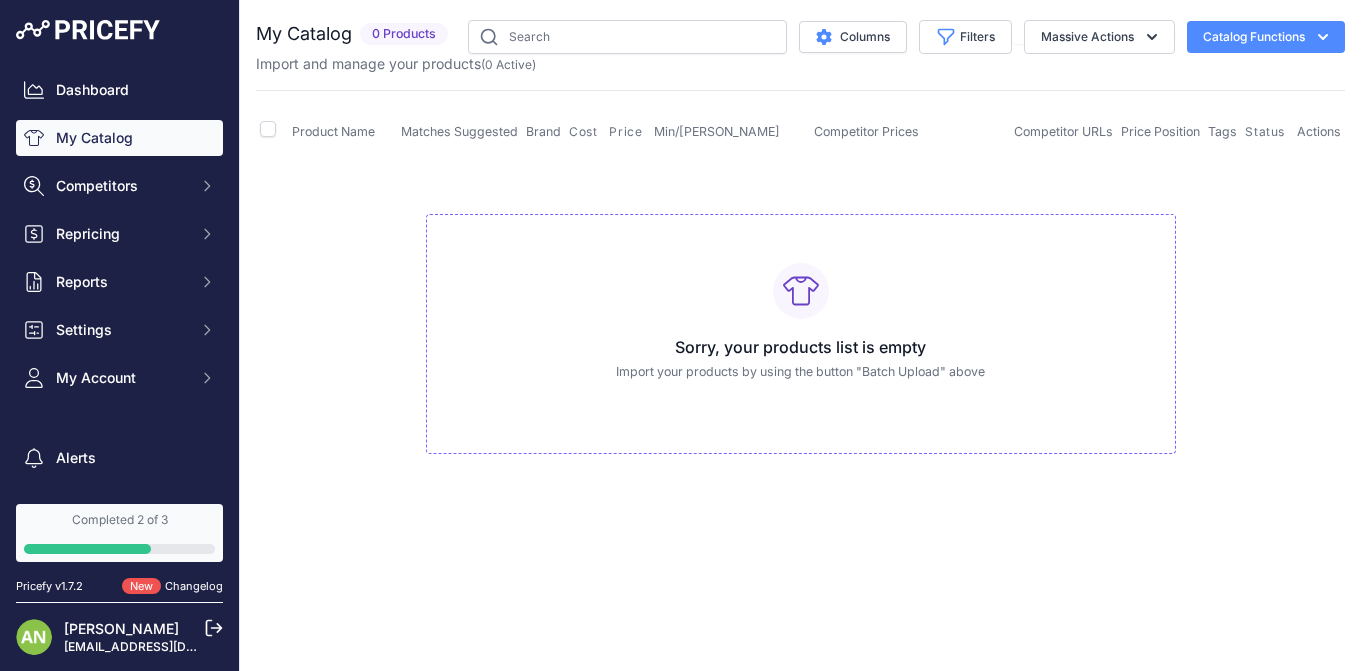 scroll, scrollTop: 0, scrollLeft: 0, axis: both 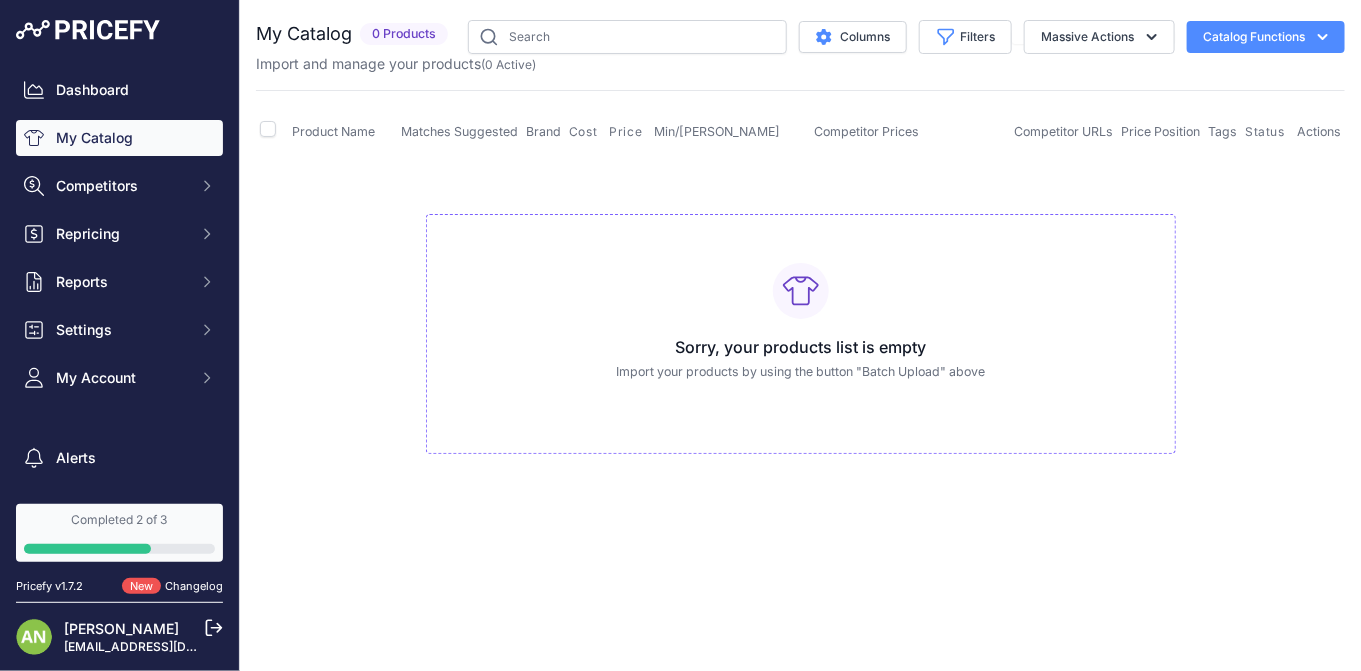 click on "Catalog Functions" at bounding box center [1266, 37] 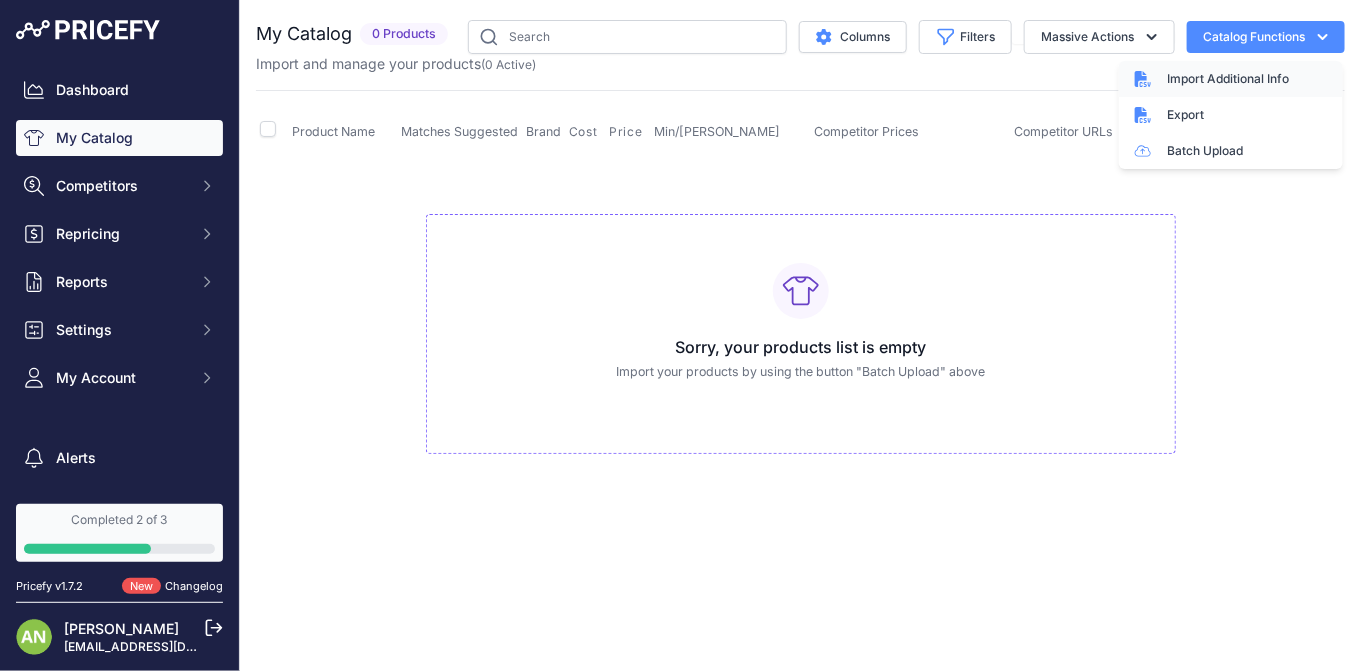 click on "Import Additional Info" at bounding box center [1228, 79] 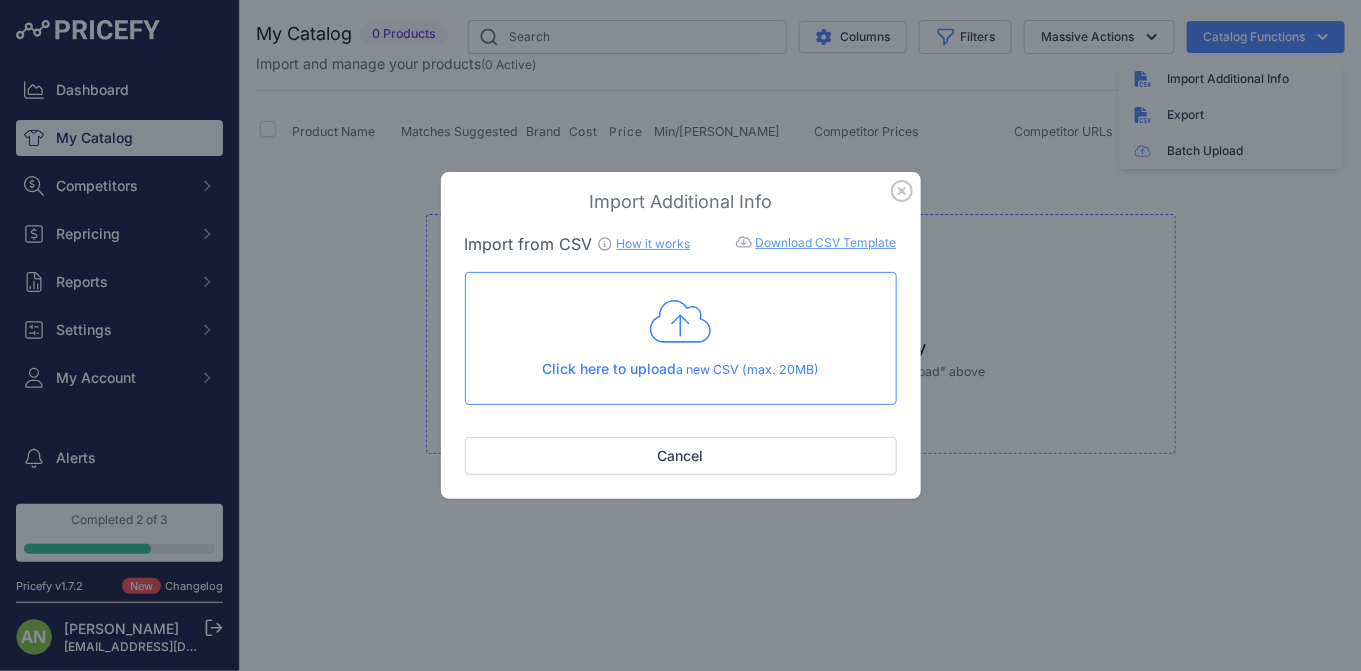 click on "Click here to upload  a new CSV (max.
20MB)" at bounding box center [681, 338] 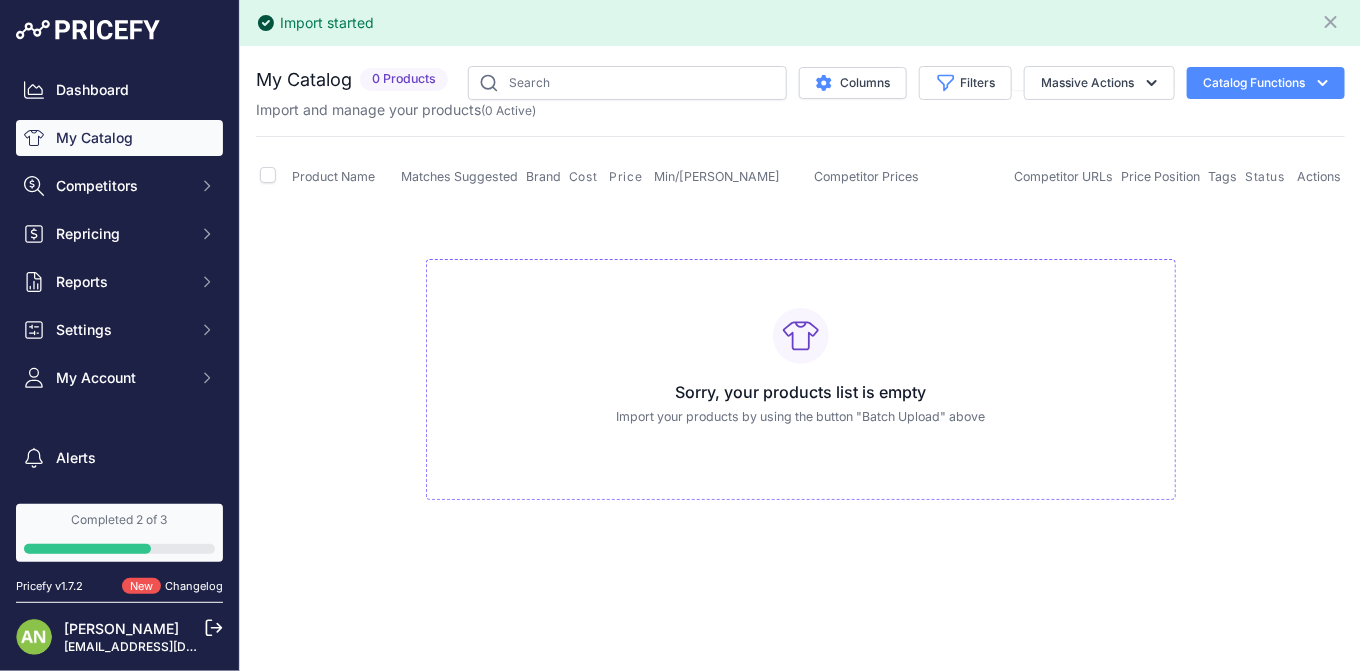 click on "Import started" at bounding box center (327, 23) 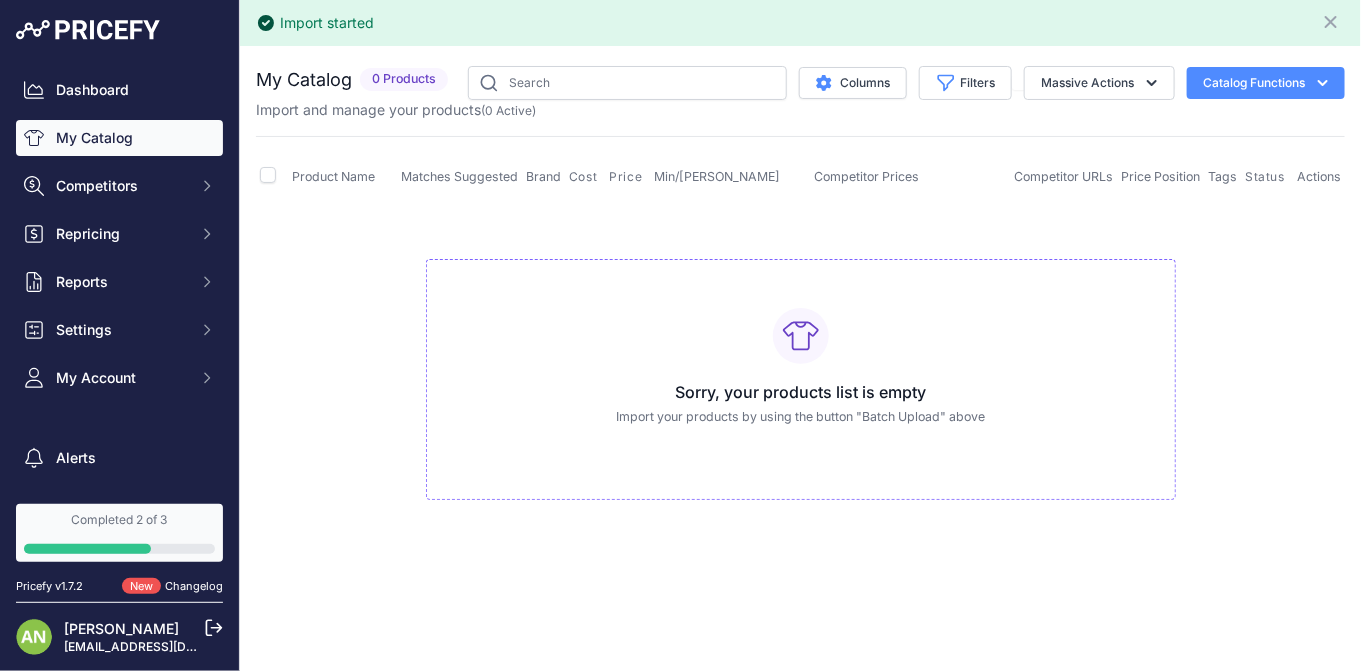 click on "My Catalog" at bounding box center (119, 138) 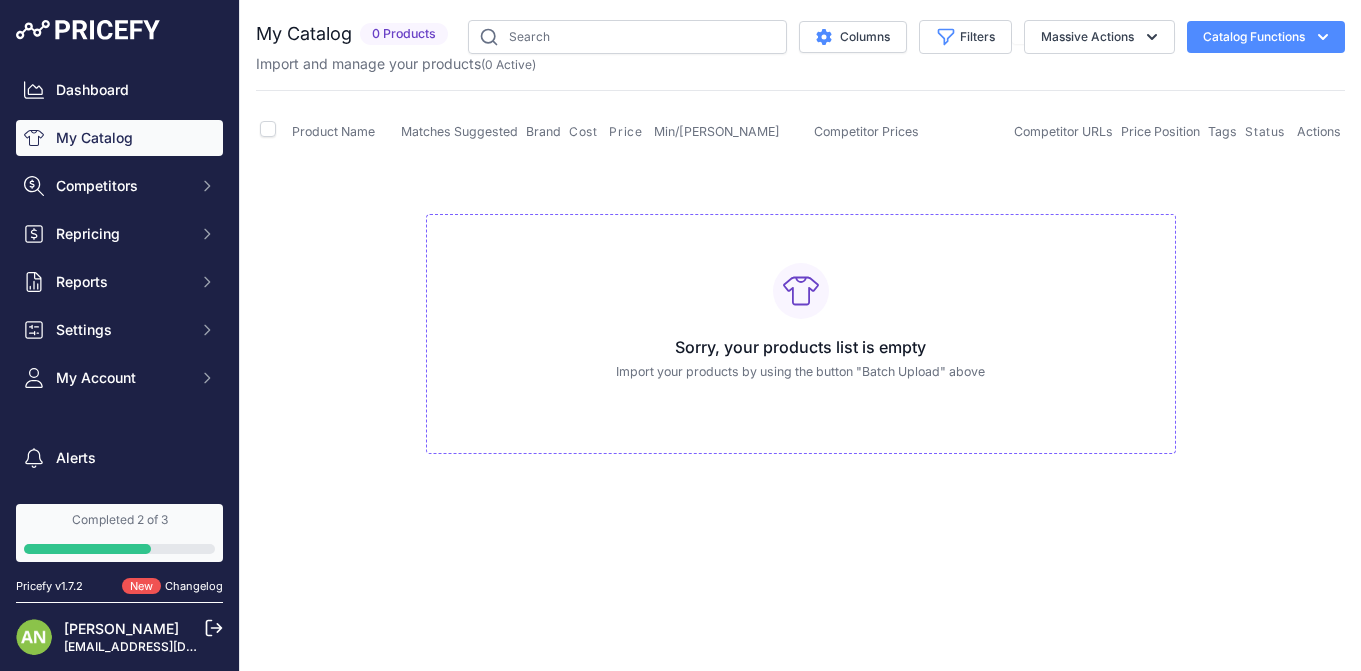scroll, scrollTop: 0, scrollLeft: 0, axis: both 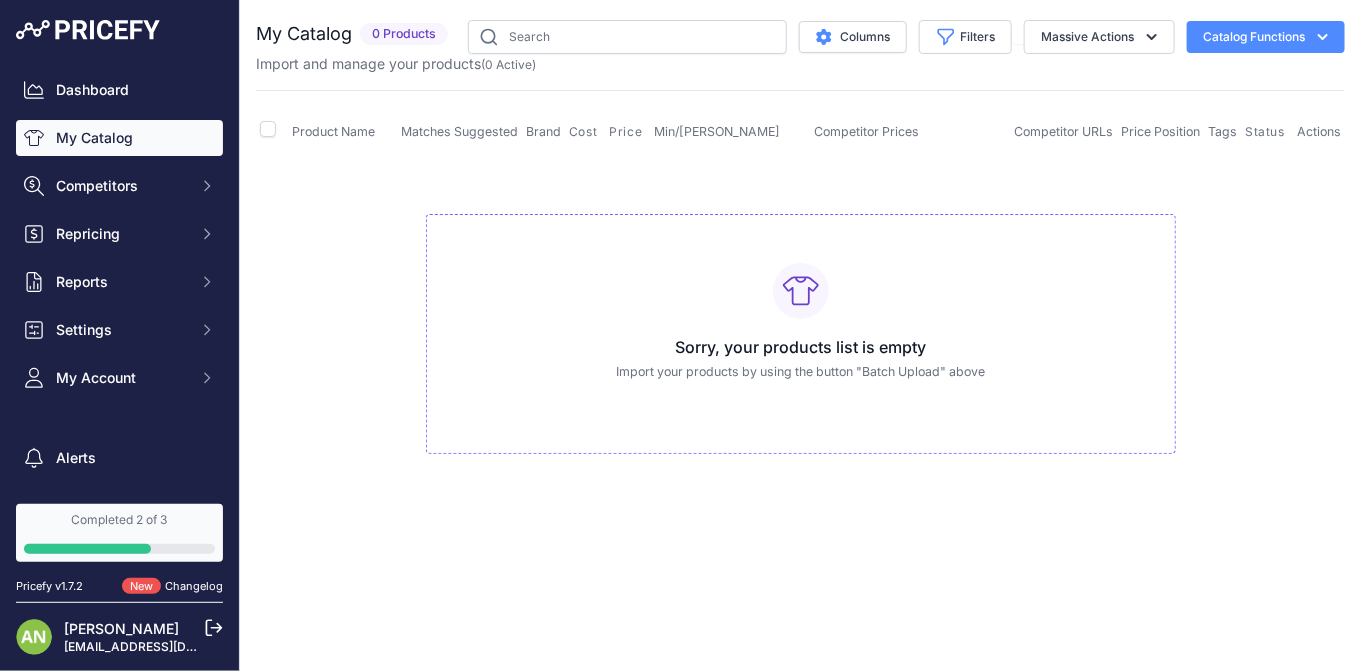 click on "My Catalog" at bounding box center [119, 138] 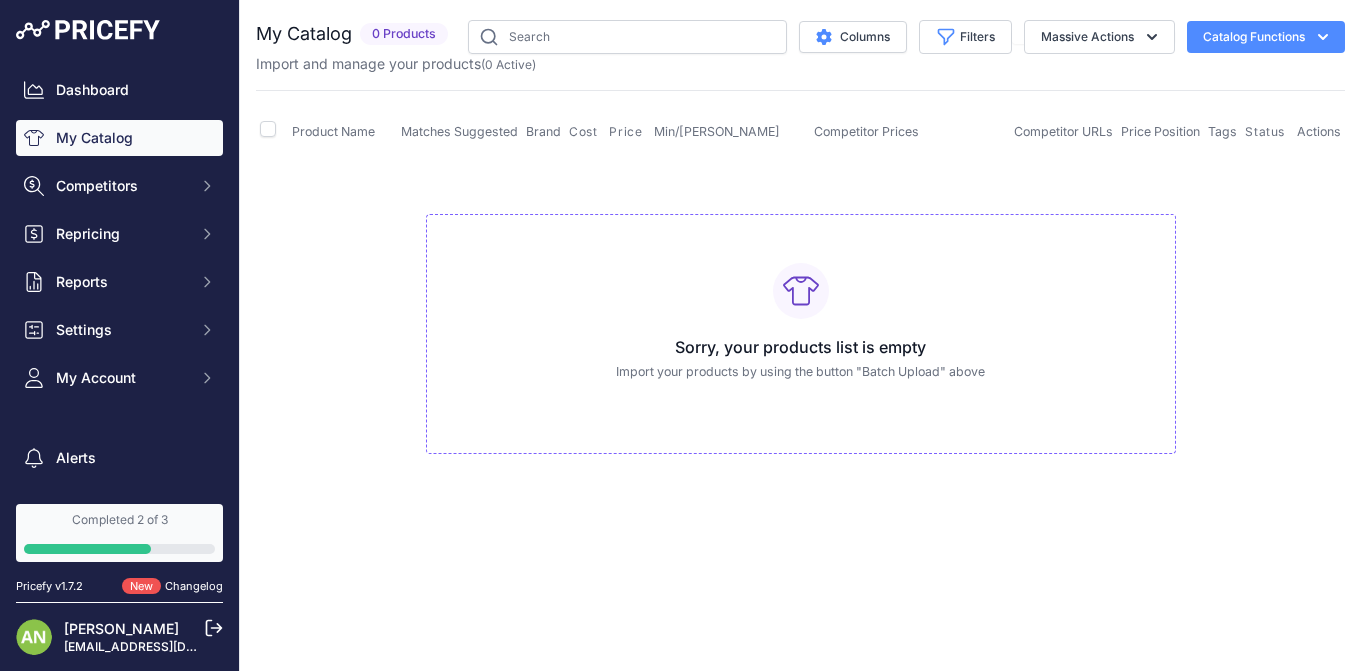 scroll, scrollTop: 0, scrollLeft: 0, axis: both 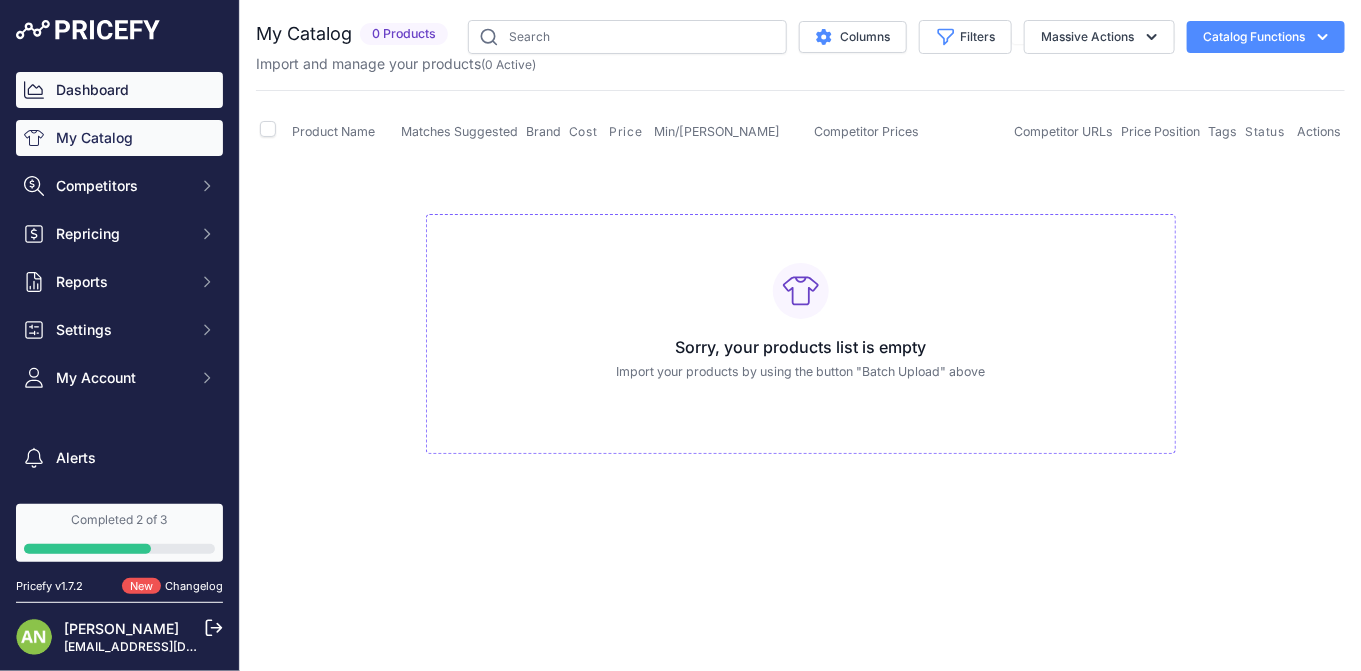 click on "Dashboard" at bounding box center [119, 90] 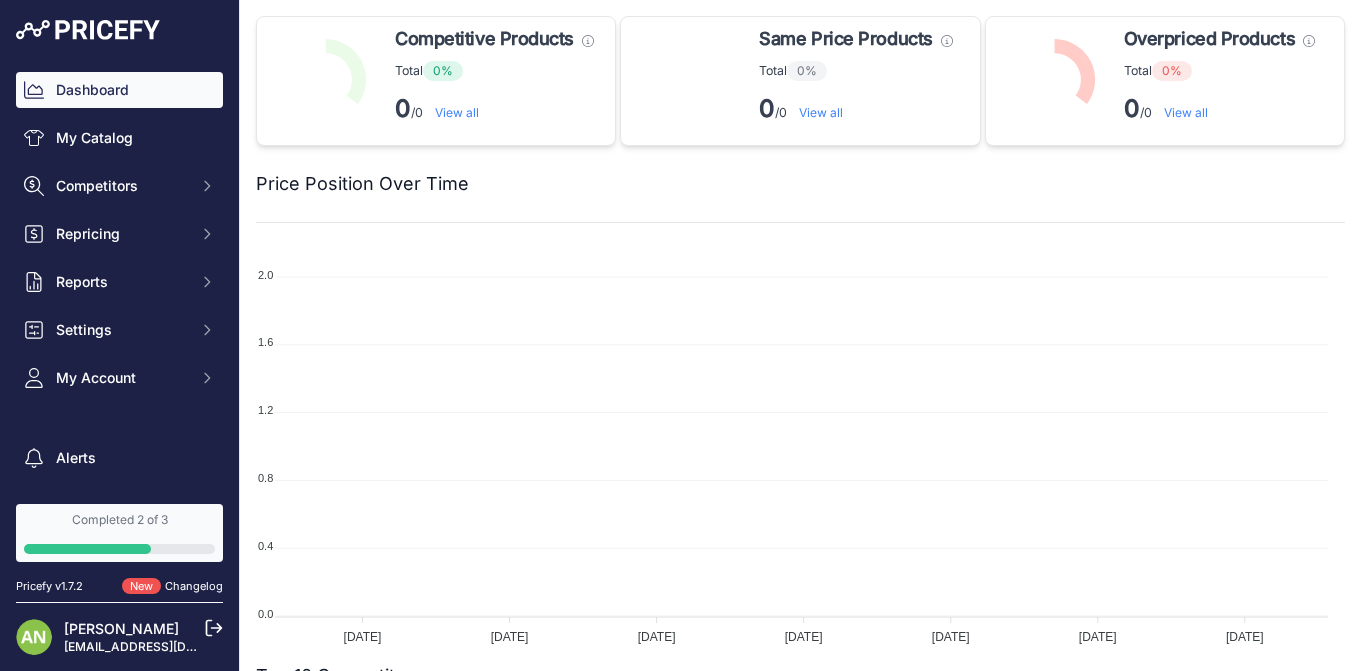 scroll, scrollTop: 0, scrollLeft: 0, axis: both 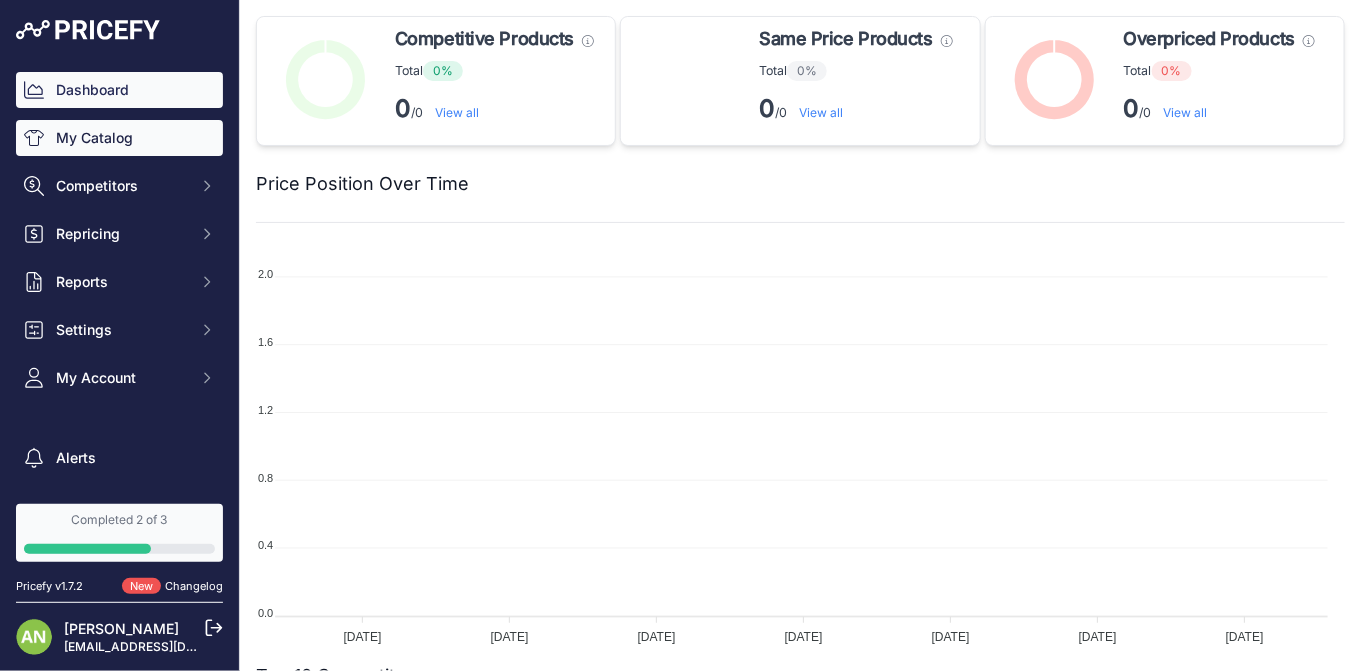 click on "My Catalog" at bounding box center [119, 138] 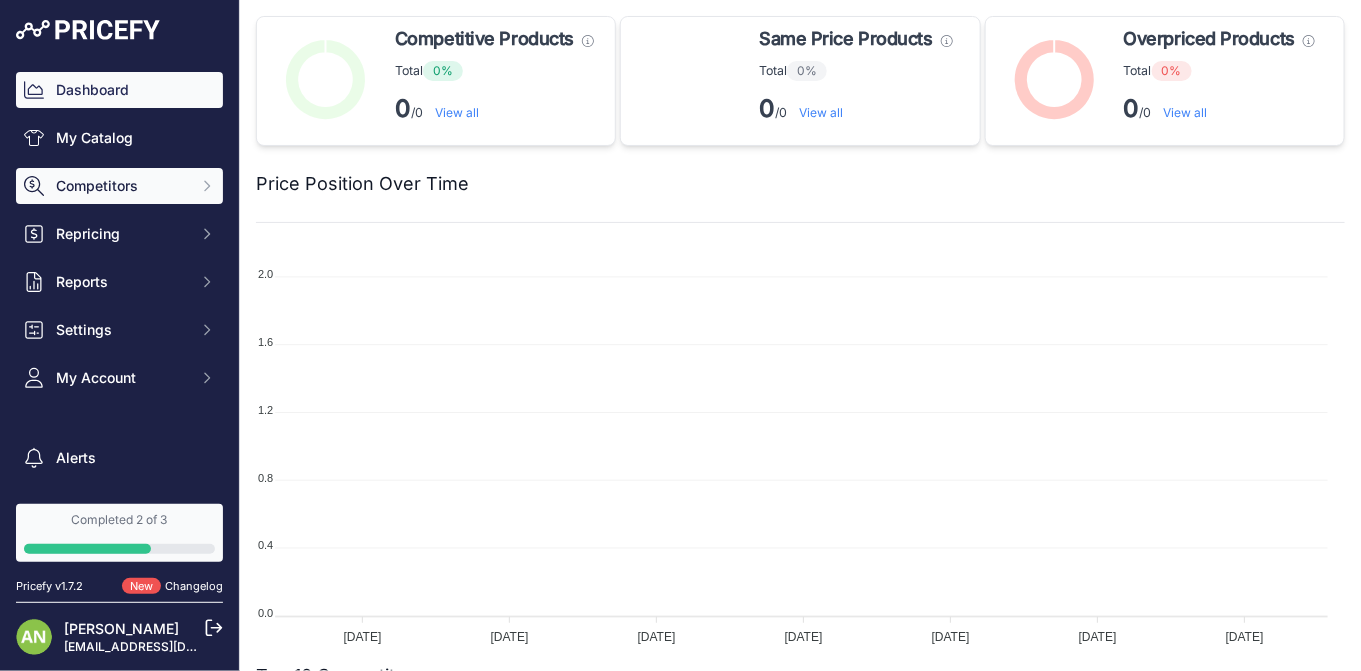 click on "Competitors" at bounding box center [119, 186] 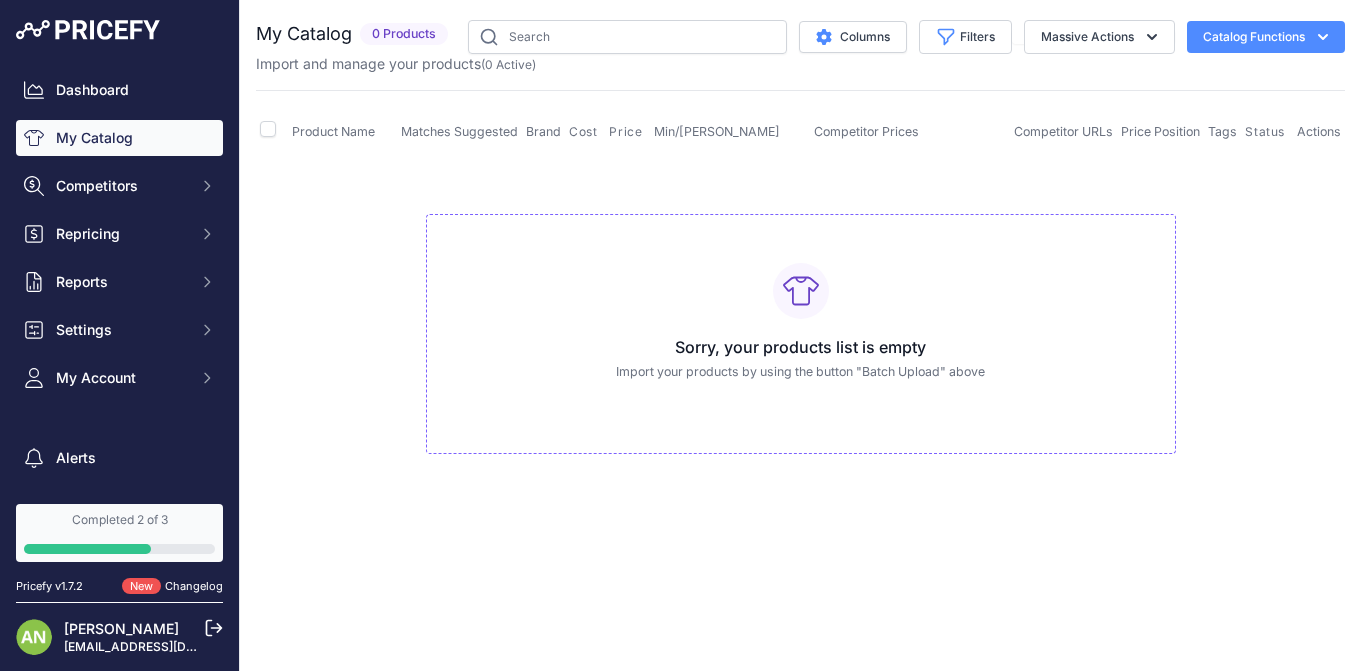 scroll, scrollTop: 0, scrollLeft: 0, axis: both 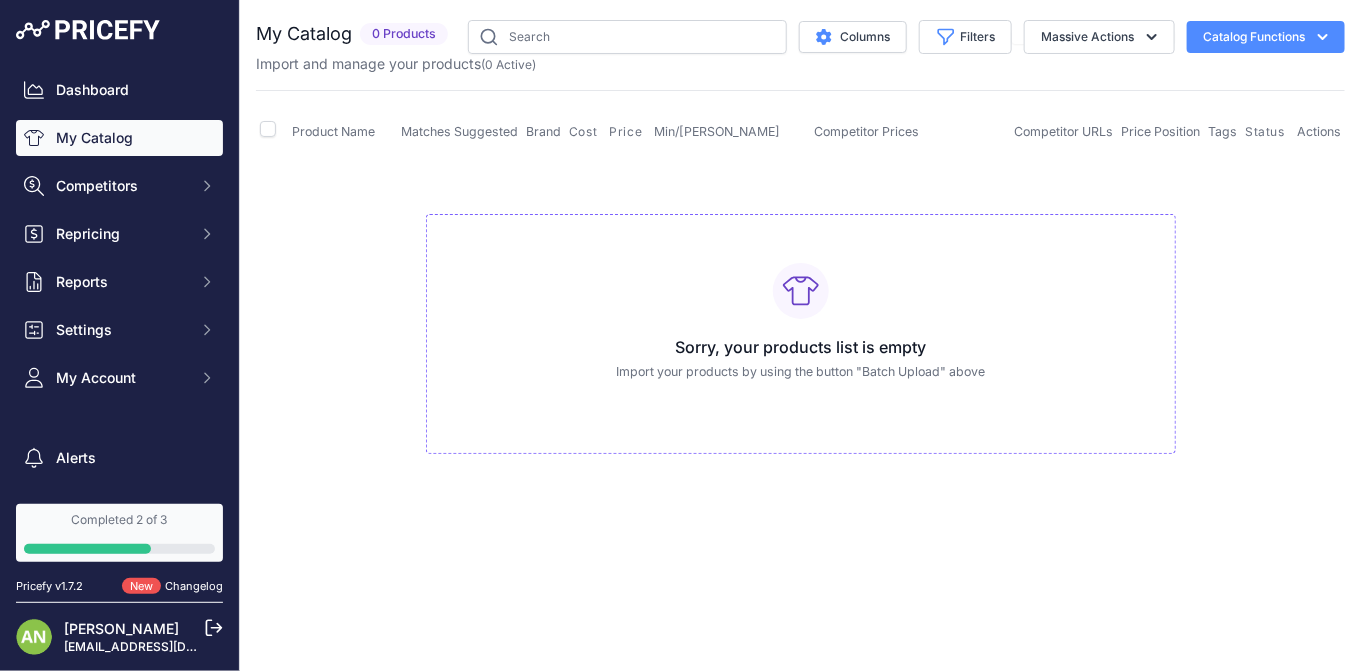click on "My Catalog" at bounding box center [119, 138] 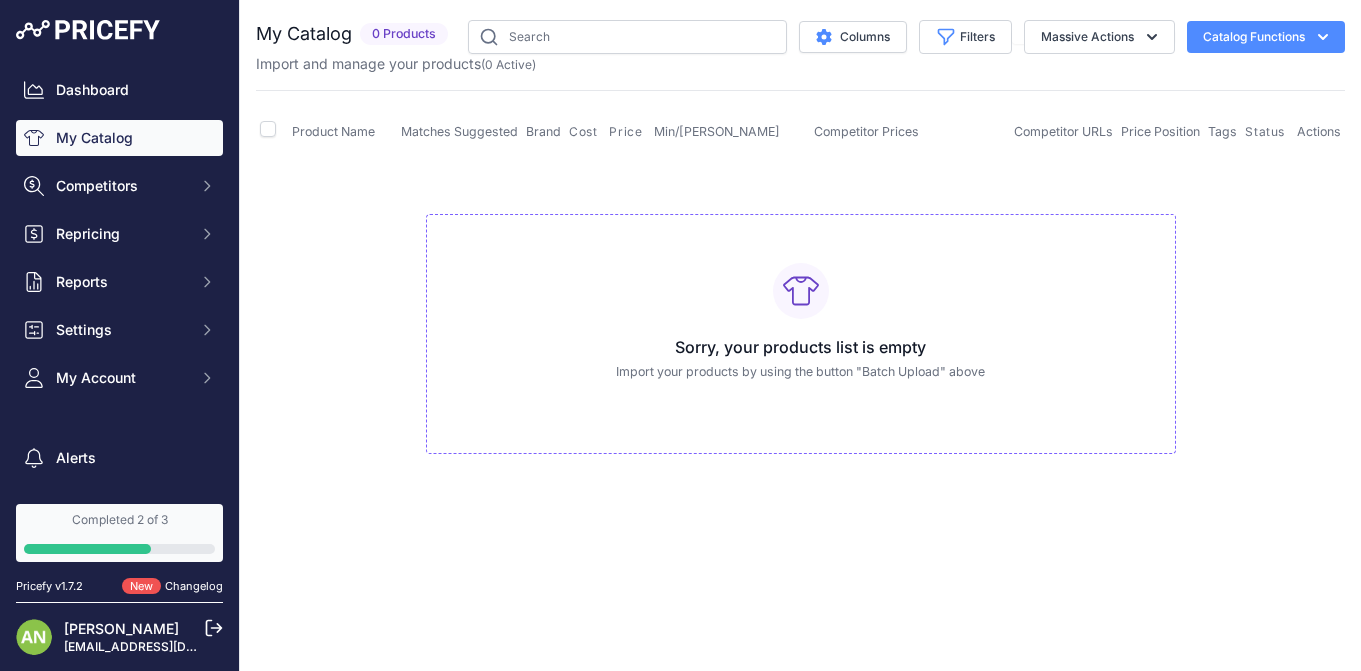 scroll, scrollTop: 0, scrollLeft: 0, axis: both 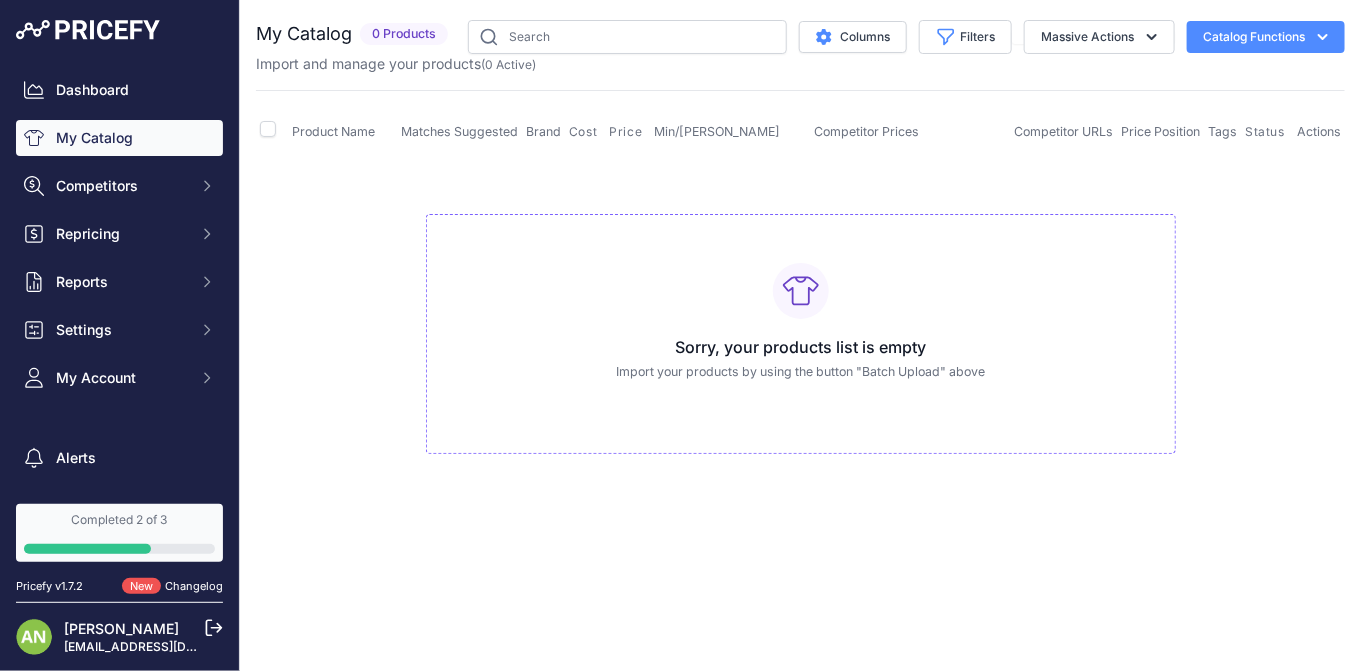 click on "Dashboard
My Catalog
Competitors
Competitors
Monitored URLs
MAP infringements
Repricing
My Repricing Rules
Repricing Preview
Repricing History" at bounding box center [119, 234] 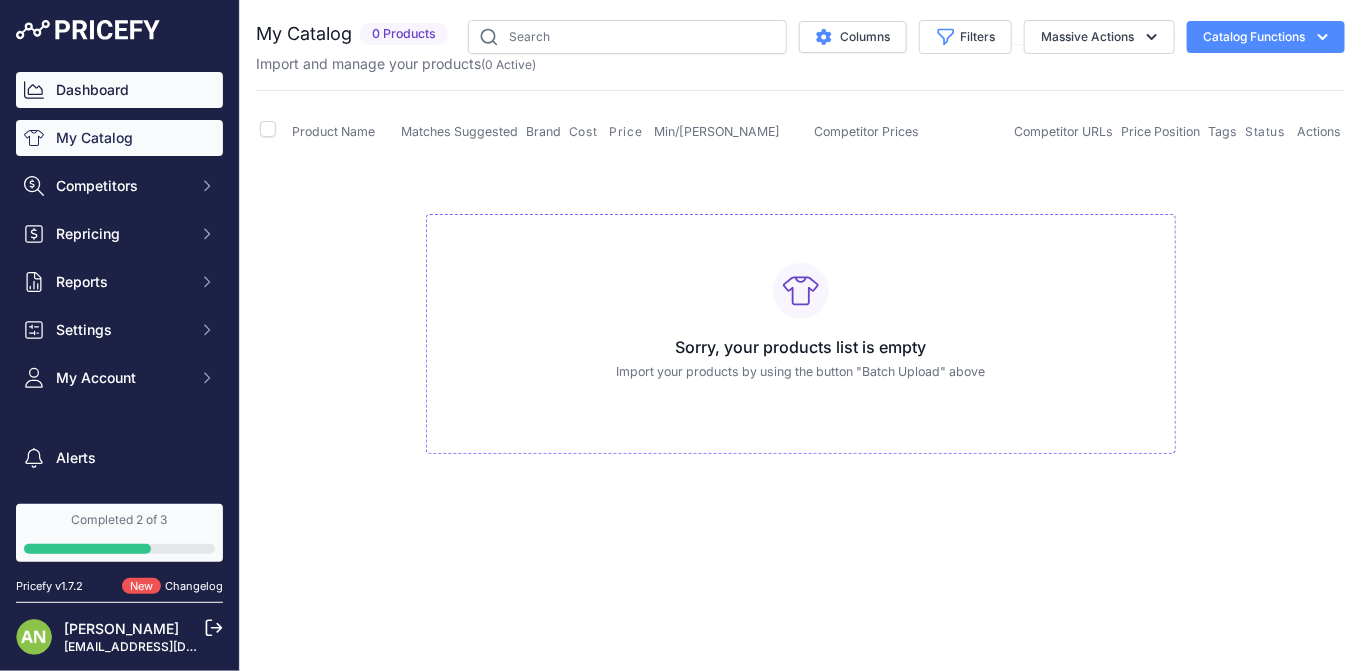 click on "Dashboard" at bounding box center (119, 90) 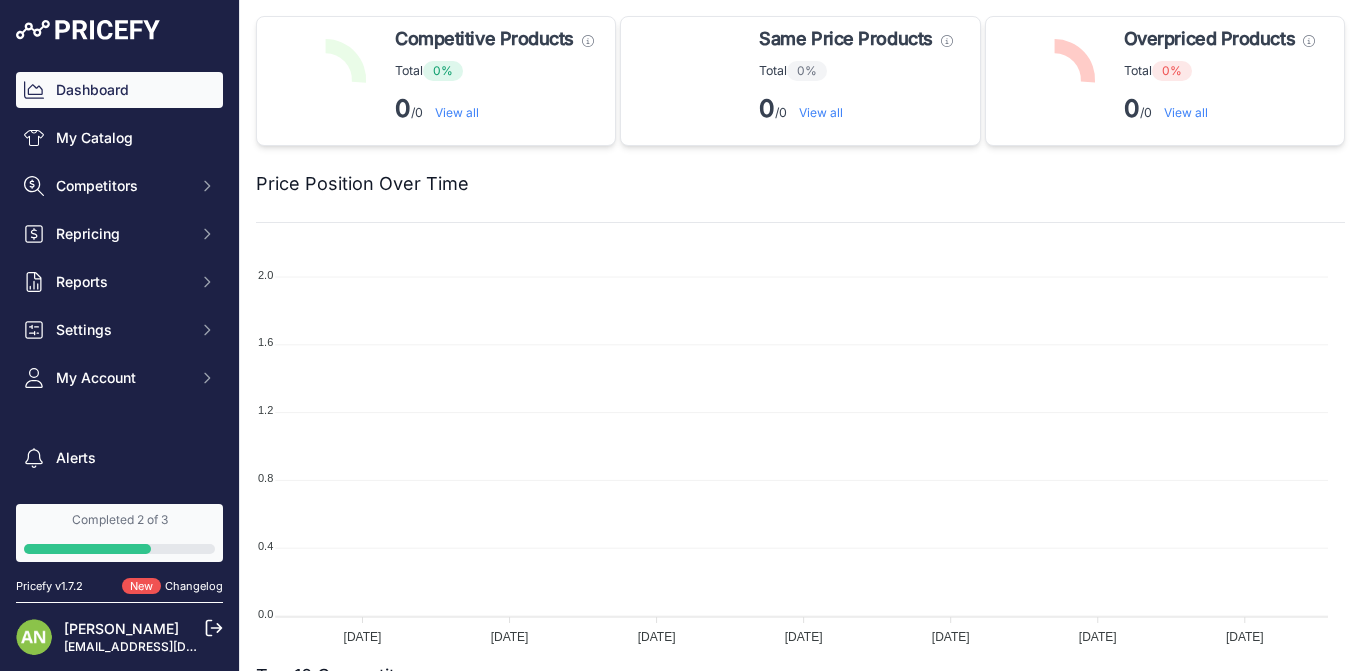 scroll, scrollTop: 0, scrollLeft: 0, axis: both 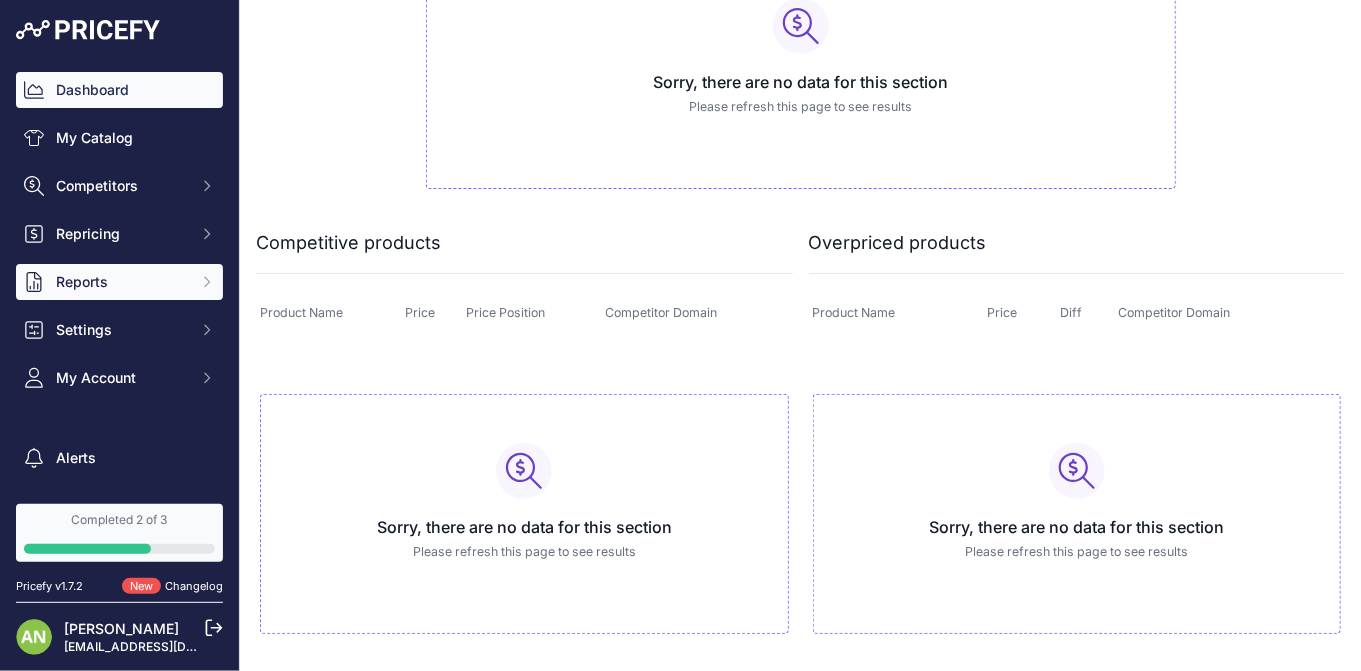 click 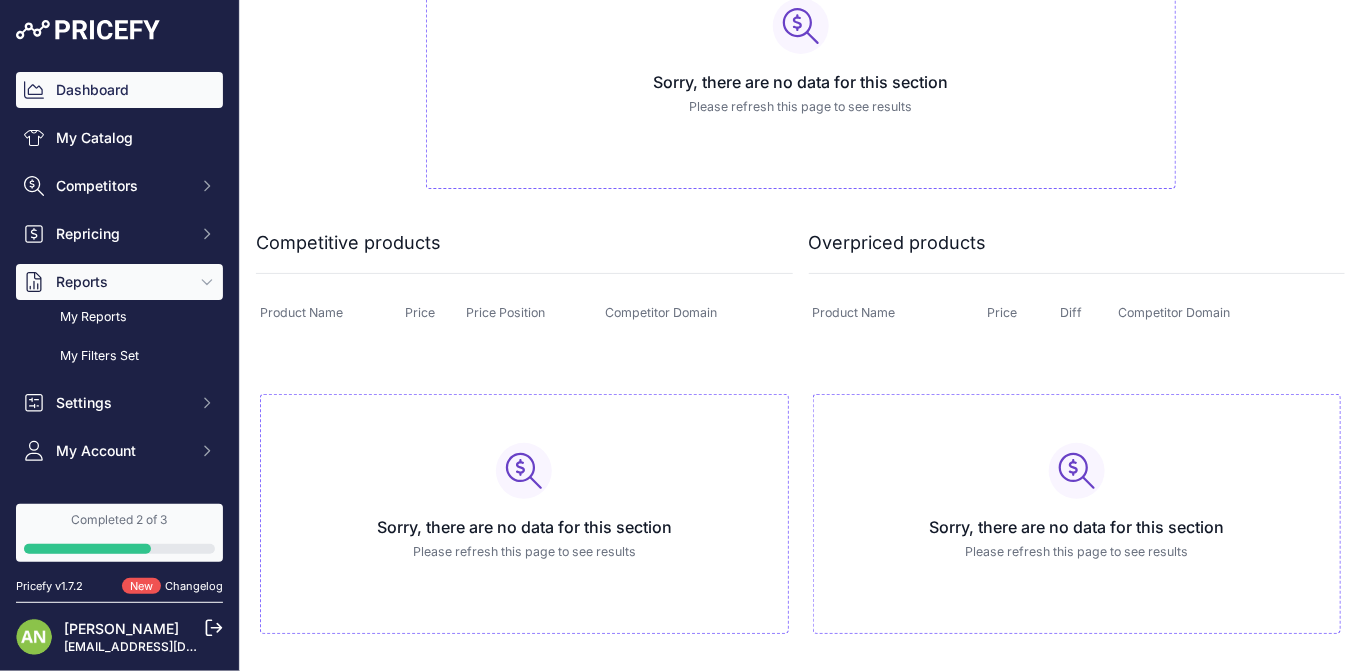 click 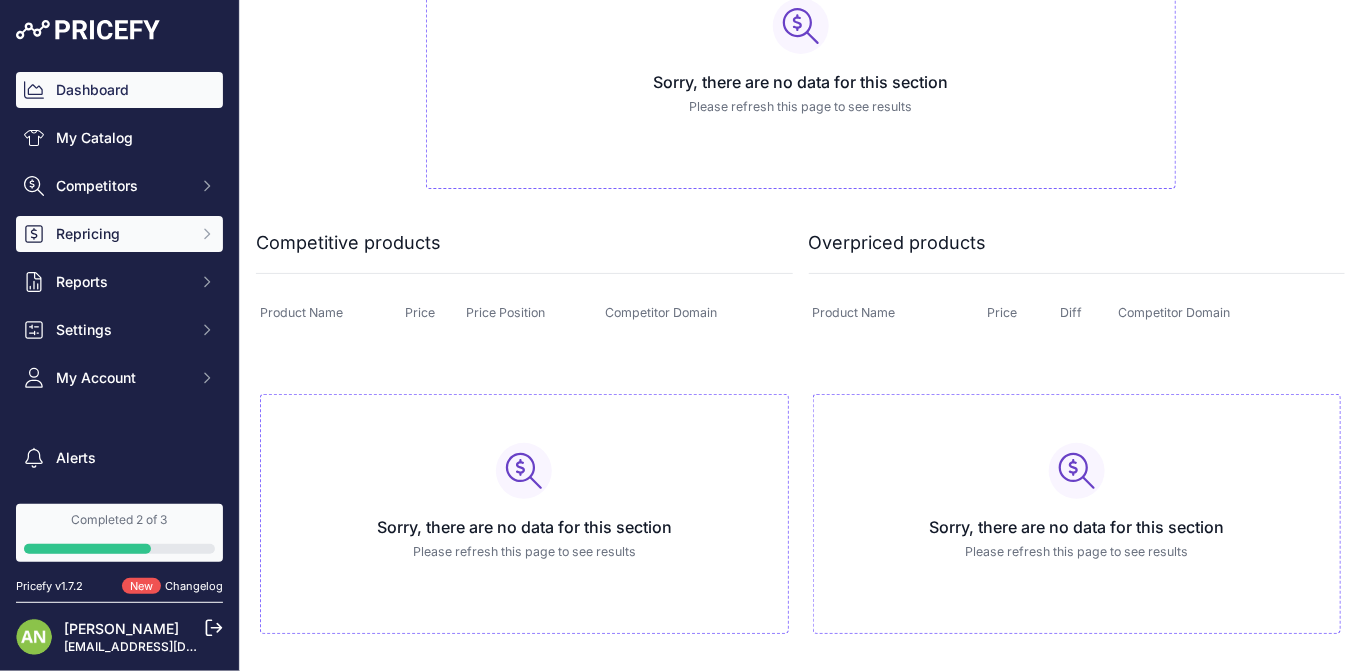click 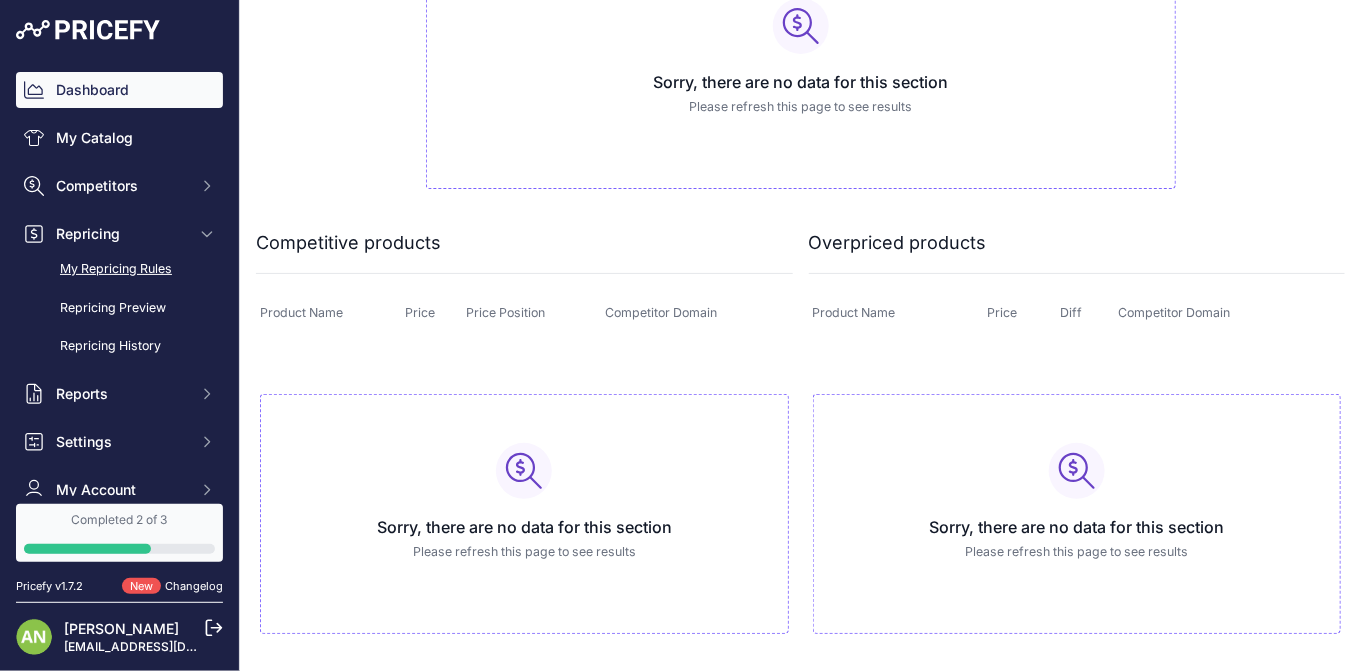 click on "My Repricing Rules" at bounding box center (119, 269) 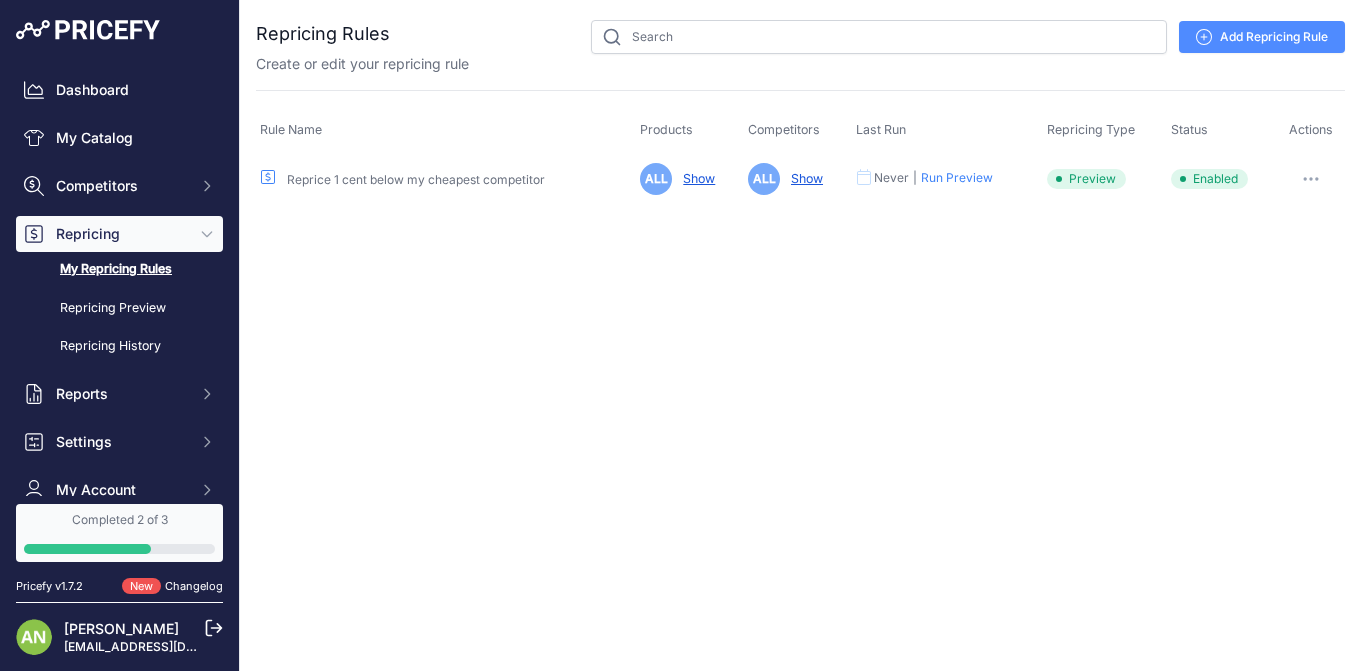 scroll, scrollTop: 0, scrollLeft: 0, axis: both 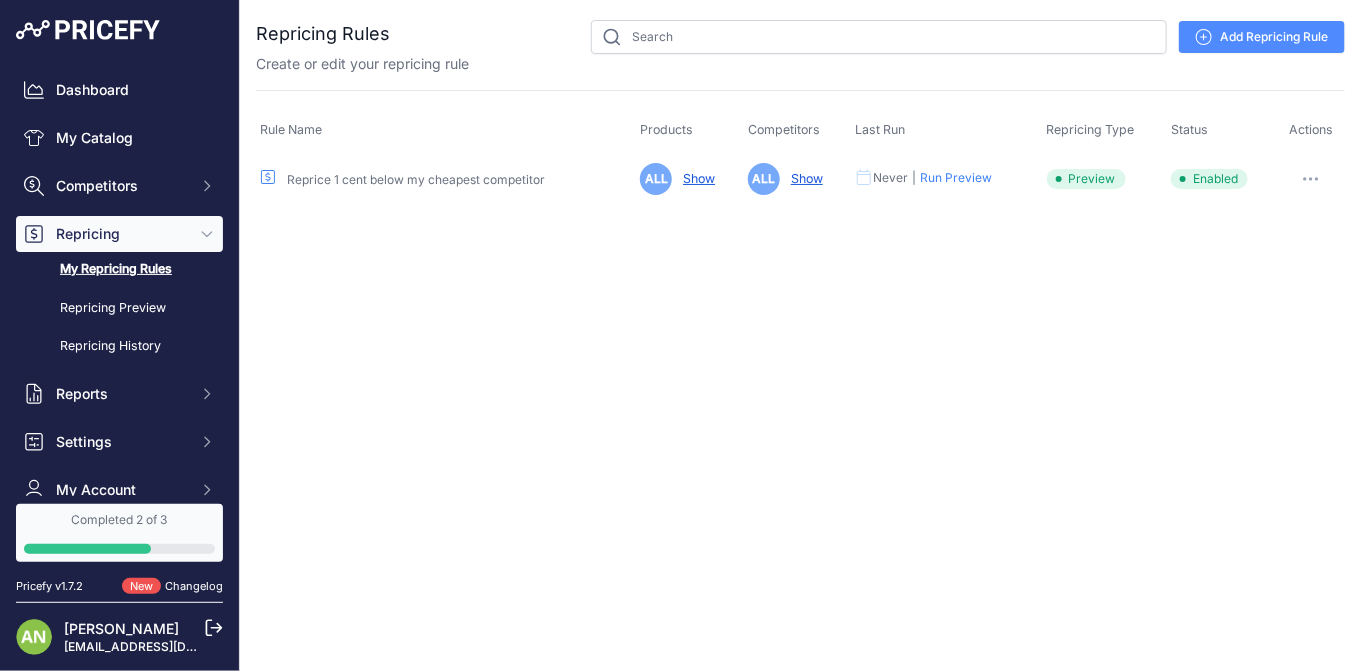 click on "Add Repricing Rule" at bounding box center (1262, 37) 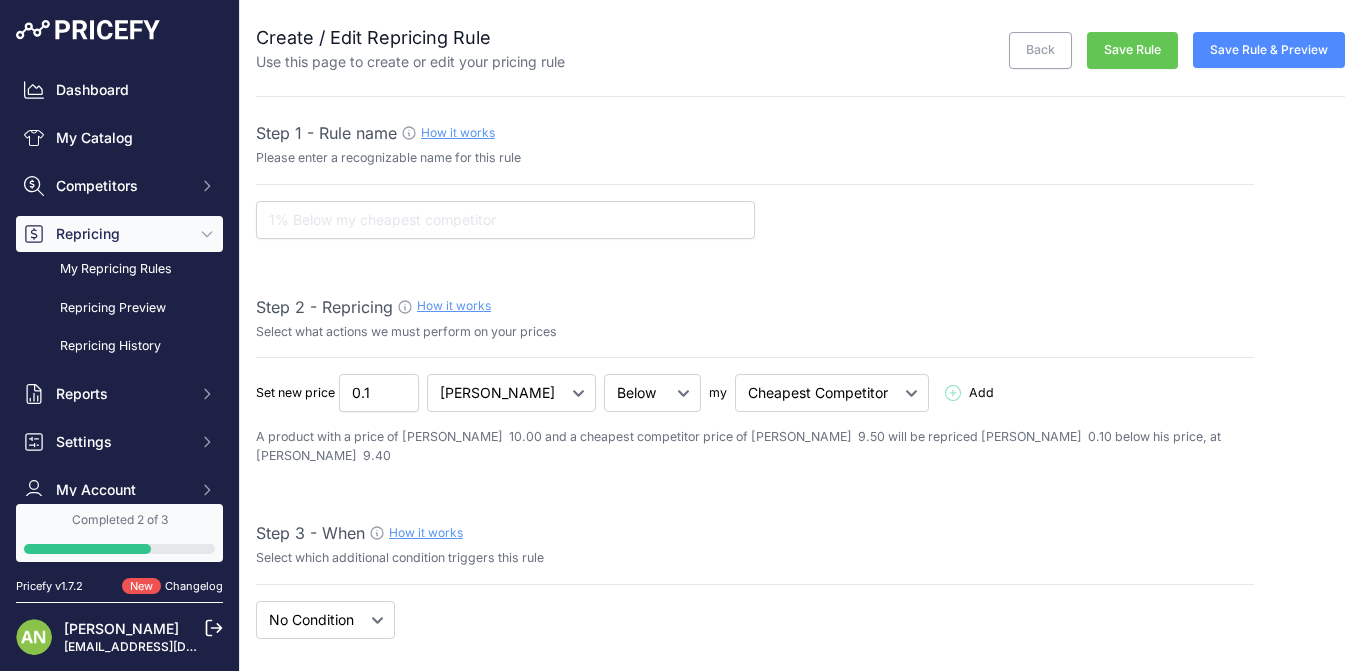 select on "7" 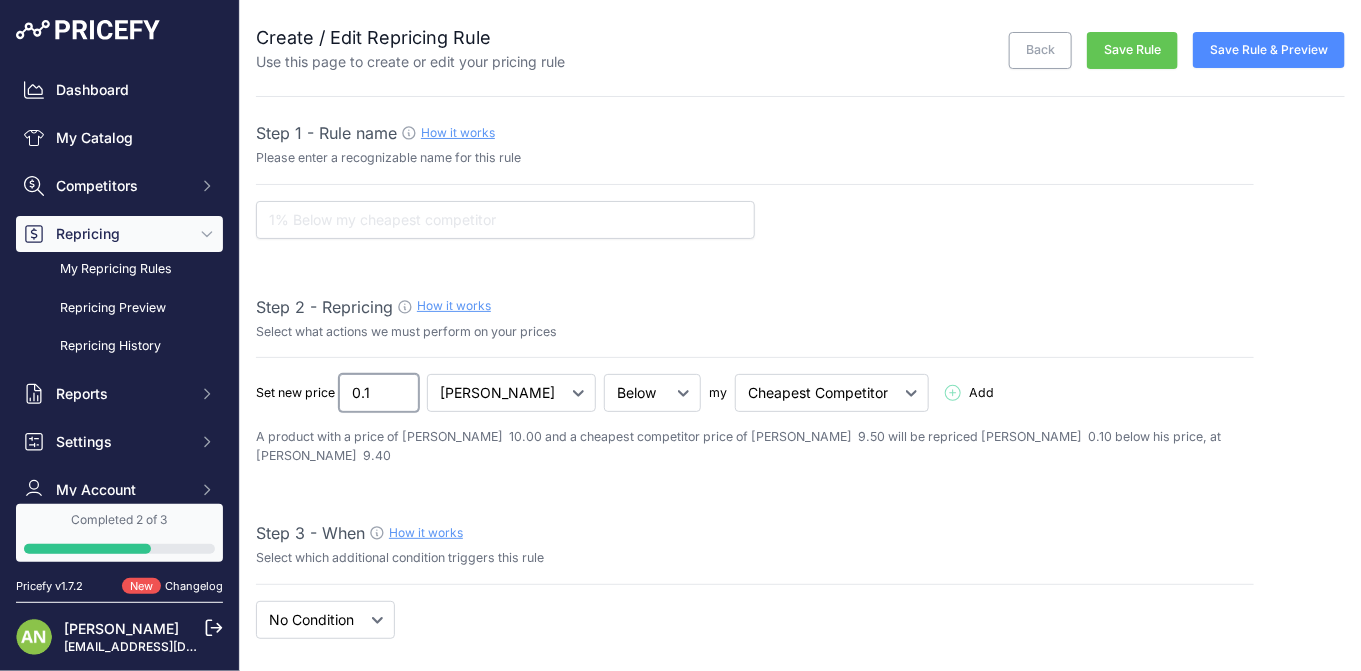 drag, startPoint x: 384, startPoint y: 391, endPoint x: 307, endPoint y: 382, distance: 77.52419 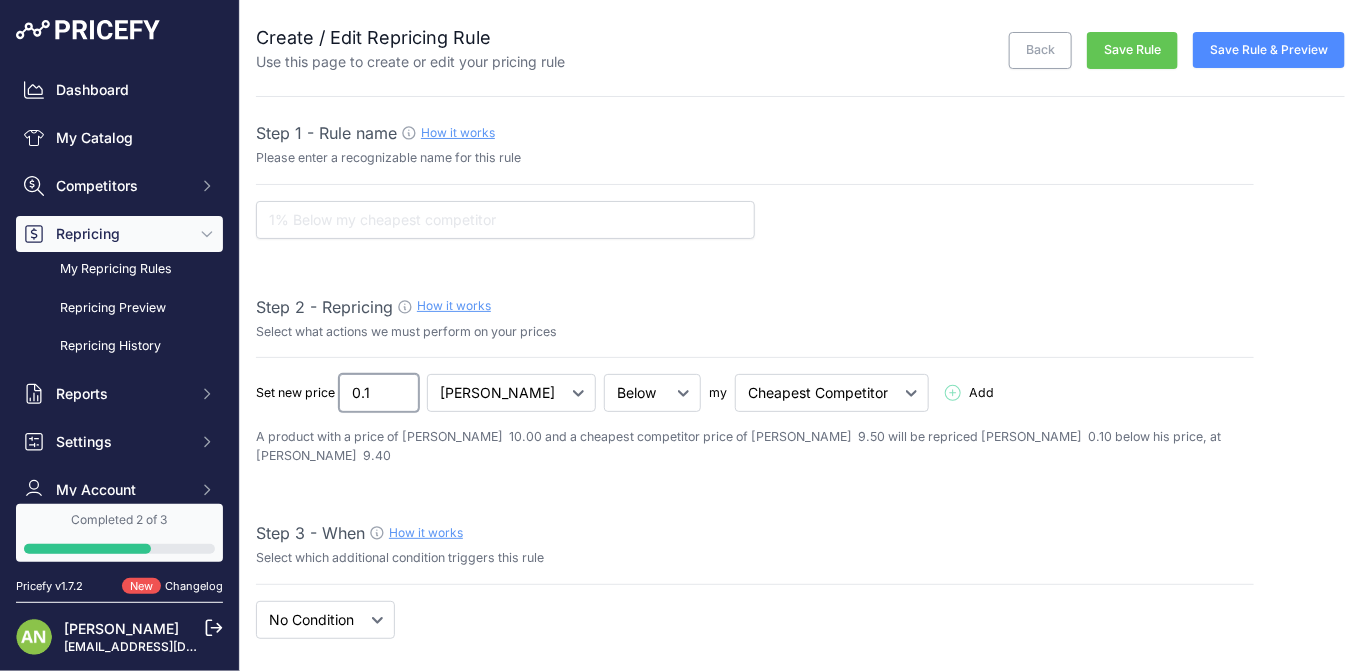 click on "Set new price
0.1
RON
%
Below
Add" at bounding box center (755, 393) 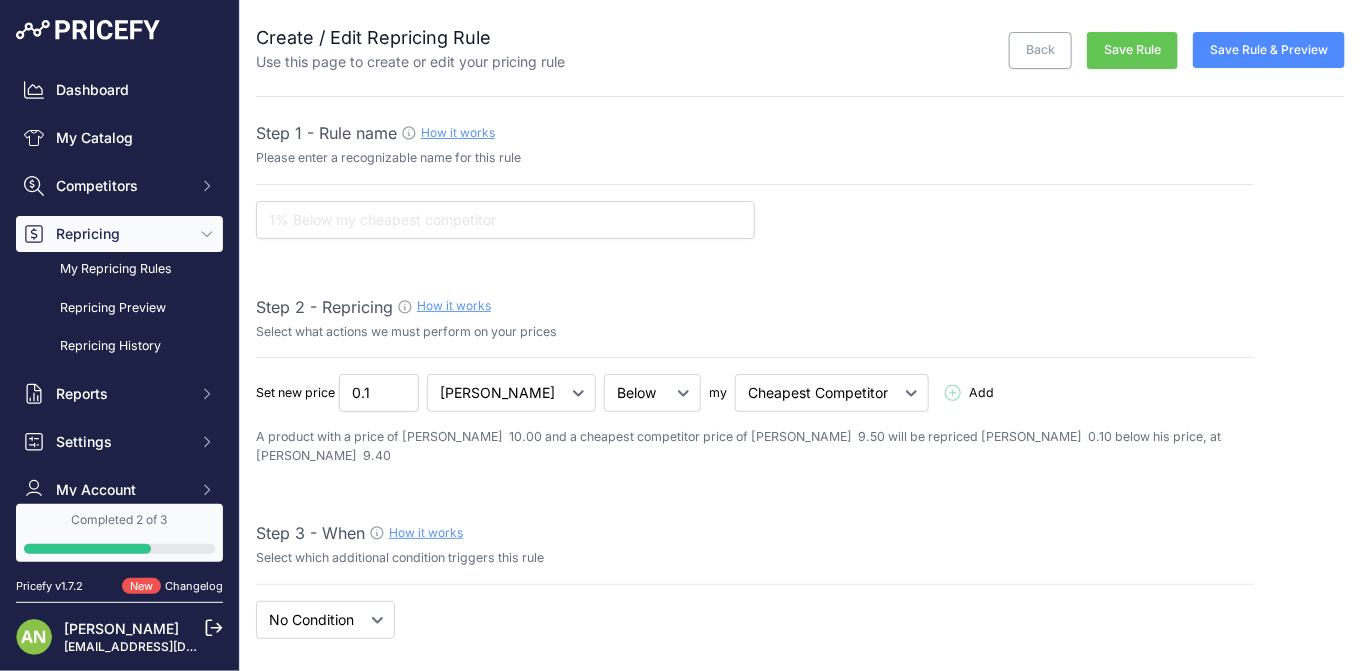 click on "Select what actions we must perform on your prices" at bounding box center (755, 332) 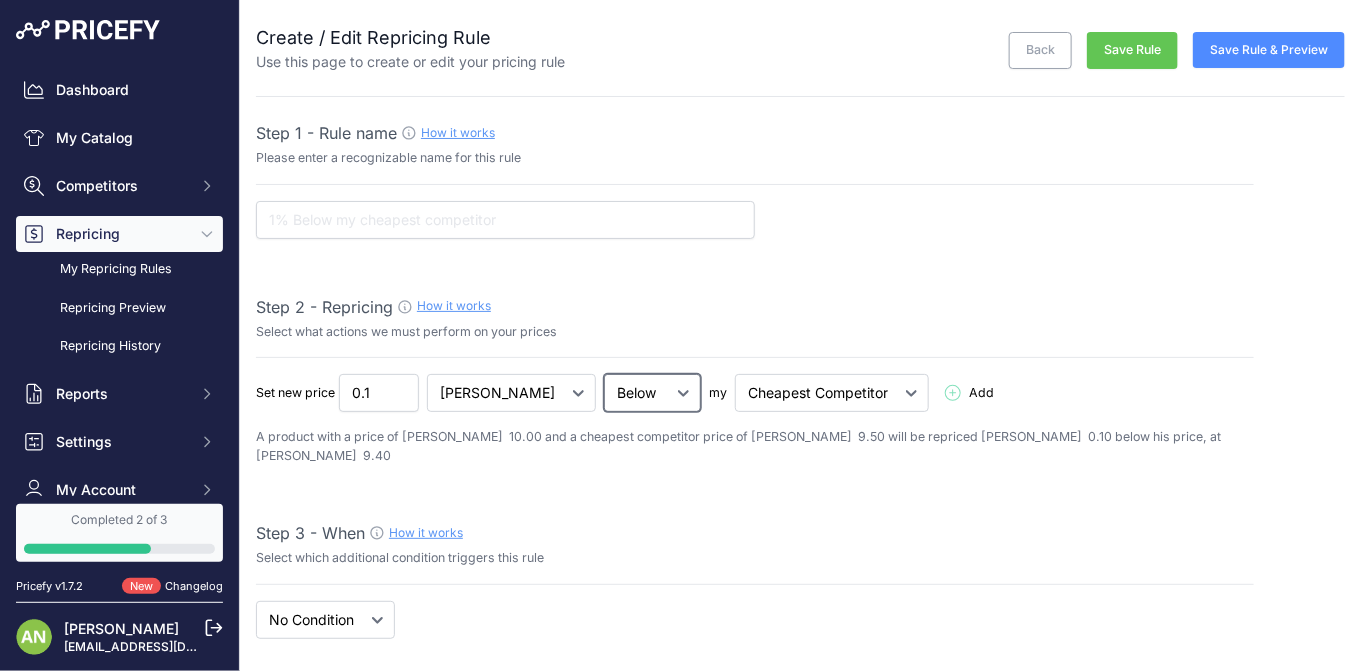 click on "Below
Above
Equal" at bounding box center (652, 393) 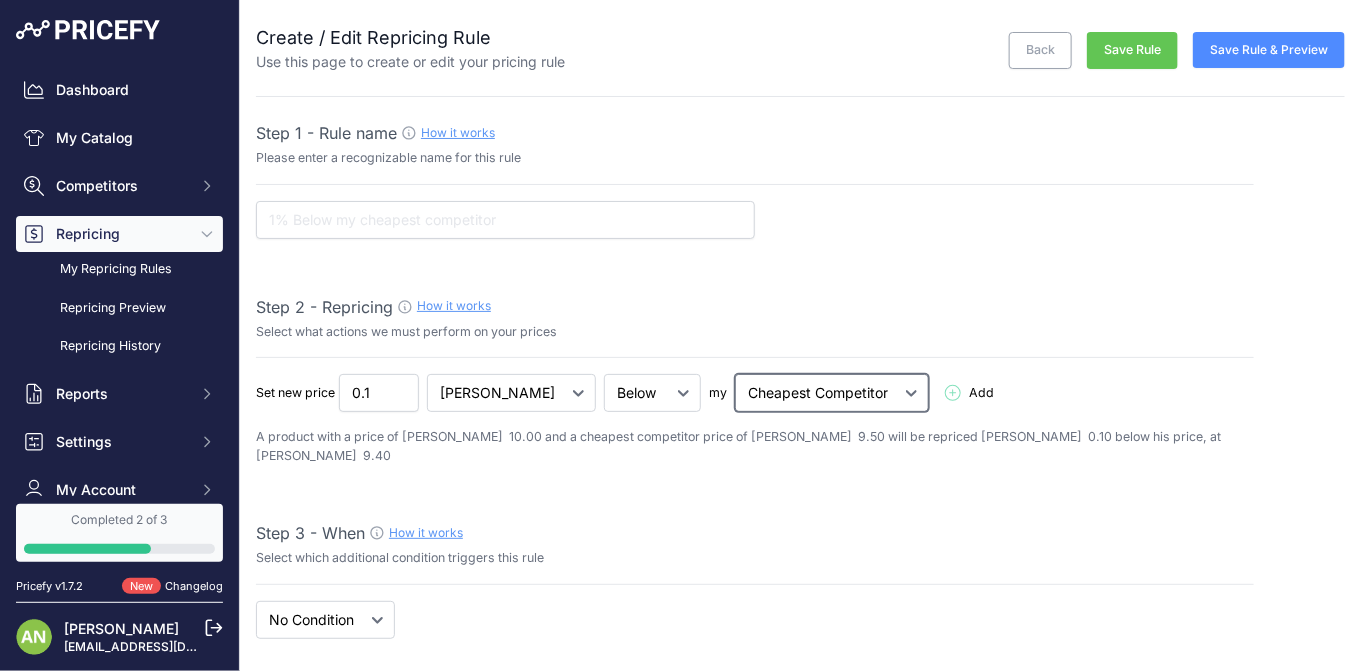 click on "Cheapest Competitor
Highest Competitor" at bounding box center (832, 393) 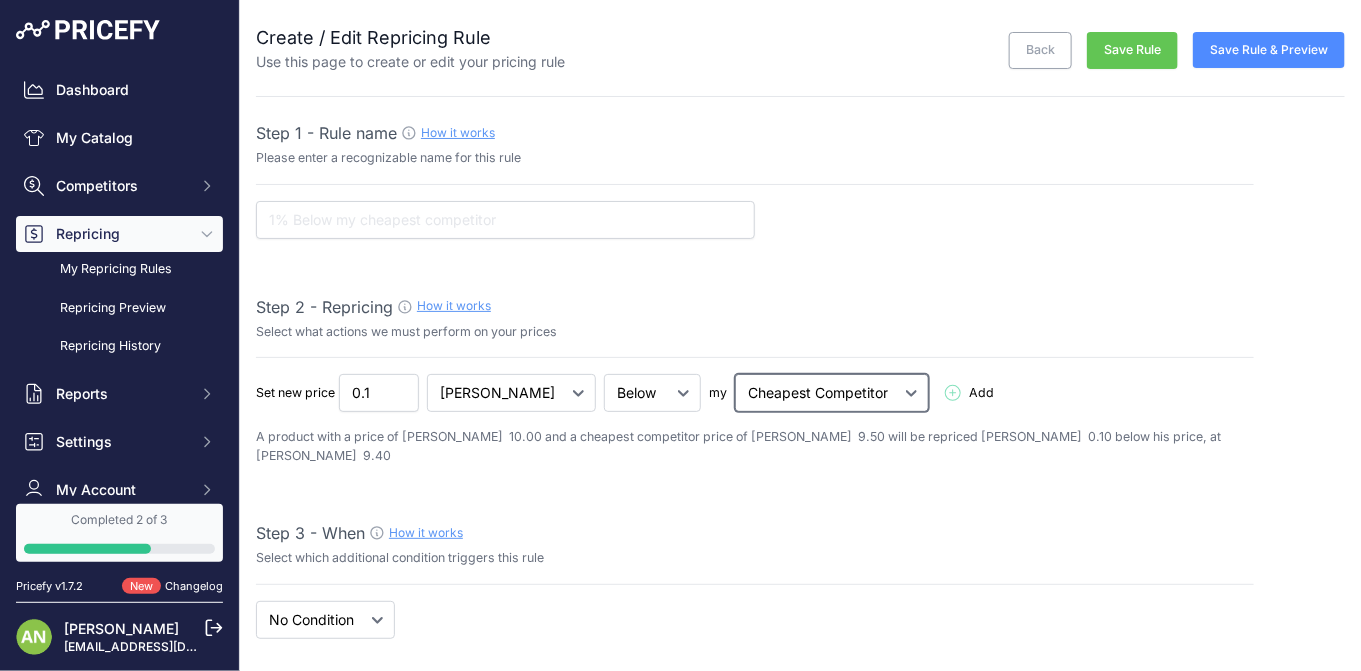 click on "Cheapest Competitor
Highest Competitor" at bounding box center [832, 393] 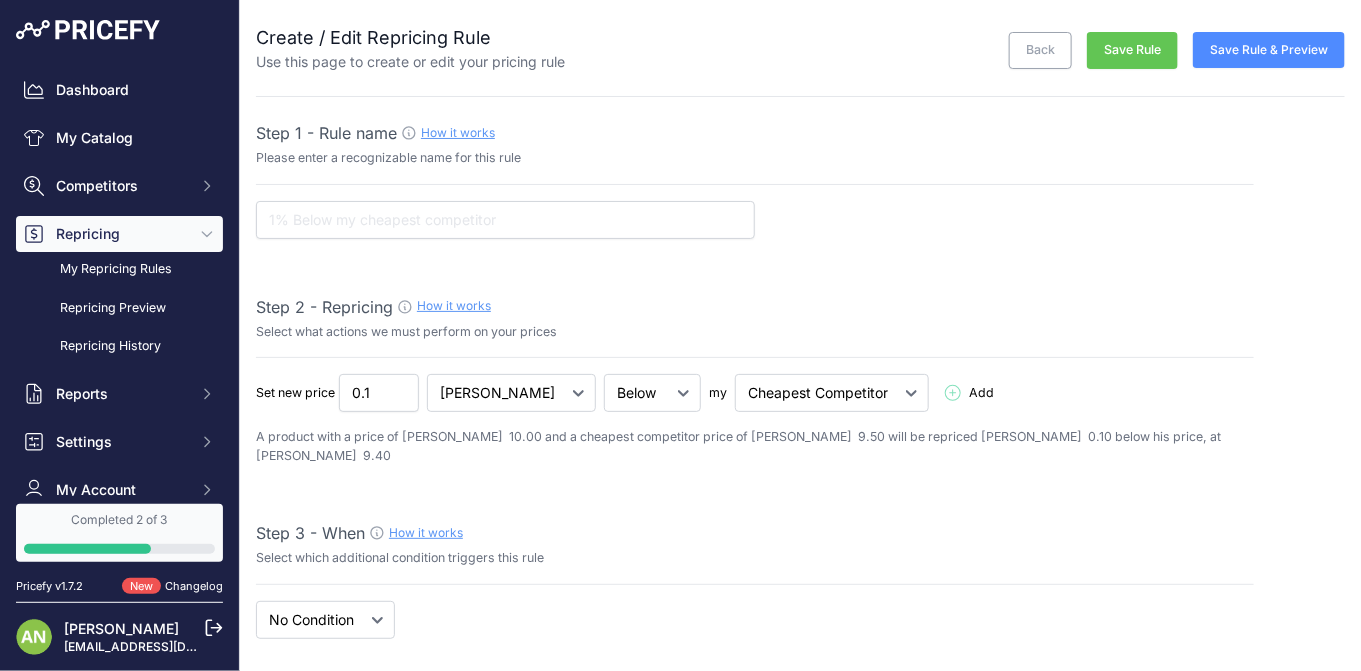 click on "Step 2 - Repricing
How it works" at bounding box center (755, 307) 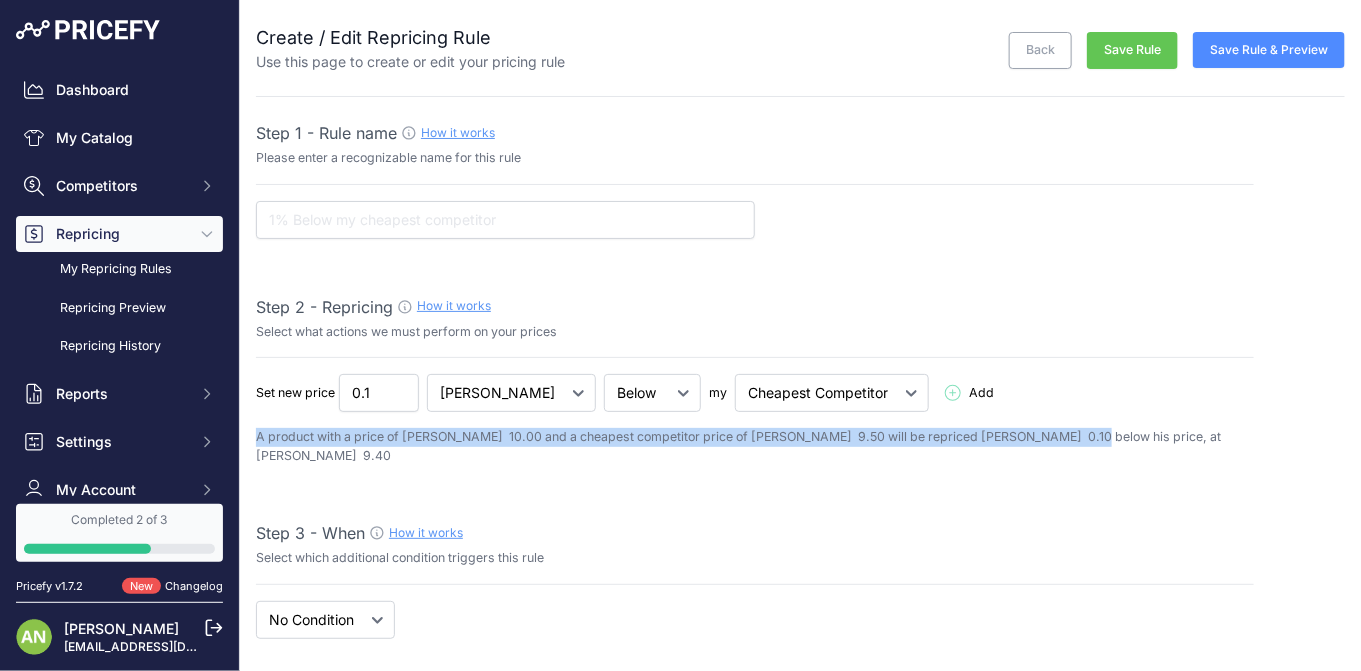 drag, startPoint x: 259, startPoint y: 429, endPoint x: 1087, endPoint y: 433, distance: 828.00964 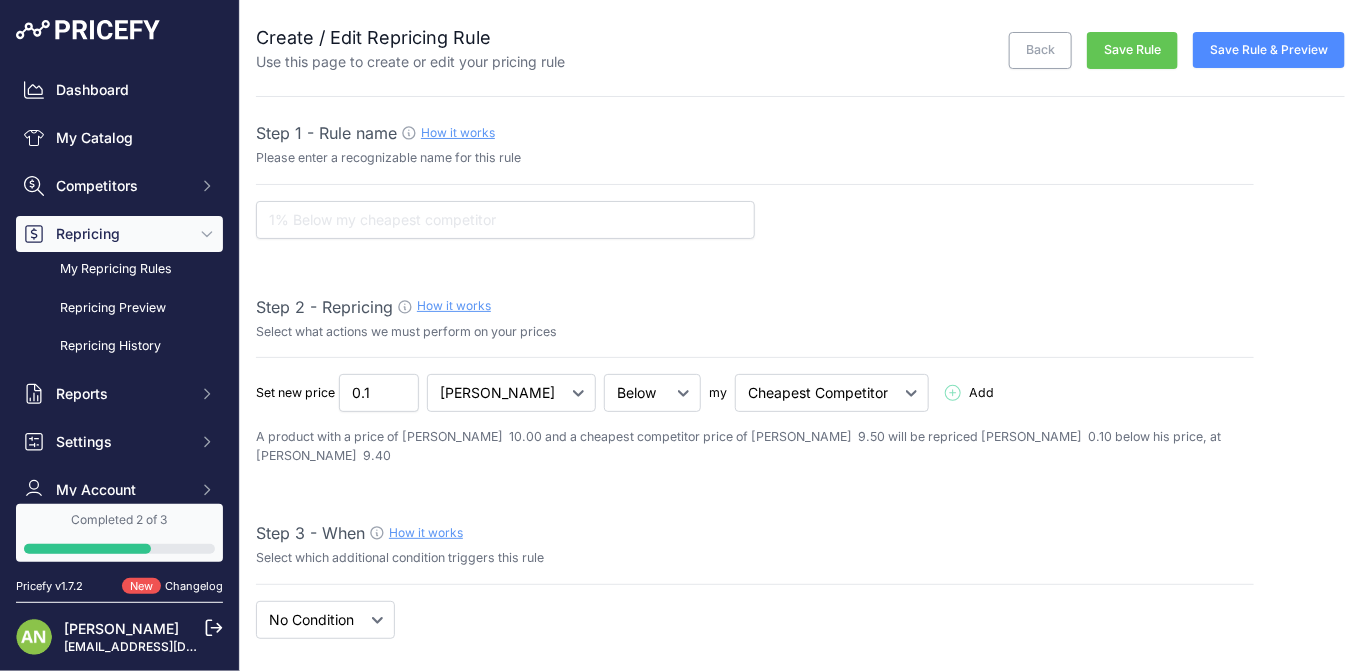 drag, startPoint x: 1087, startPoint y: 433, endPoint x: 1013, endPoint y: 458, distance: 78.1089 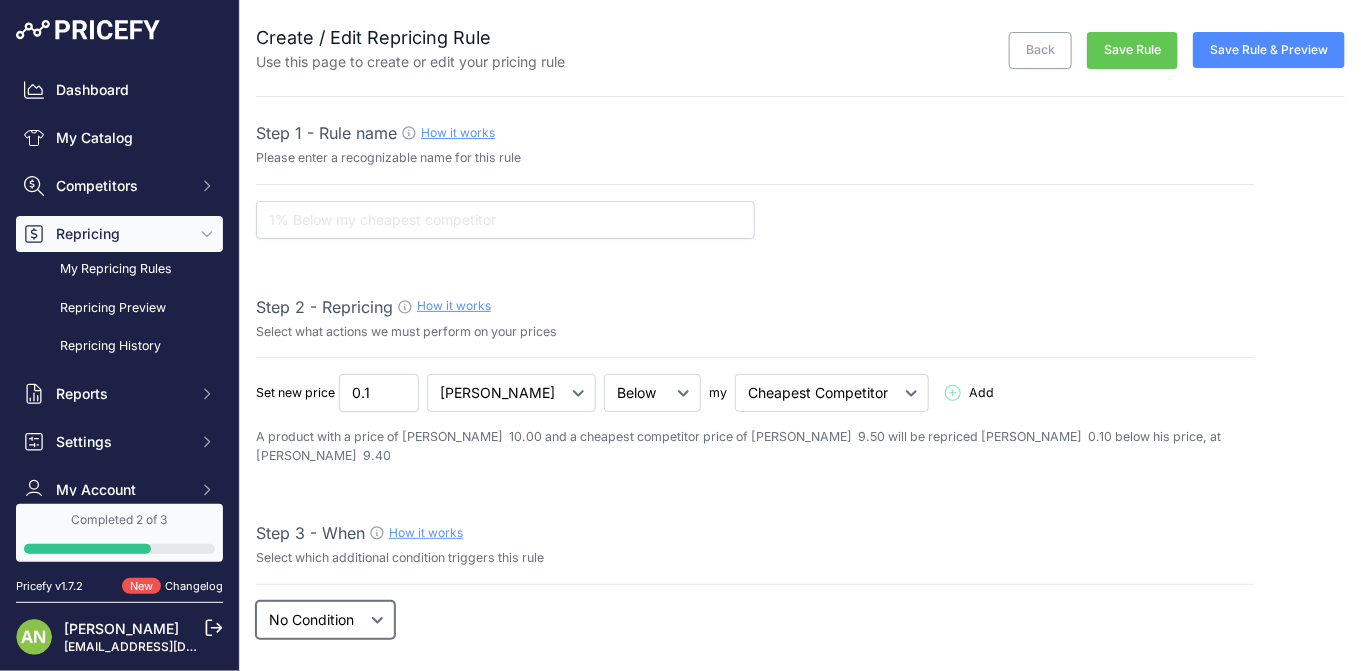 click on "When
No Condition" at bounding box center (325, 620) 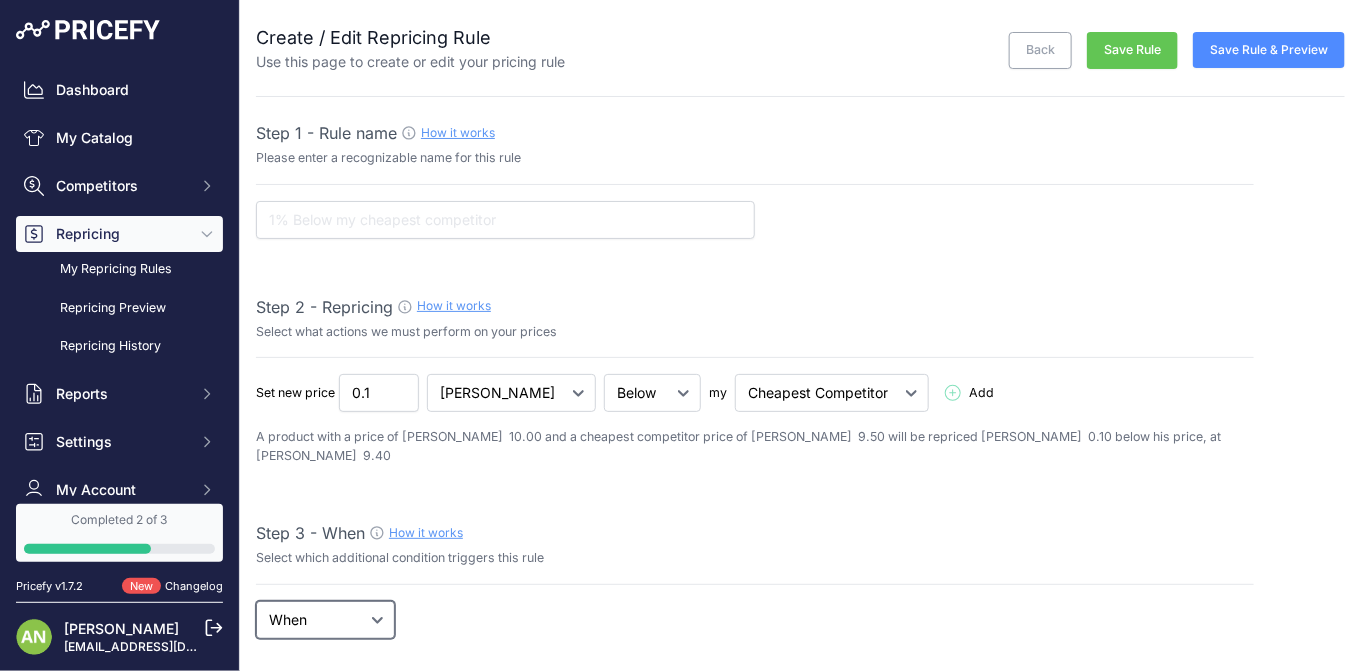 click on "When
No Condition" at bounding box center [325, 620] 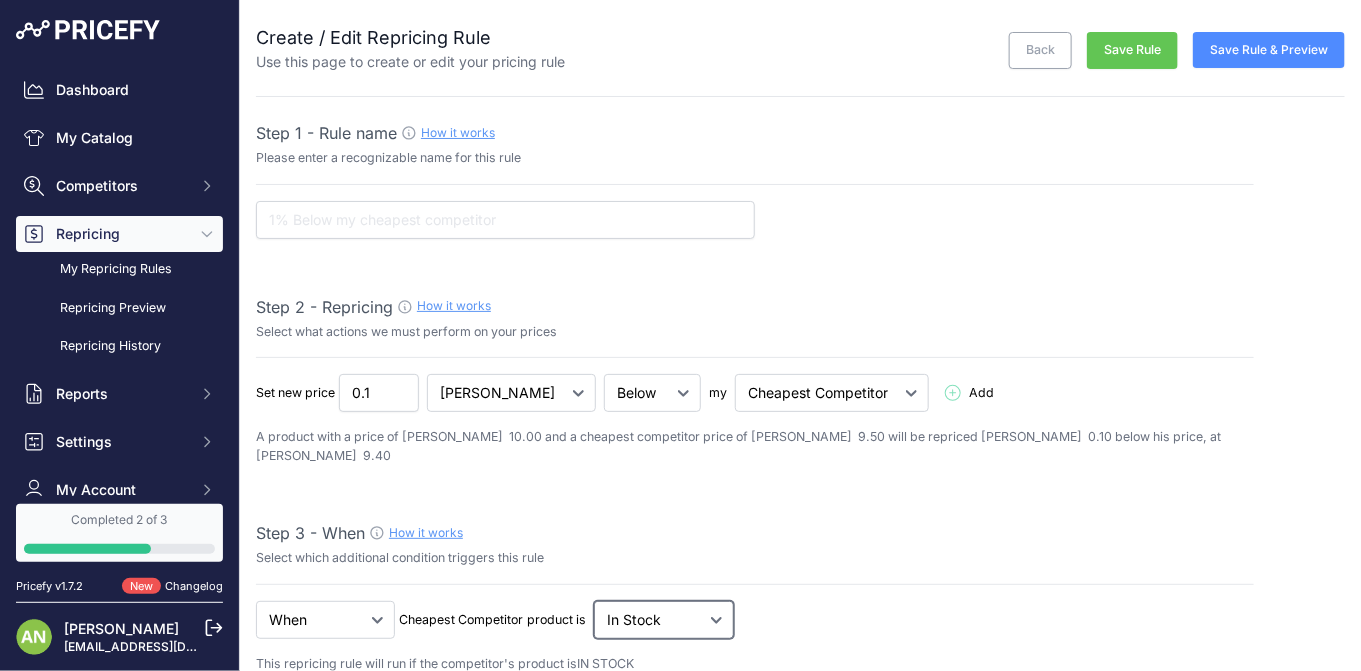 click on "Out Of Stock
In Stock" at bounding box center (652, 393) 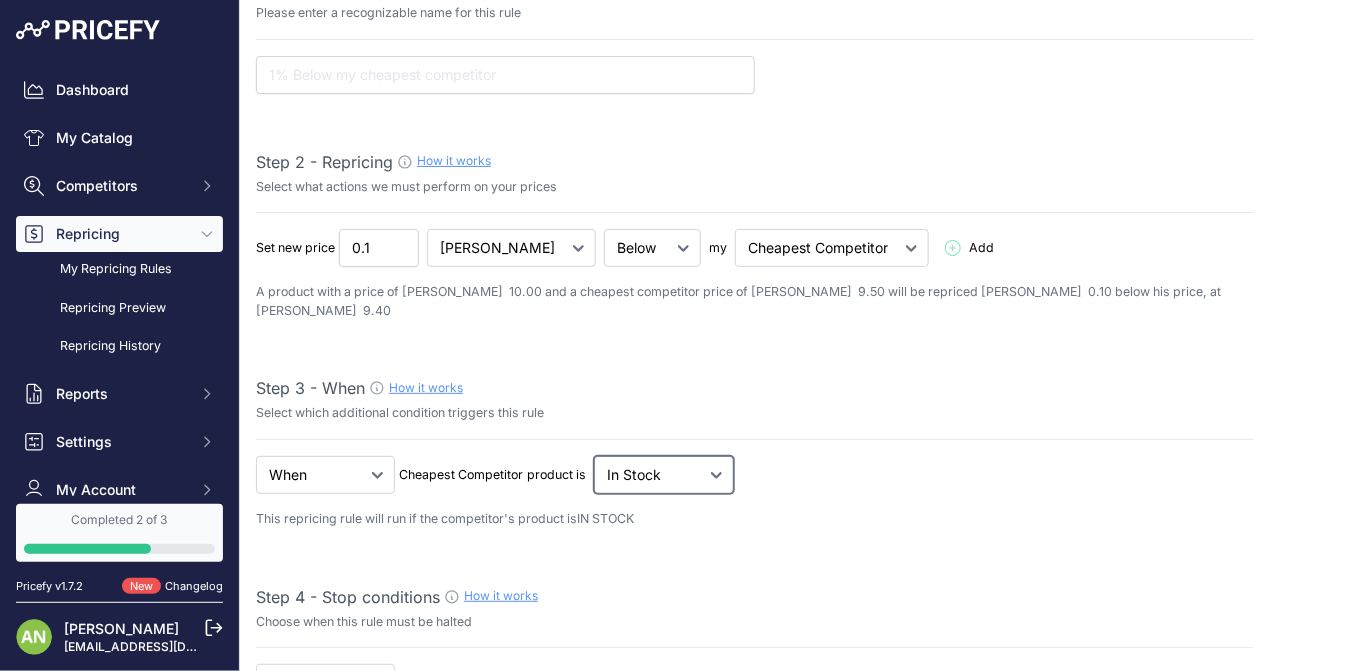 scroll, scrollTop: 259, scrollLeft: 0, axis: vertical 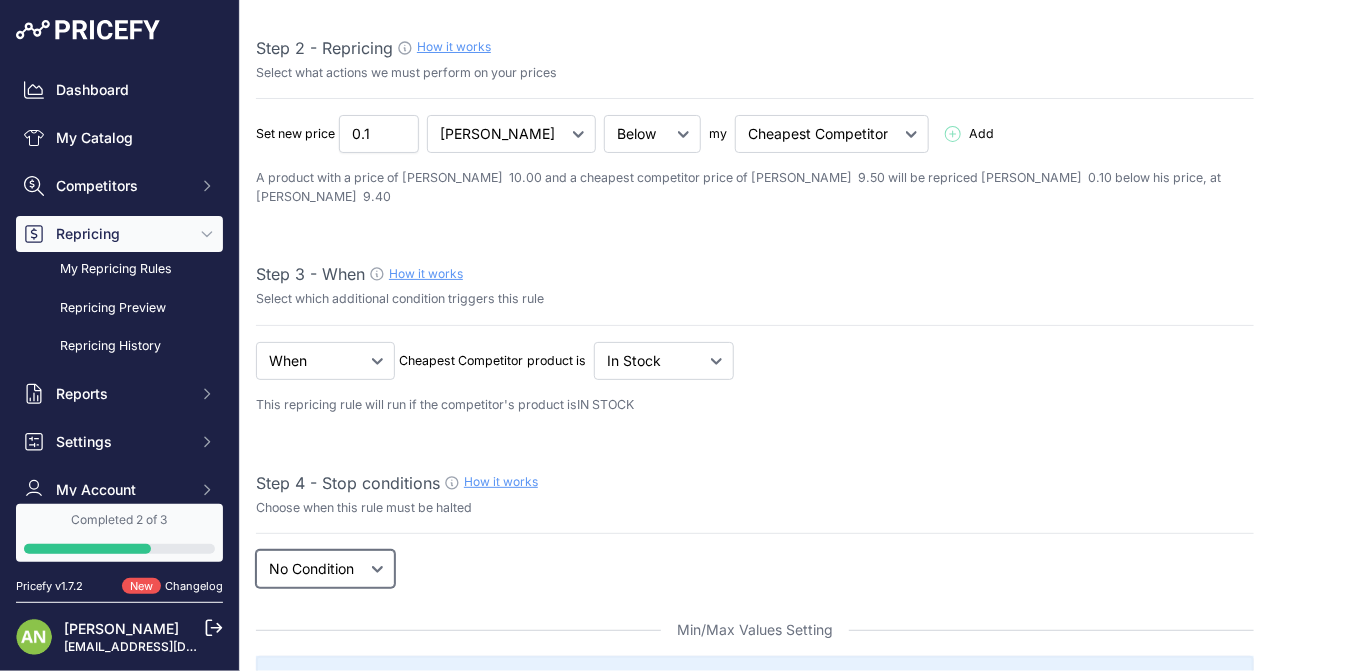 click on "New Price
No Condition" at bounding box center [325, 569] 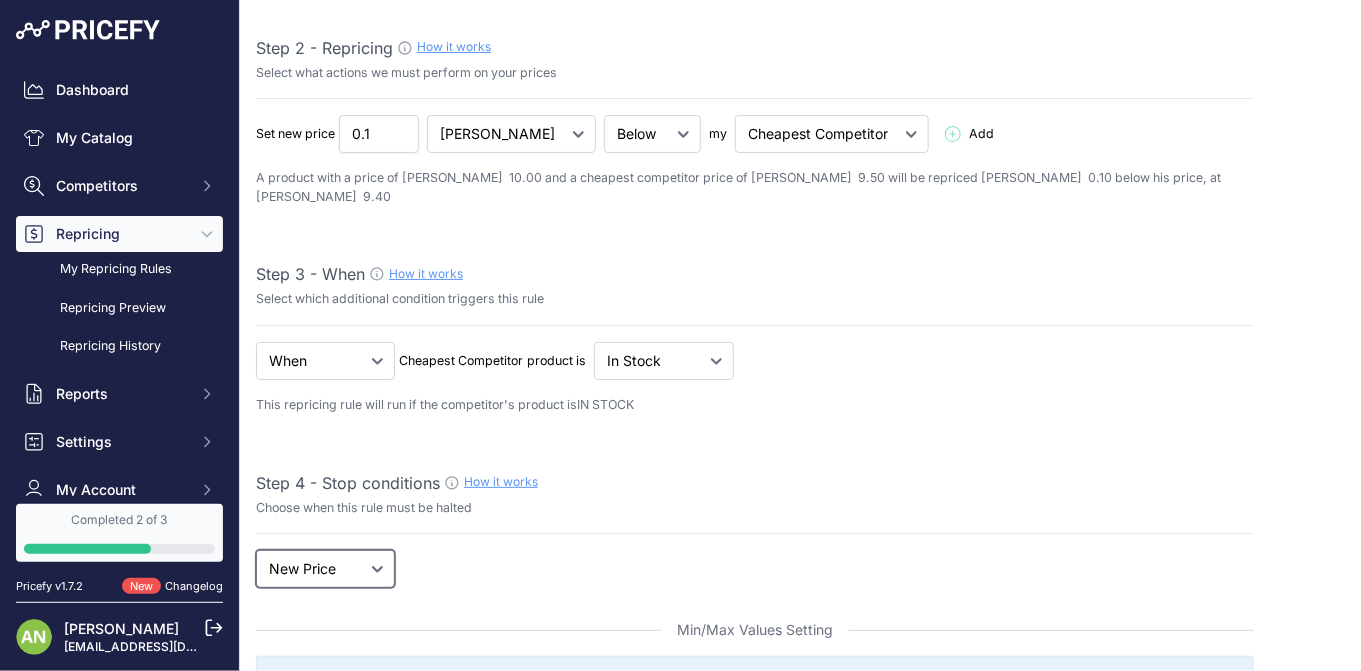 click on "New Price
No Condition" at bounding box center (325, 569) 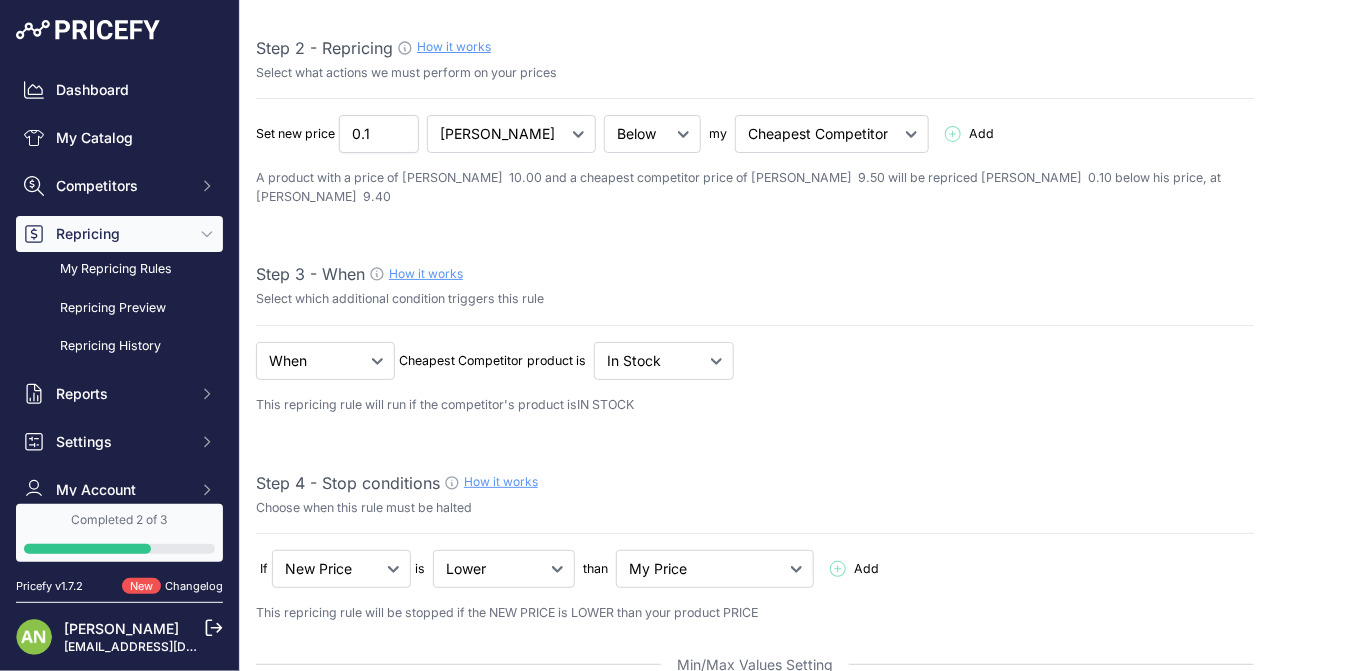 click 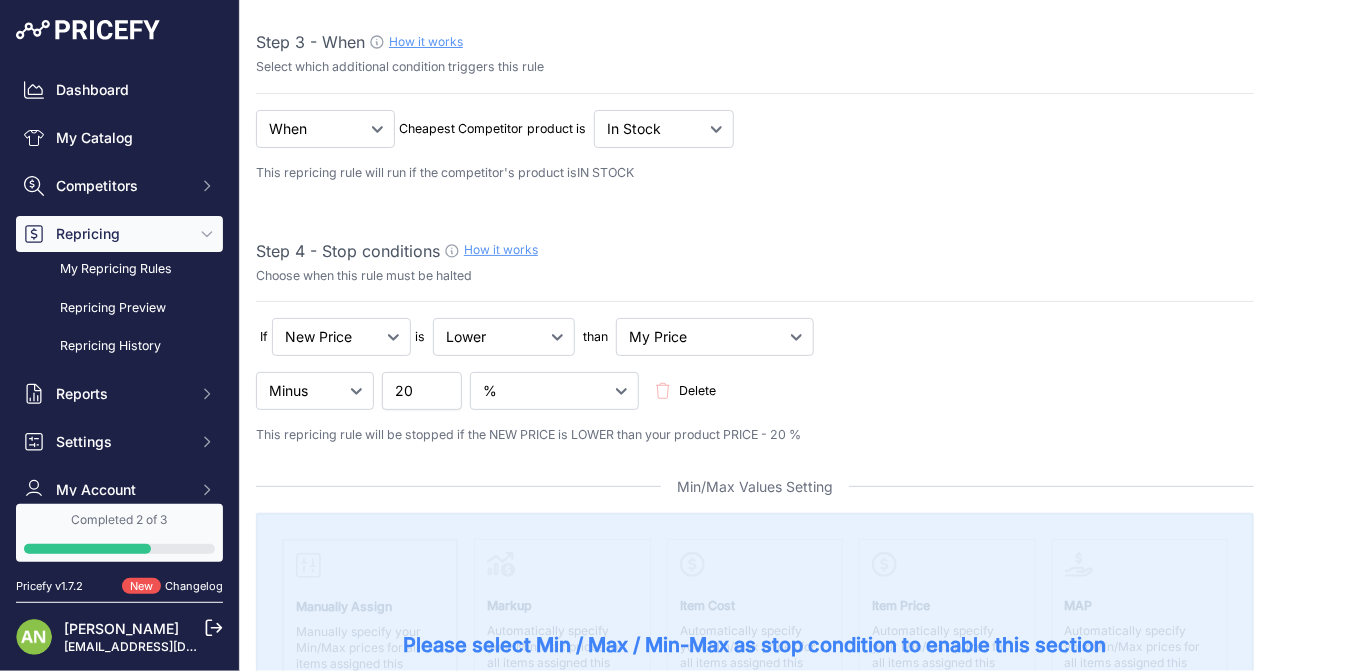 scroll, scrollTop: 518, scrollLeft: 0, axis: vertical 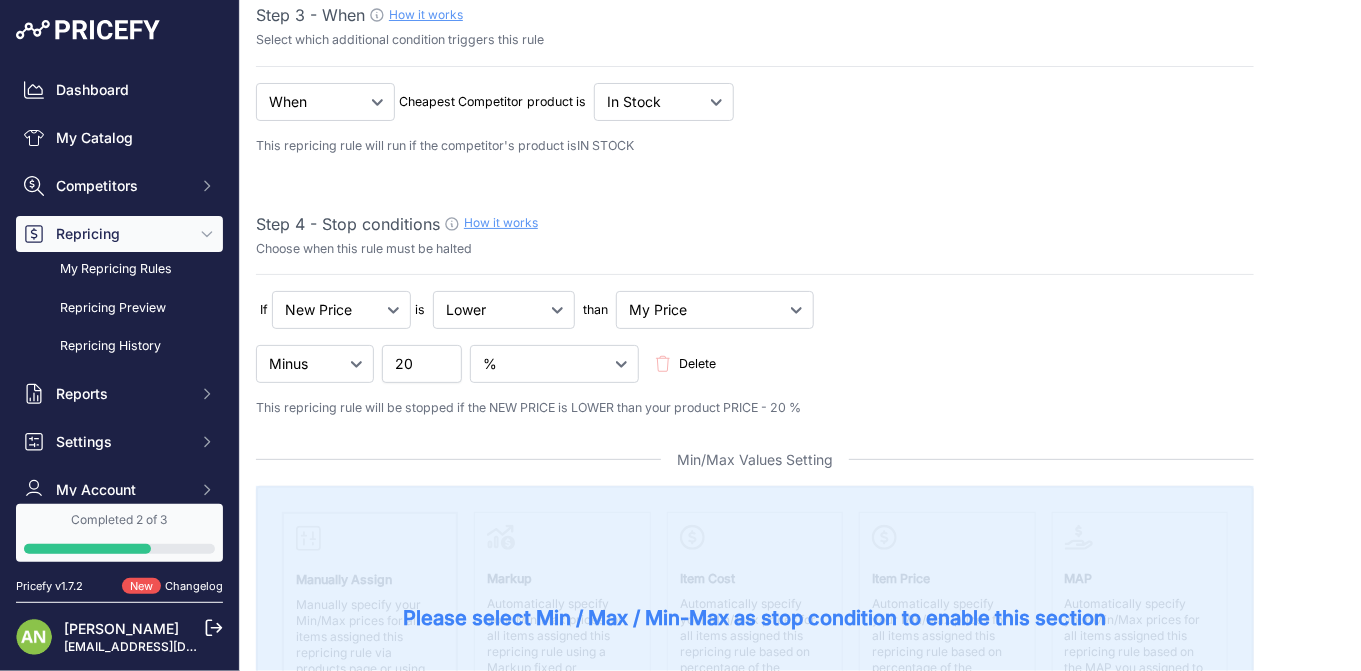 click on "Delete" at bounding box center (689, 364) 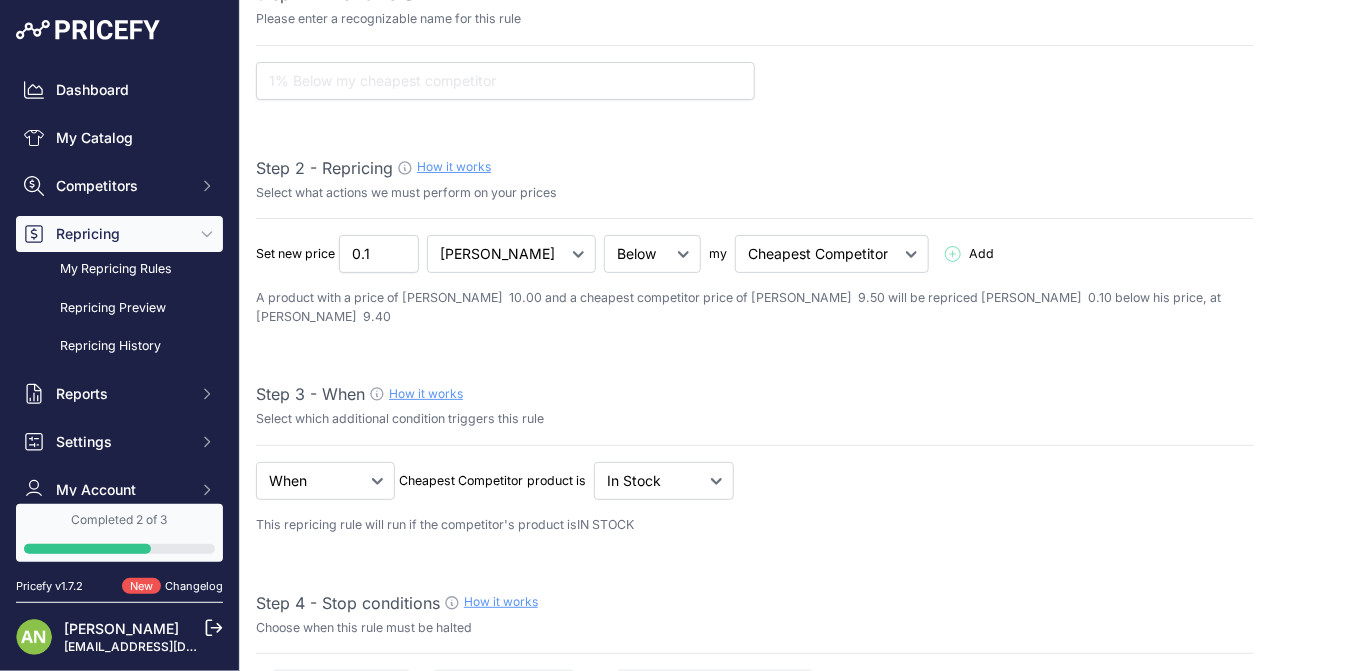 scroll, scrollTop: 0, scrollLeft: 0, axis: both 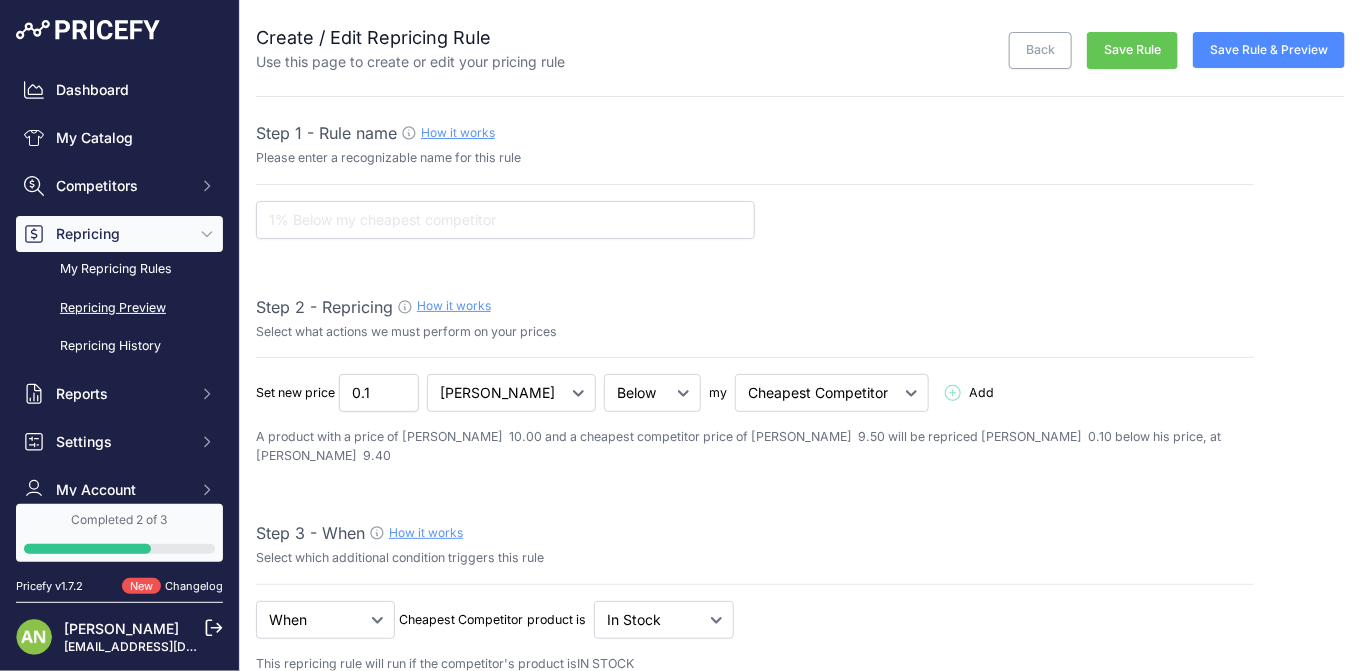 click on "Repricing Preview" at bounding box center (119, 308) 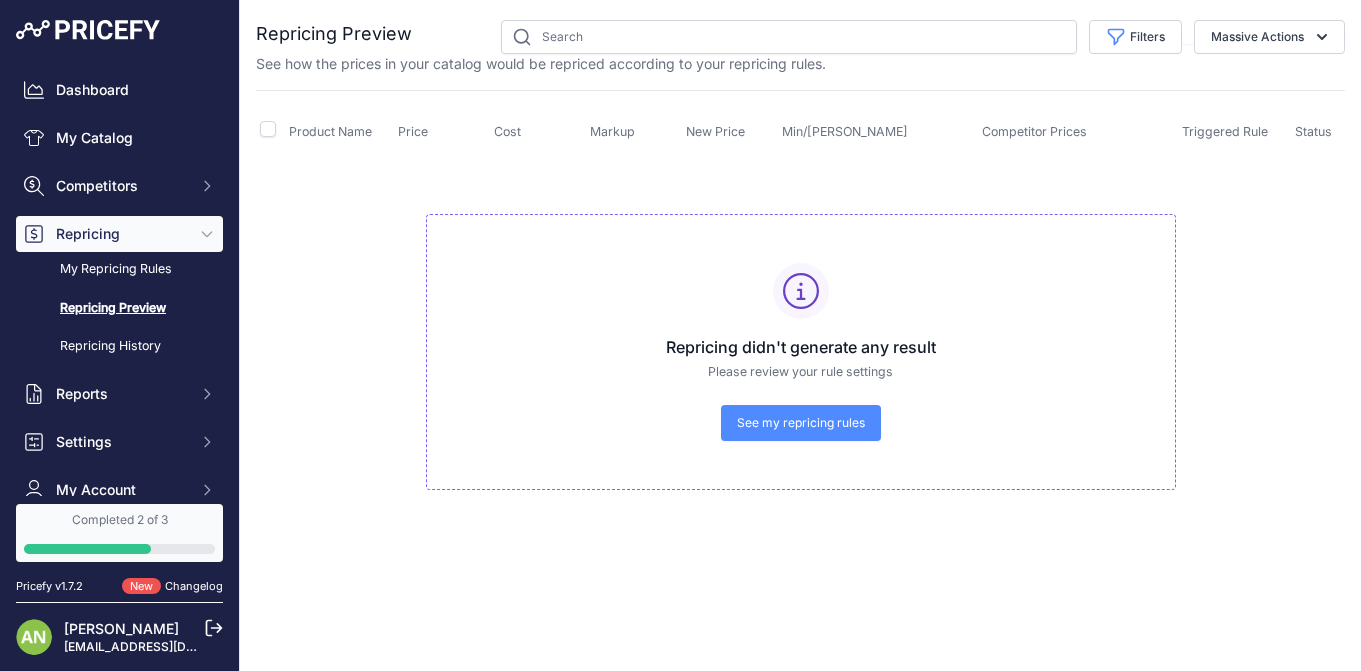 scroll, scrollTop: 0, scrollLeft: 0, axis: both 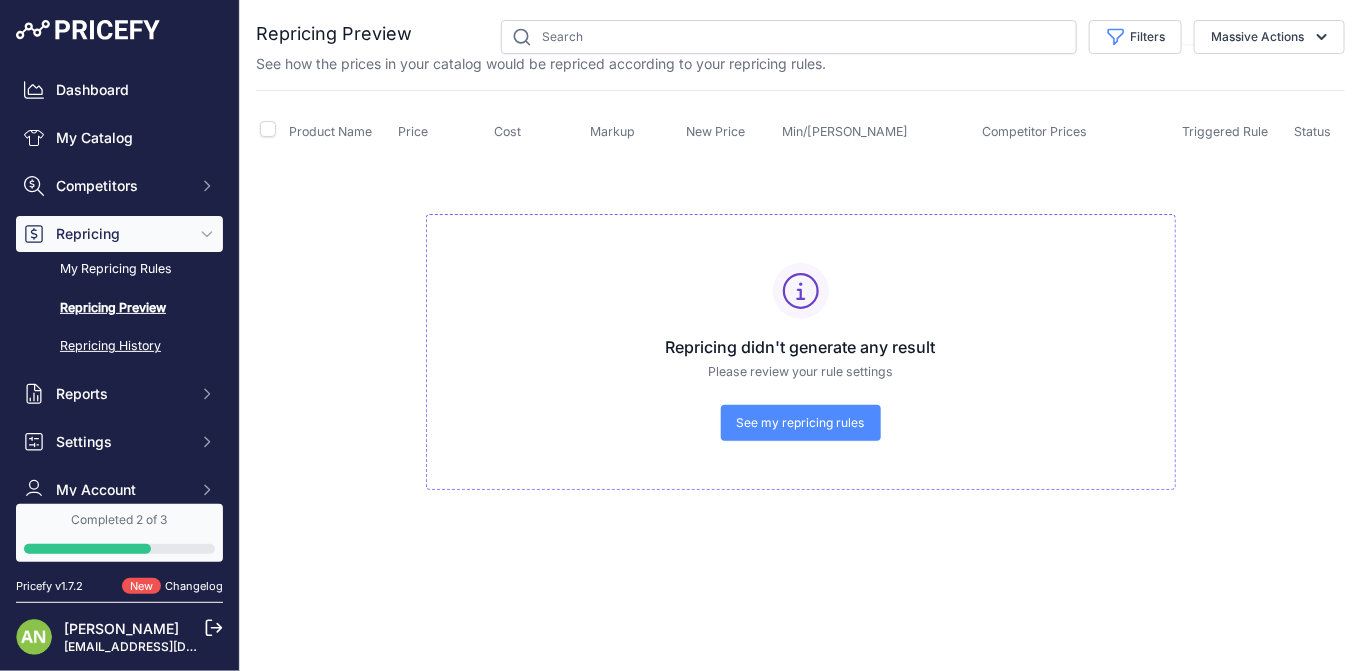 click on "Repricing History" at bounding box center [119, 346] 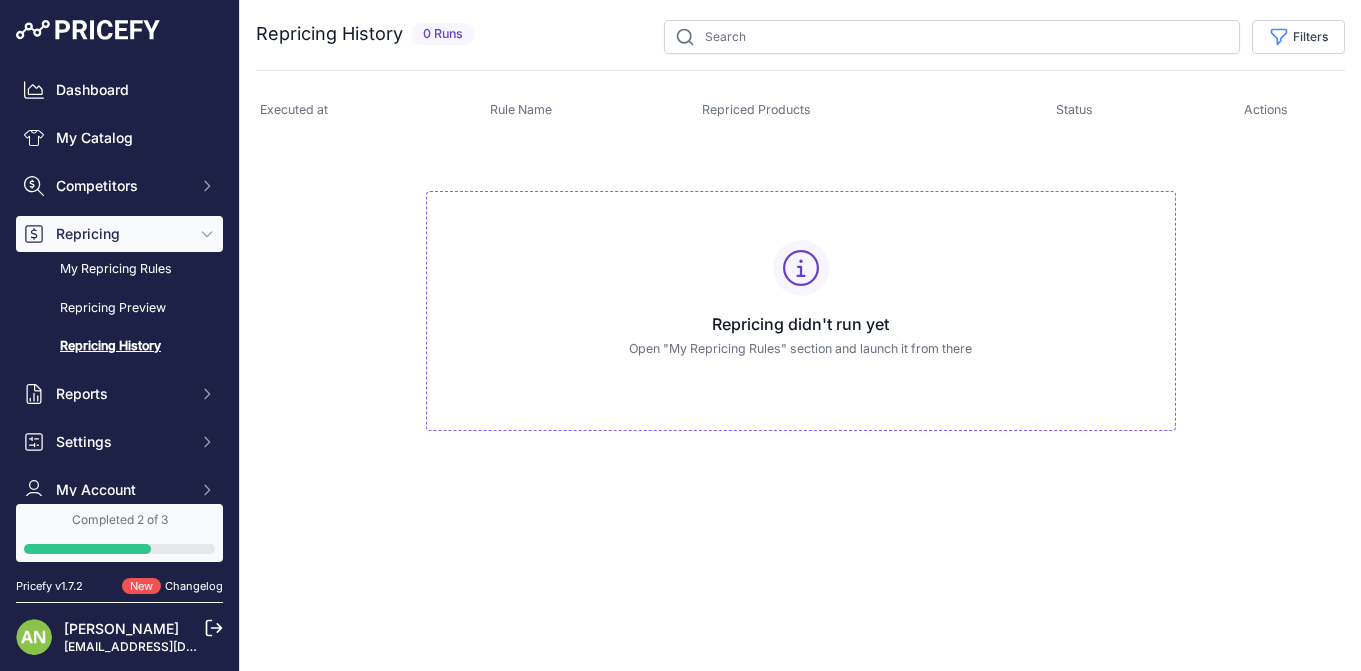 scroll, scrollTop: 0, scrollLeft: 0, axis: both 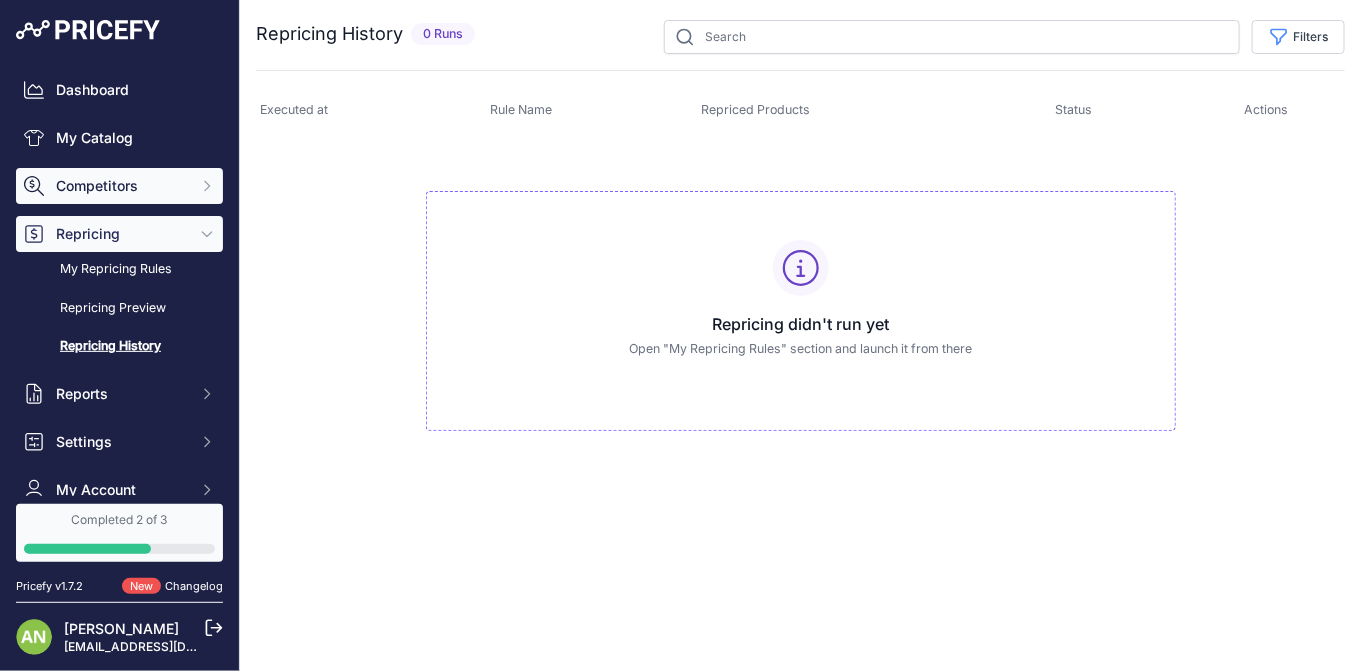 click 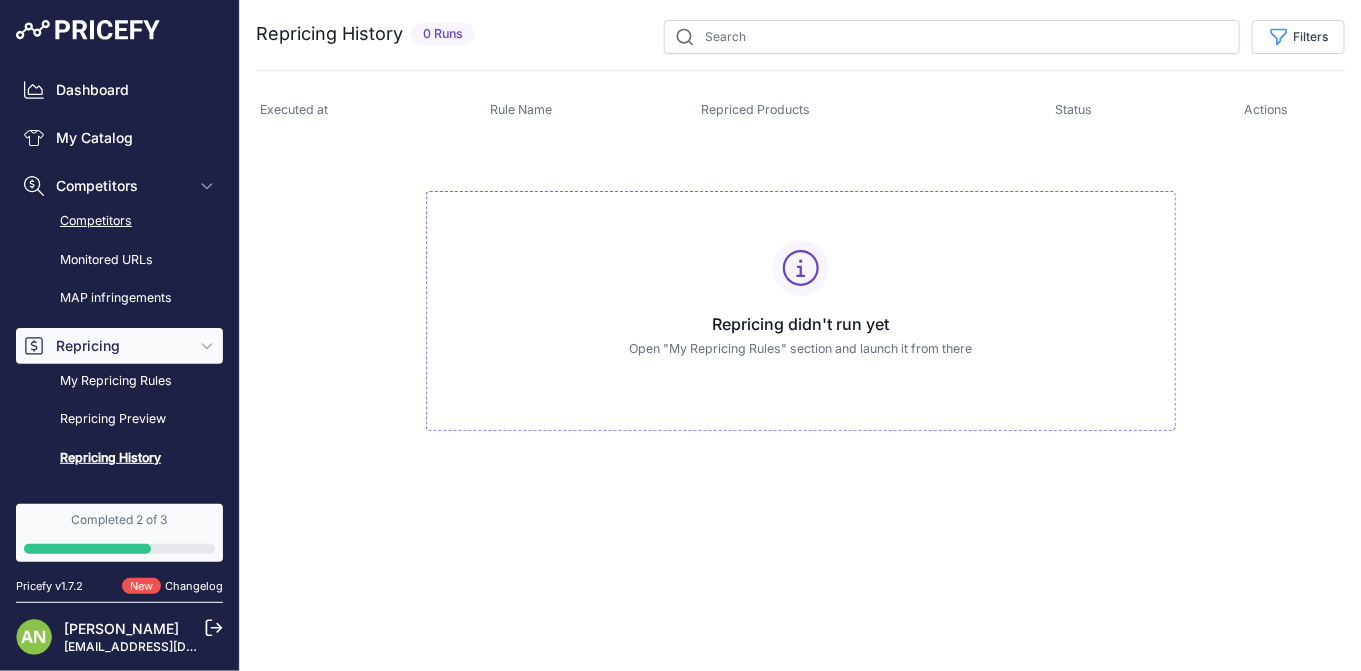 click on "Competitors" at bounding box center (119, 221) 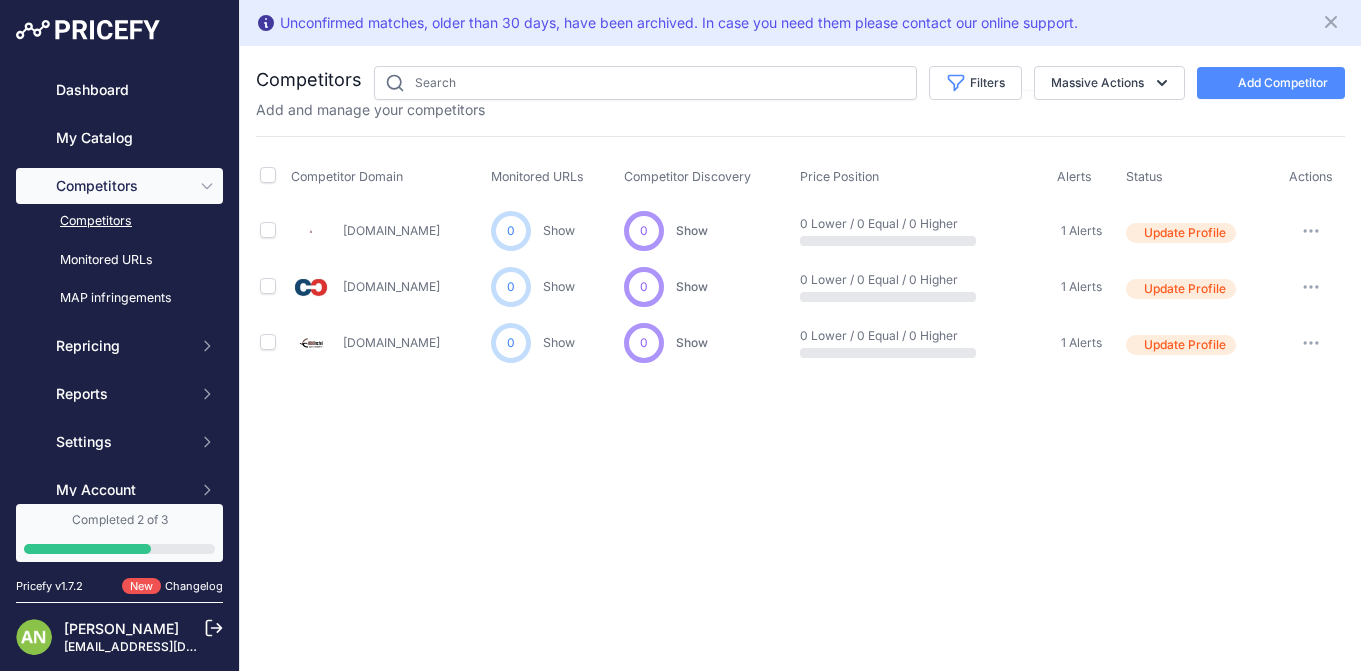 scroll, scrollTop: 0, scrollLeft: 0, axis: both 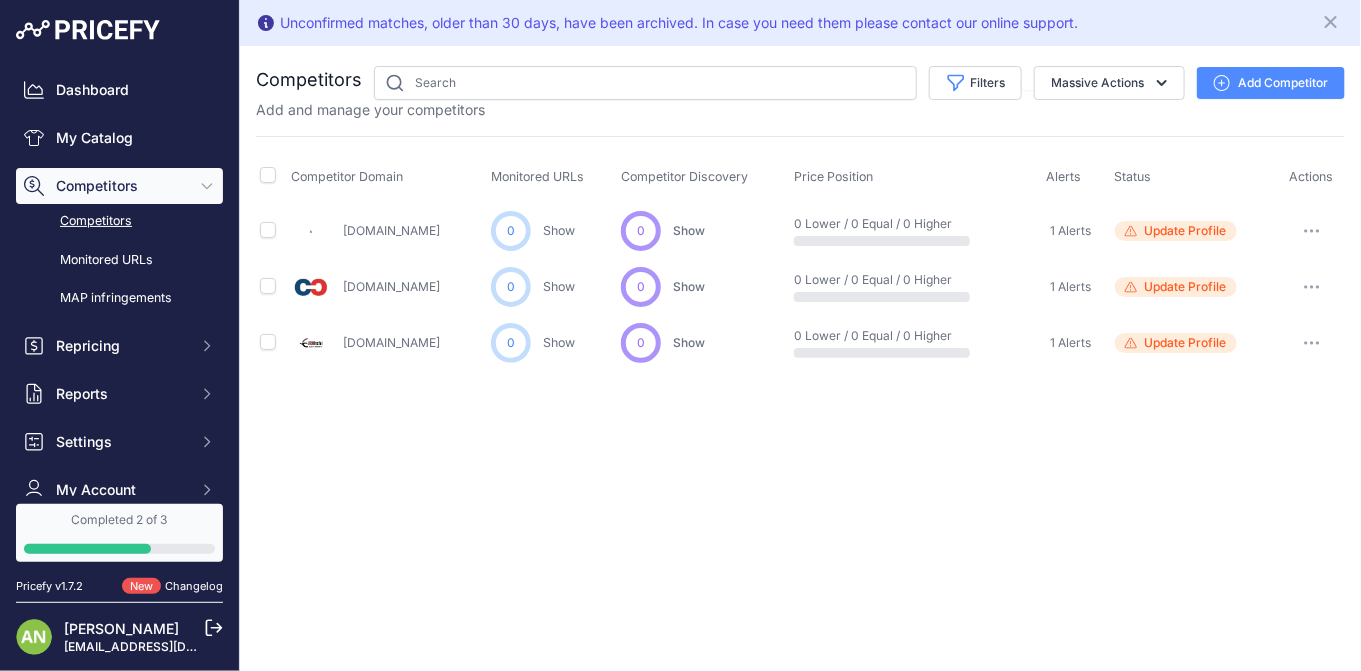 click on "Update Profile" at bounding box center [1186, 231] 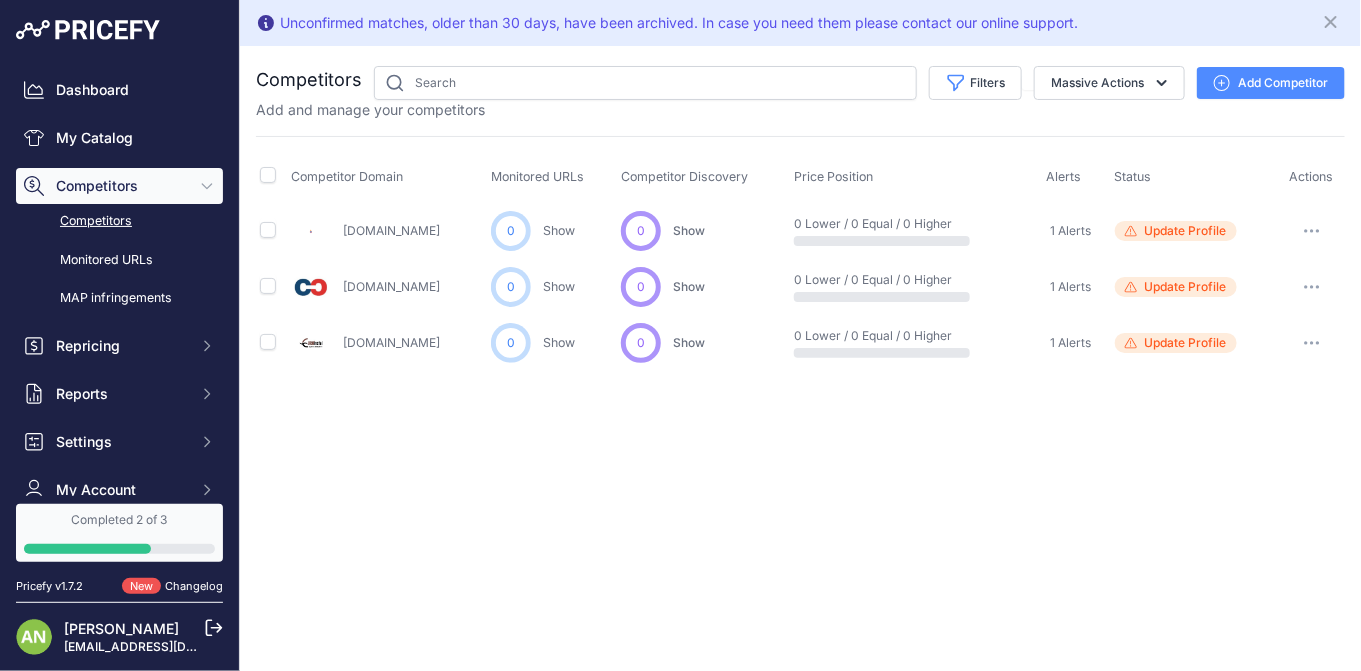 click on "Ekoinstal.ro" at bounding box center [387, 231] 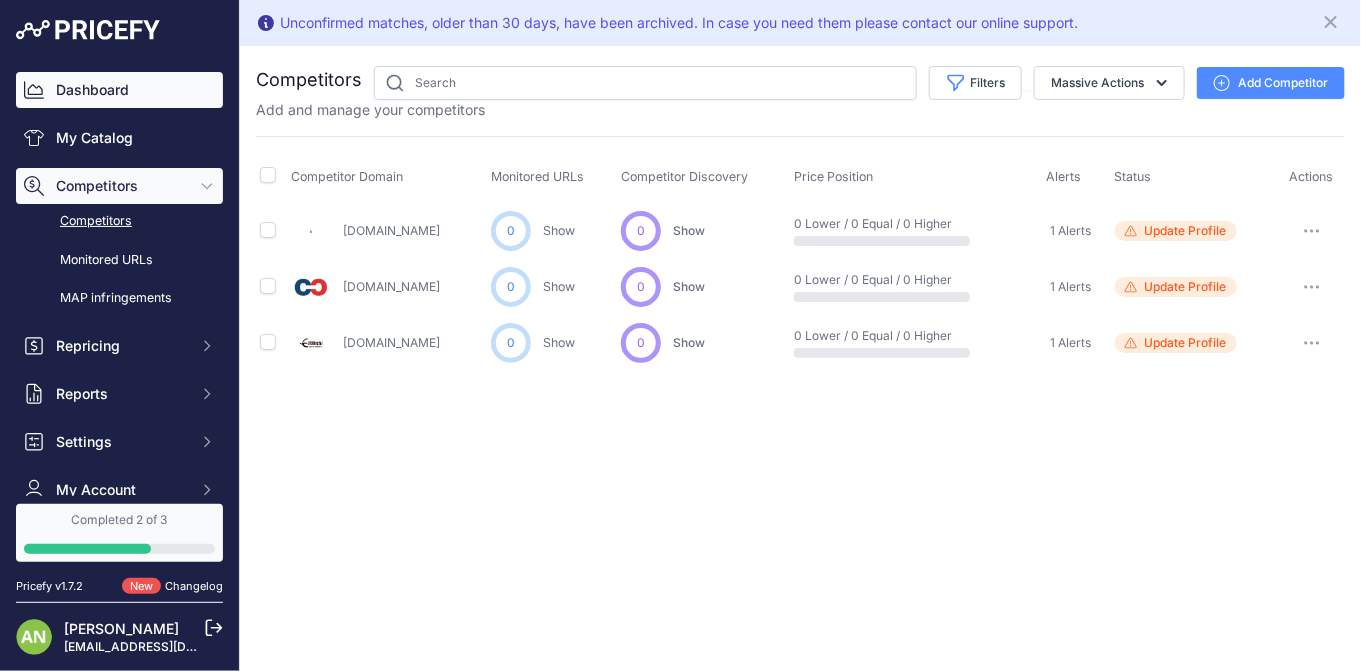 click on "Dashboard" at bounding box center [119, 90] 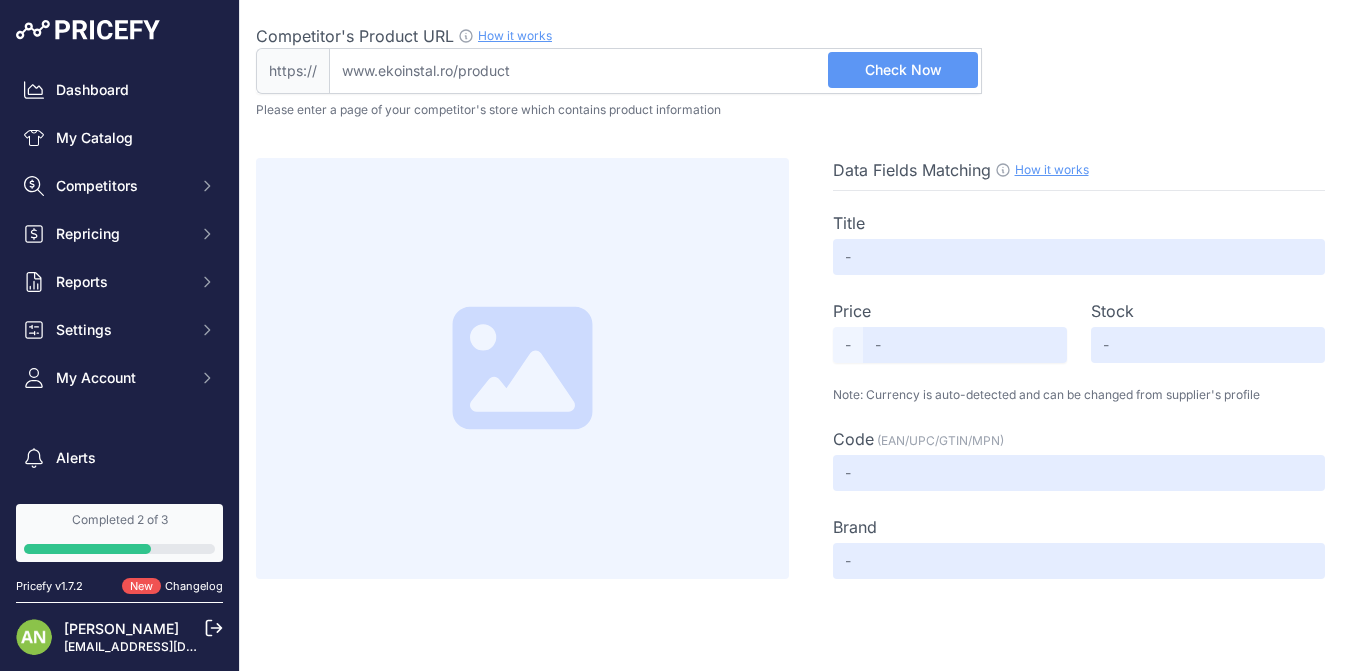 scroll, scrollTop: 0, scrollLeft: 0, axis: both 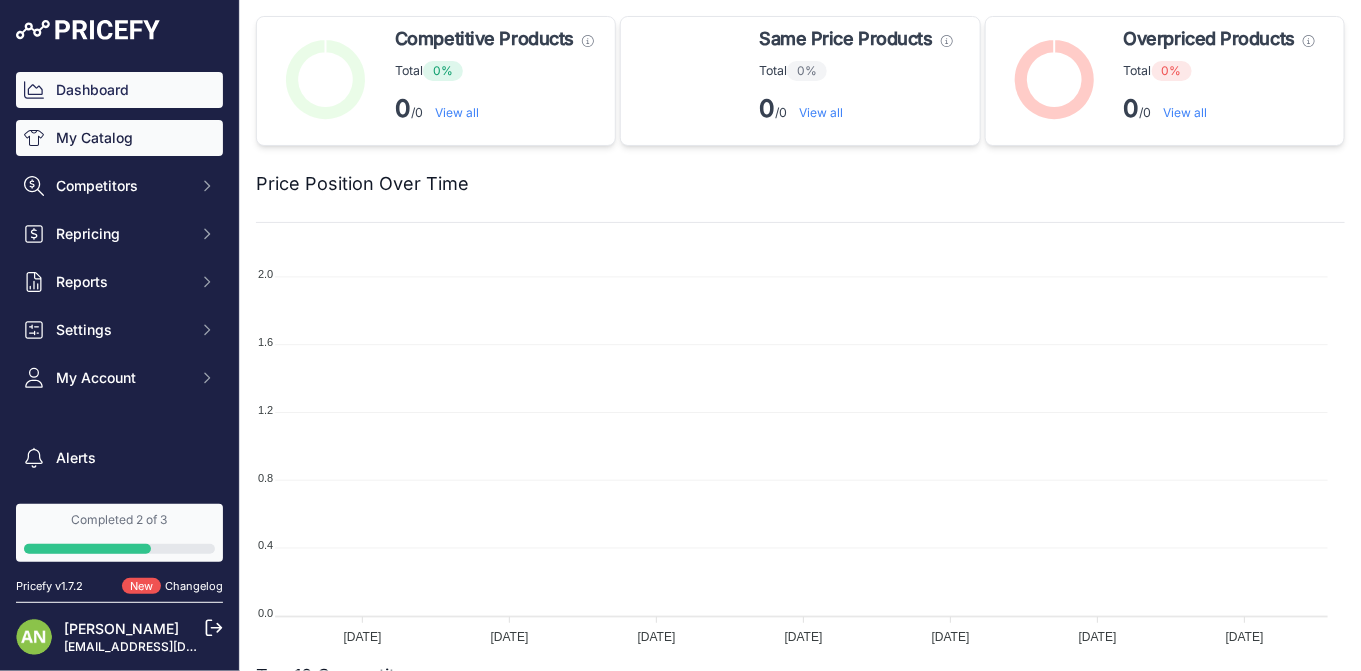 click on "My Catalog" at bounding box center (119, 138) 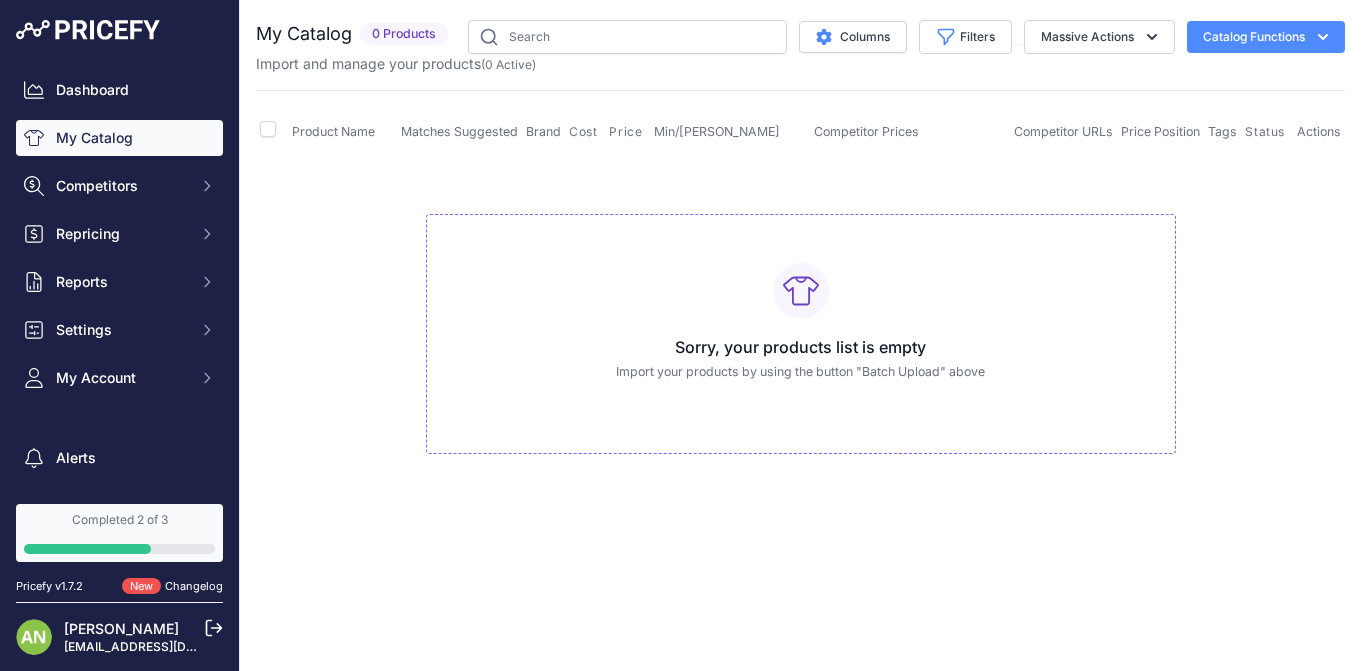 scroll, scrollTop: 0, scrollLeft: 0, axis: both 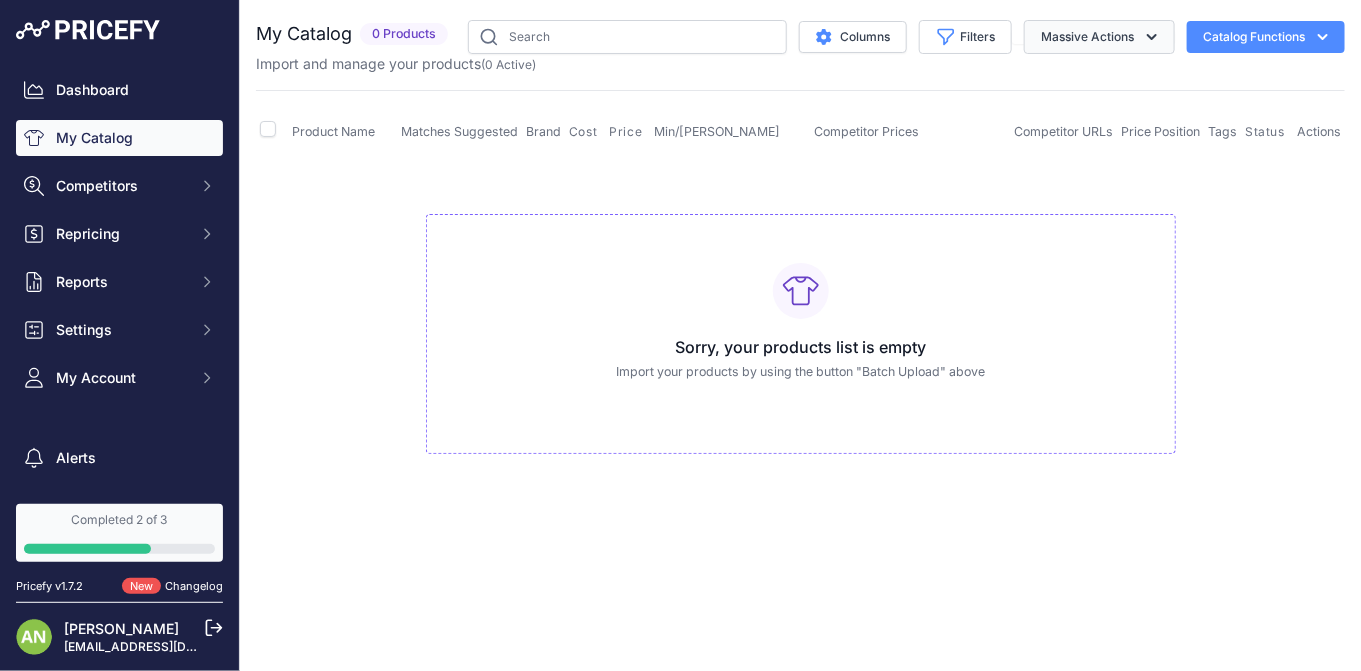 click on "Massive Actions" at bounding box center (1099, 37) 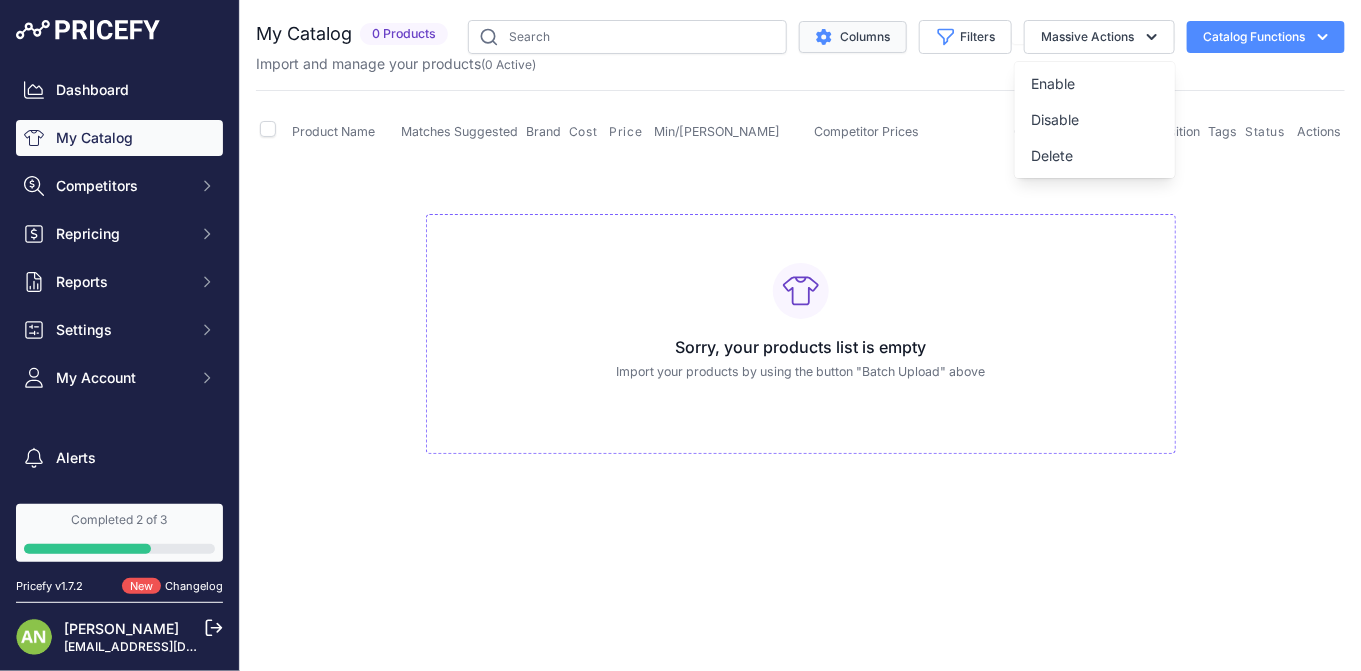 click on "Columns" at bounding box center (853, 37) 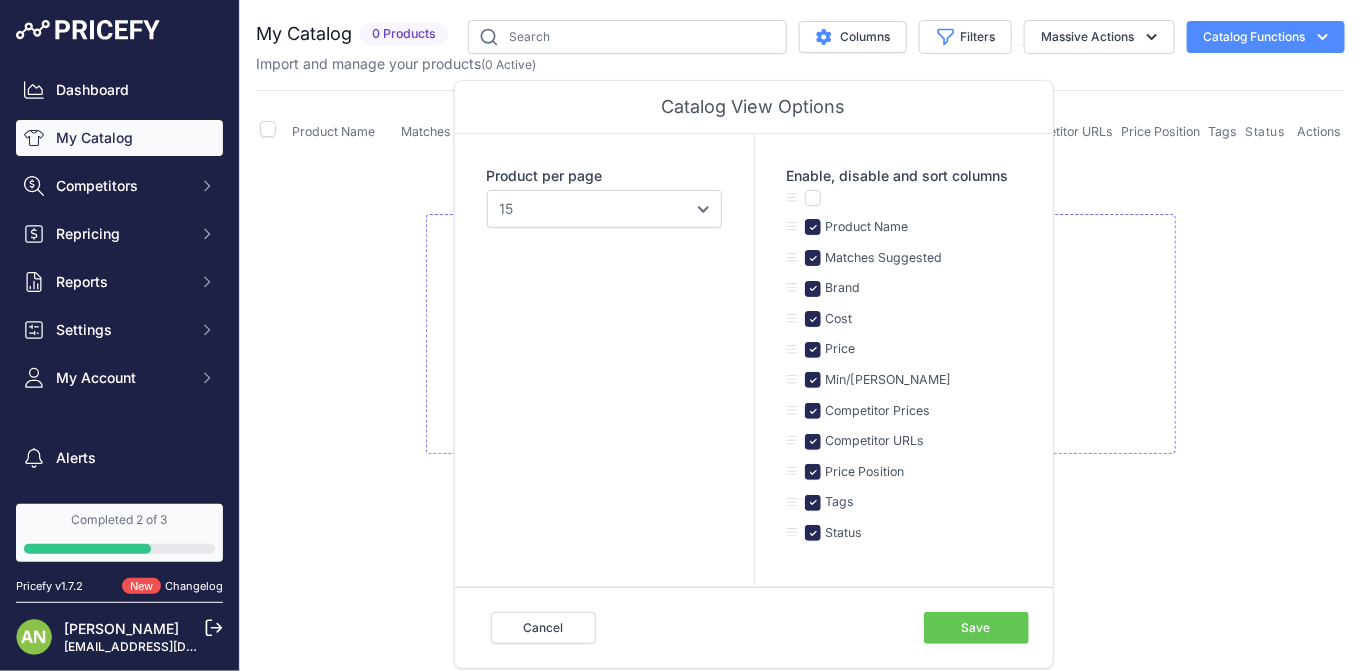 click on "Save" at bounding box center (976, 628) 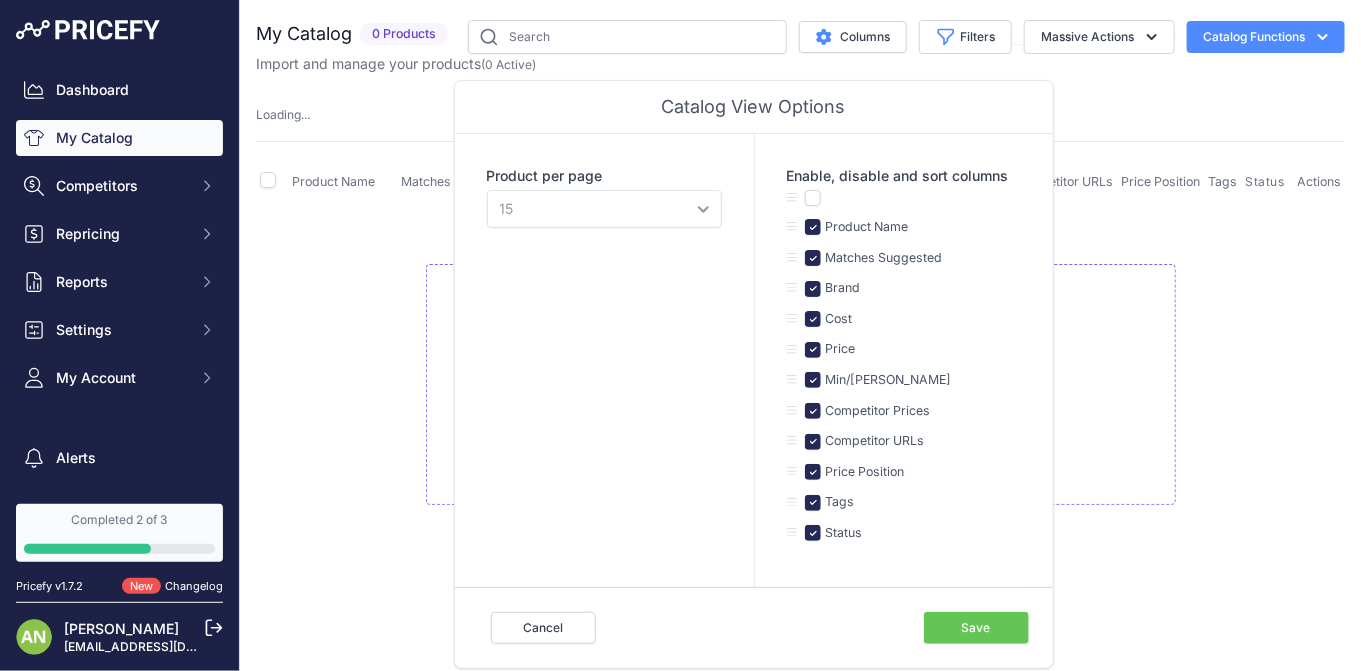 type 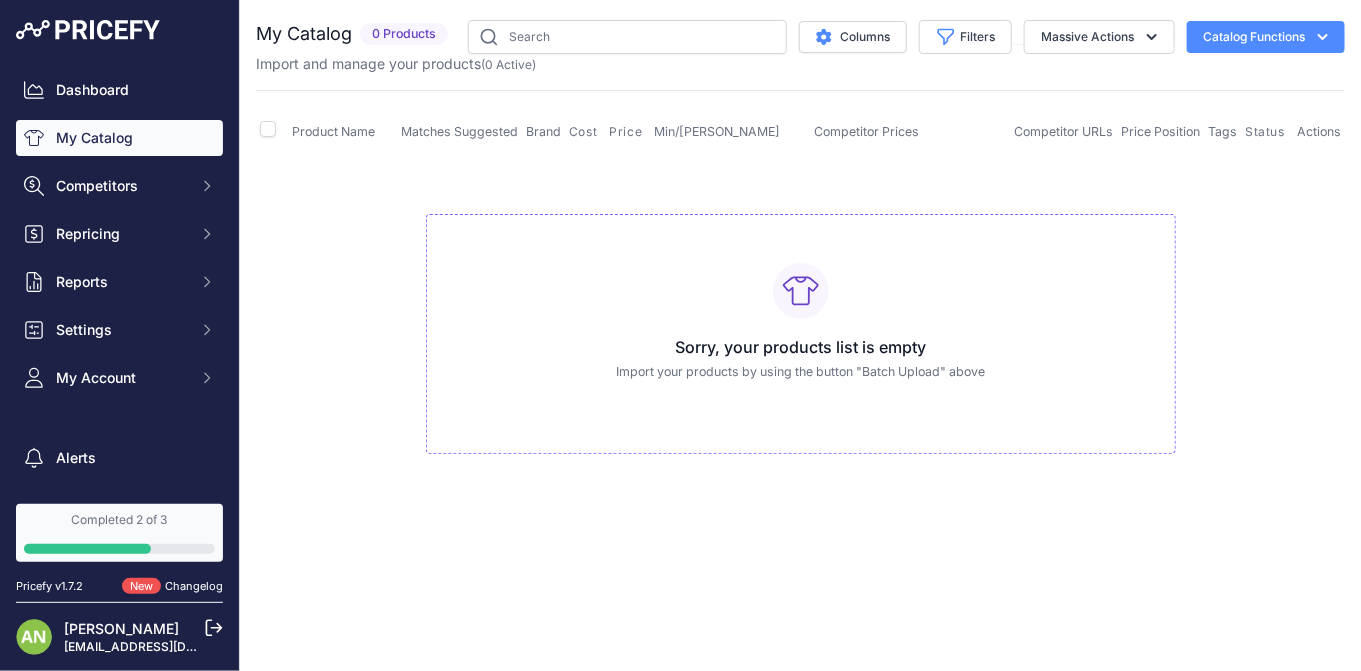 click on "Catalog Functions" at bounding box center (1266, 37) 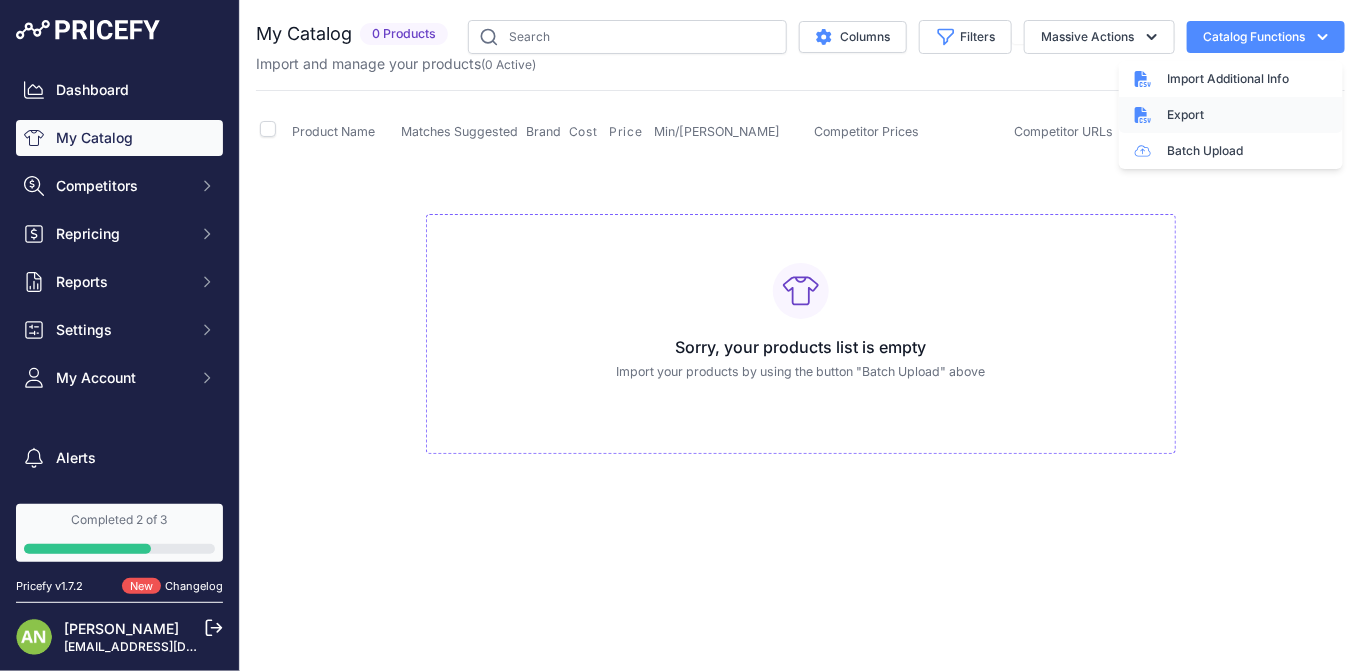click on "Export" at bounding box center (1231, 115) 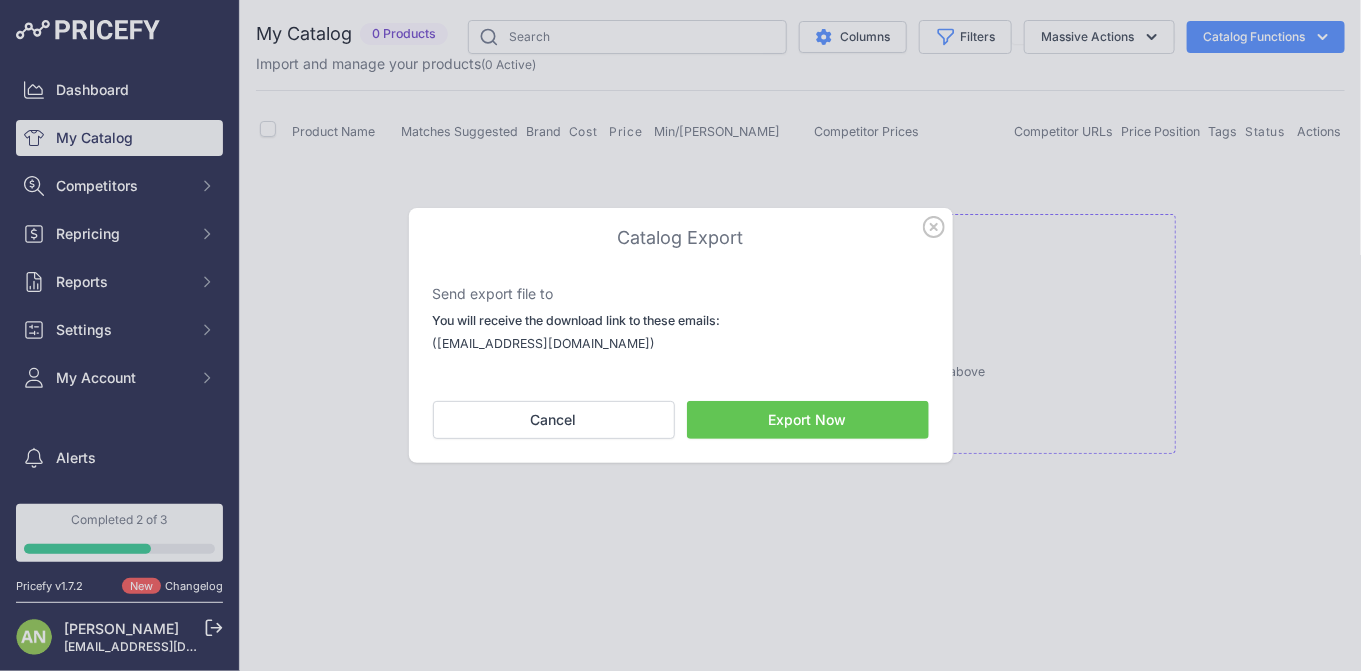 click 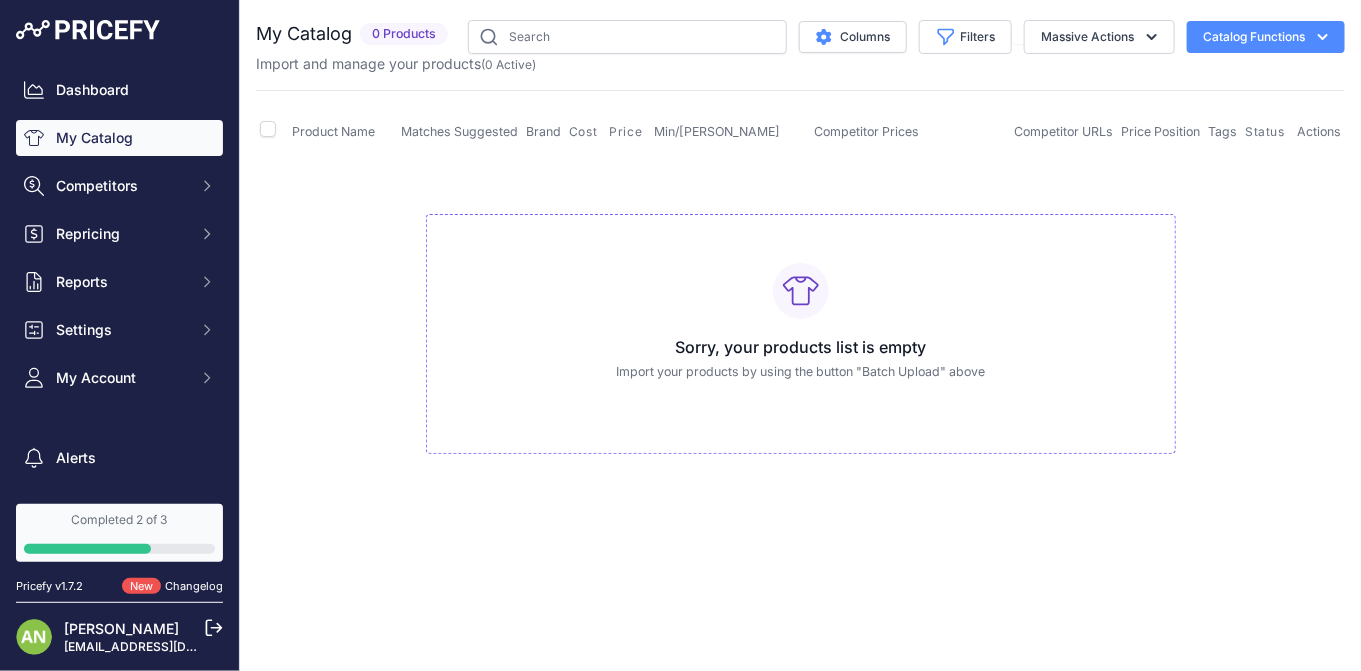 click on "Catalog Functions" at bounding box center (1266, 37) 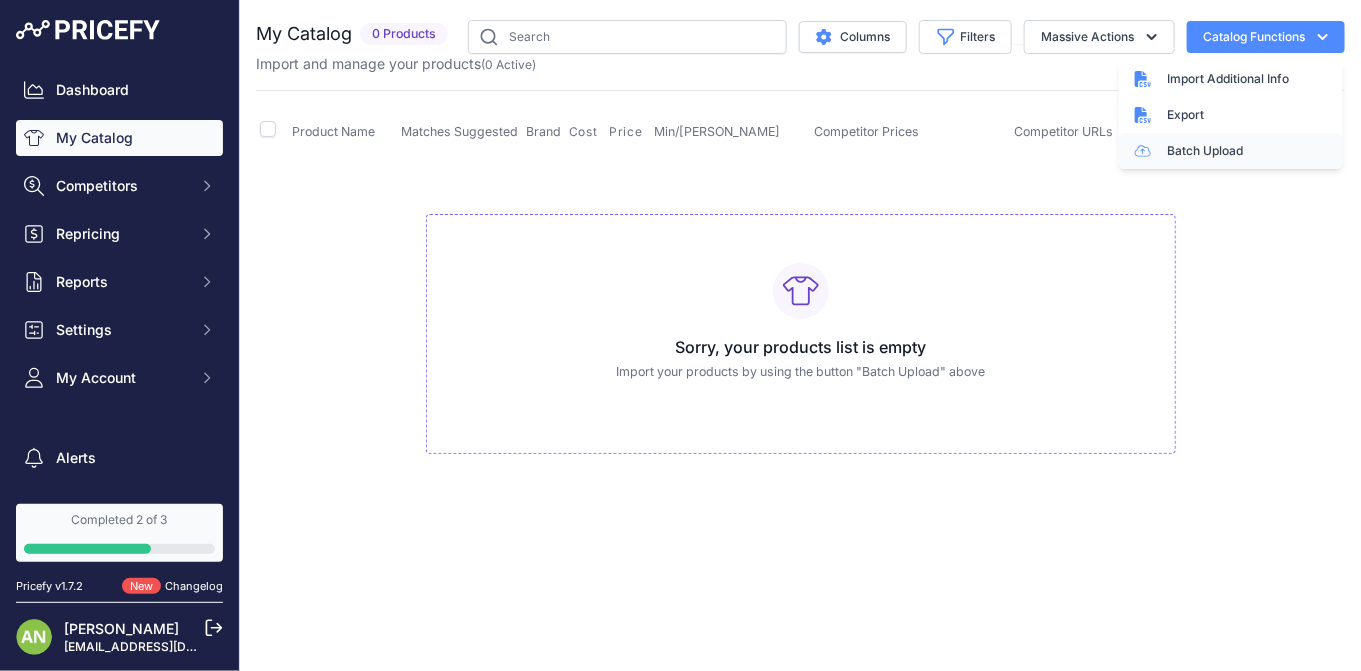 click on "Batch Upload" at bounding box center (1231, 151) 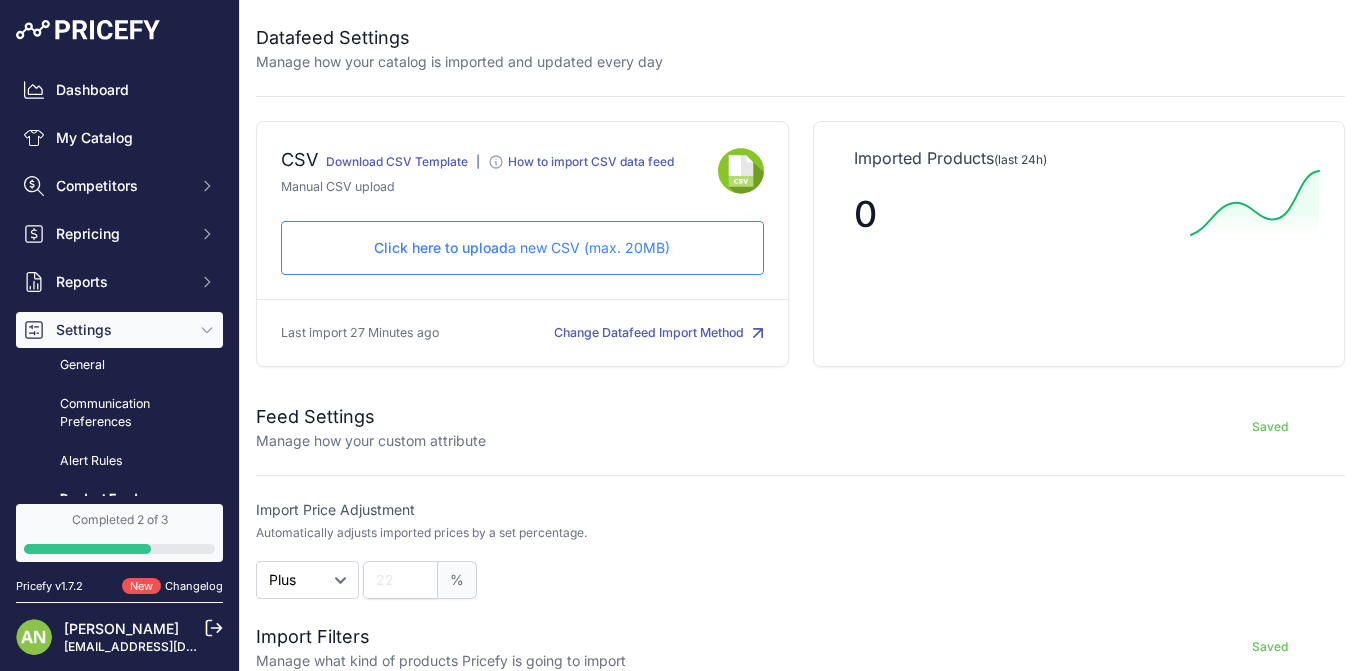 scroll, scrollTop: 0, scrollLeft: 0, axis: both 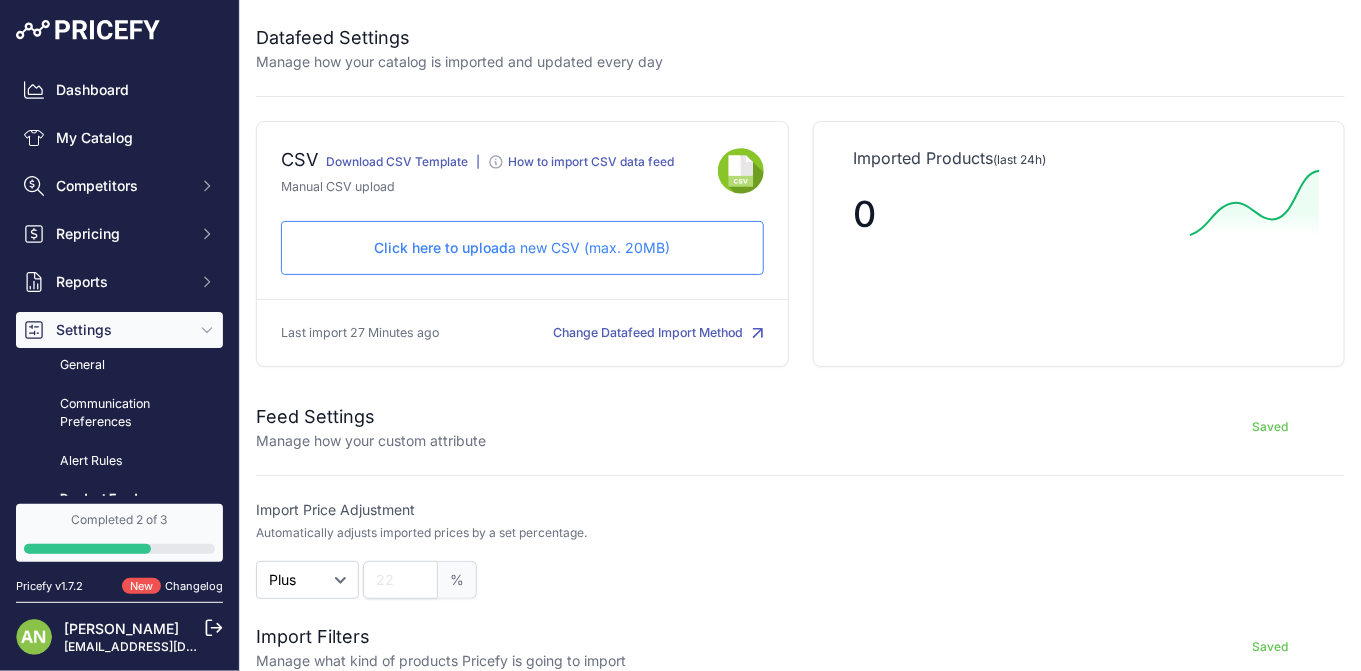 click on "Click here to upload  a new
CSV (max.
20MB)" at bounding box center [522, 248] 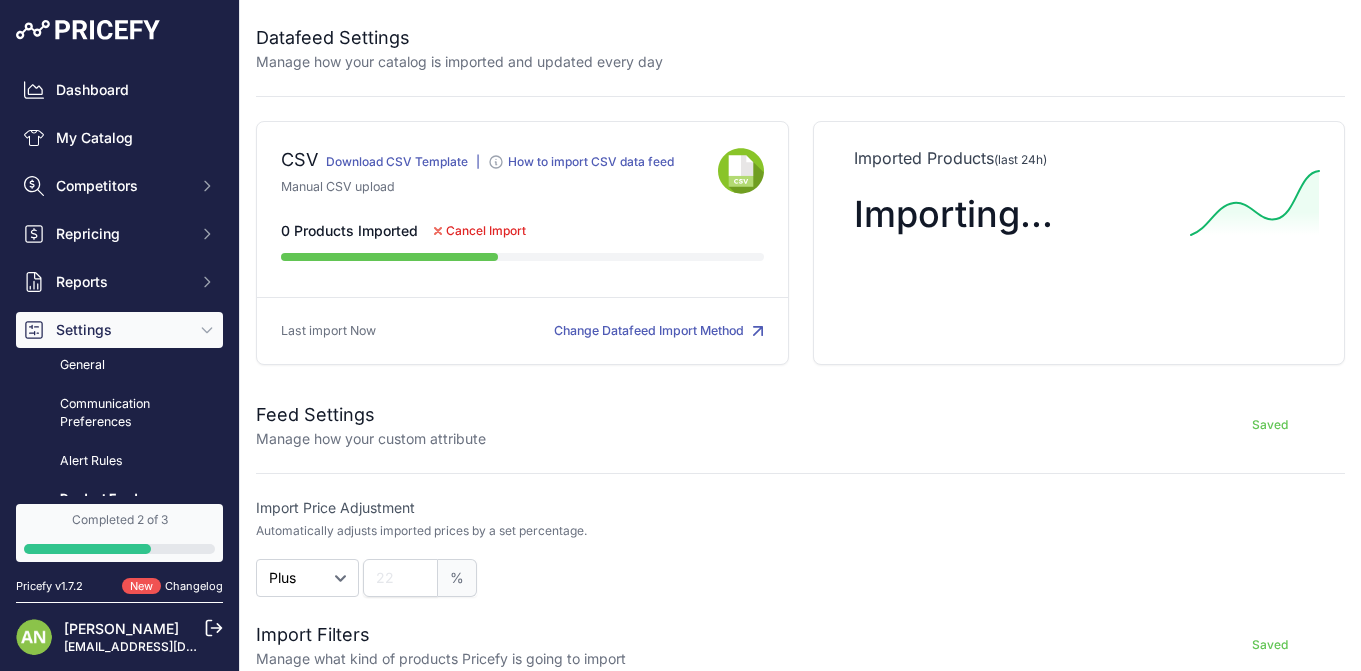 scroll, scrollTop: 0, scrollLeft: 0, axis: both 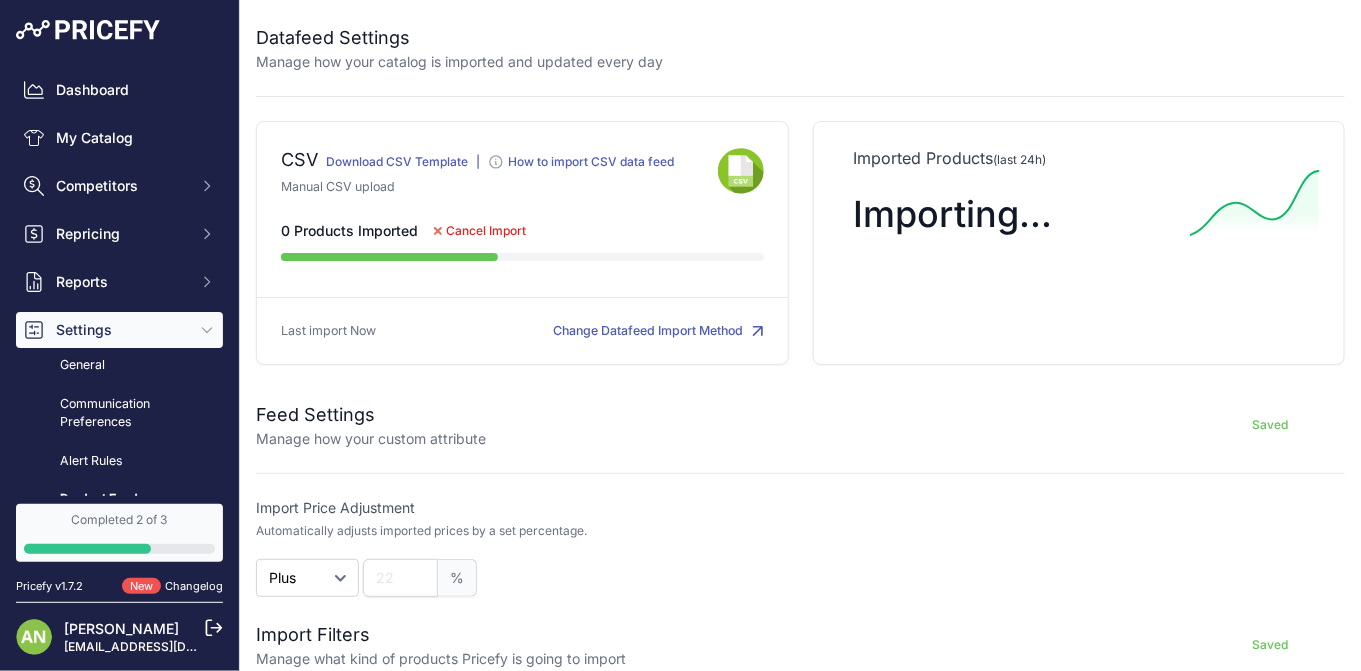 click on "Changelog" at bounding box center (194, 586) 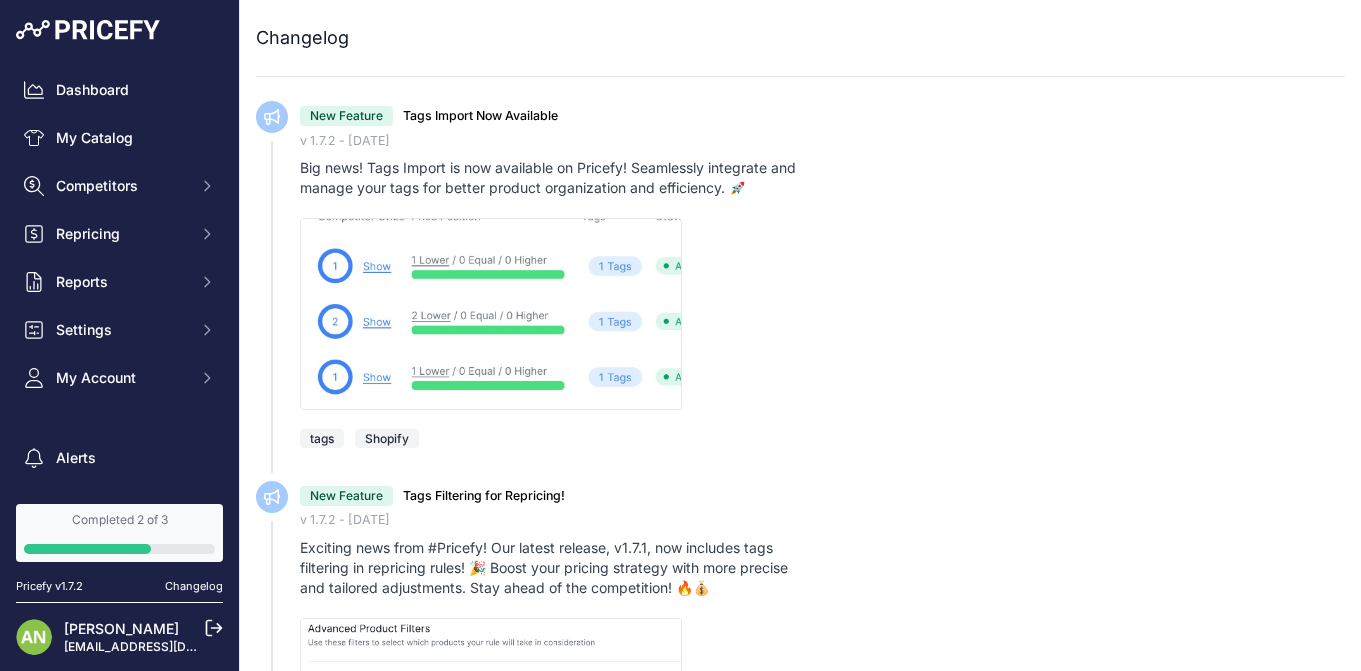 scroll, scrollTop: 0, scrollLeft: 0, axis: both 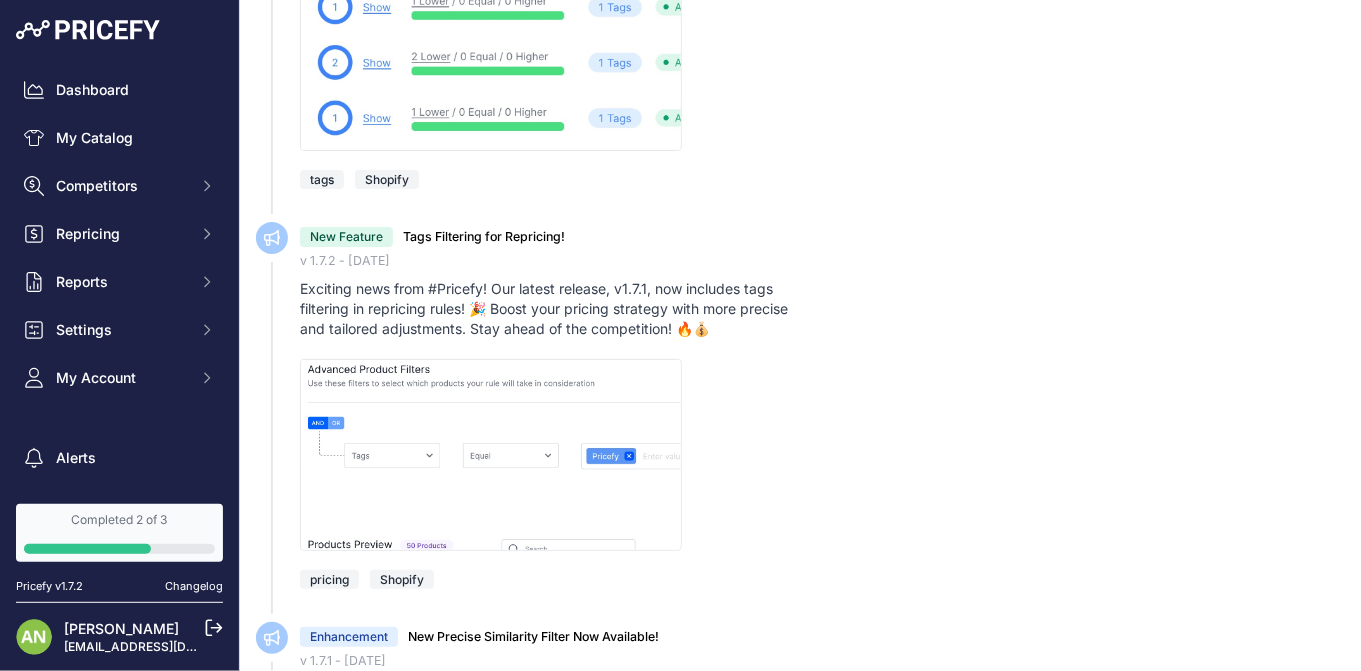 click on "Completed 2 of 3" at bounding box center [119, 533] 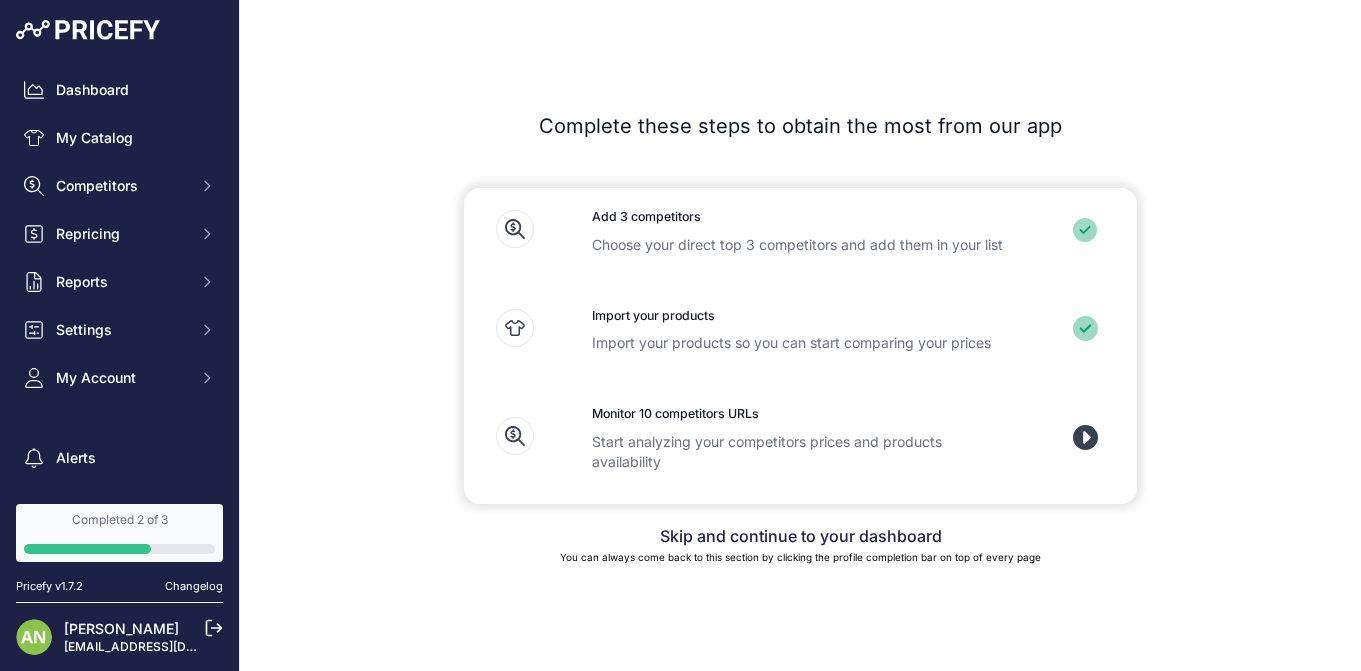 scroll, scrollTop: 0, scrollLeft: 0, axis: both 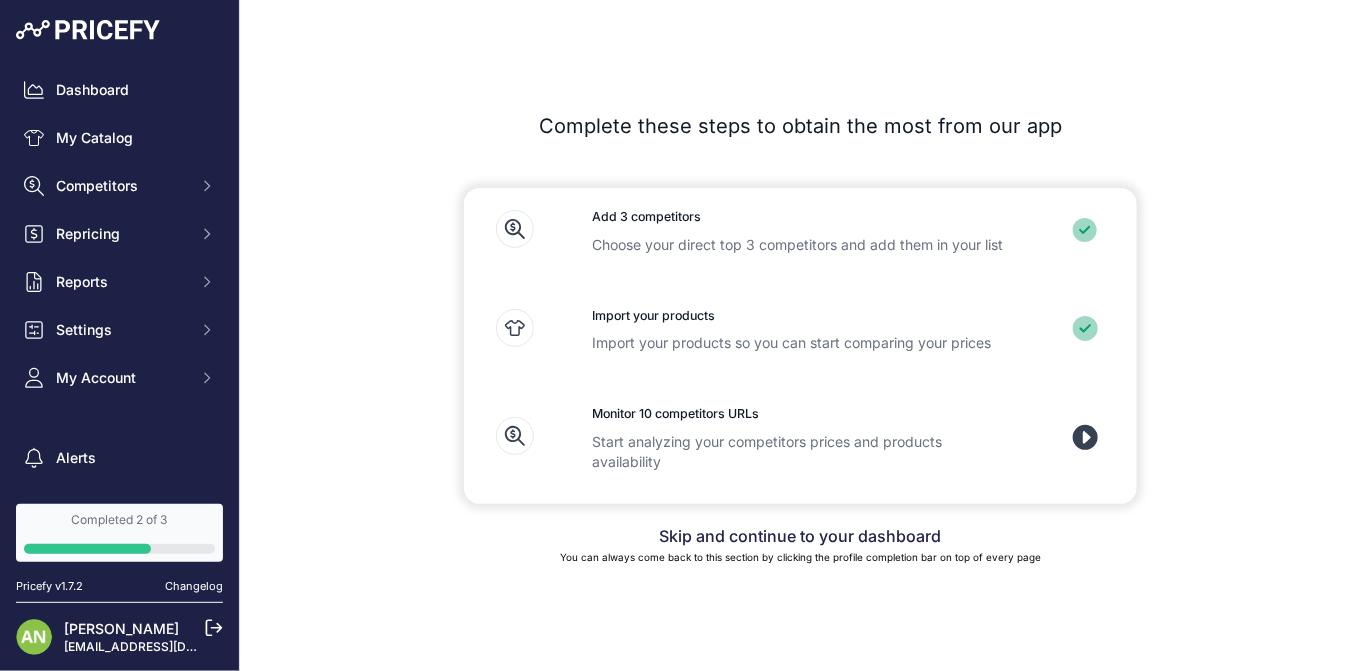 click 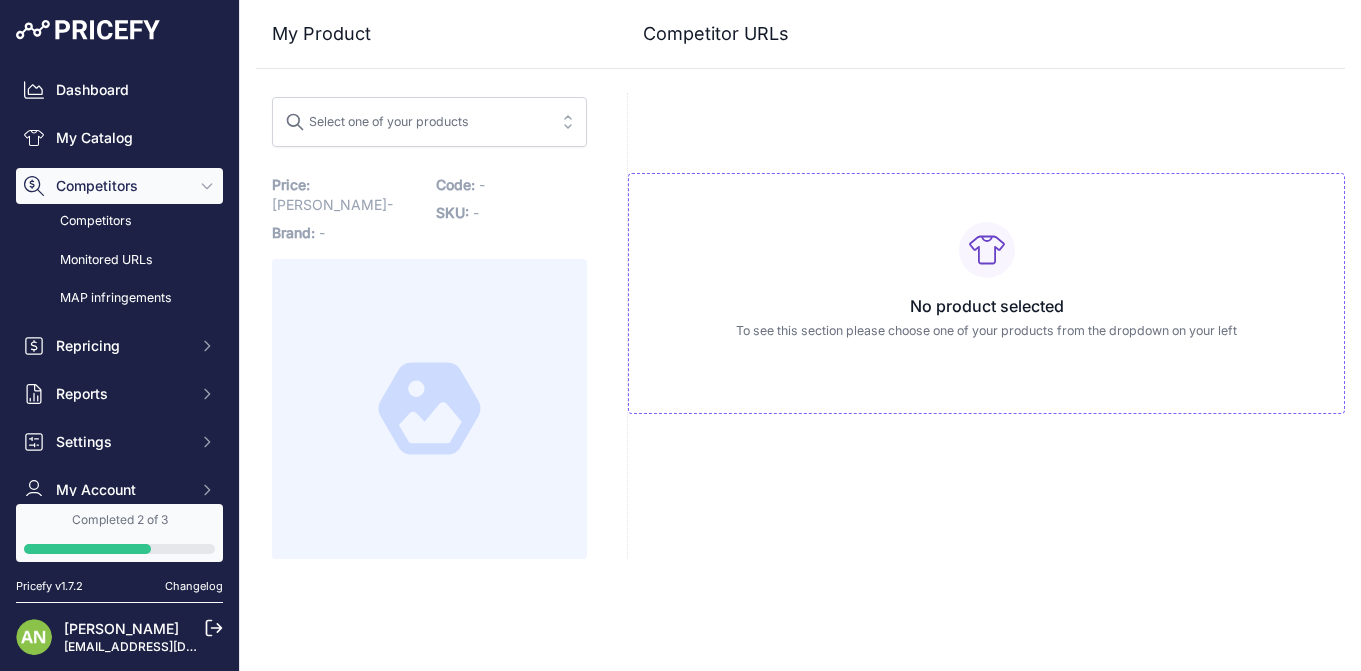 scroll, scrollTop: 0, scrollLeft: 0, axis: both 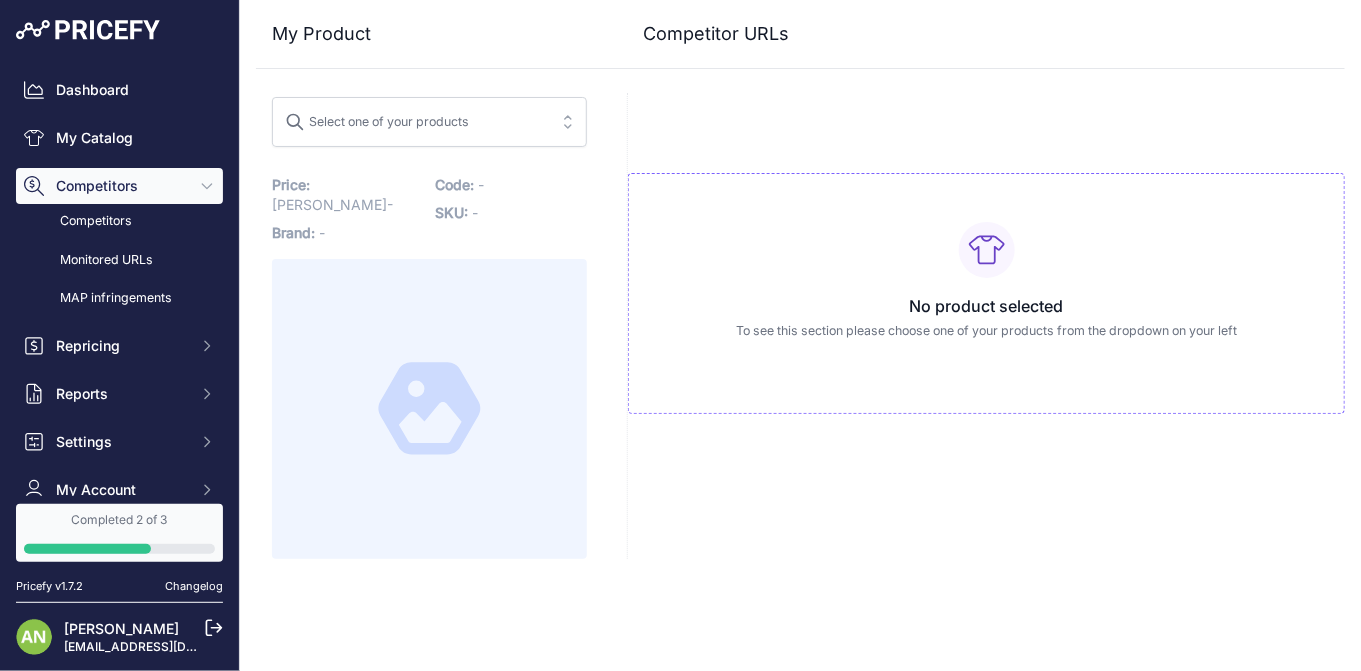 click on "No product selected" at bounding box center (986, 306) 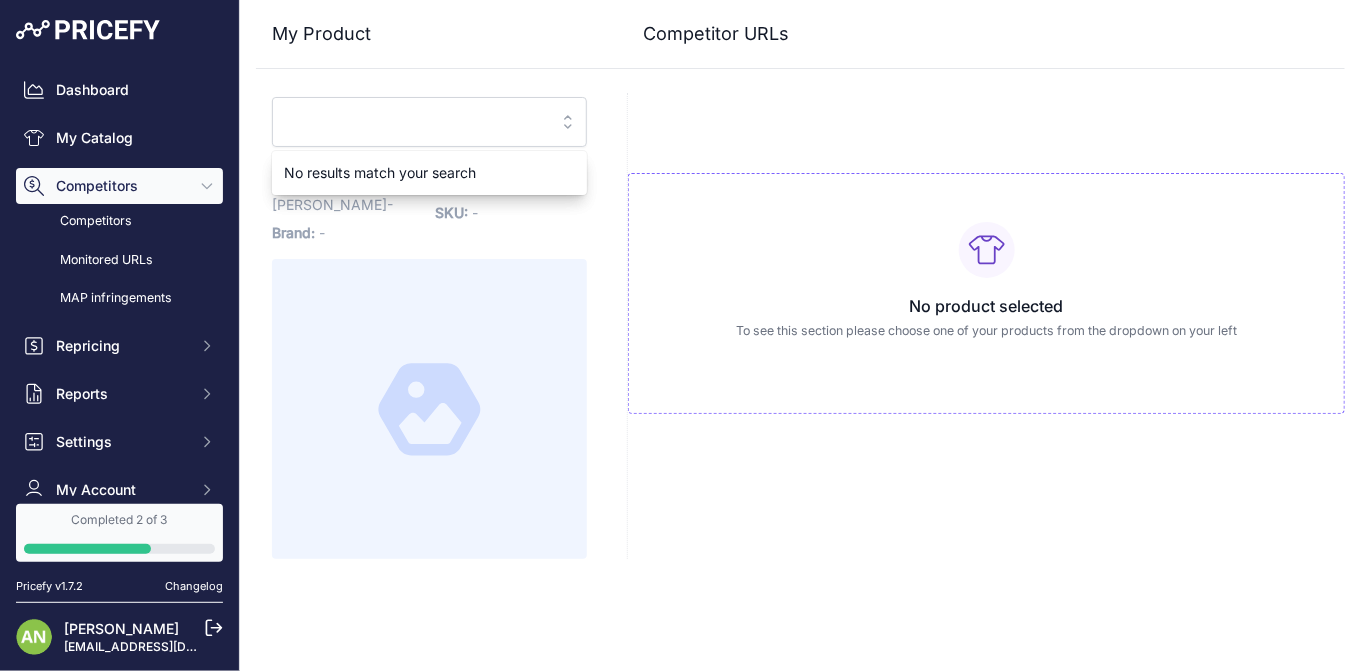 click on "My Product
Competitor URLs" at bounding box center [800, 279] 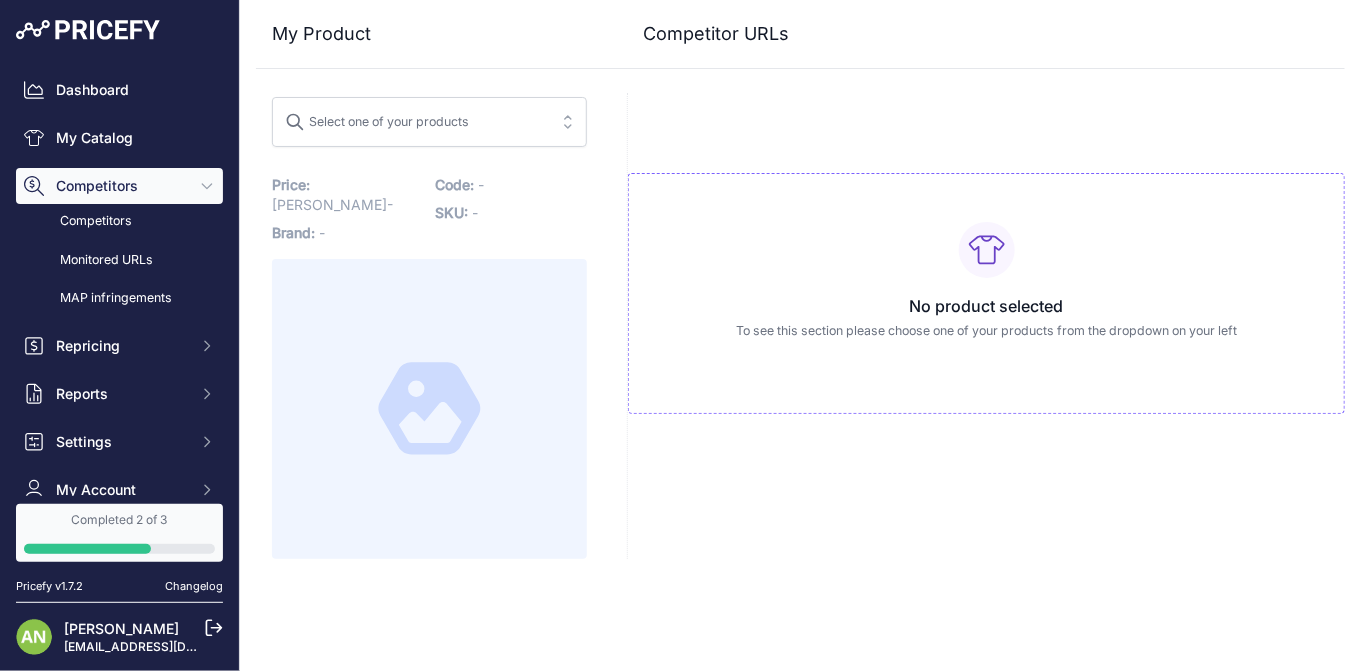 click on "Price:
RON   -   /  Cost:
RON   -" at bounding box center [348, 195] 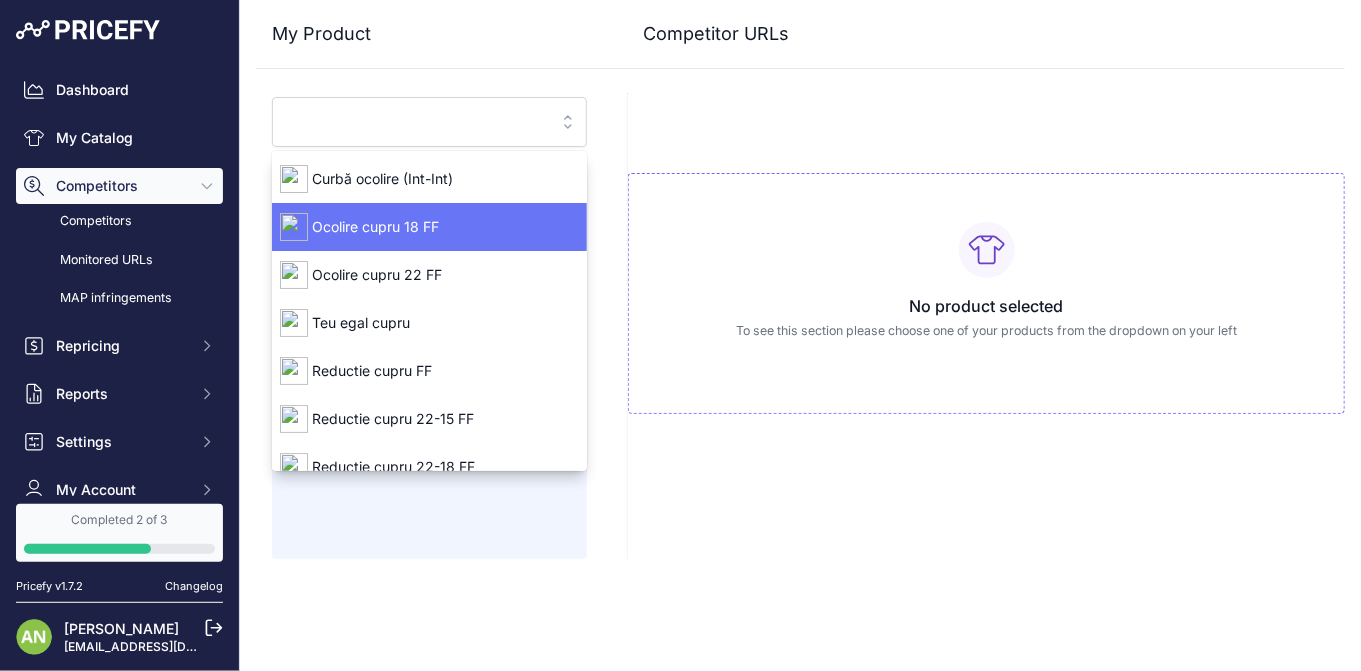click on "Ocolire cupru 18 FF" at bounding box center (429, 227) 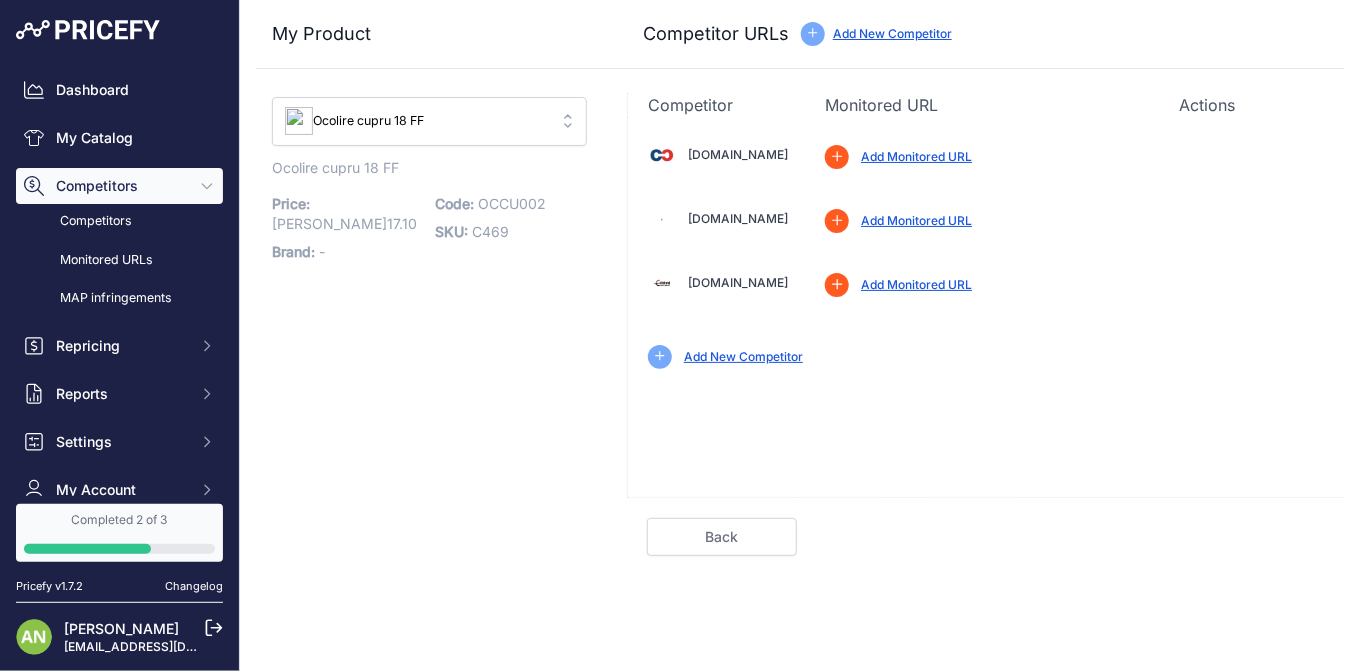 click on "Ocolire cupru 18 FF" at bounding box center [415, 121] 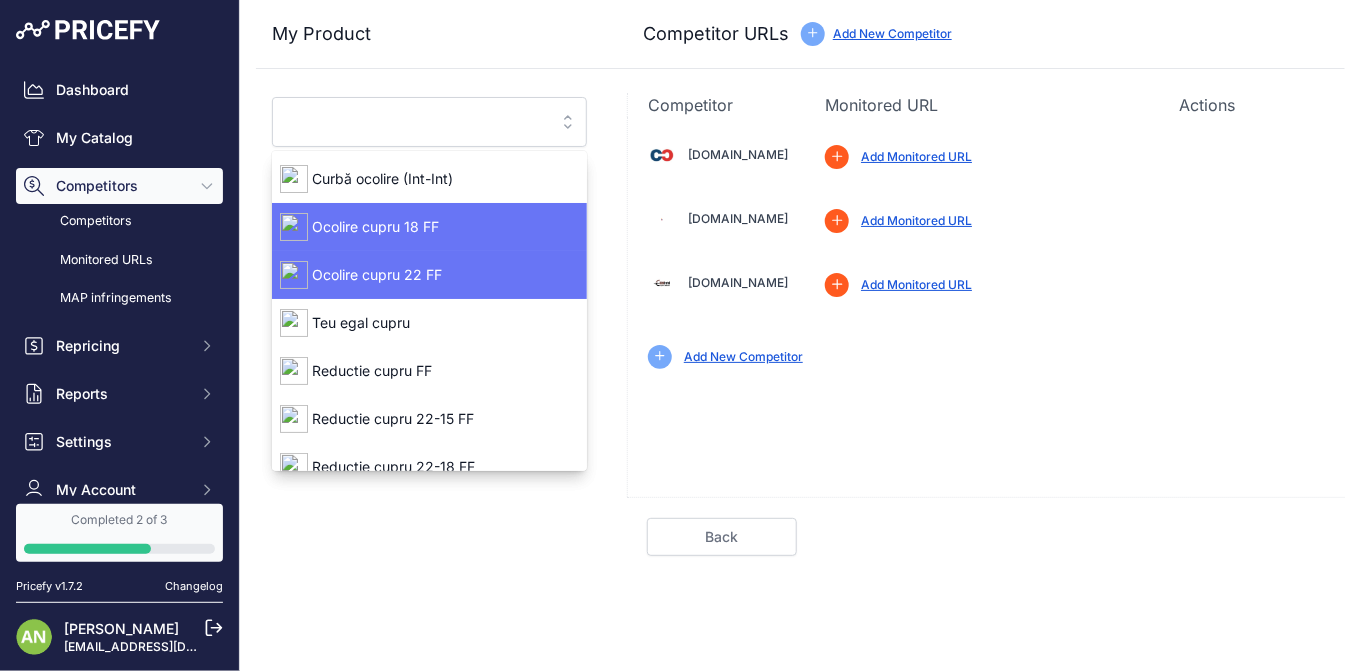 click on "Ocolire cupru 22 FF" at bounding box center (429, 275) 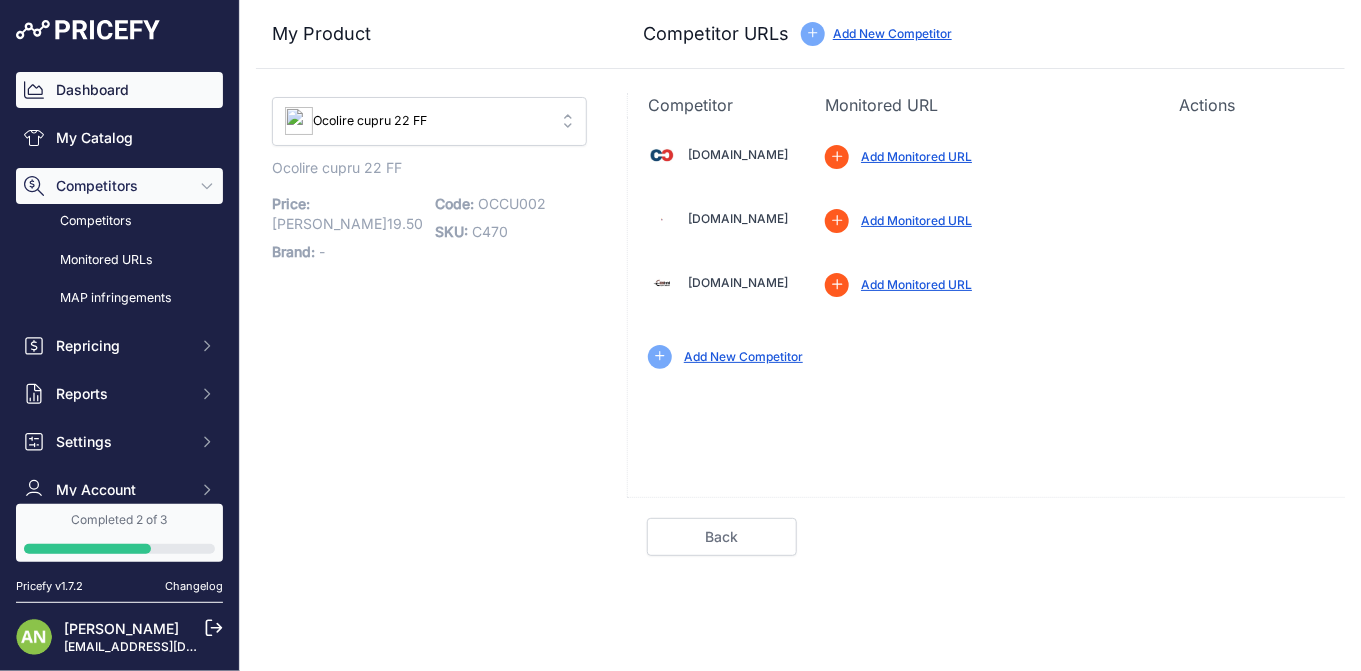 click on "Dashboard" at bounding box center [119, 90] 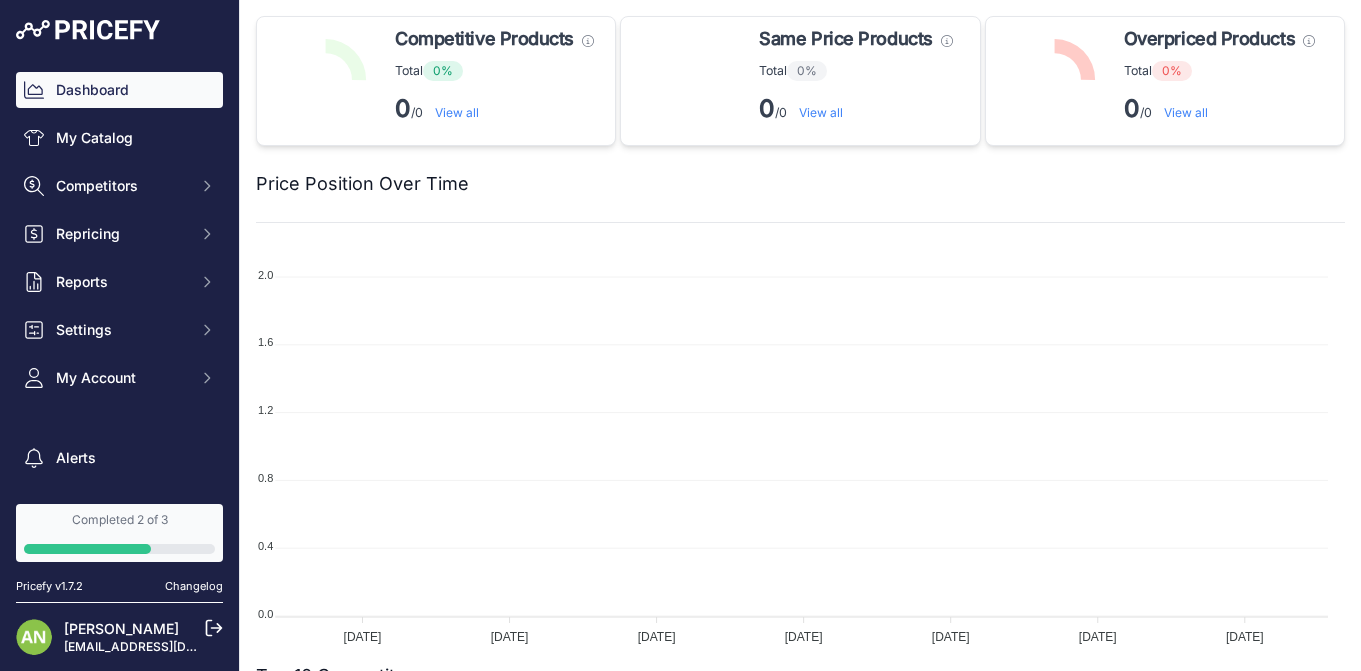 scroll, scrollTop: 0, scrollLeft: 0, axis: both 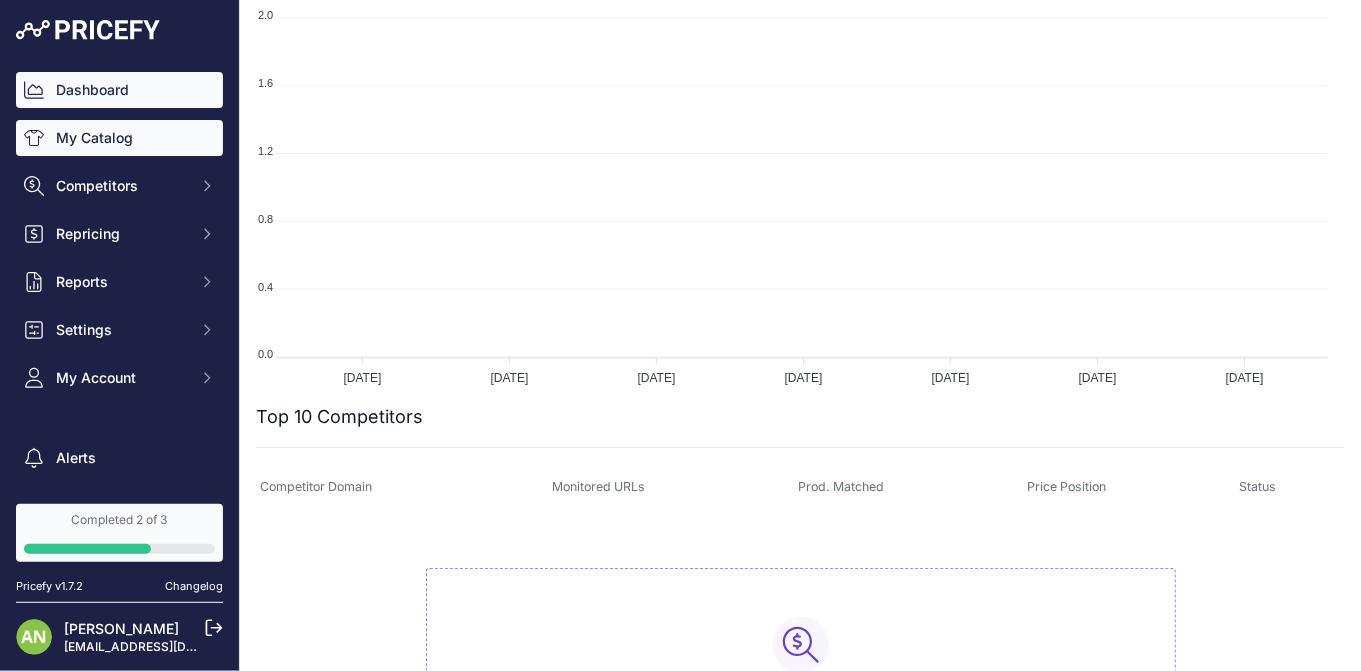 click on "My Catalog" at bounding box center (119, 138) 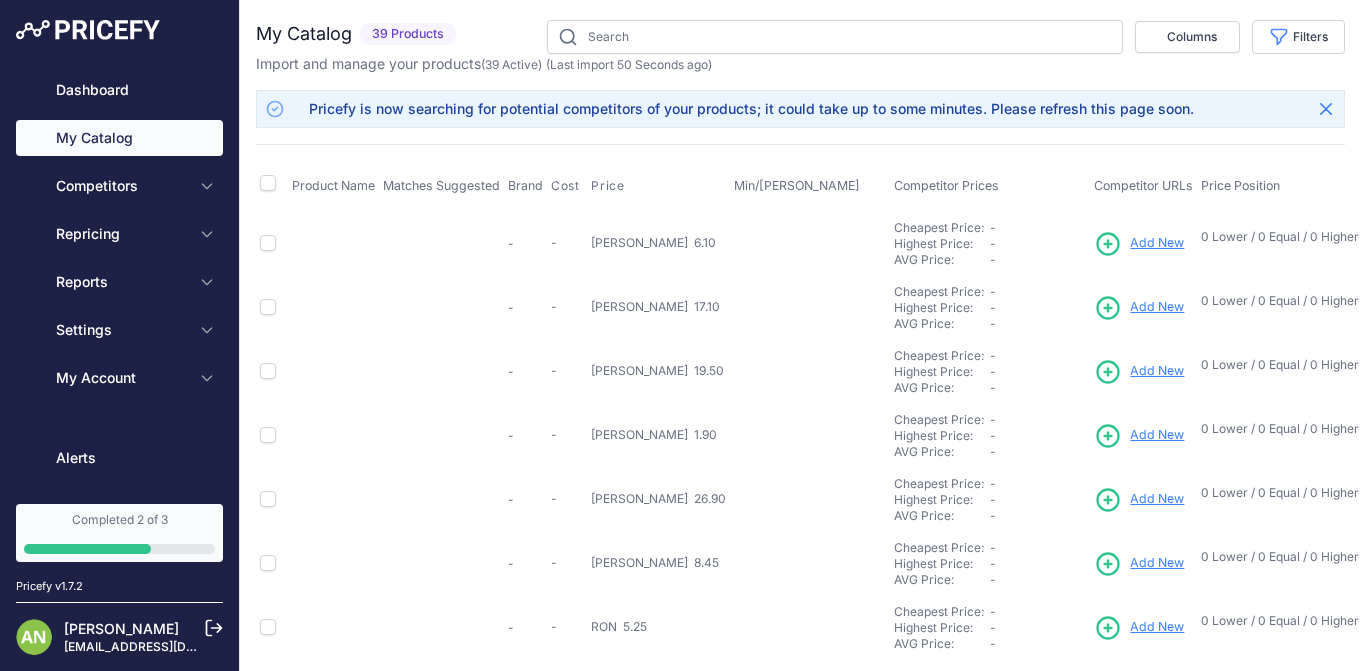 scroll, scrollTop: 0, scrollLeft: 0, axis: both 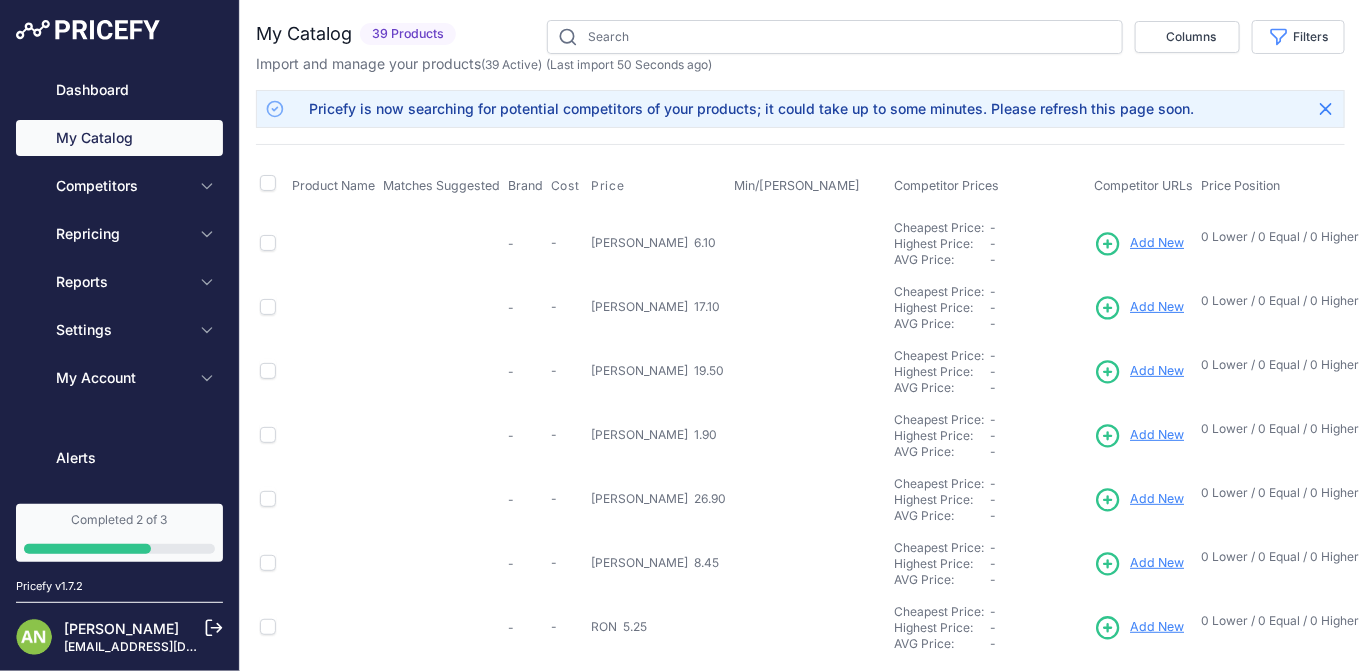 type 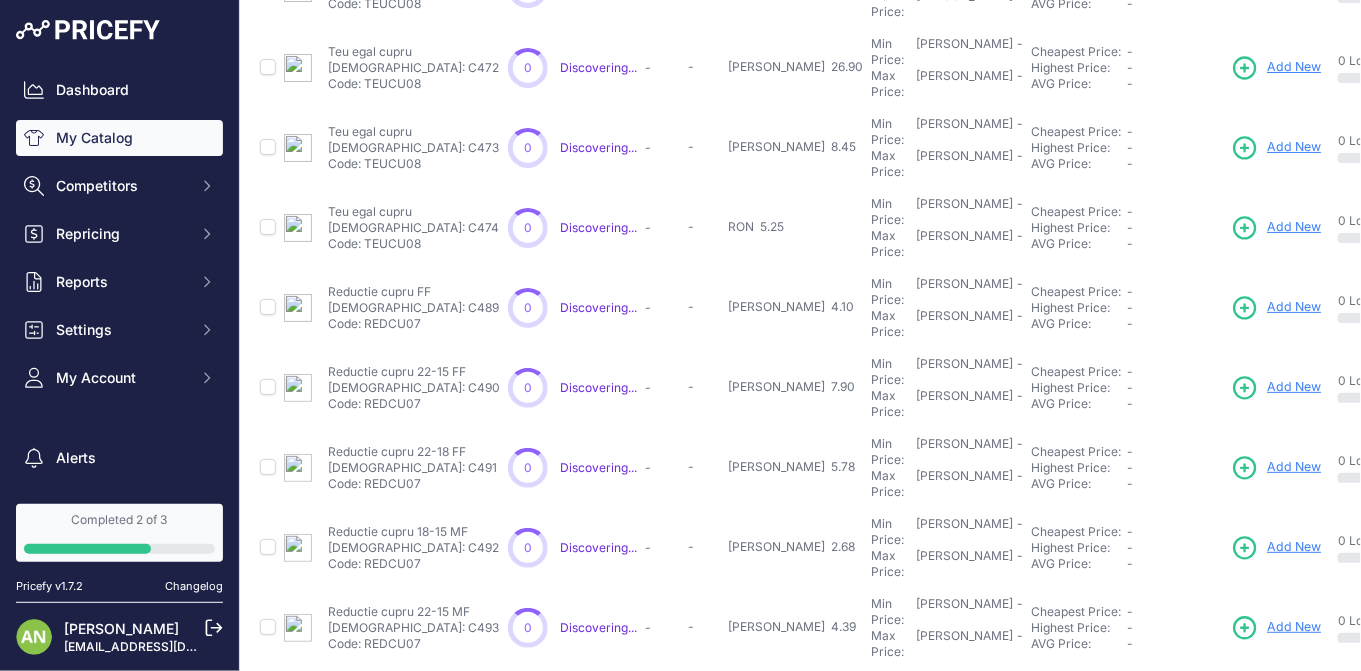 scroll, scrollTop: 598, scrollLeft: 0, axis: vertical 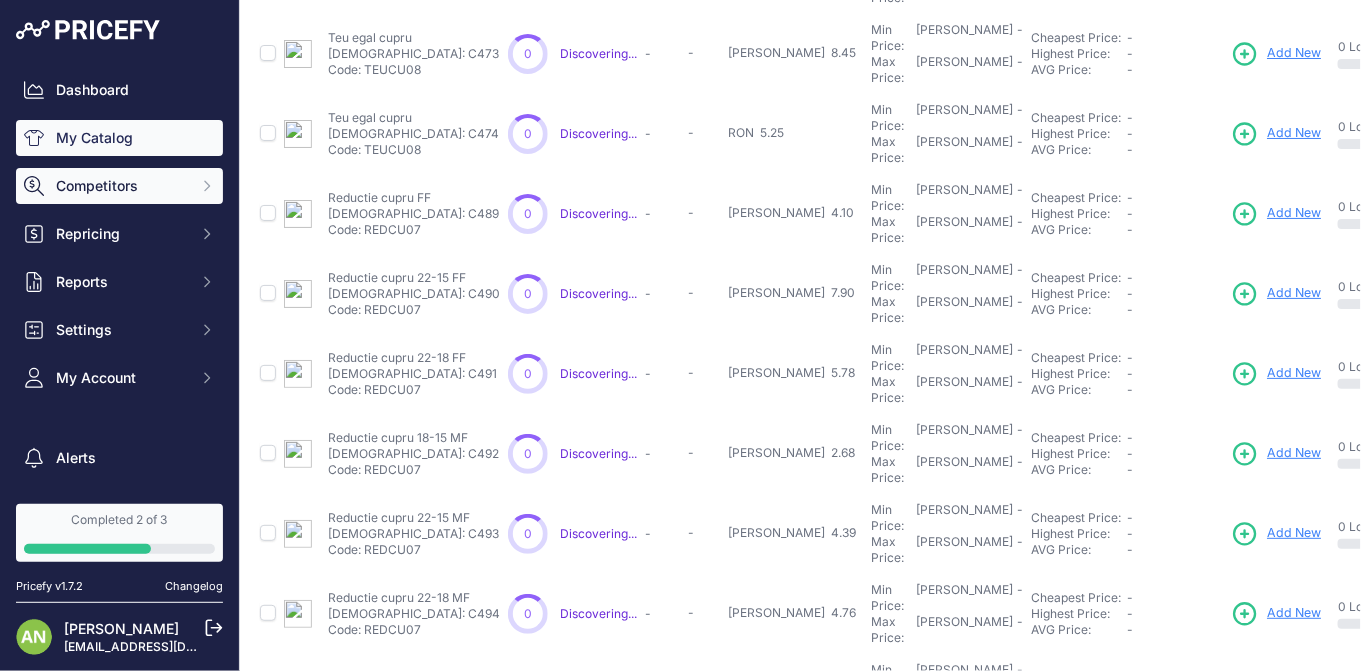 click on "Competitors" at bounding box center [119, 186] 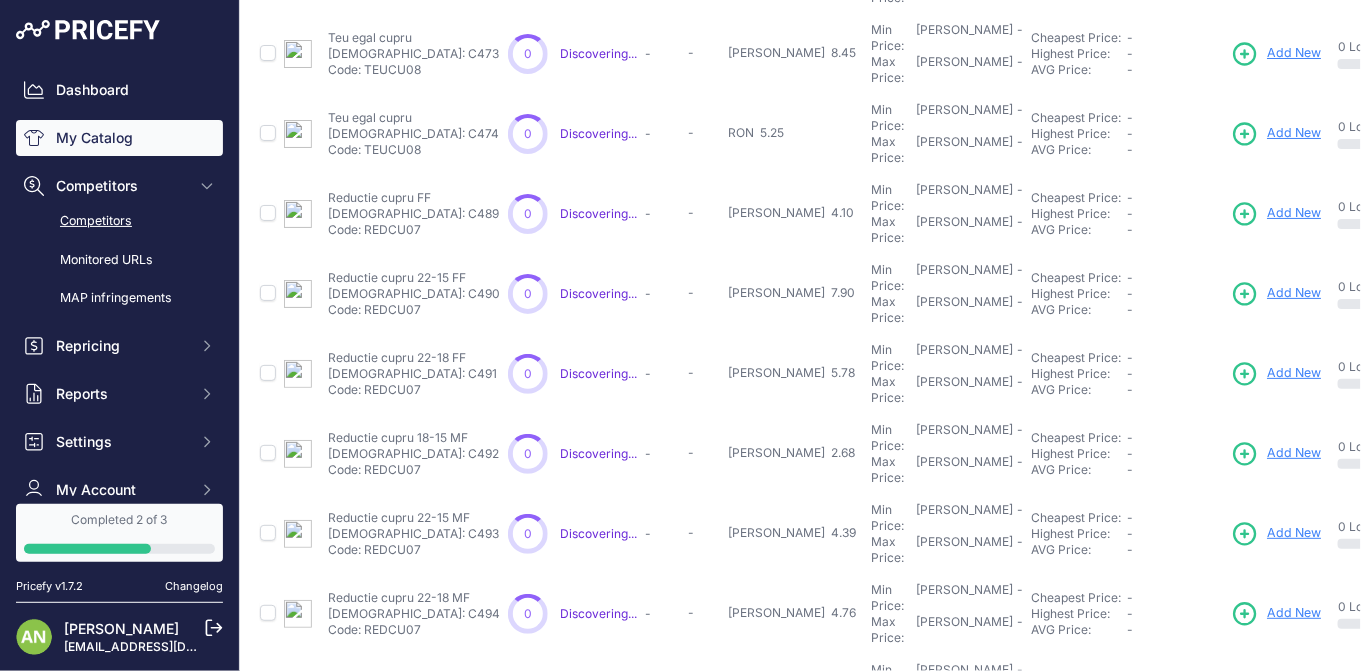 click on "Competitors" at bounding box center [119, 221] 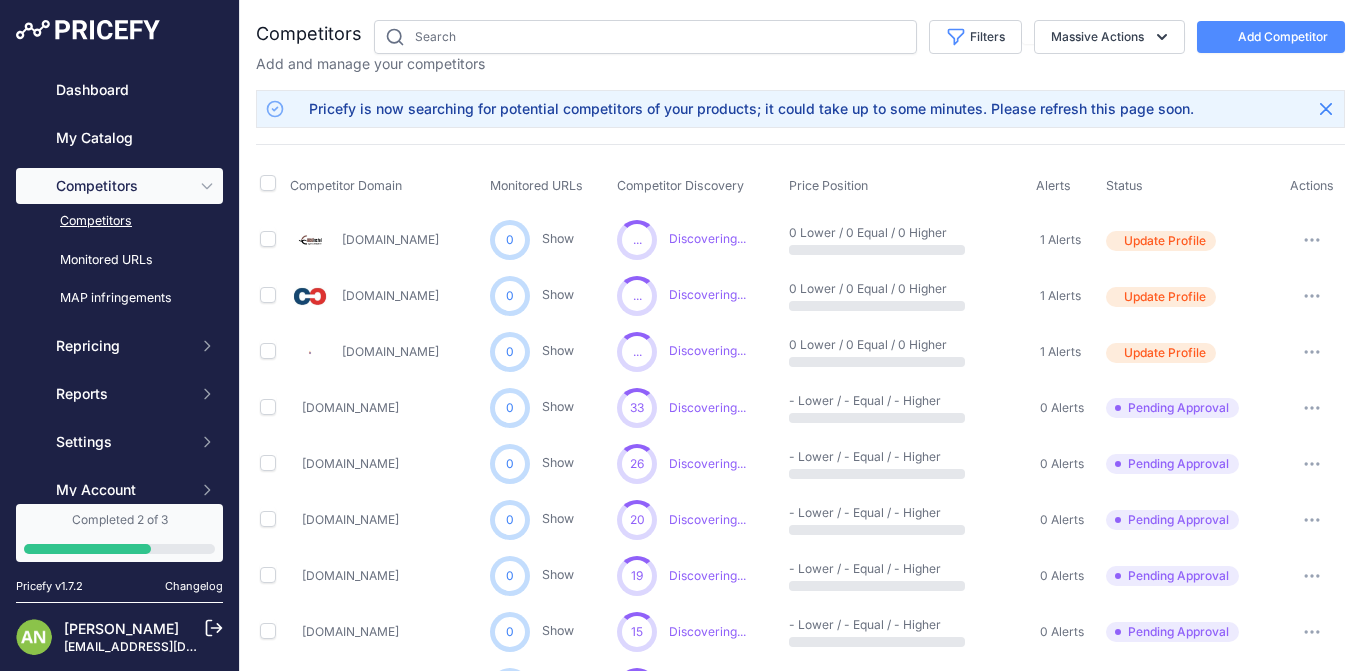 scroll, scrollTop: 0, scrollLeft: 0, axis: both 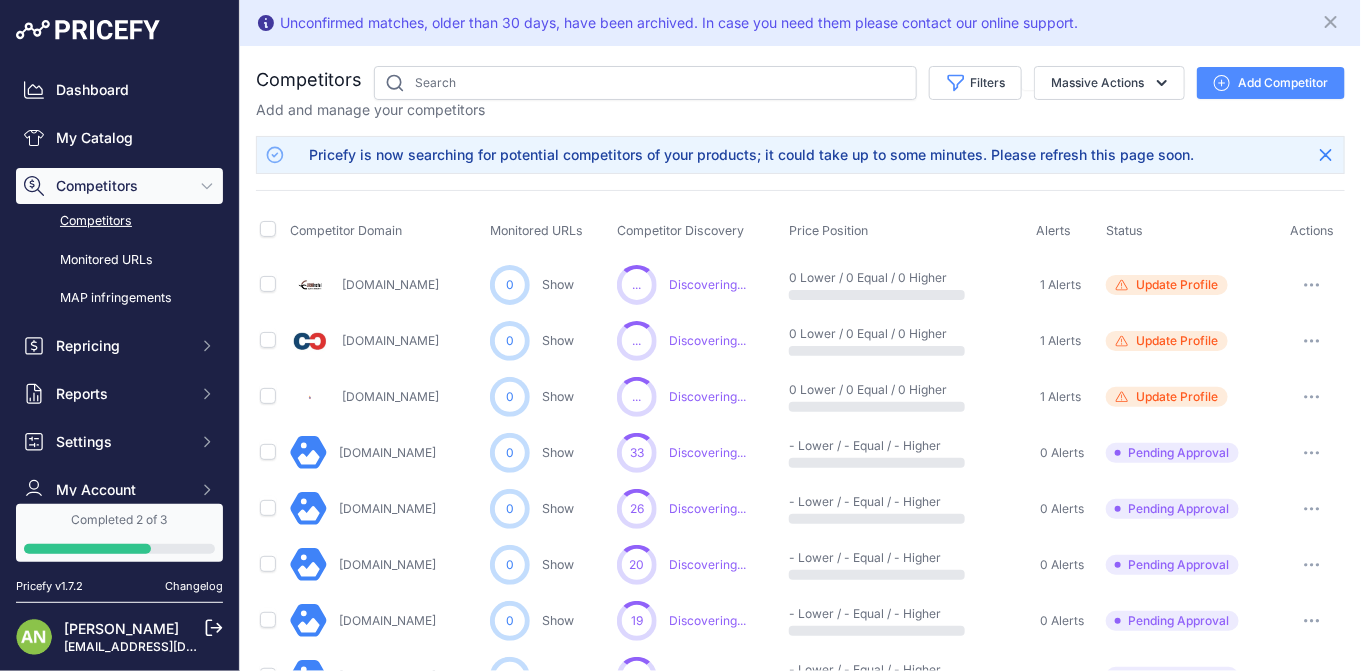 click on "[DOMAIN_NAME]" at bounding box center (387, 508) 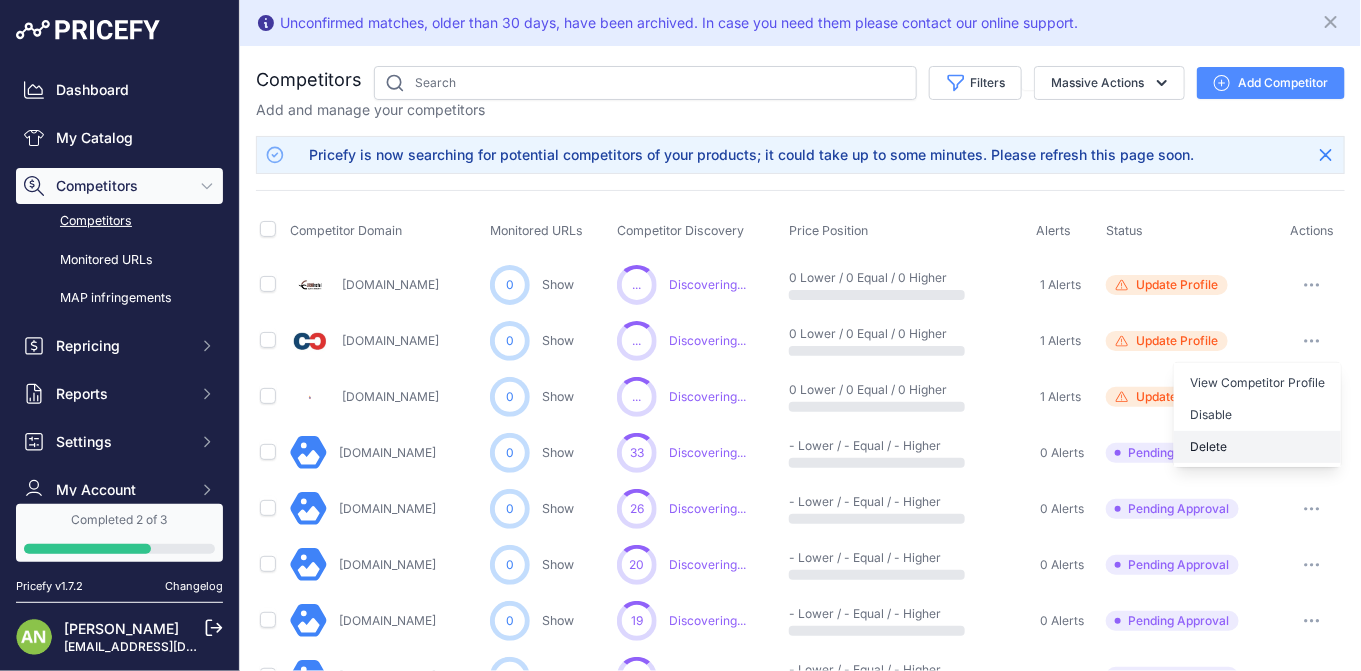 click on "Delete" at bounding box center [1257, 447] 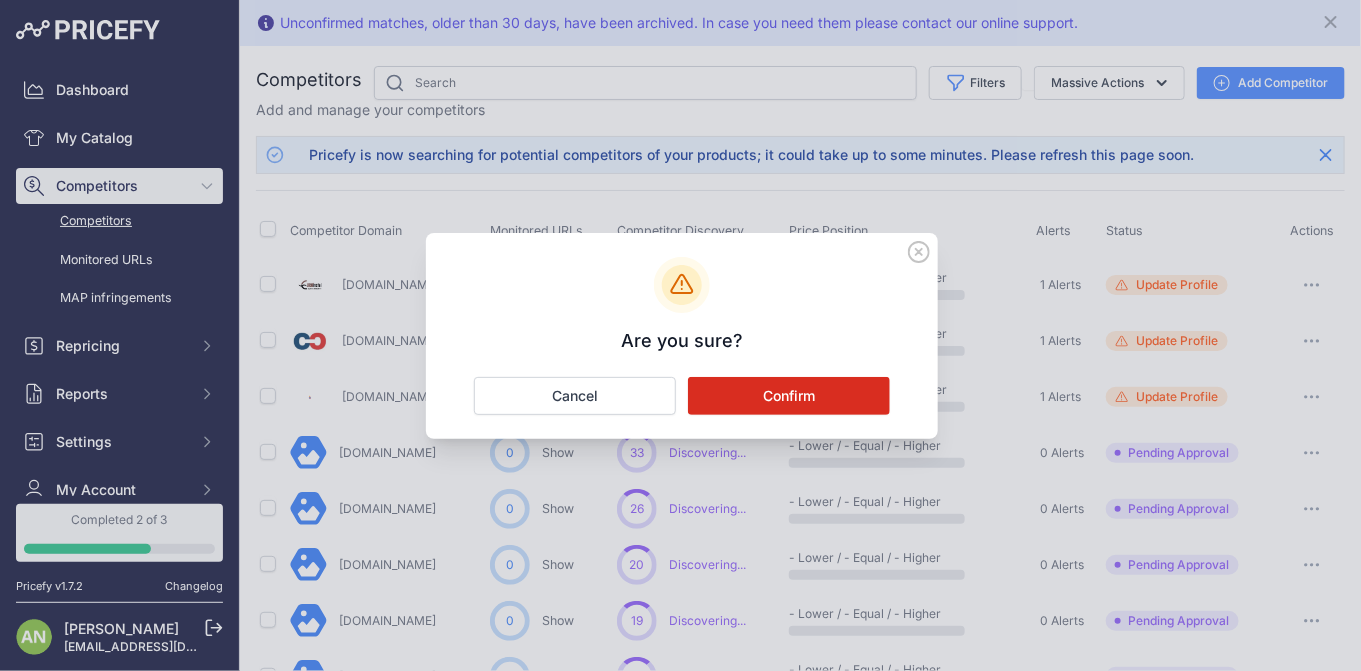 click on "Confirm" at bounding box center (789, 396) 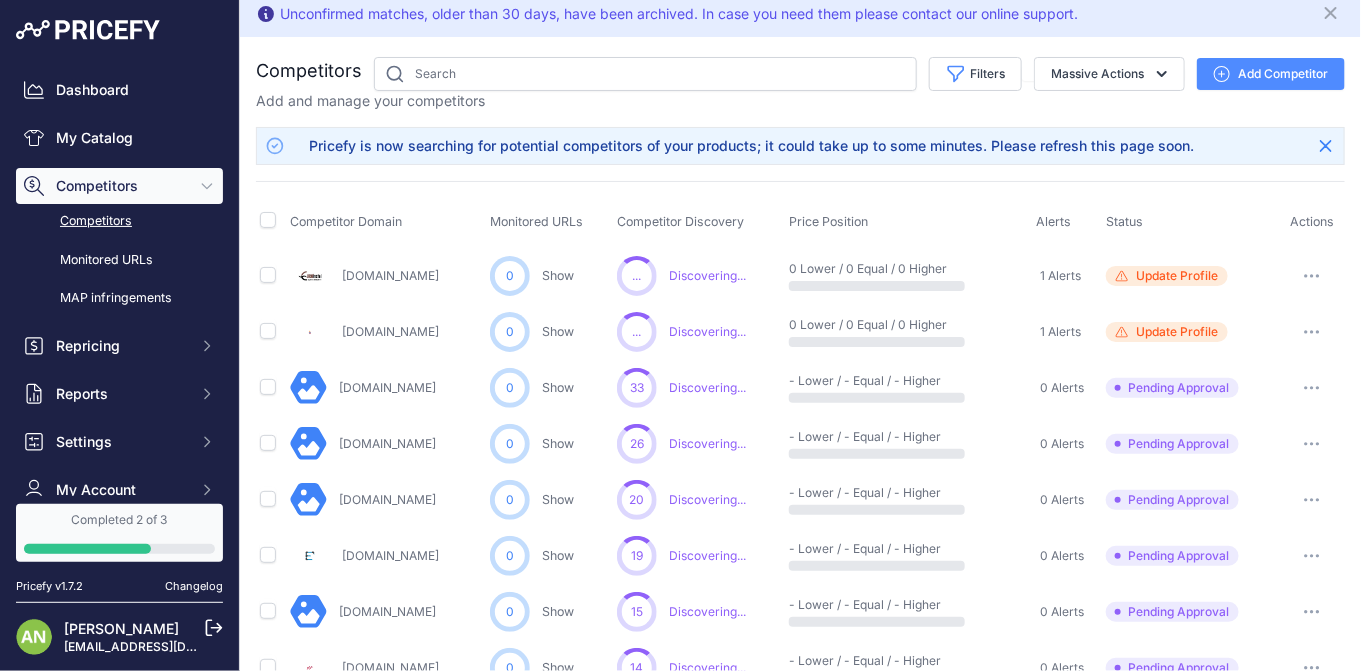 scroll, scrollTop: 0, scrollLeft: 0, axis: both 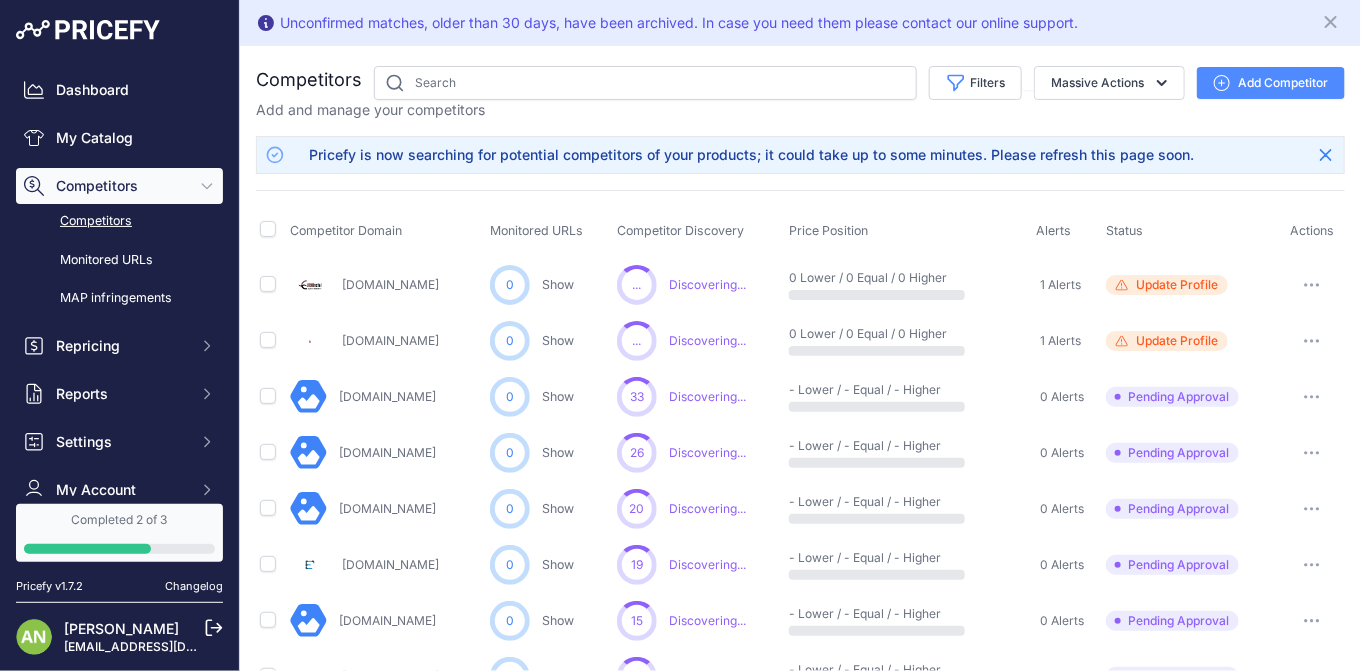 click 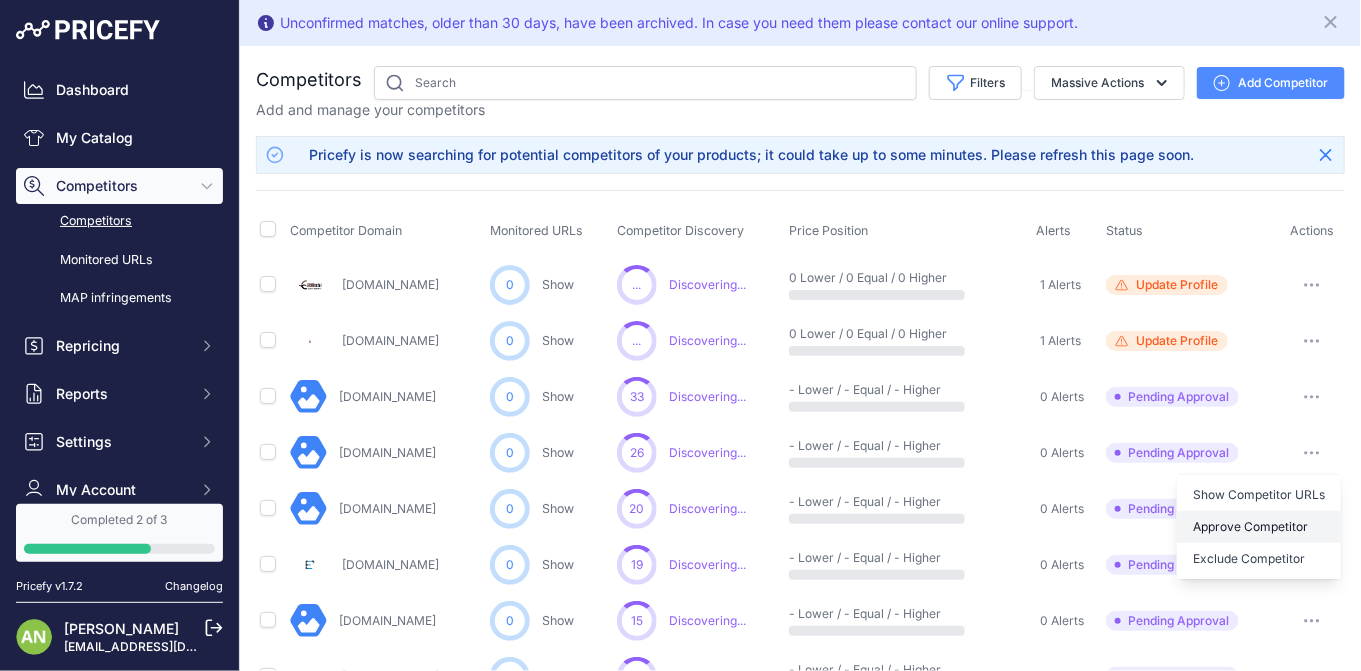 click on "Approve Competitor" at bounding box center (1259, 527) 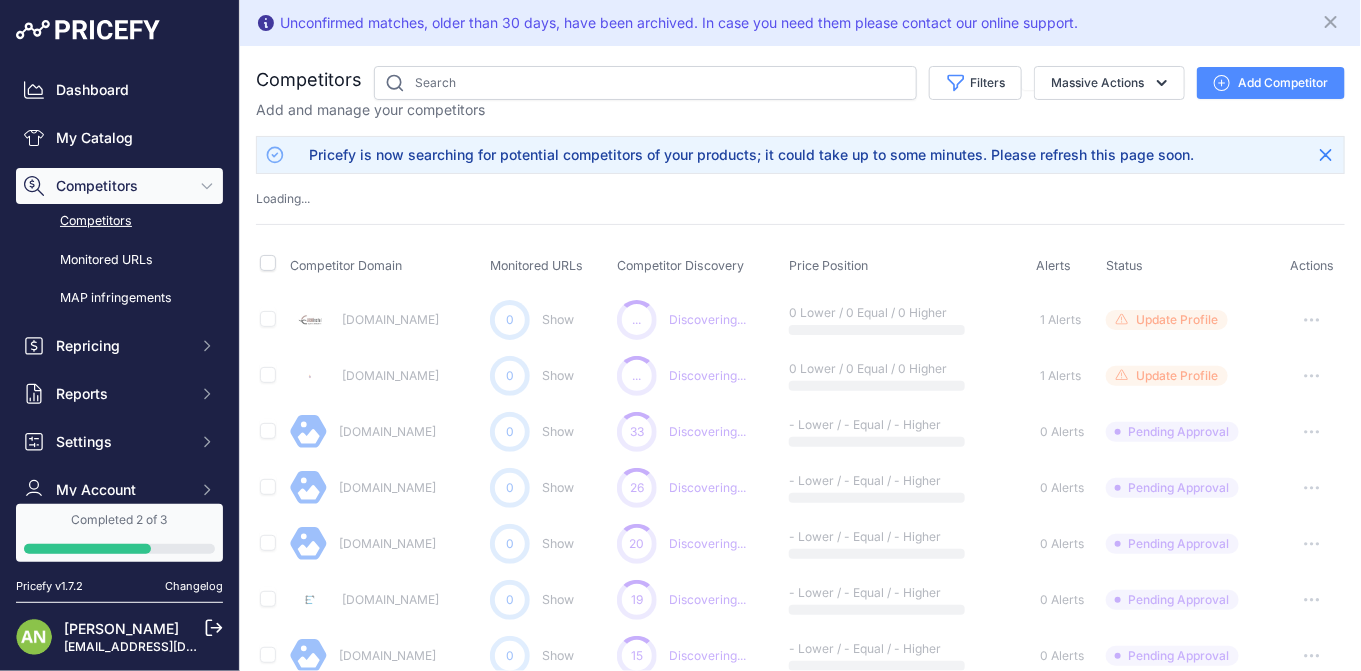 type 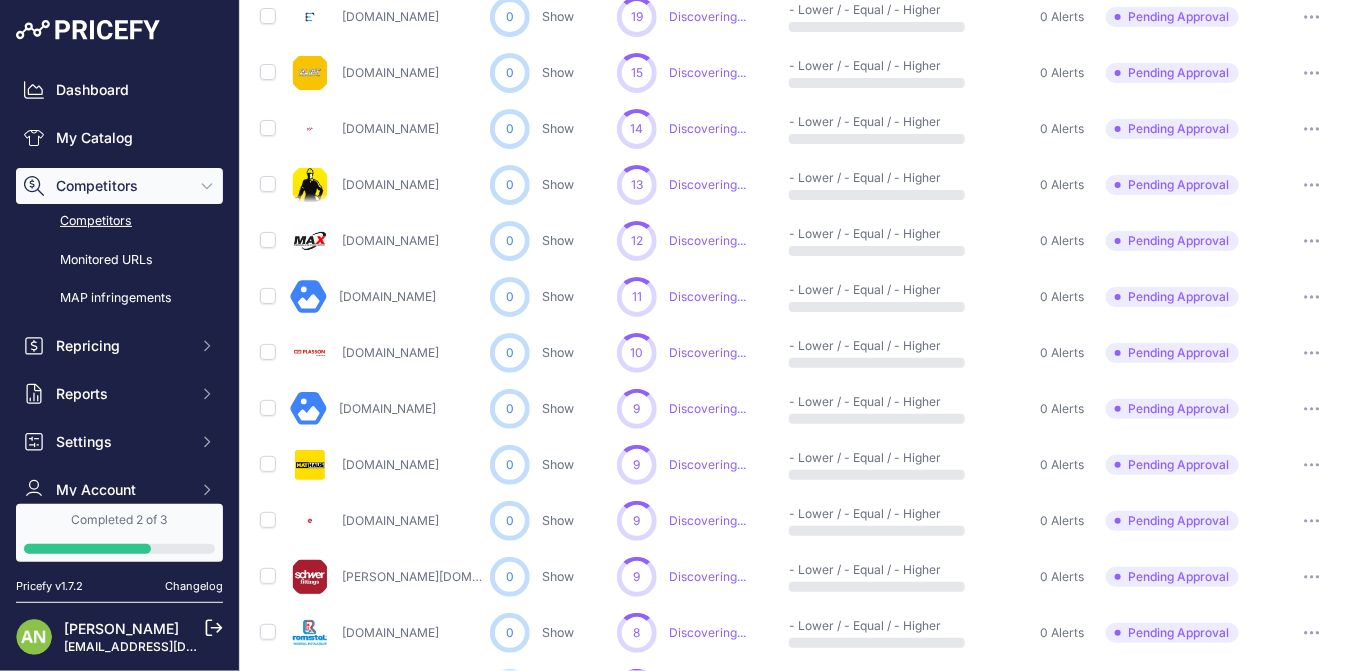 scroll, scrollTop: 0, scrollLeft: 0, axis: both 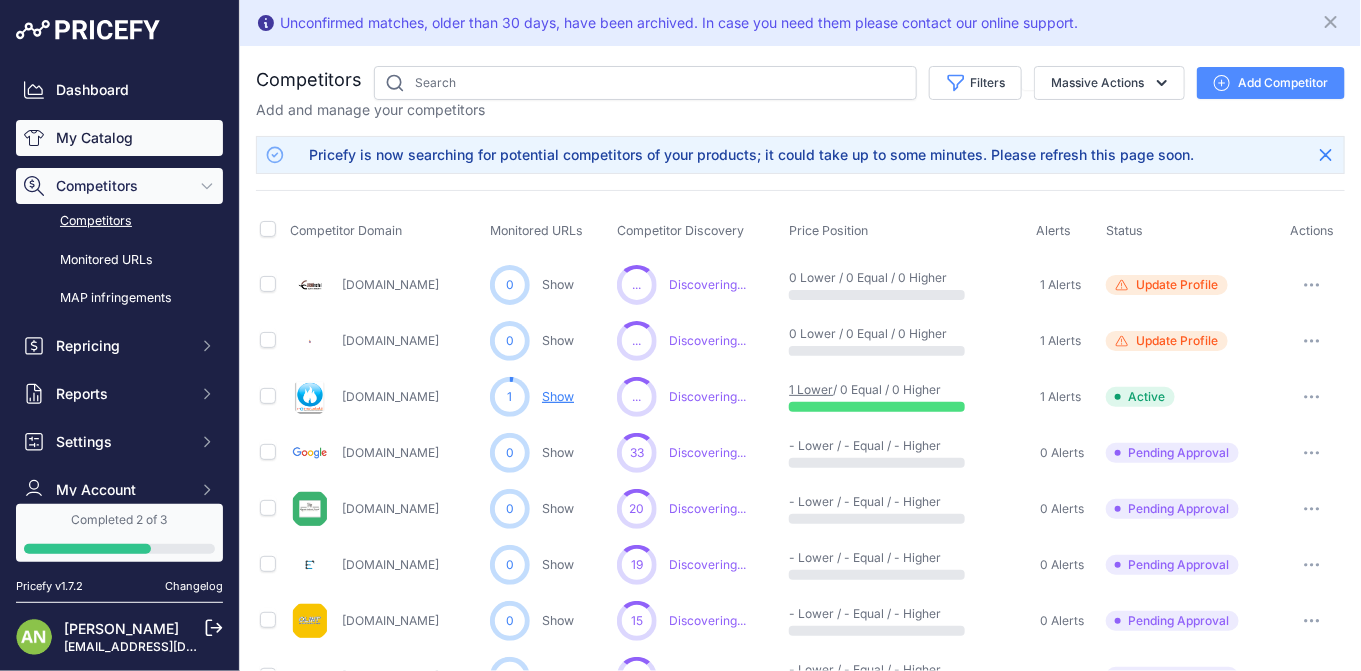 click on "My Catalog" at bounding box center (119, 138) 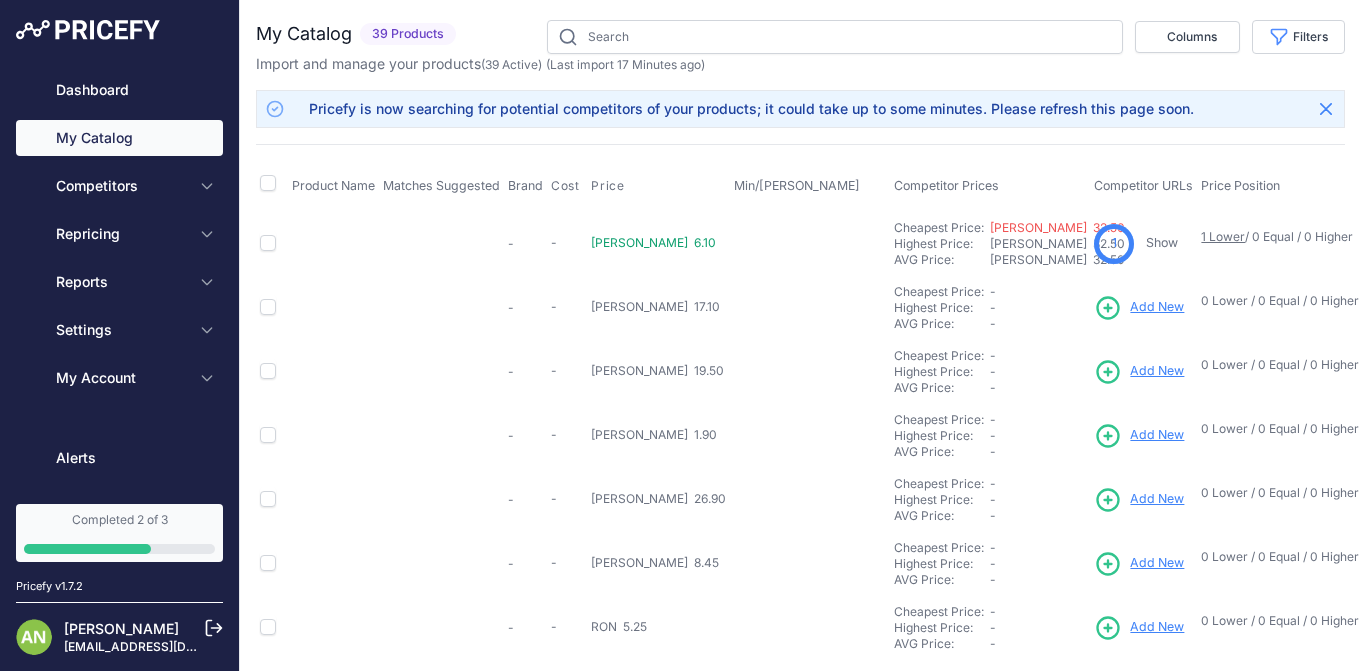 scroll, scrollTop: 0, scrollLeft: 0, axis: both 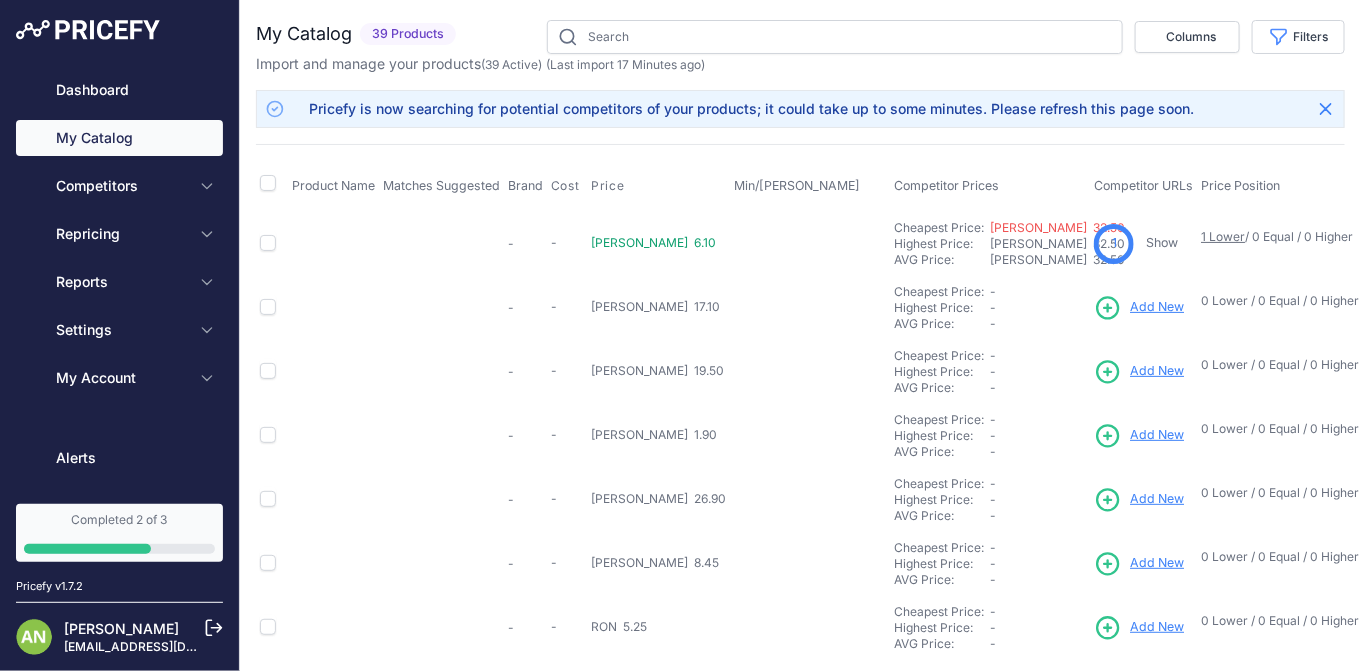 type 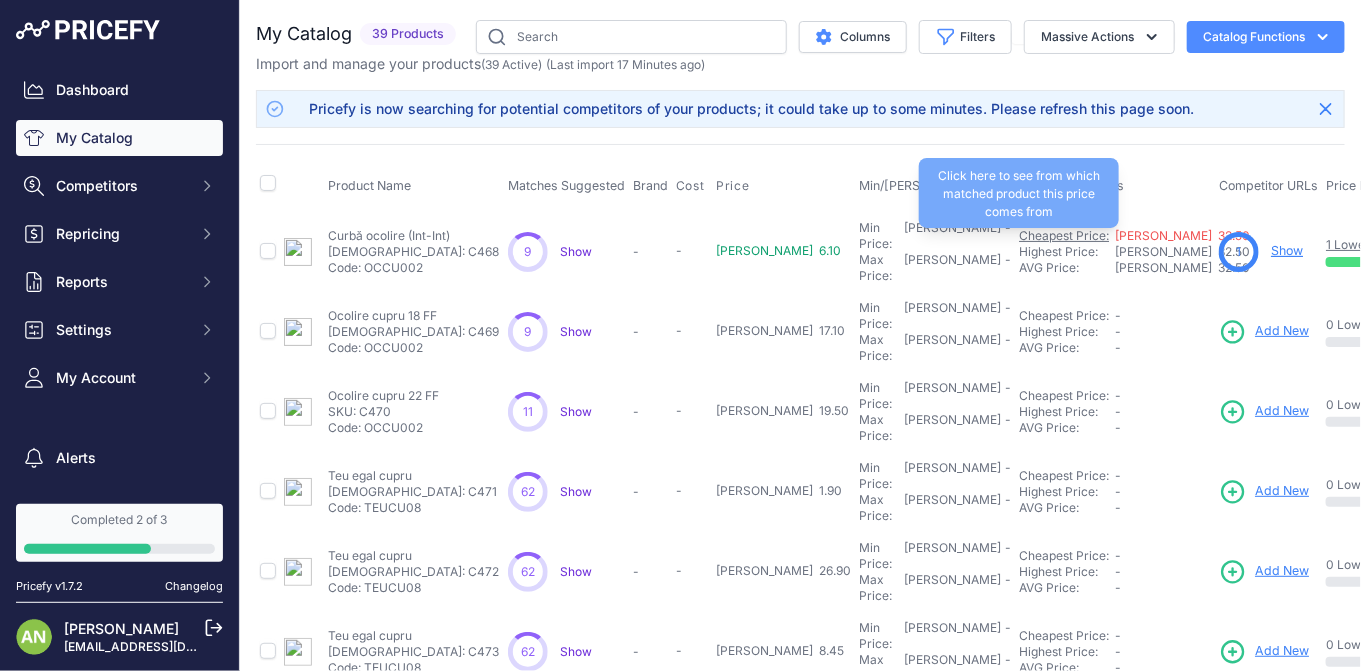 click on "Cheapest Price:" at bounding box center (1064, 235) 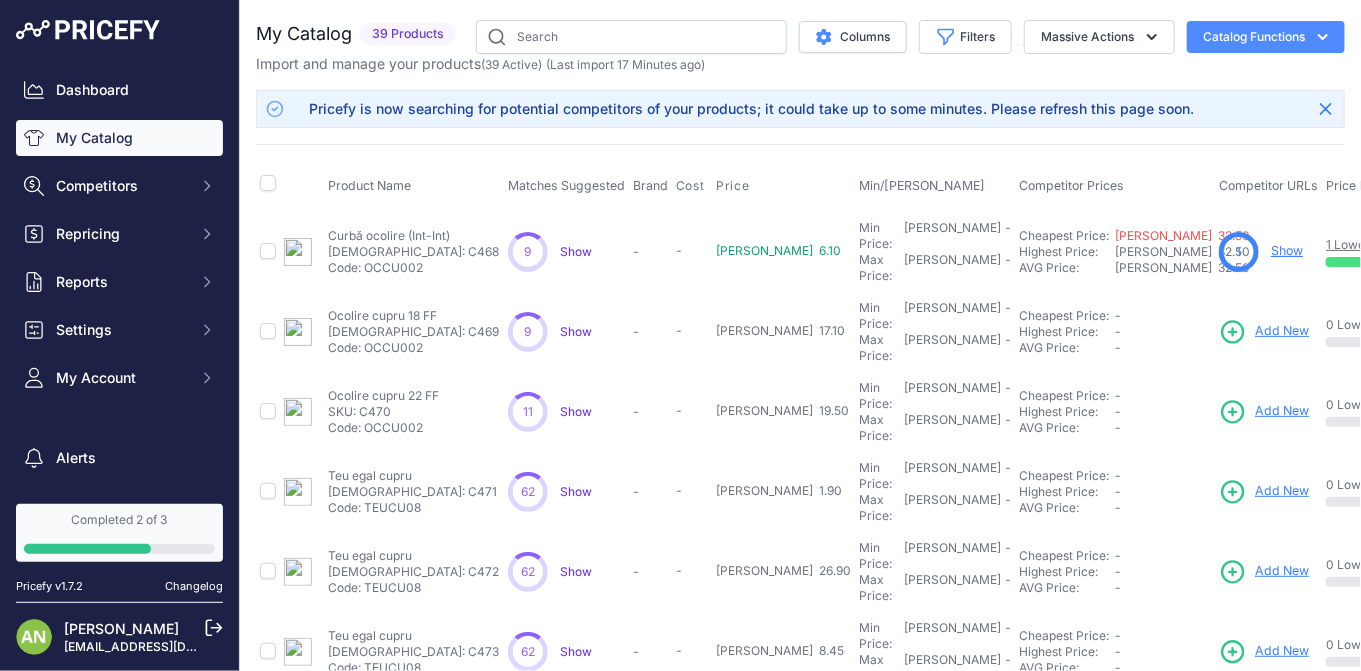 click on "Product Name" at bounding box center (414, 186) 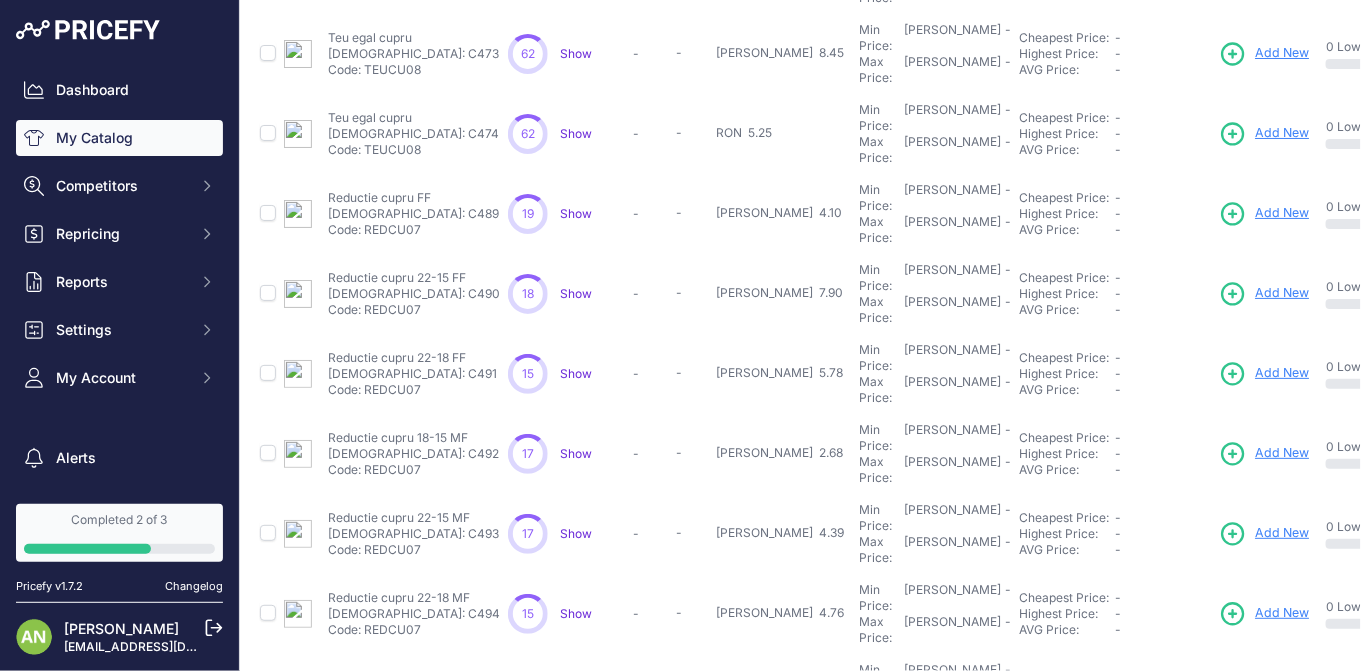 scroll, scrollTop: 0, scrollLeft: 0, axis: both 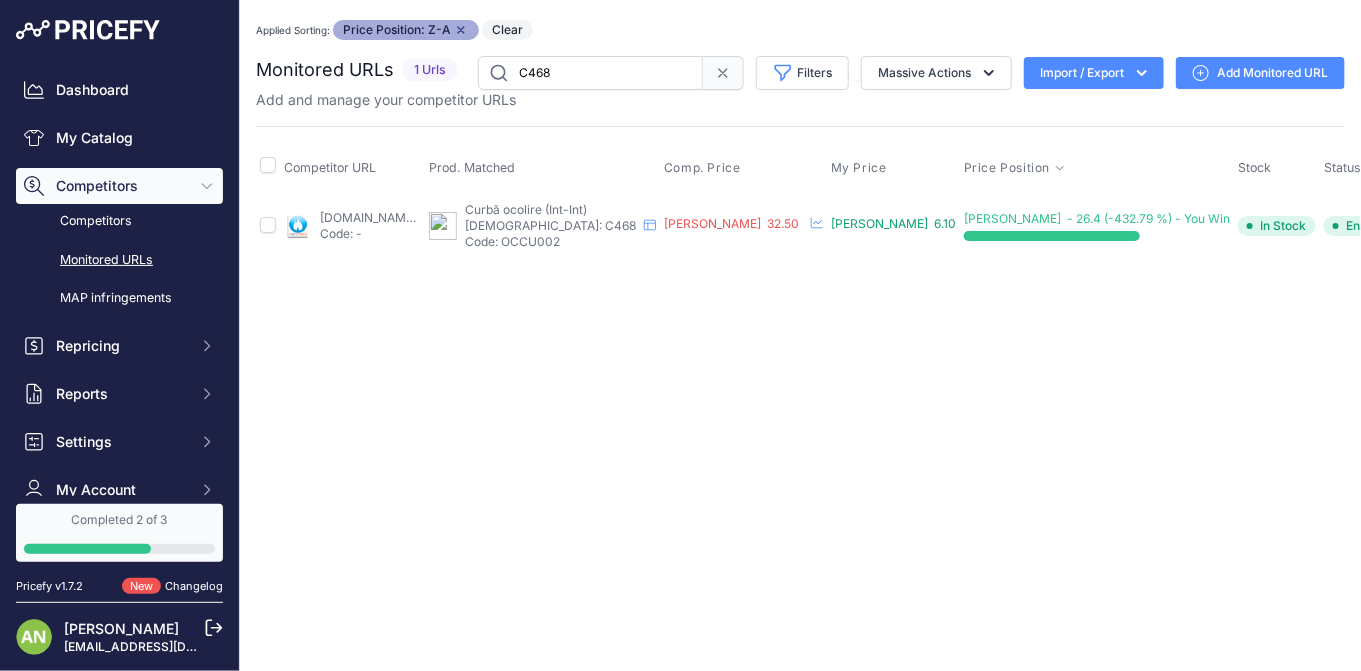 click on "[DOMAIN_NAME][URL]" at bounding box center [384, 217] 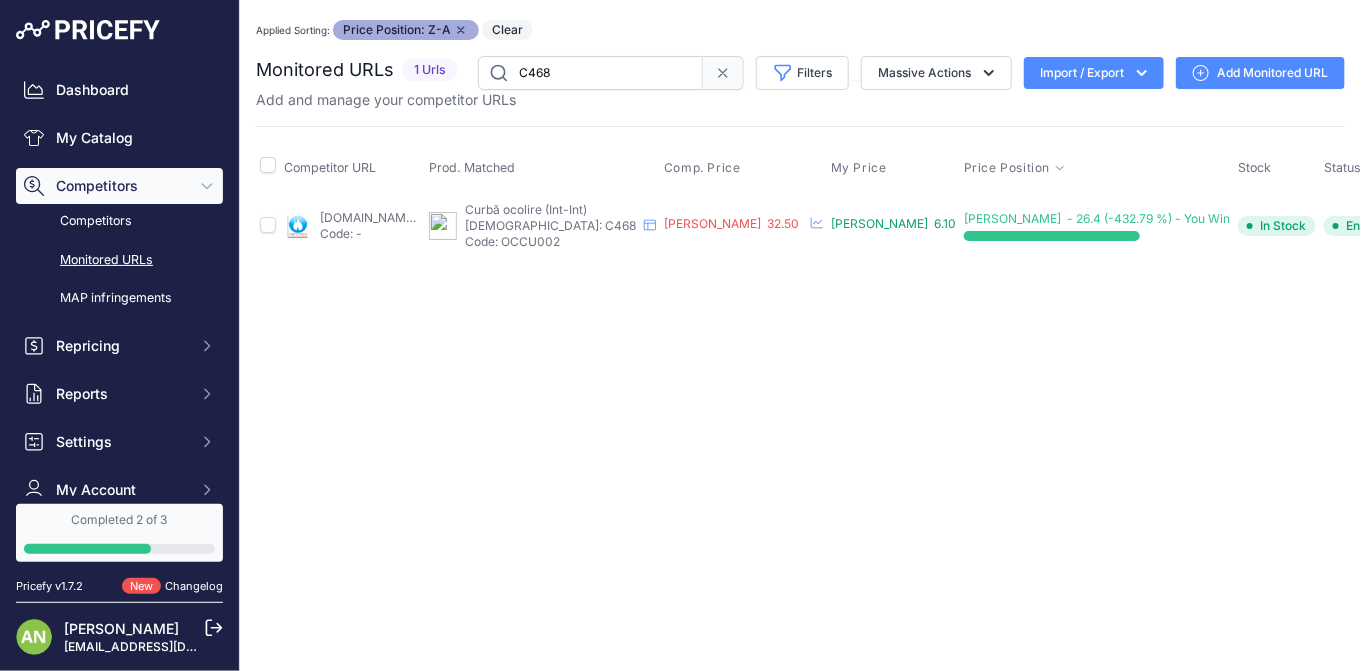 click at bounding box center [1431, 226] 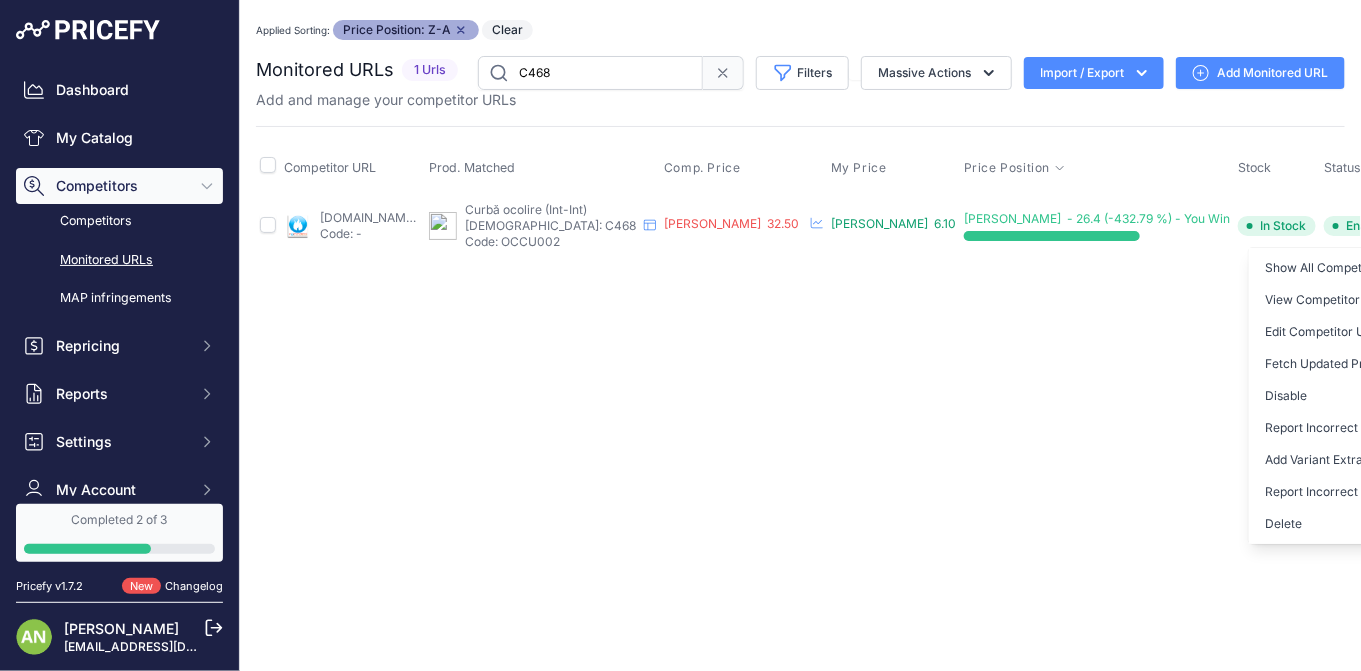 click on "Close
You are not connected to the internet.
Applied Sorting:
Price Position: Z-A
Remove sort option" at bounding box center [800, 335] 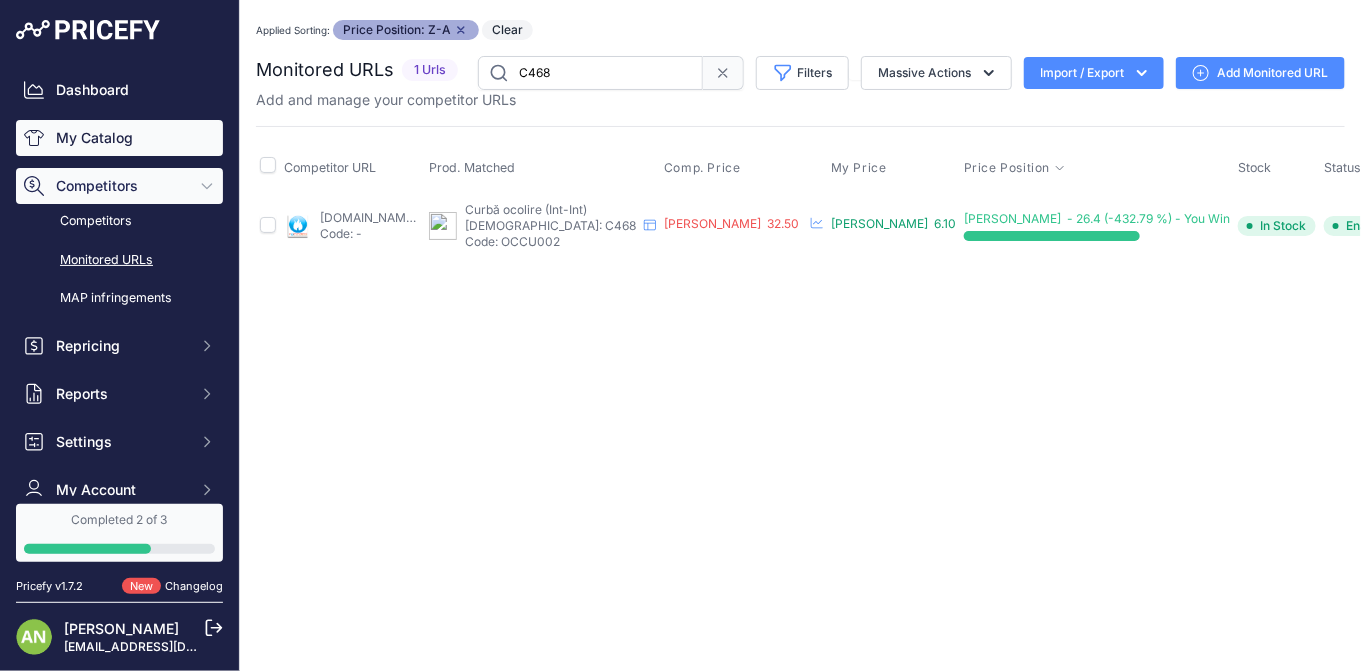 click on "My Catalog" at bounding box center (119, 138) 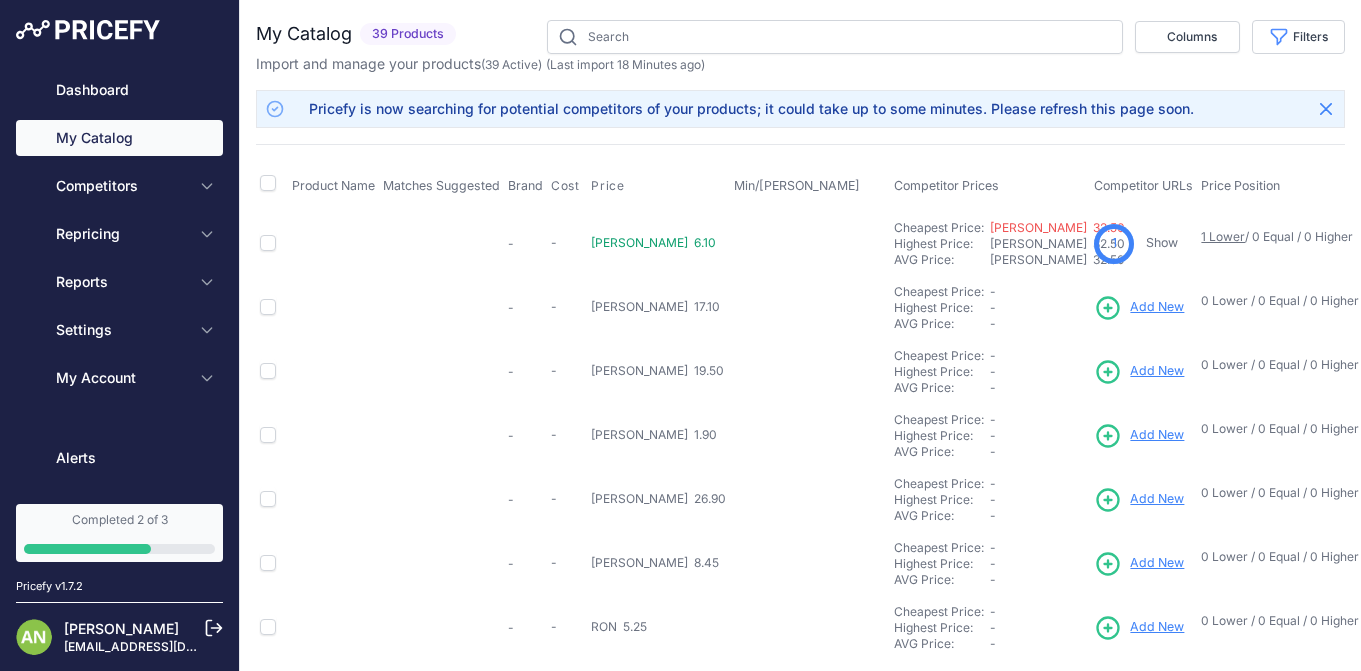 scroll, scrollTop: 0, scrollLeft: 0, axis: both 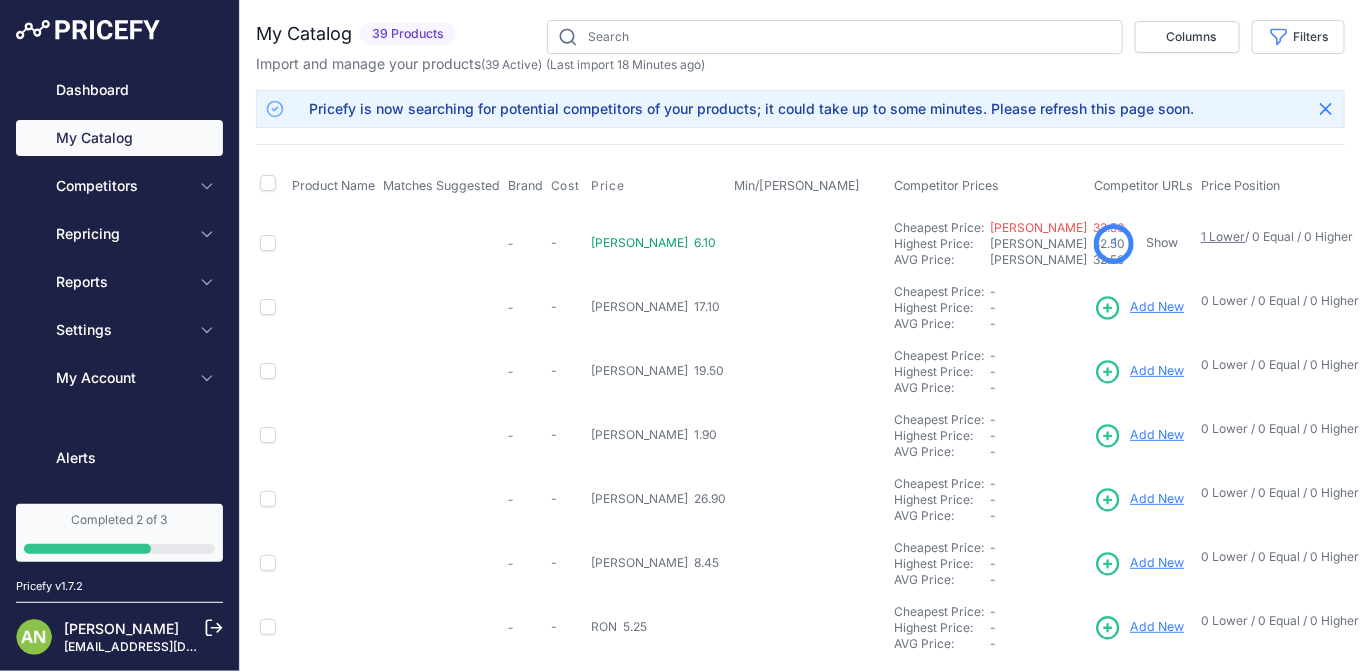 type 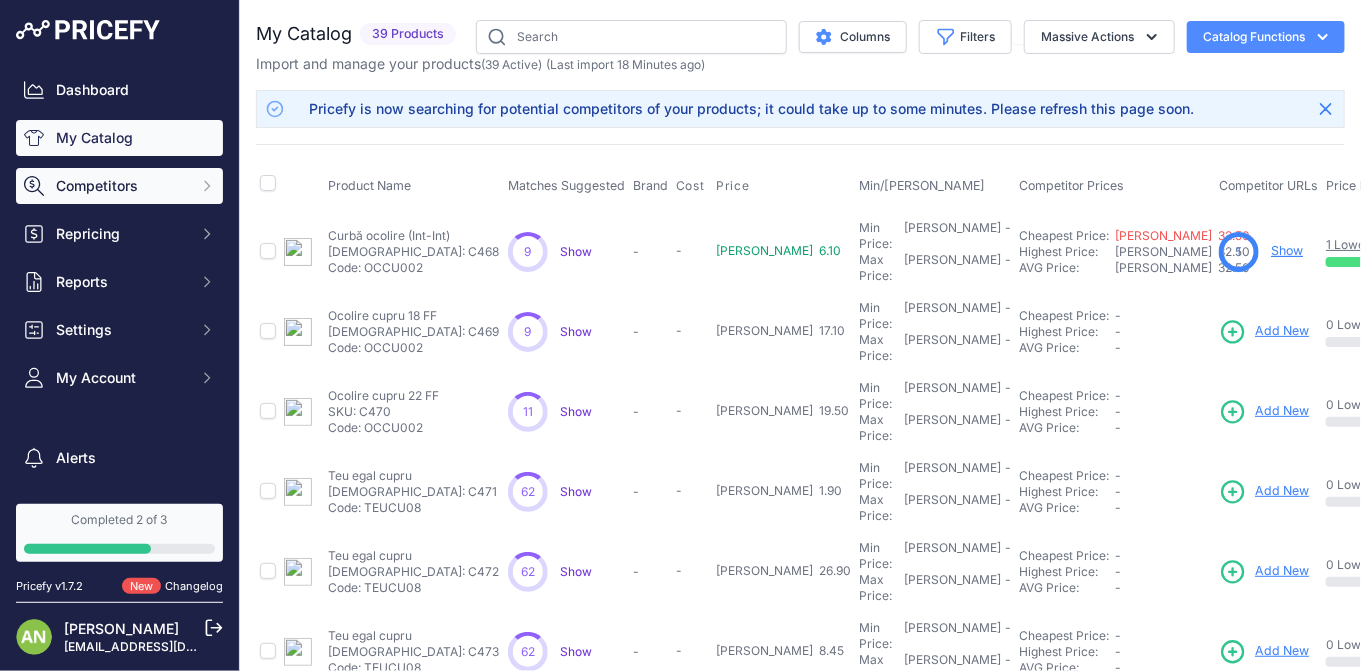 click on "Competitors" at bounding box center [119, 186] 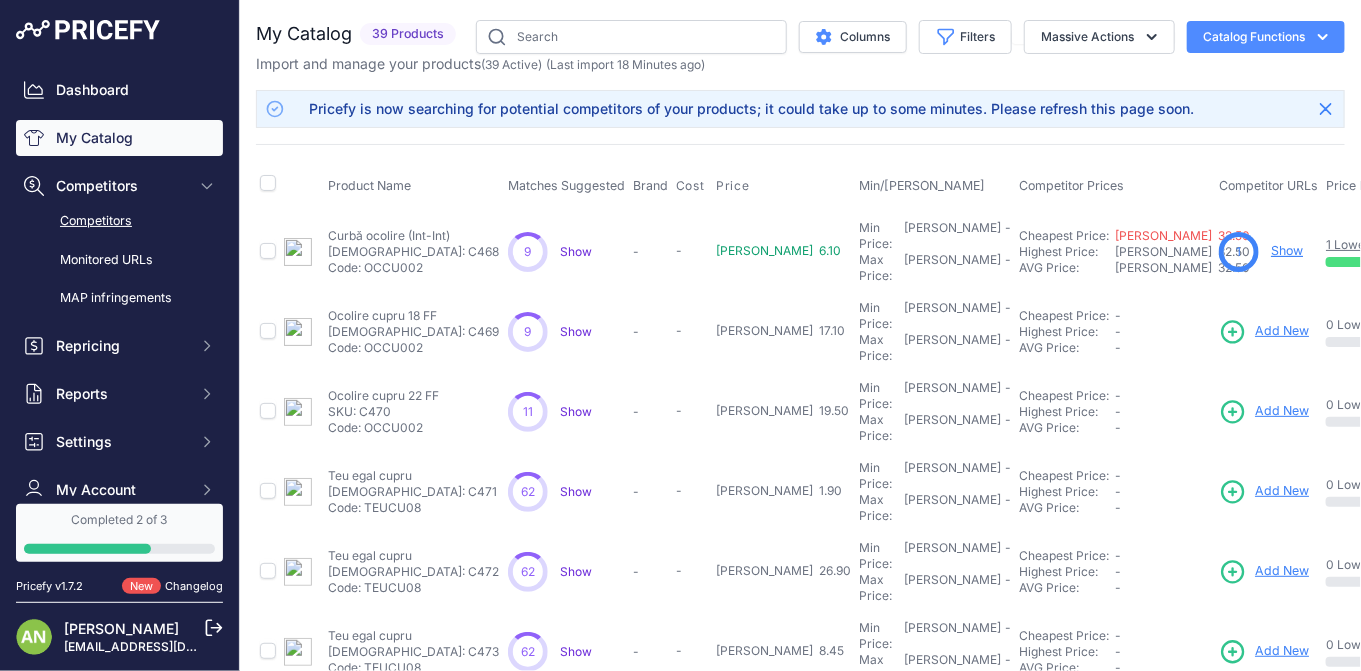 click on "Competitors" at bounding box center [119, 221] 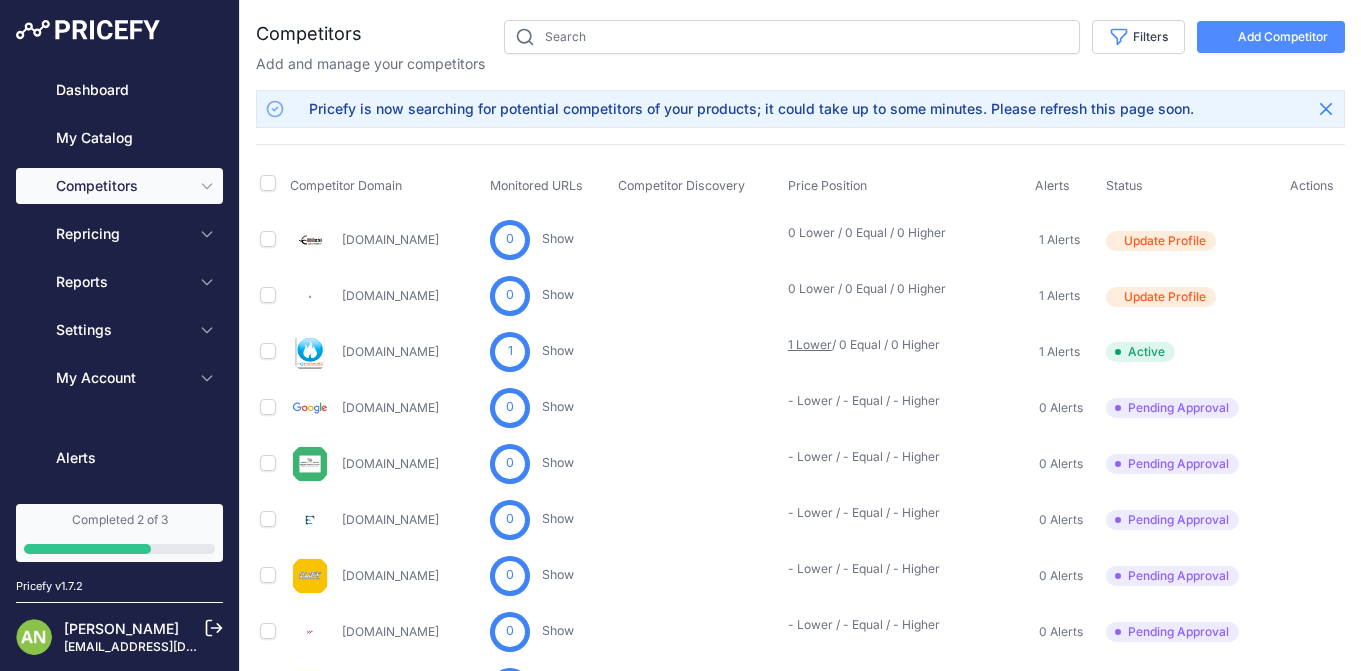 scroll, scrollTop: 0, scrollLeft: 0, axis: both 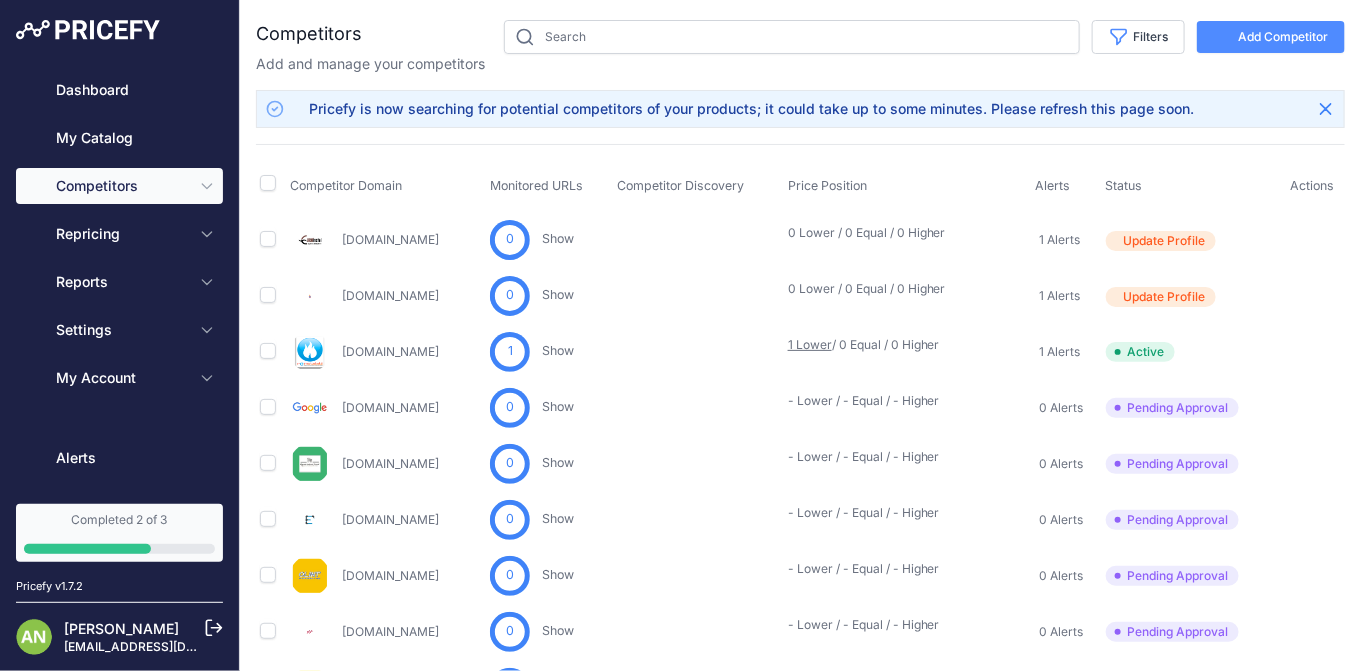 type 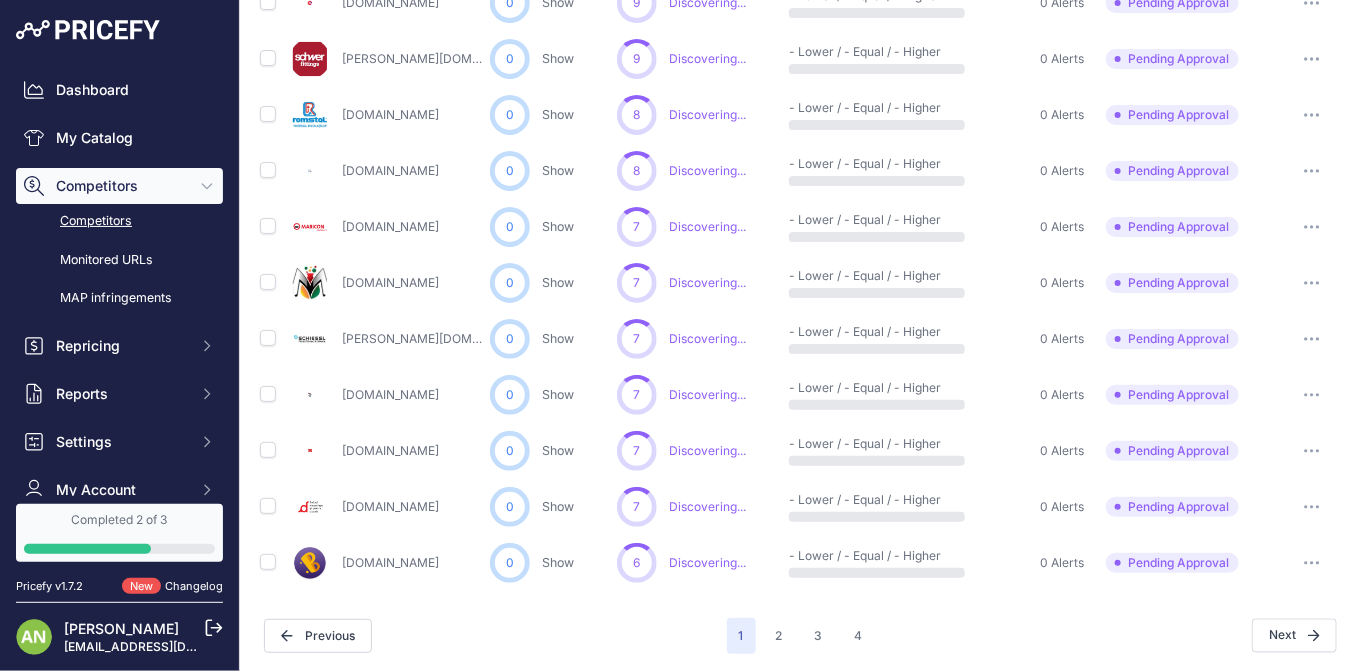 scroll, scrollTop: 0, scrollLeft: 0, axis: both 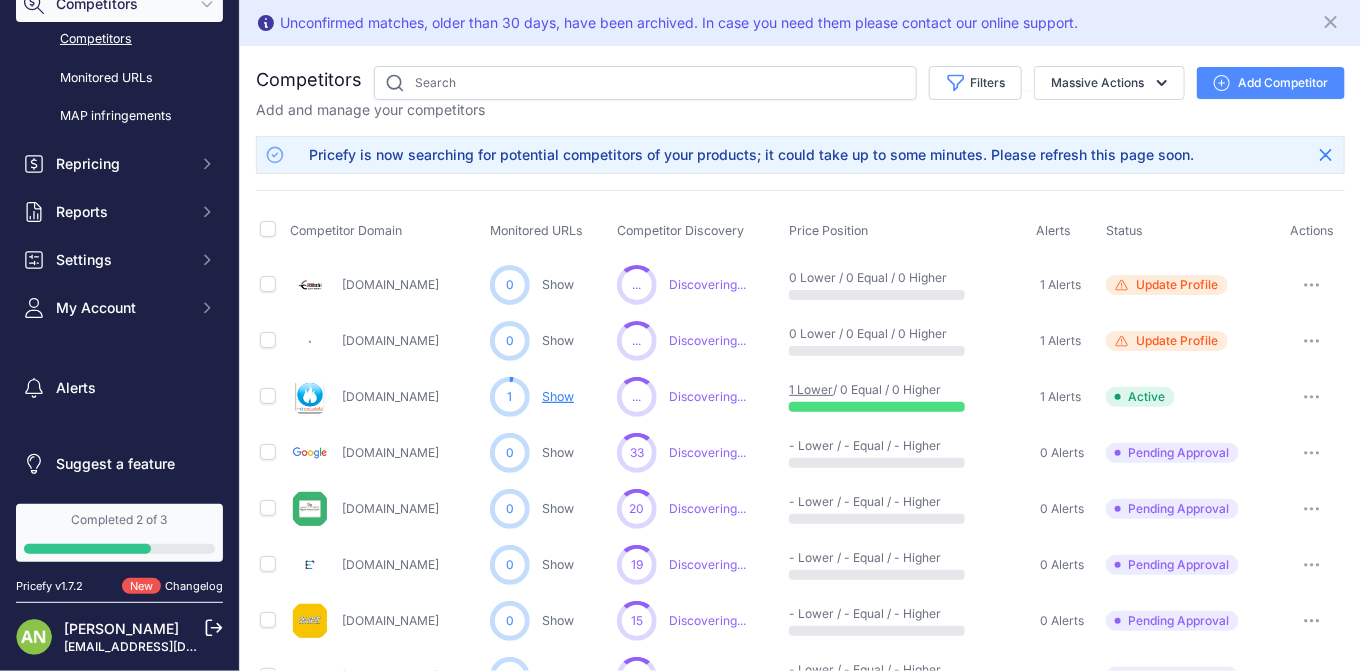 click on "Completed 2 of 3" at bounding box center (119, 533) 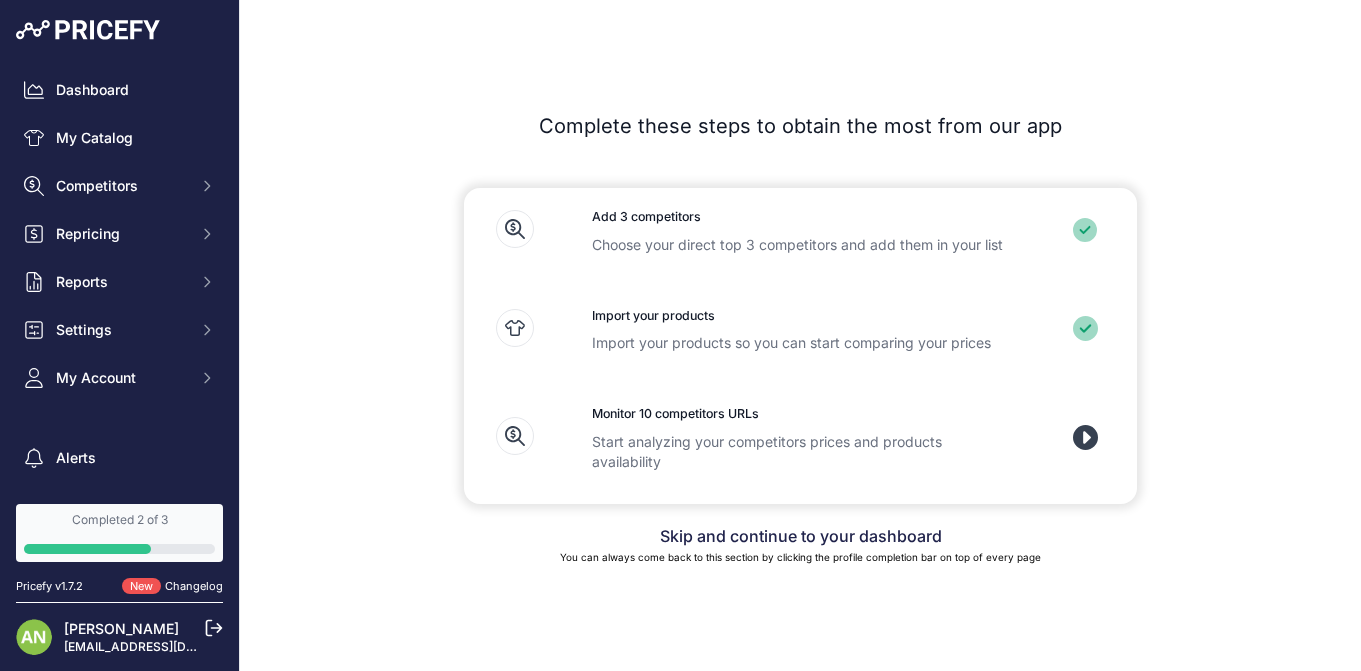 scroll, scrollTop: 0, scrollLeft: 0, axis: both 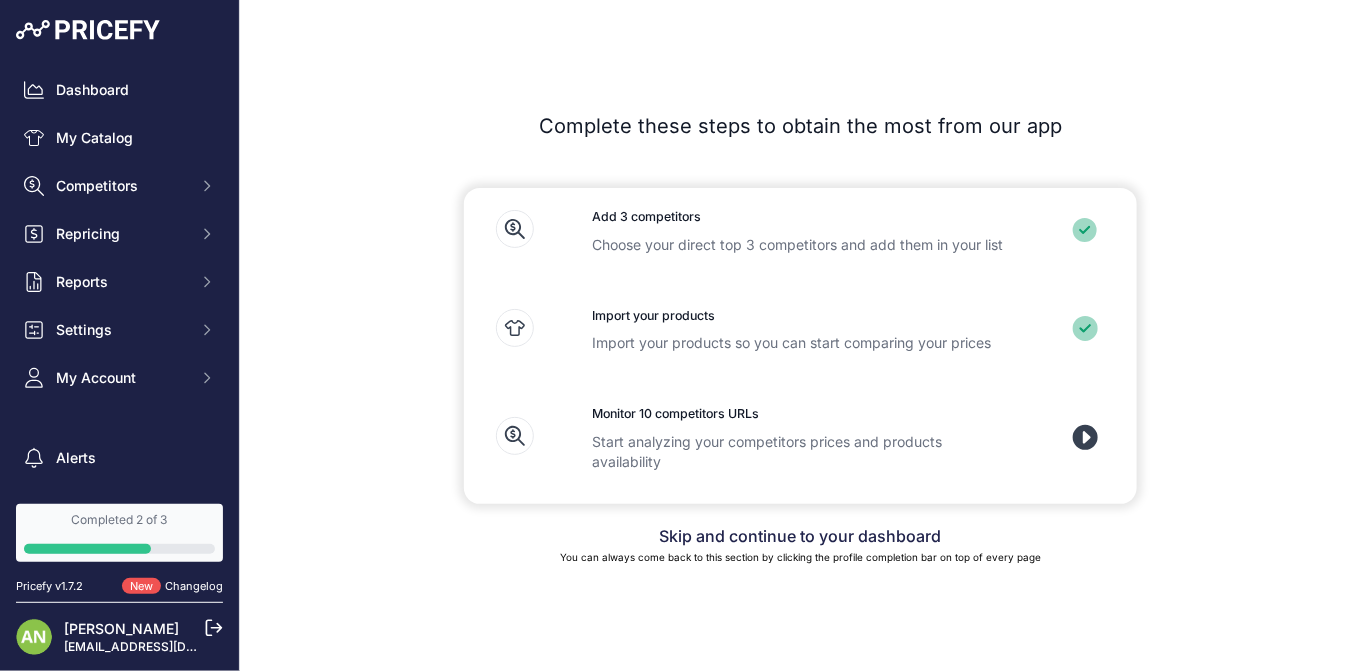 click 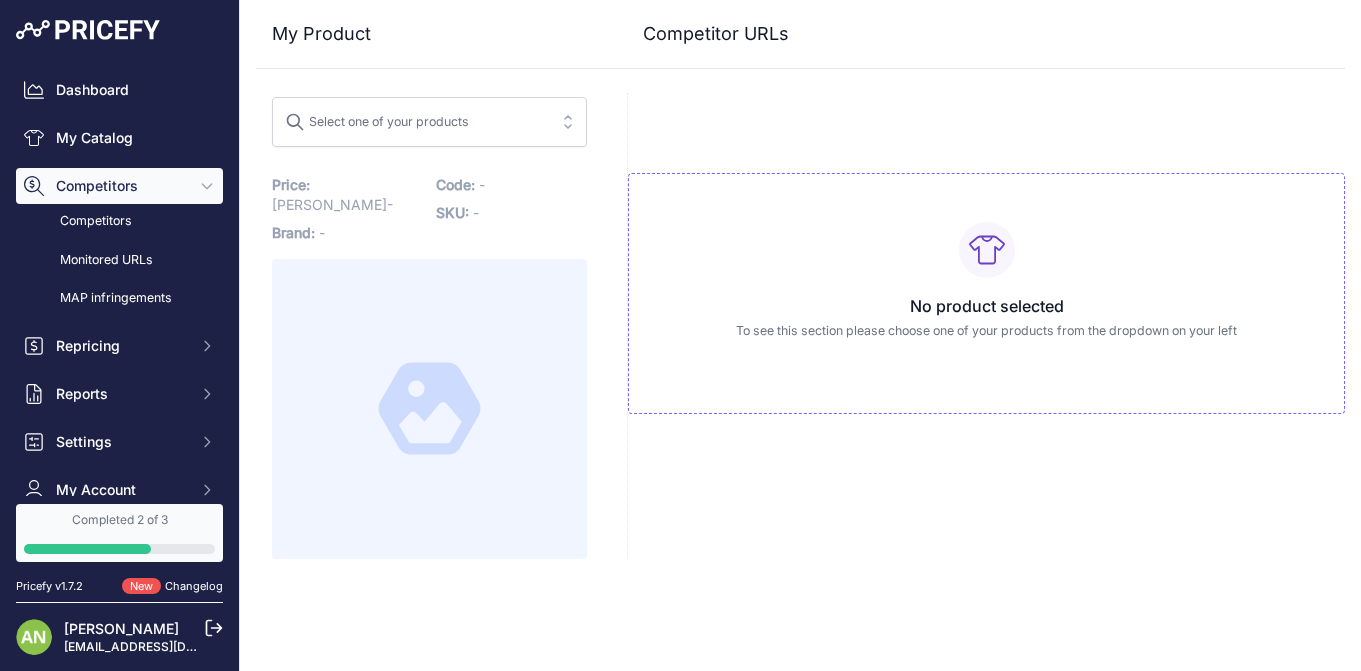 scroll, scrollTop: 0, scrollLeft: 0, axis: both 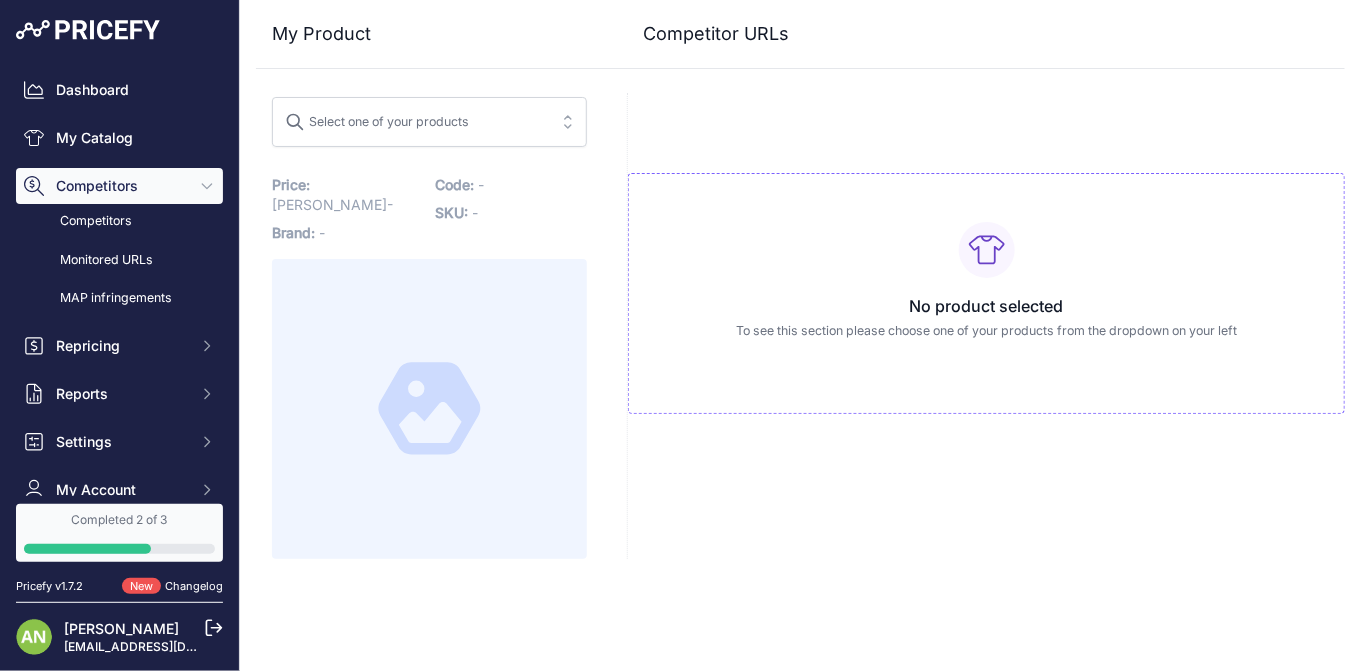 click on "Completed 2 of 3" at bounding box center [119, 520] 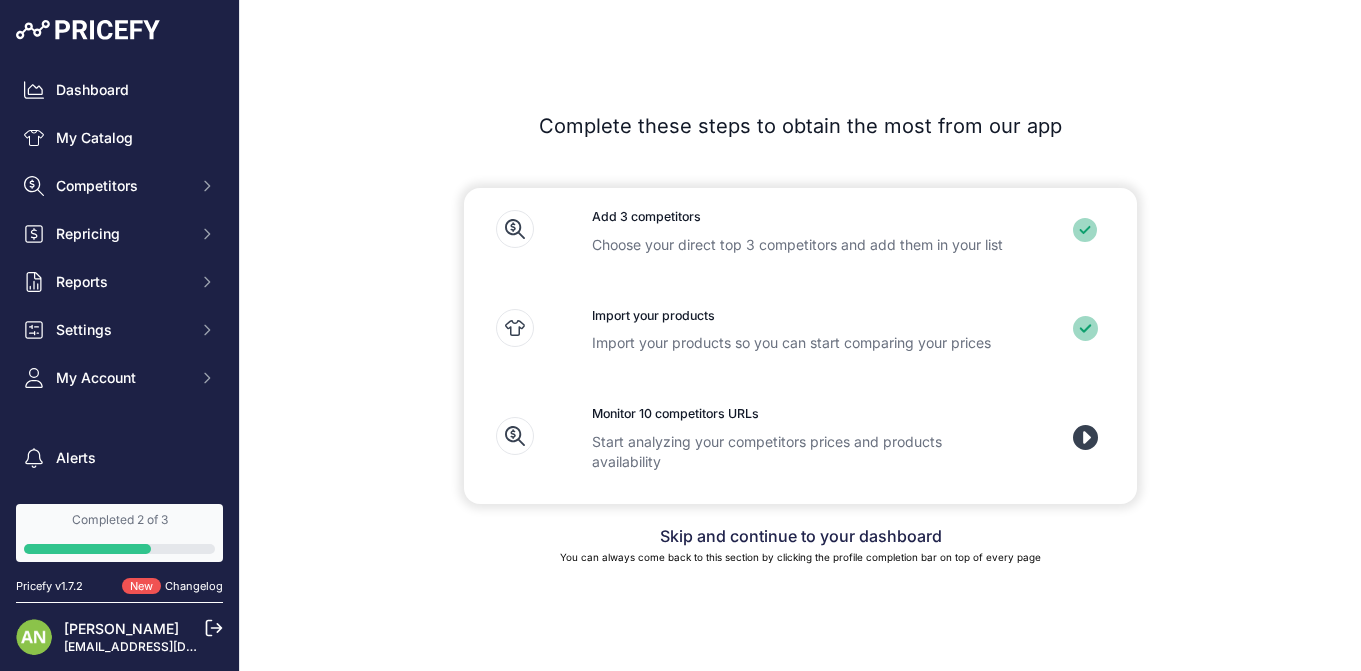 scroll, scrollTop: 0, scrollLeft: 0, axis: both 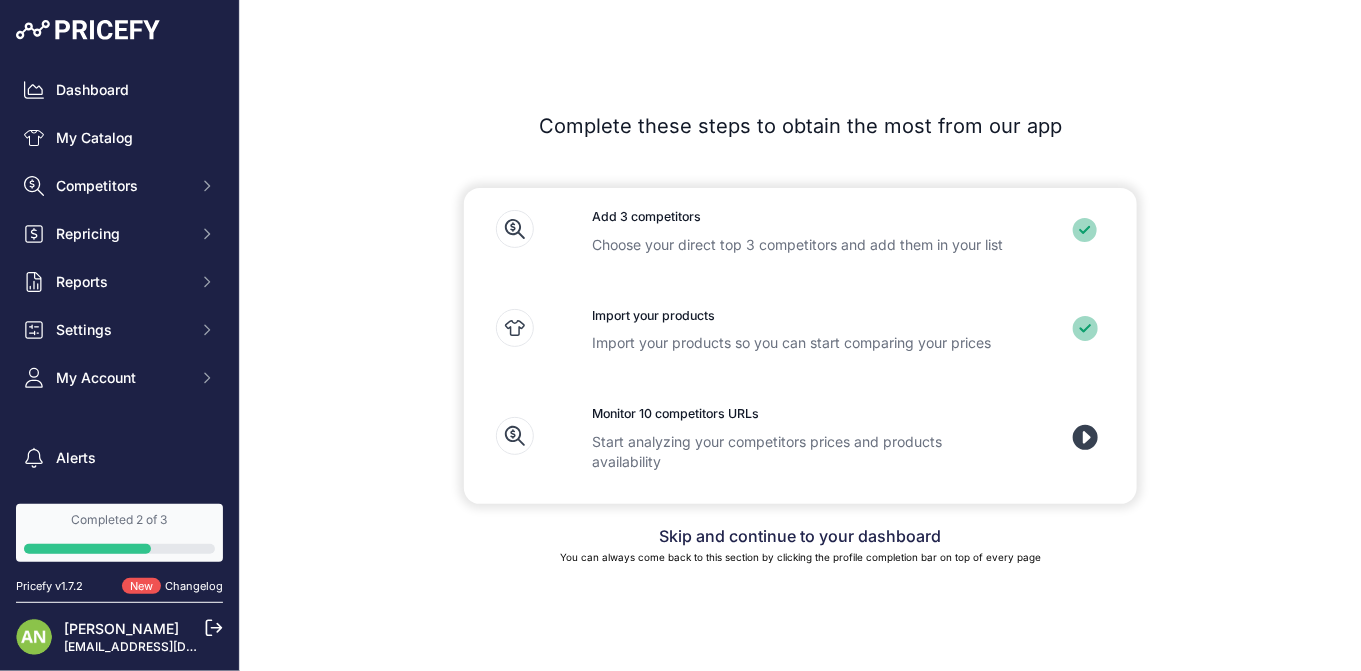 click 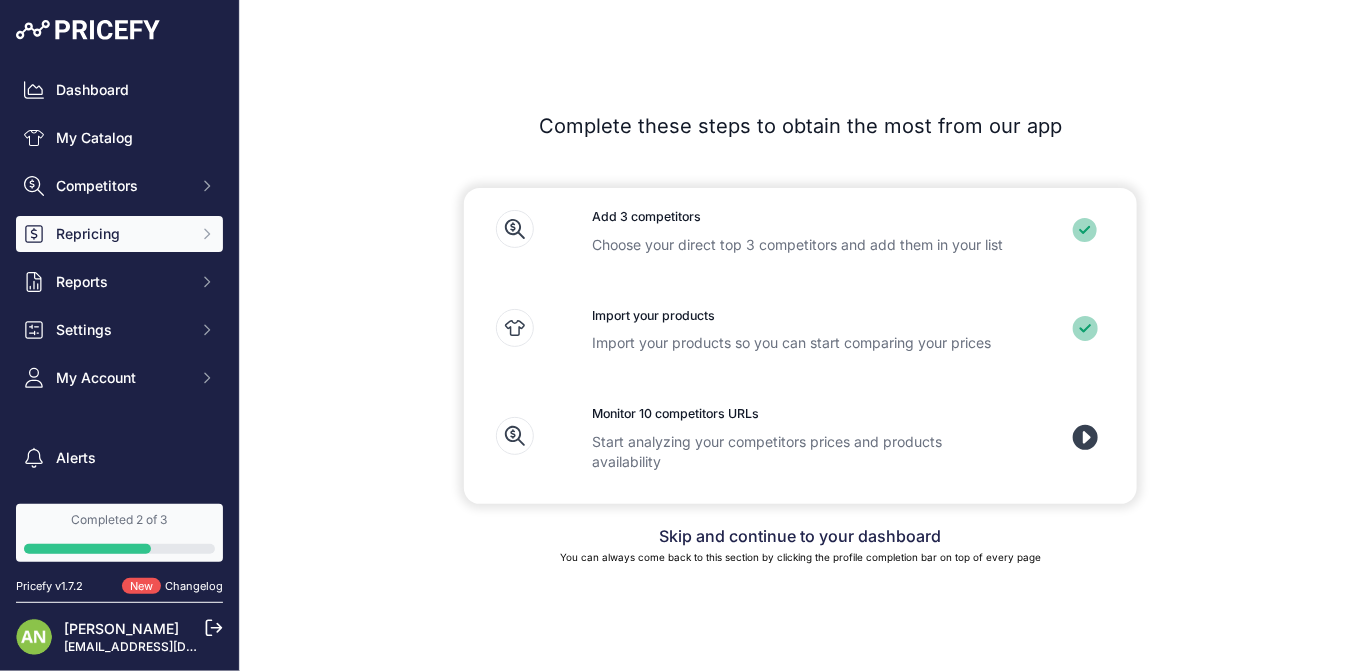 click on "Repricing" at bounding box center (119, 234) 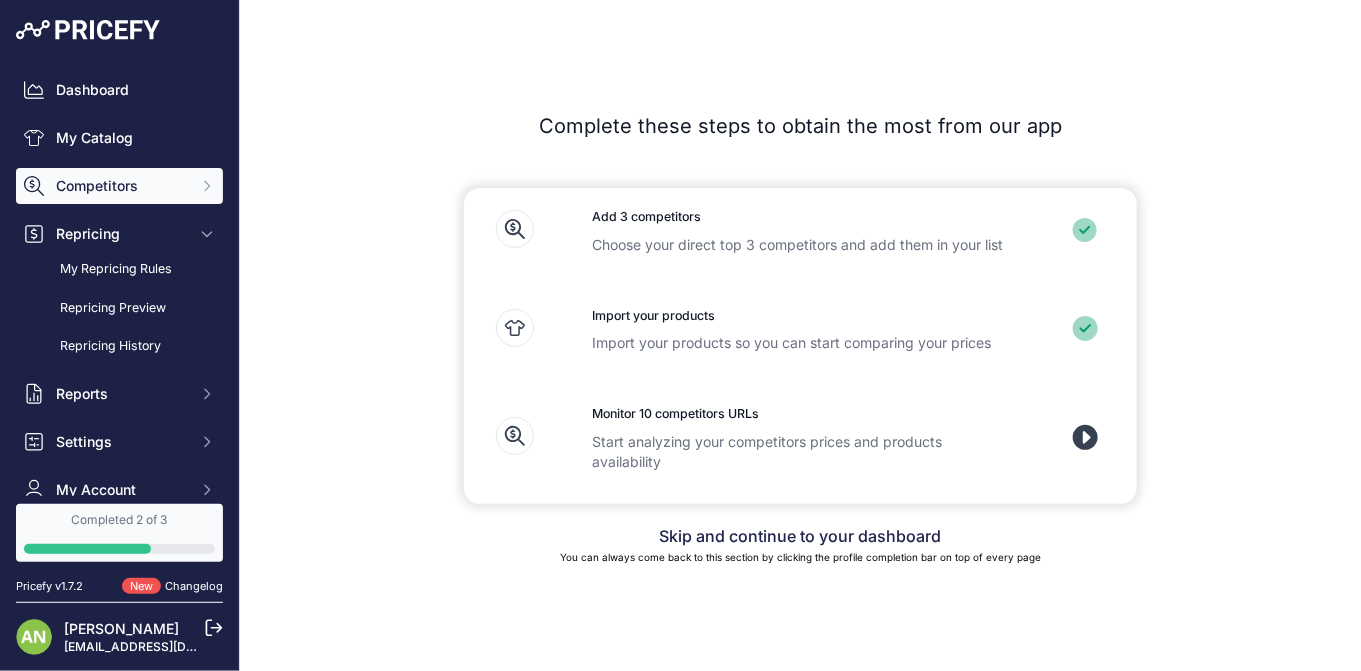click on "Competitors" at bounding box center (121, 186) 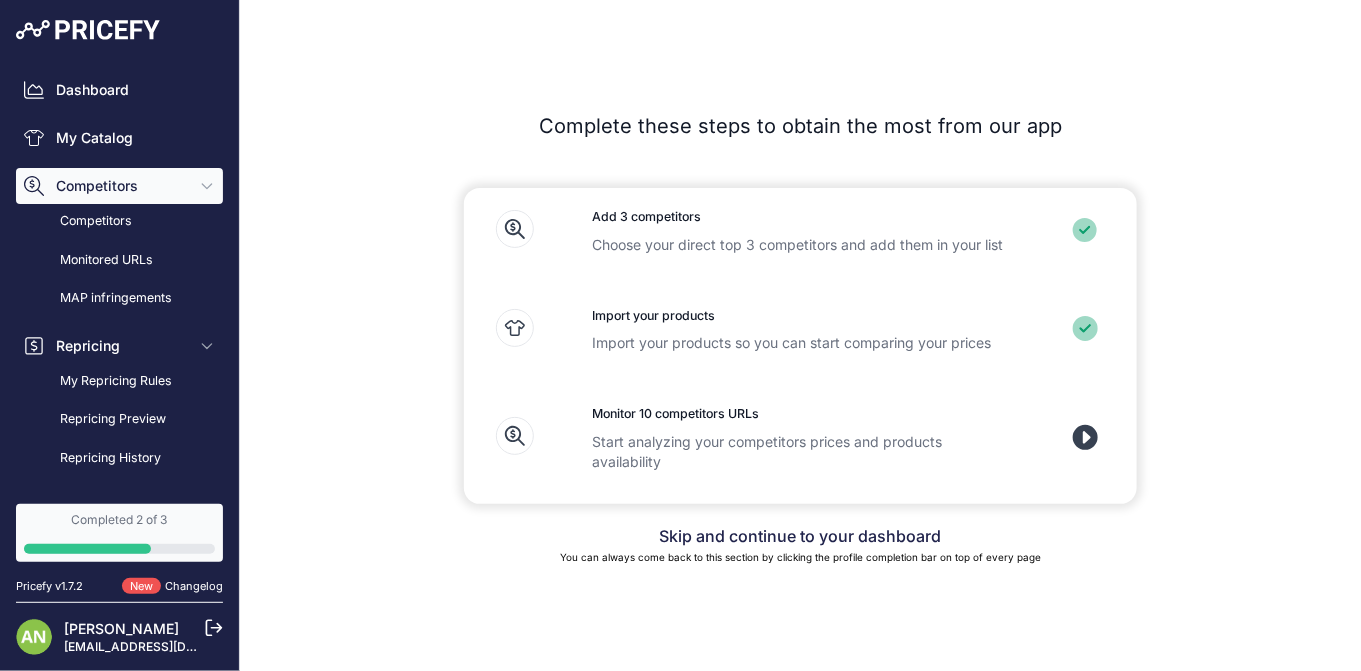 click on "Competitors" at bounding box center (121, 186) 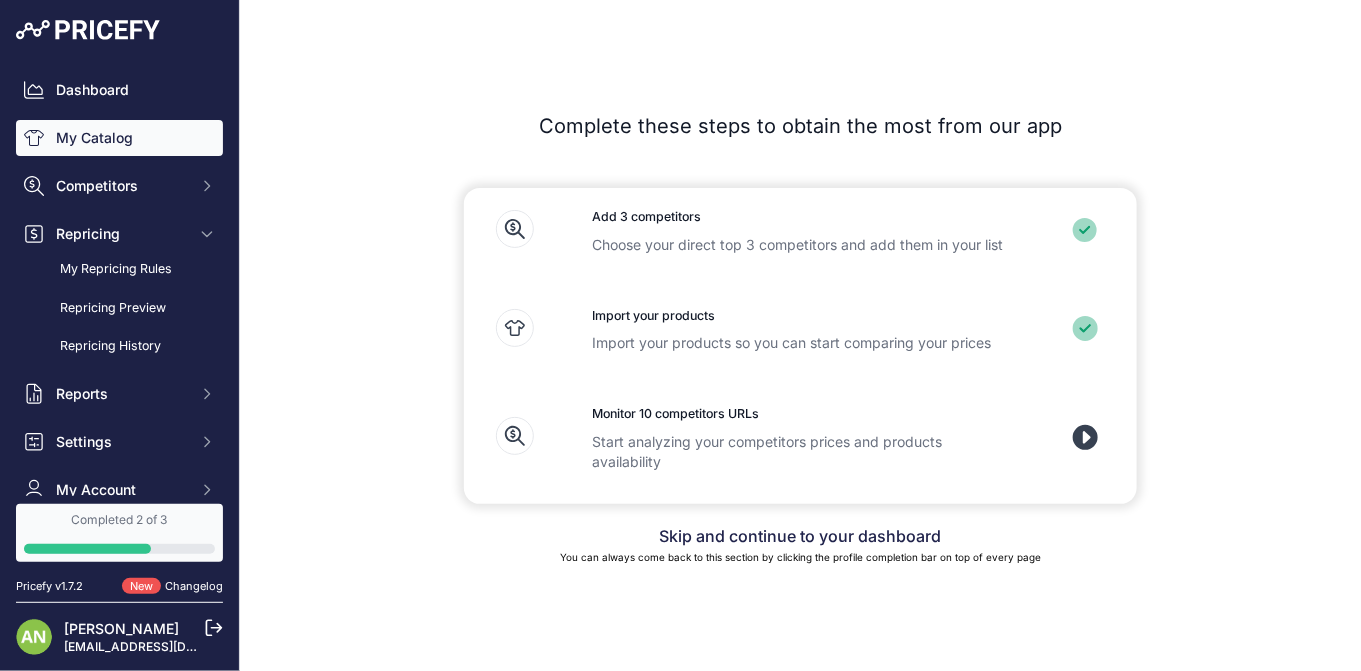 click on "My Catalog" at bounding box center [119, 138] 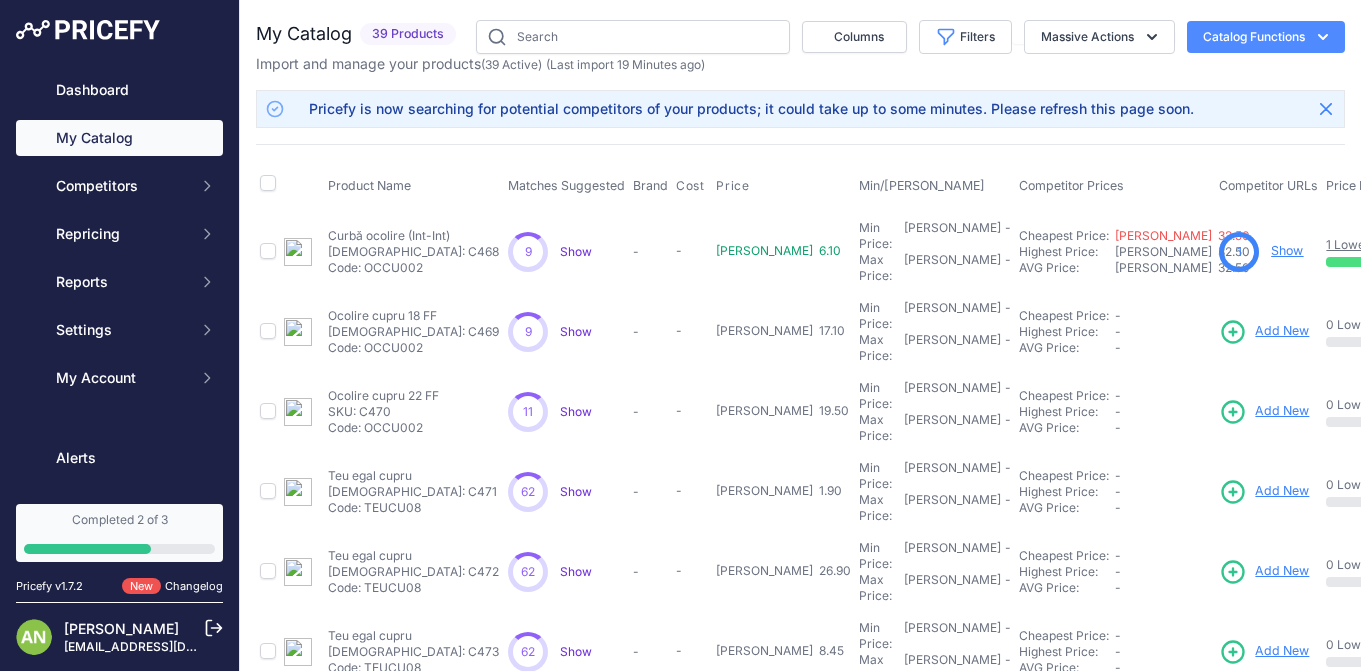 scroll, scrollTop: 0, scrollLeft: 0, axis: both 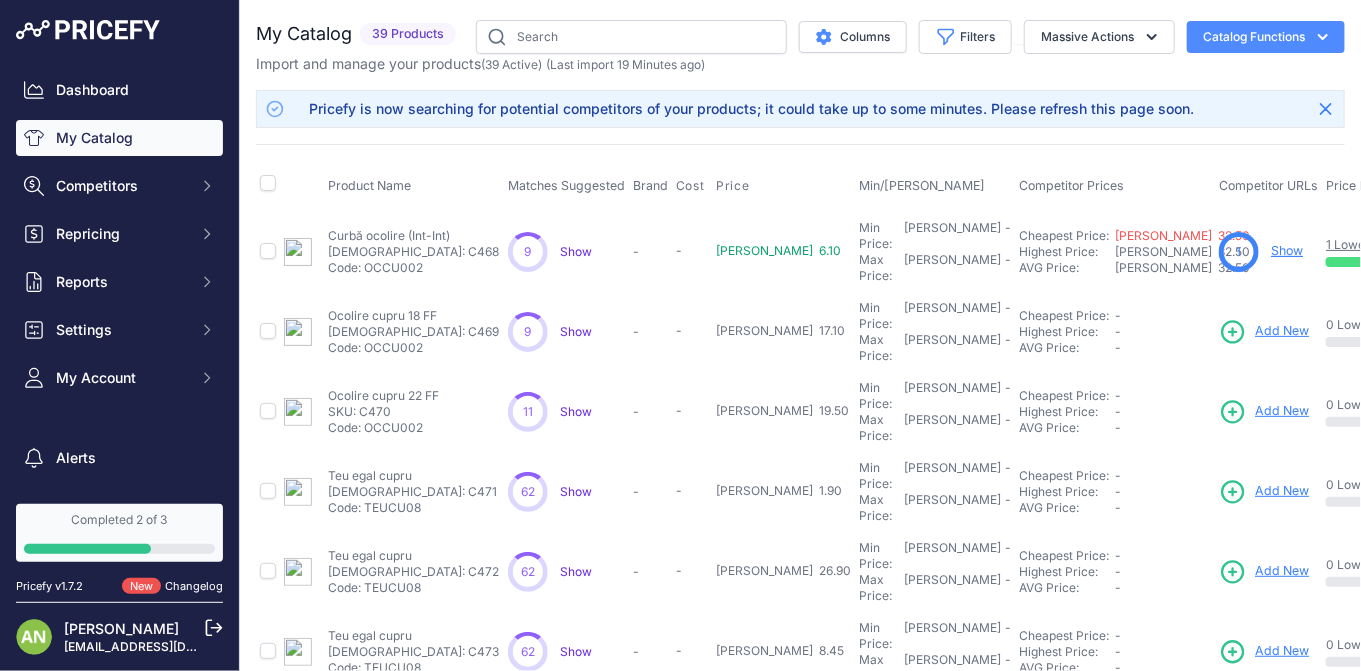 click on "Dashboard" at bounding box center (119, 90) 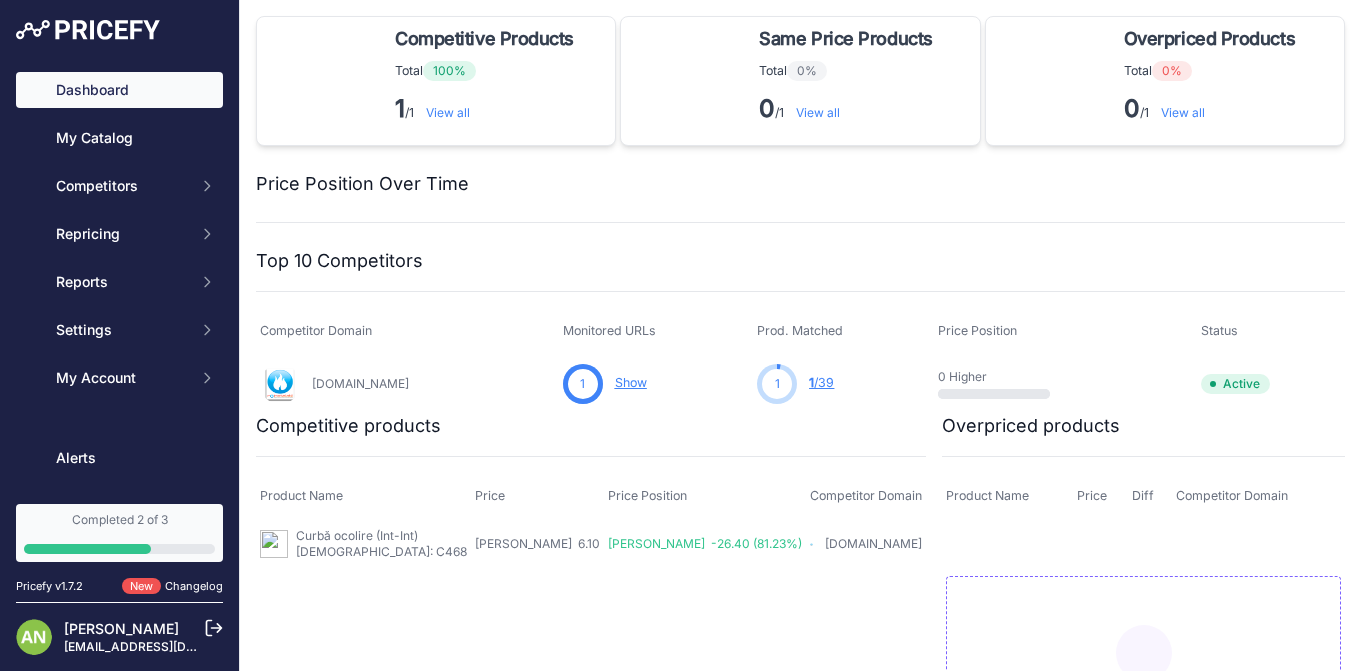 scroll, scrollTop: 0, scrollLeft: 0, axis: both 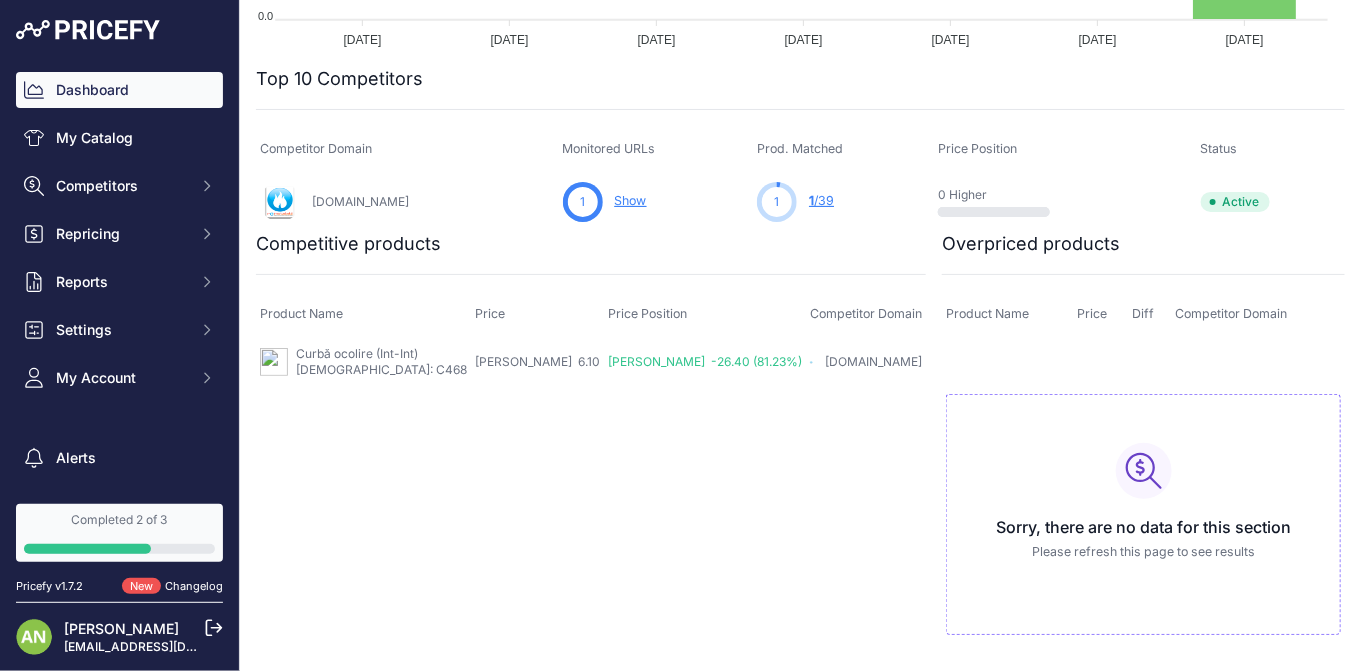 click on "Curbă ocolire (Int-Int)" at bounding box center [357, 353] 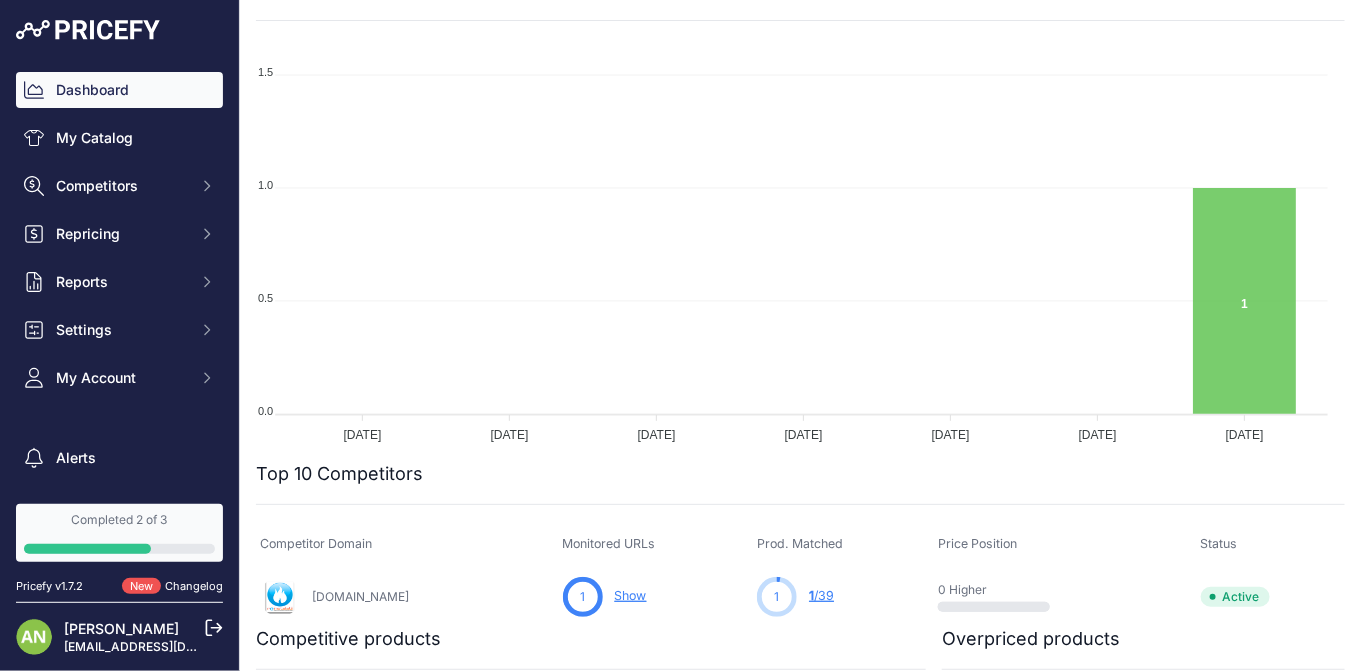 scroll, scrollTop: 0, scrollLeft: 0, axis: both 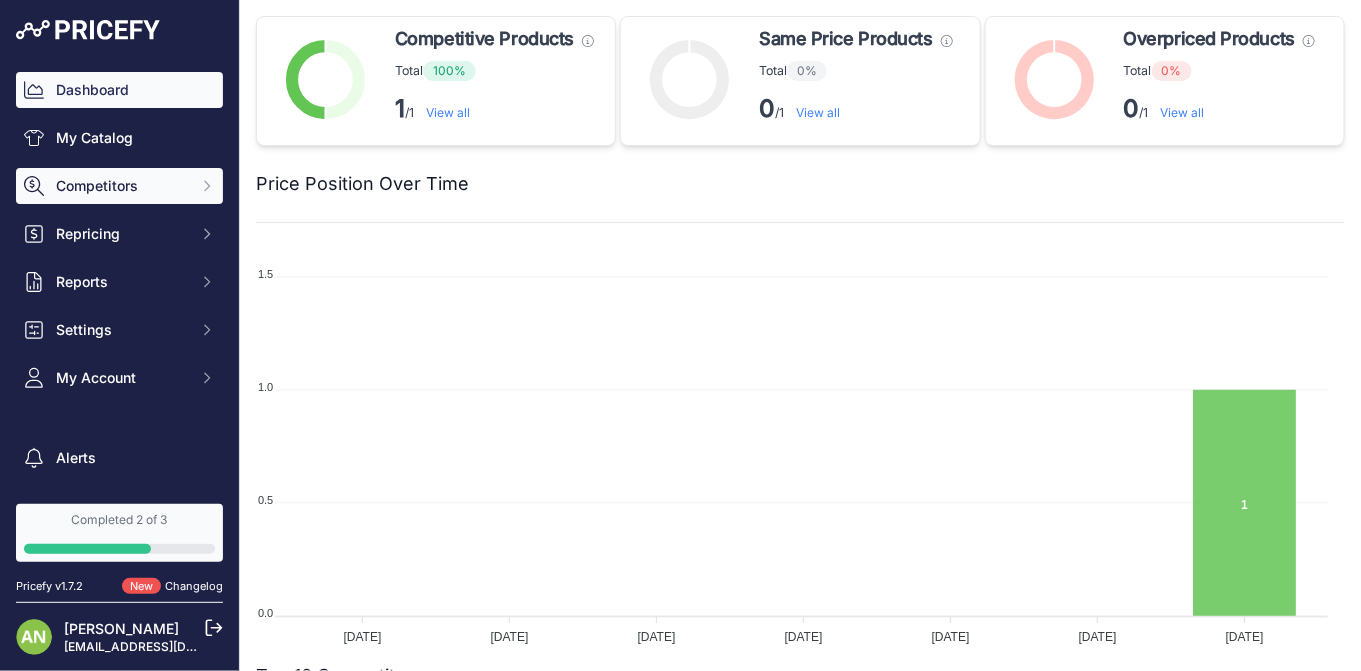 click 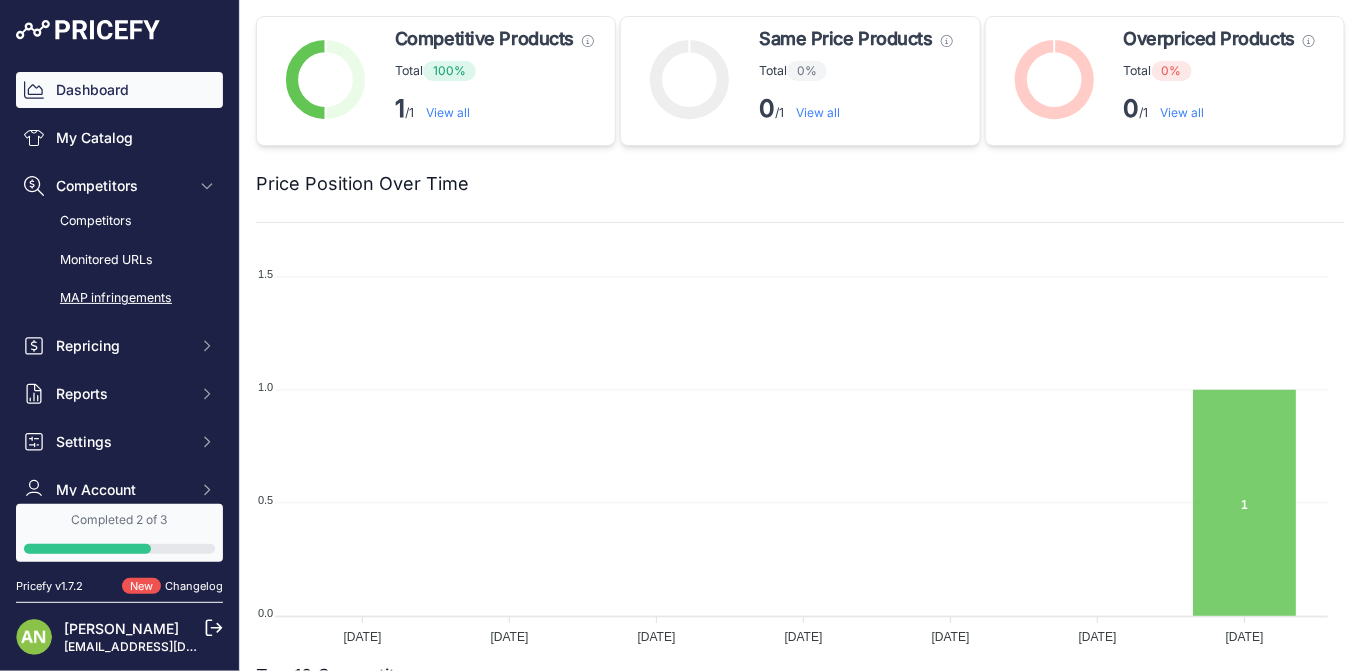 click on "MAP infringements" at bounding box center [119, 298] 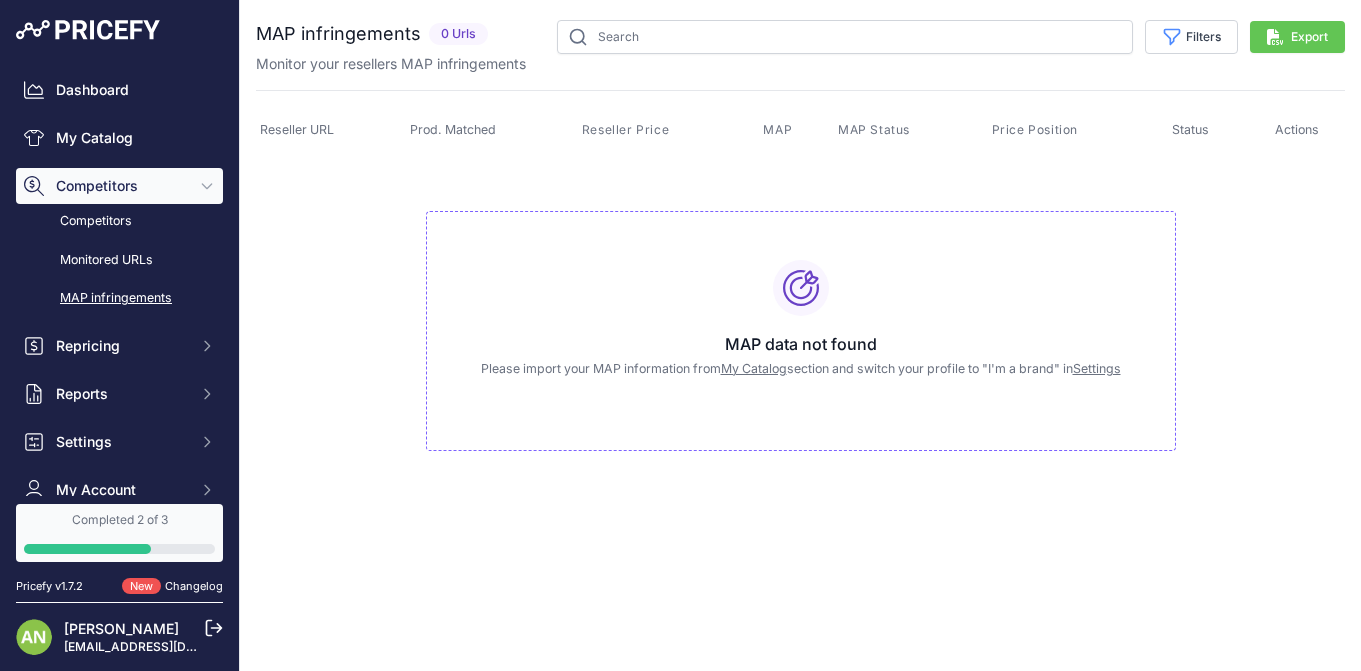 scroll, scrollTop: 0, scrollLeft: 0, axis: both 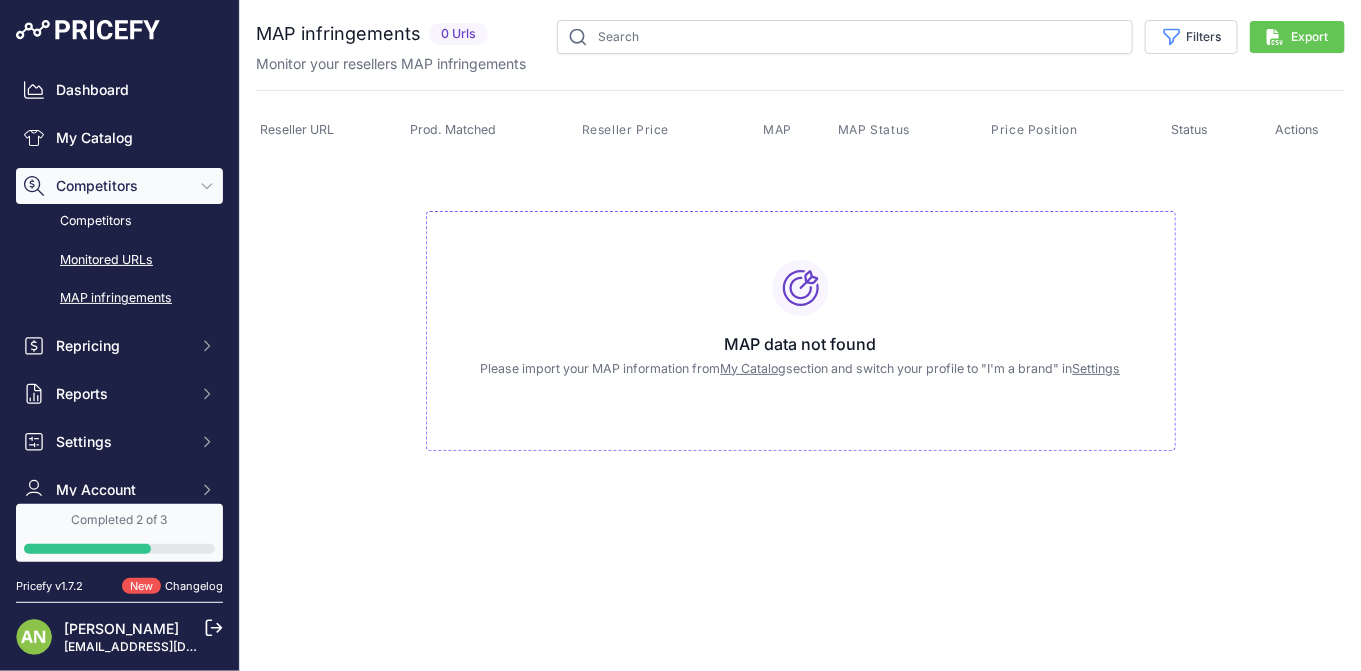 click on "Monitored URLs" at bounding box center (119, 260) 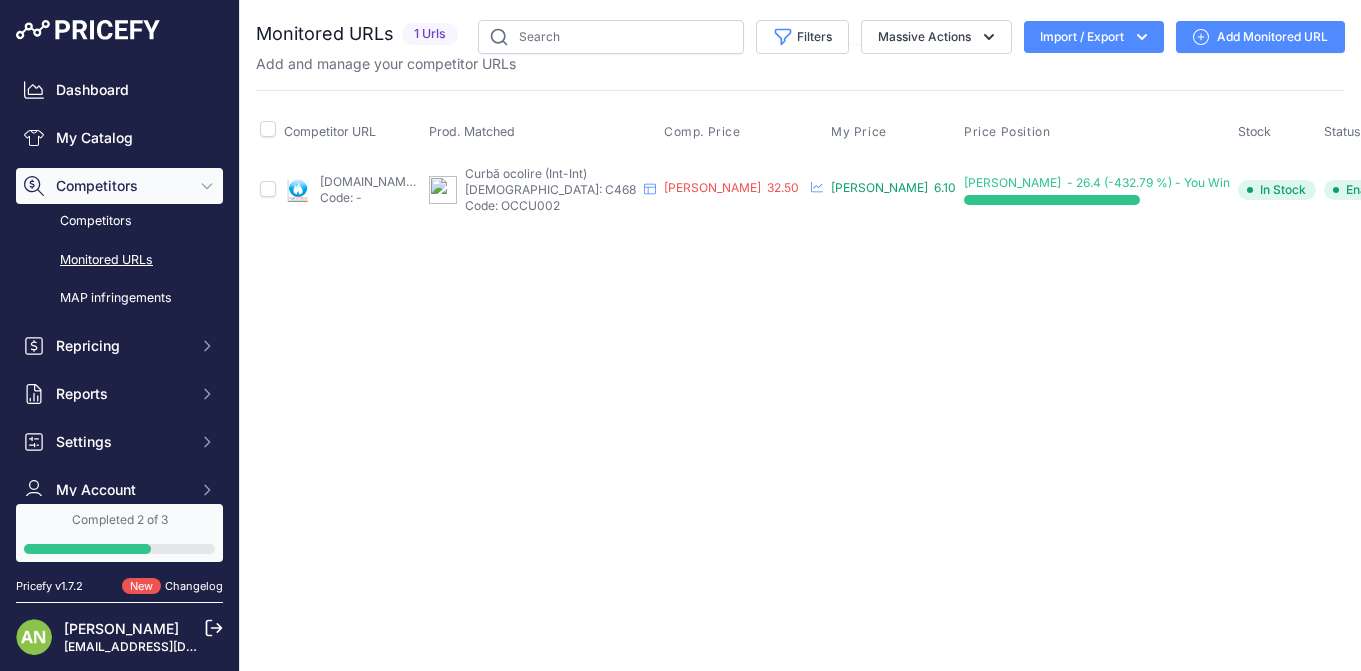 scroll, scrollTop: 0, scrollLeft: 0, axis: both 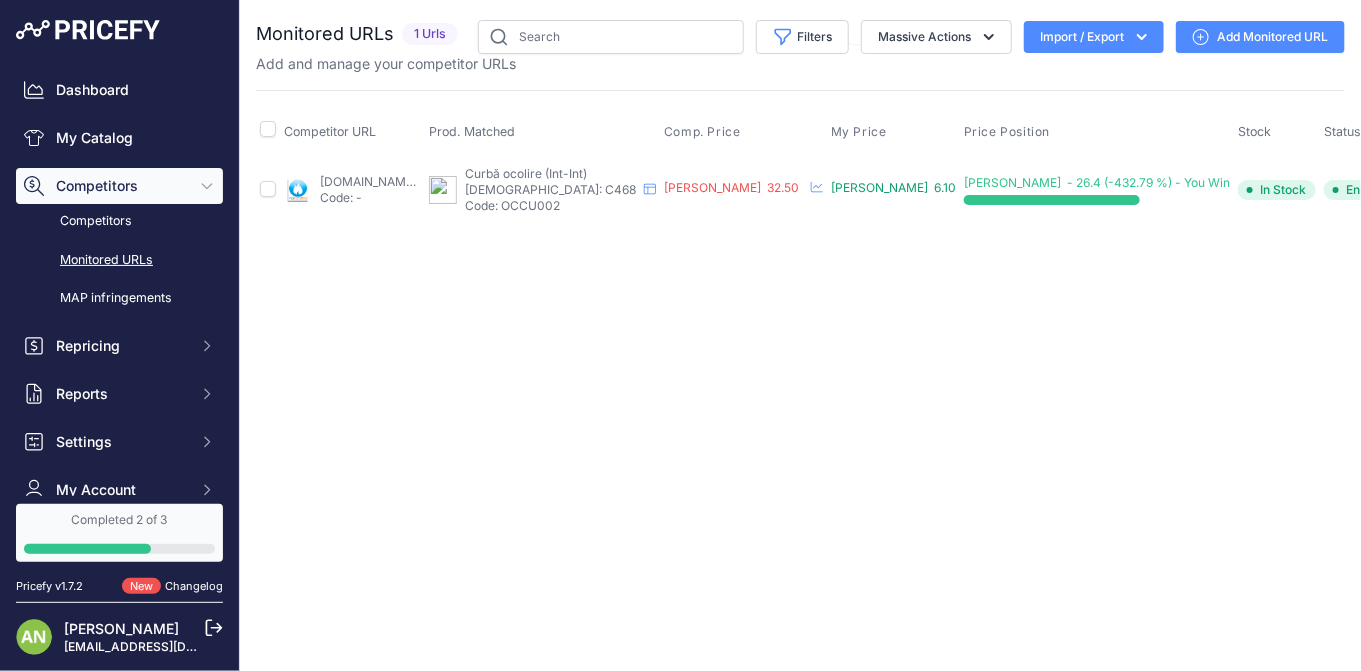 click at bounding box center [1431, 190] 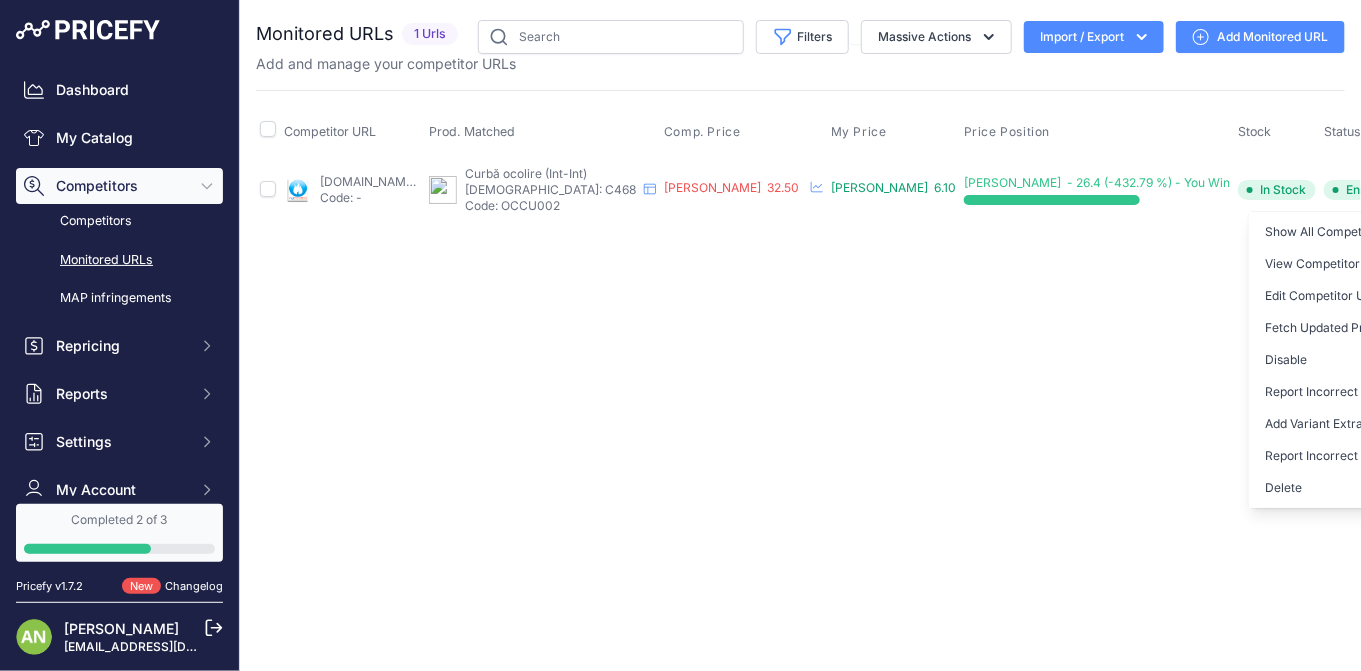 drag, startPoint x: 1033, startPoint y: 263, endPoint x: 1012, endPoint y: 273, distance: 23.259407 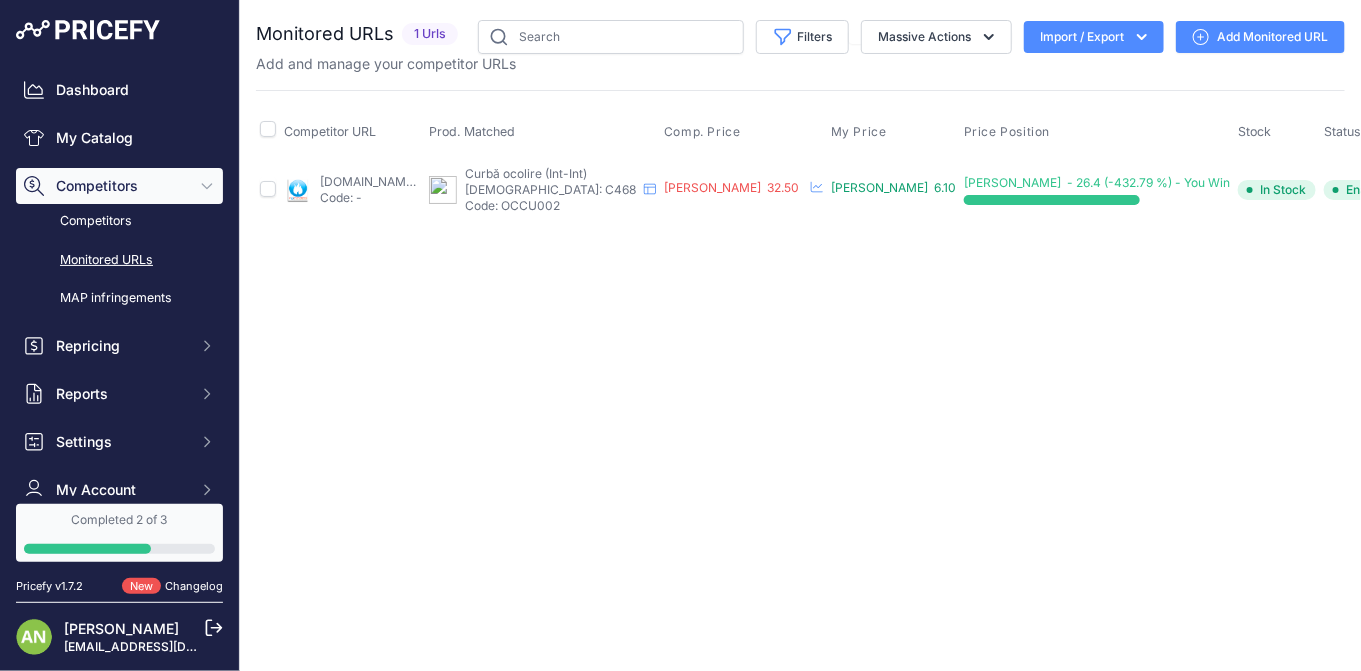 click on "roinstalatii.ro/ocolire-cupru-int-int-18-p980?prirule_jdsnikfkfjsd=9746" at bounding box center (384, 181) 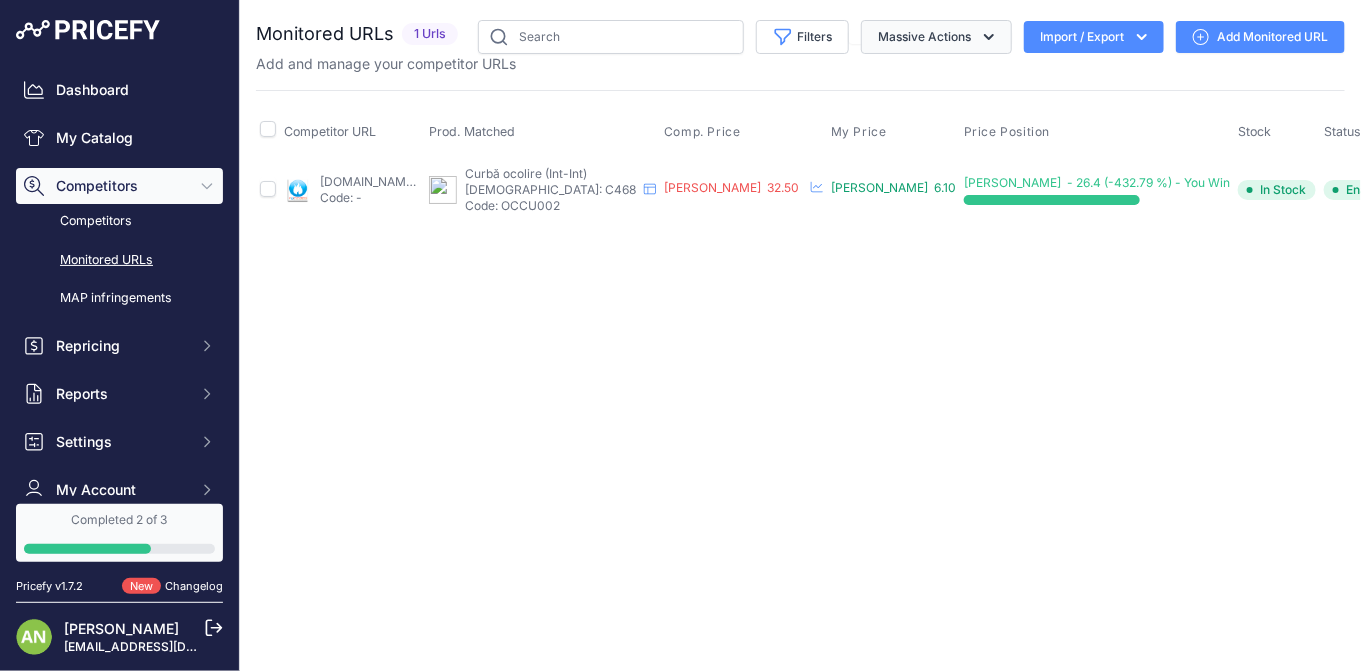 click on "Massive Actions" at bounding box center [936, 37] 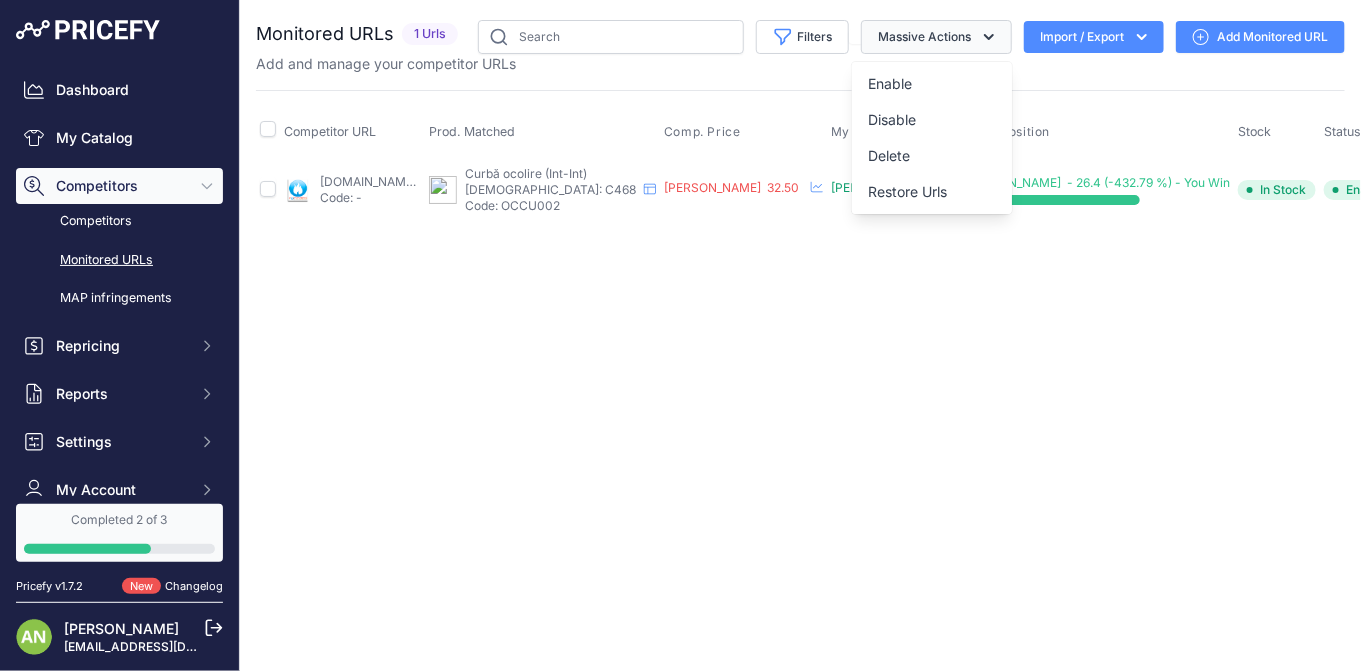 click on "Massive Actions" at bounding box center (936, 37) 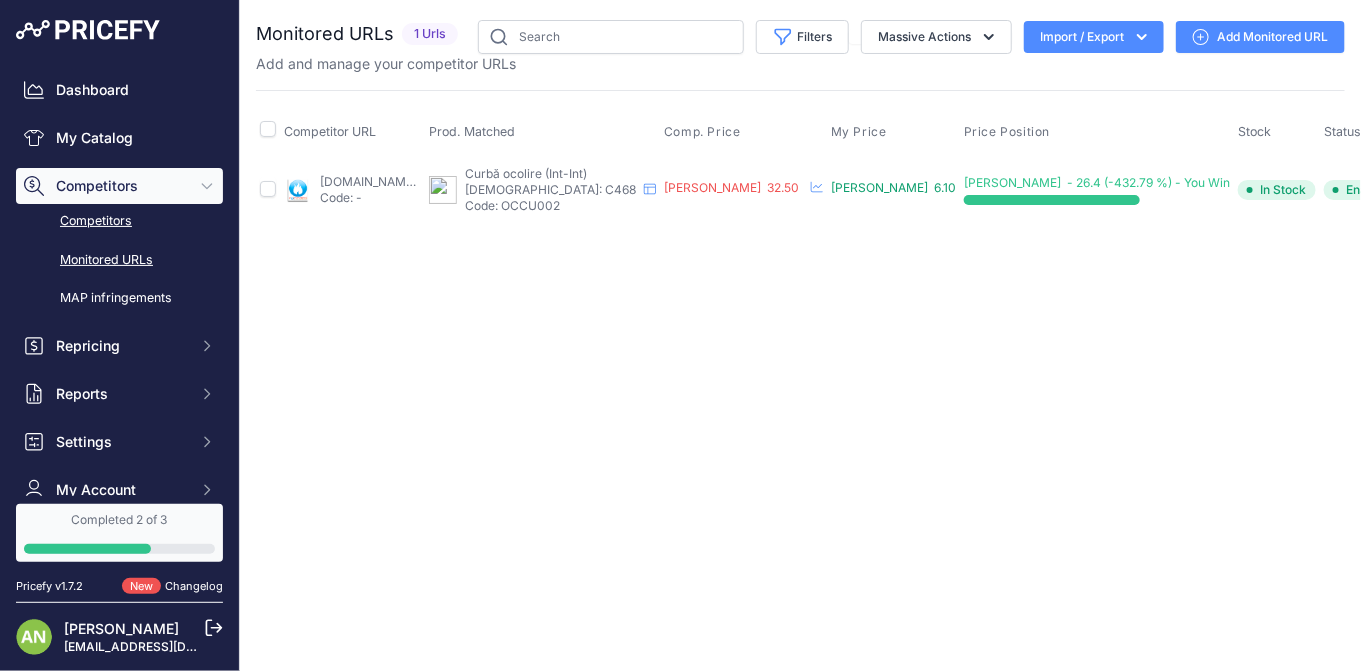 click on "Competitors" at bounding box center (119, 221) 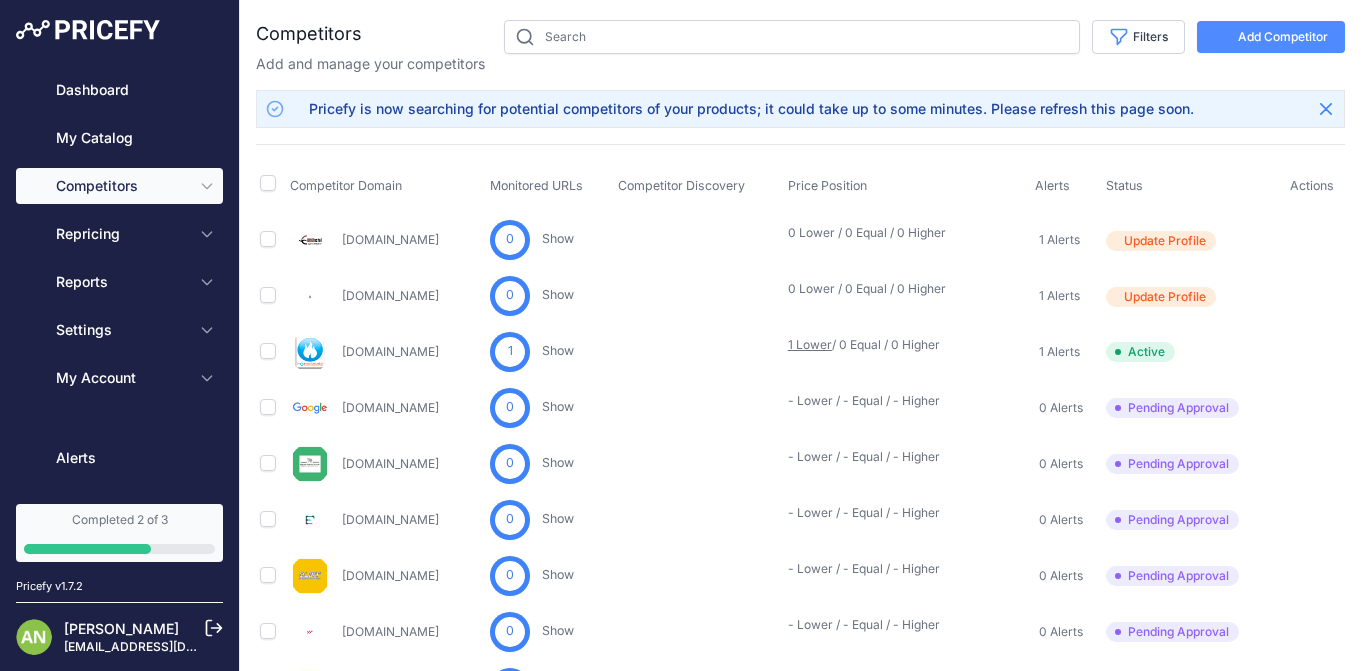scroll, scrollTop: 0, scrollLeft: 0, axis: both 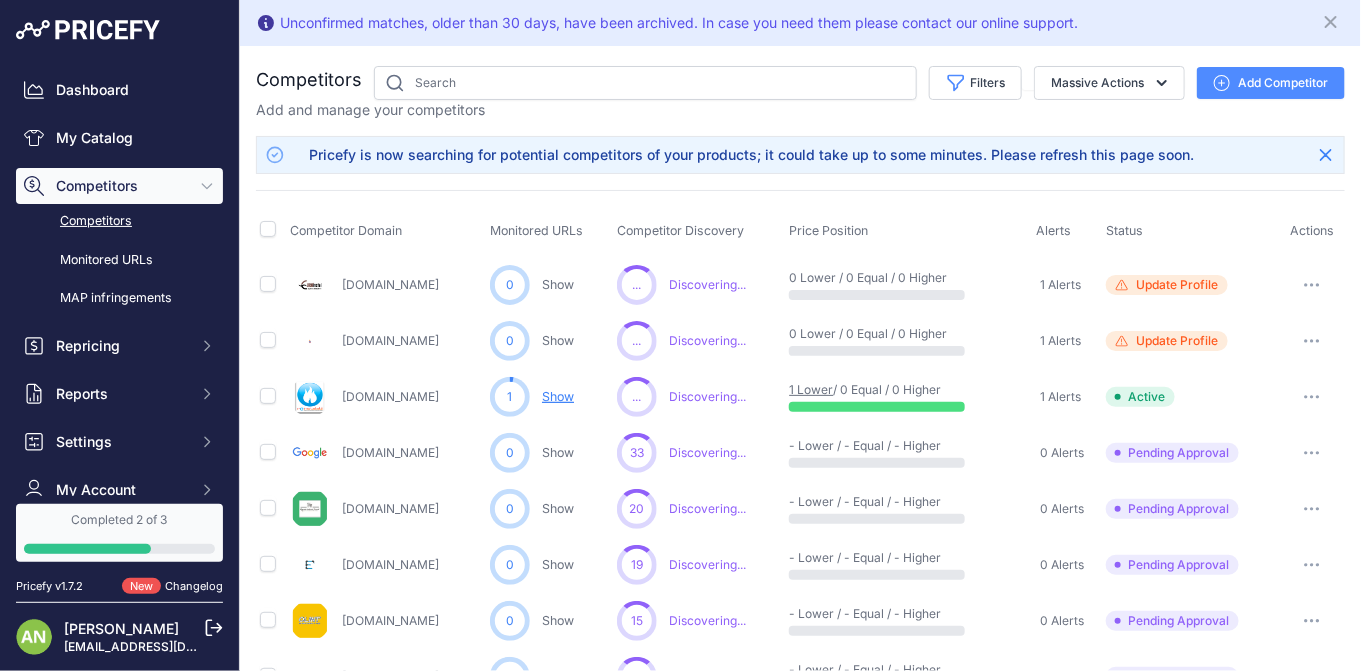 click on "33" at bounding box center (637, 453) 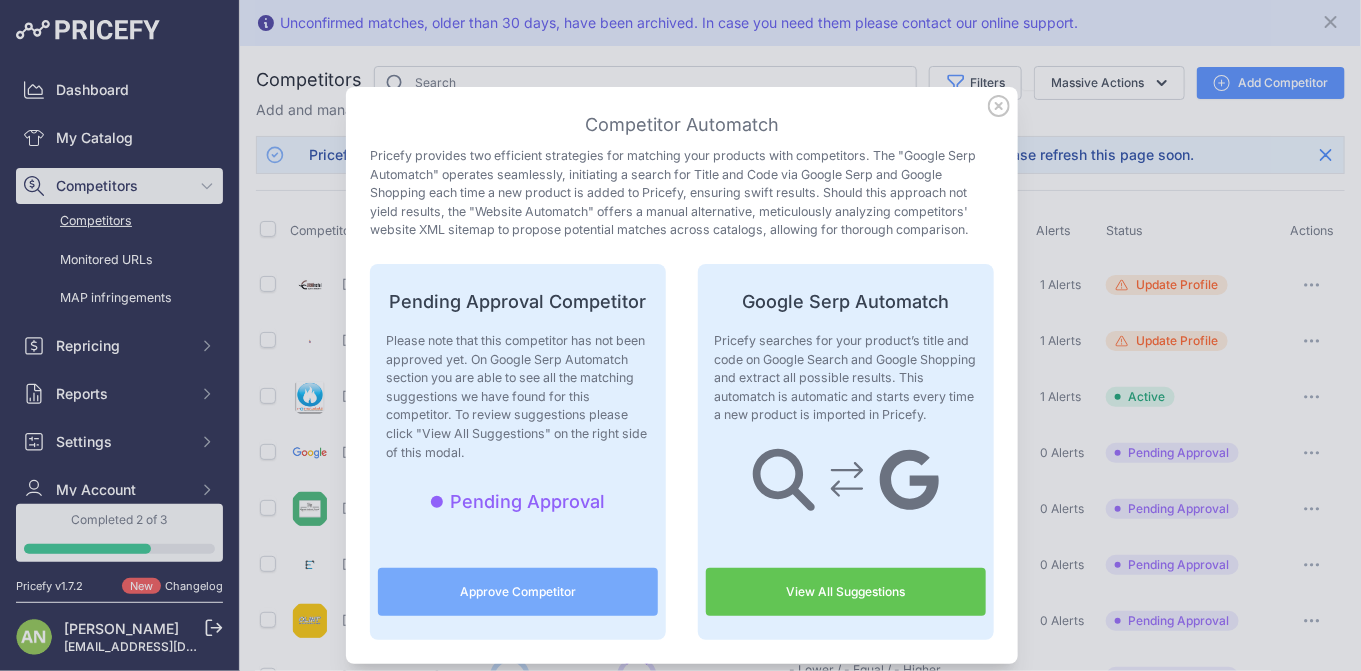 click on "View All Suggestions" at bounding box center (846, 592) 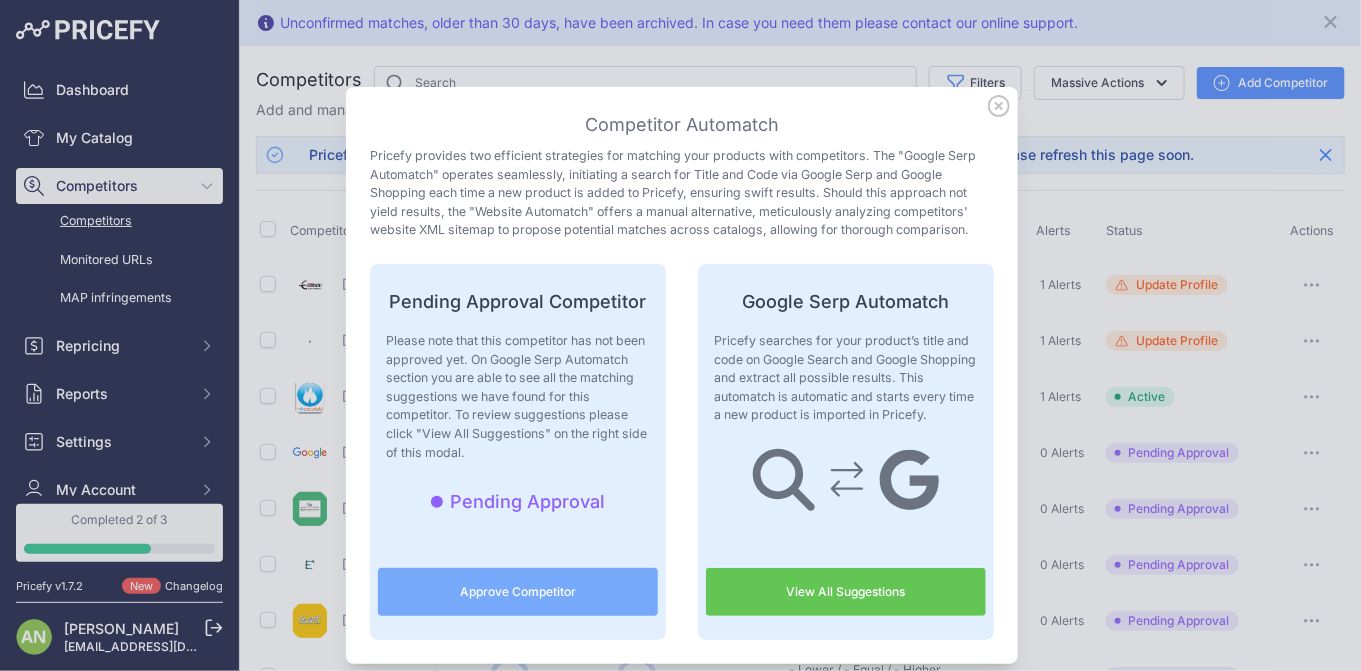 click on "Approve Competitor" at bounding box center (518, 592) 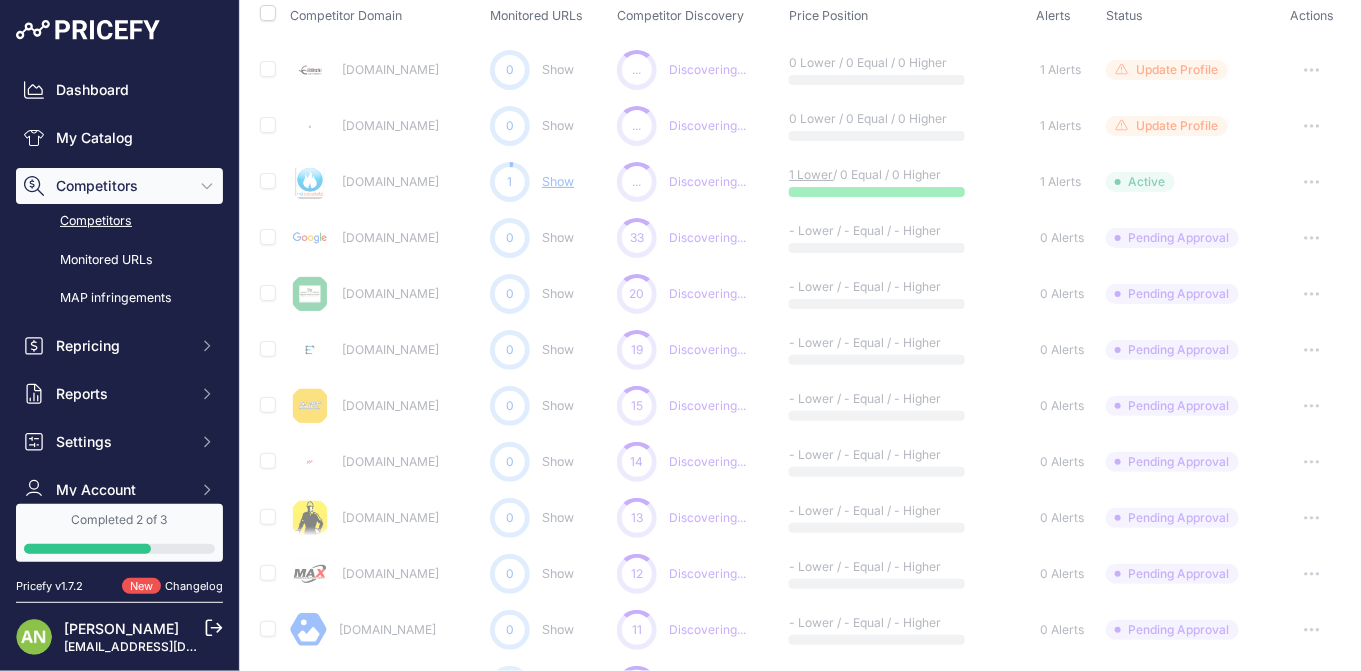 scroll, scrollTop: 259, scrollLeft: 0, axis: vertical 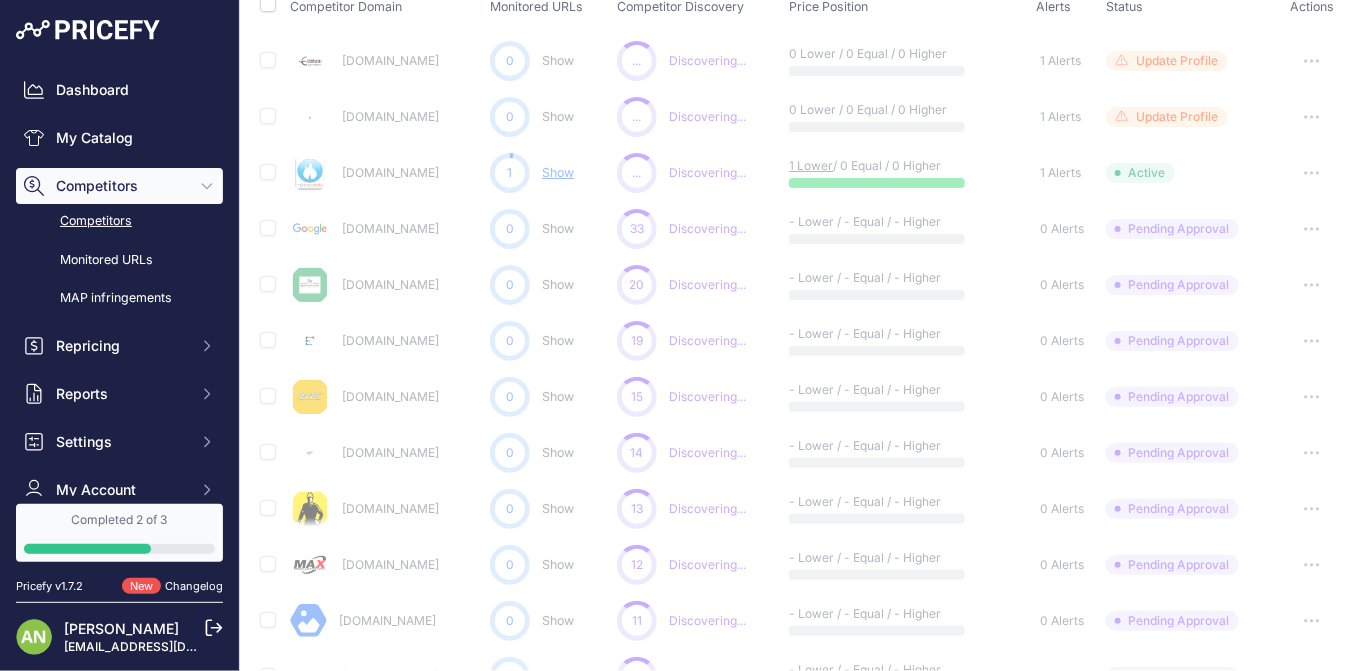 type 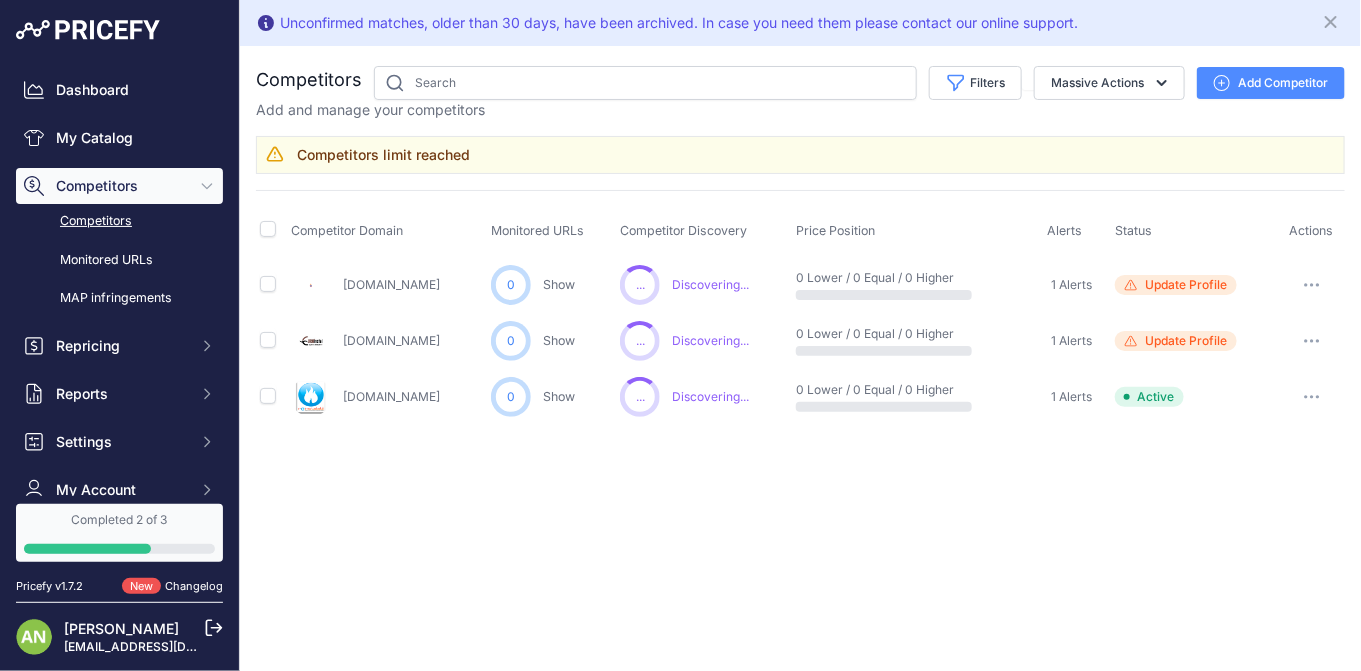 scroll, scrollTop: 0, scrollLeft: 0, axis: both 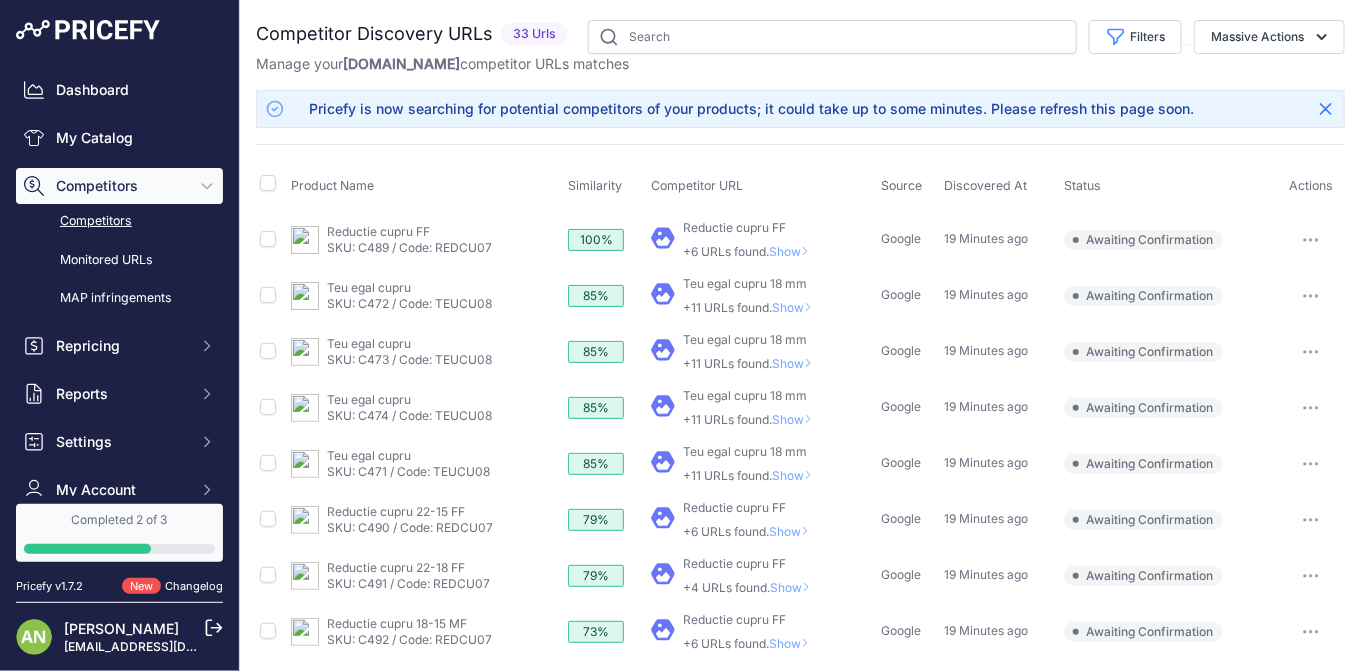 click on "Show" at bounding box center (793, 251) 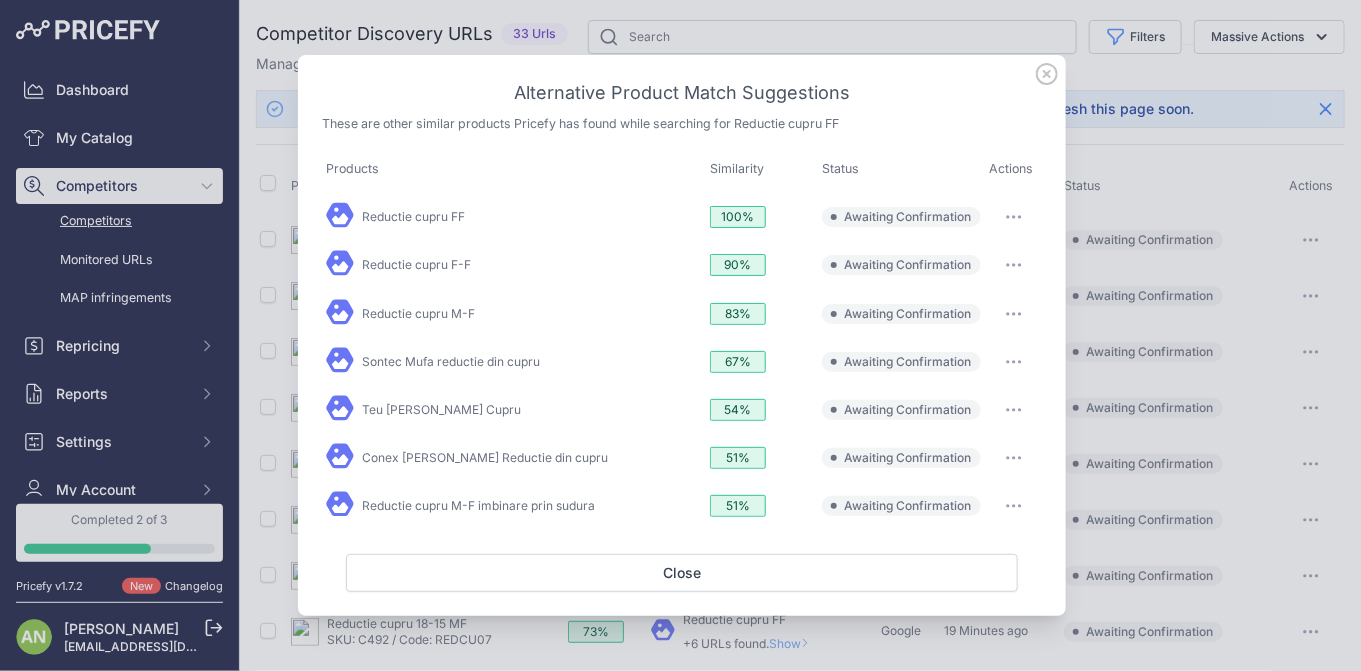 click 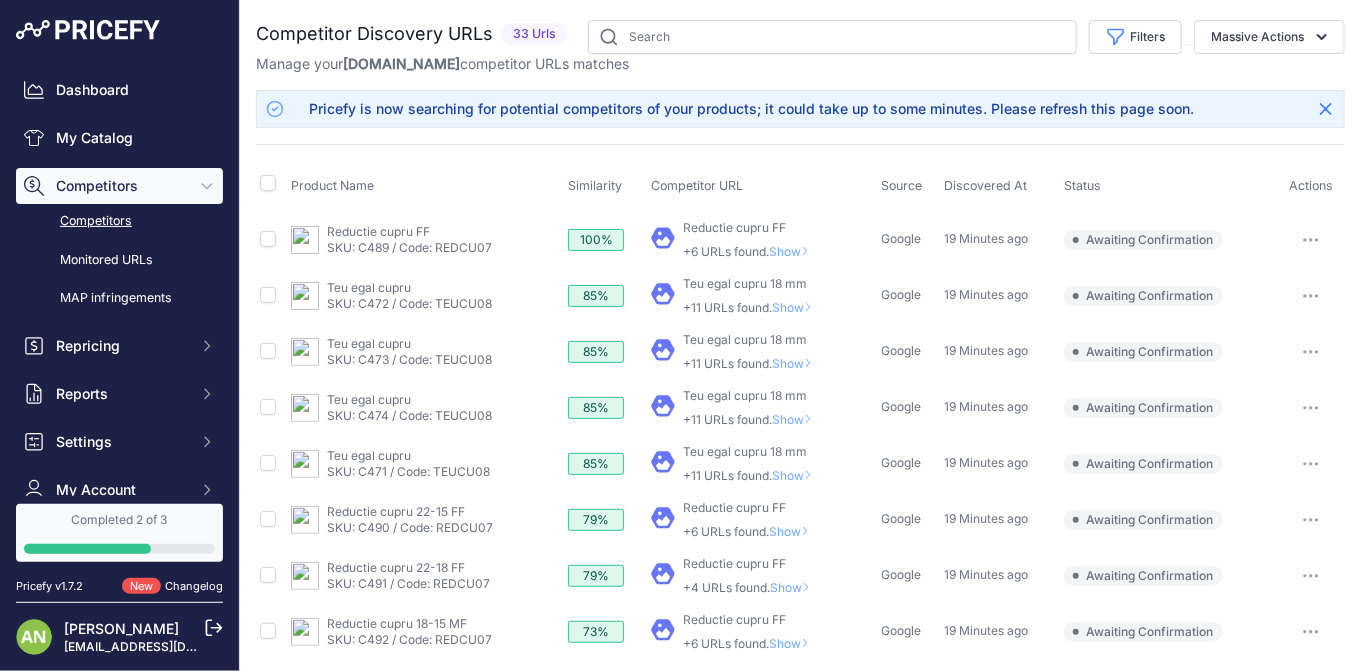click on "Show" at bounding box center (793, 251) 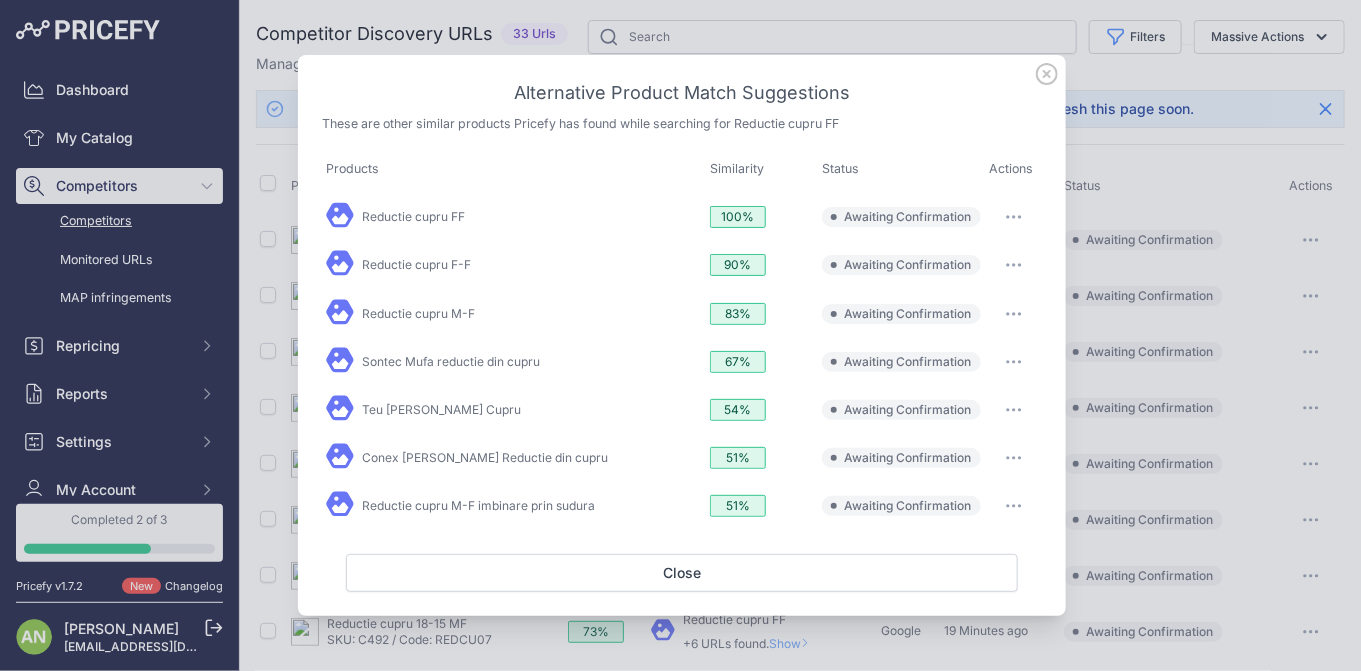 click 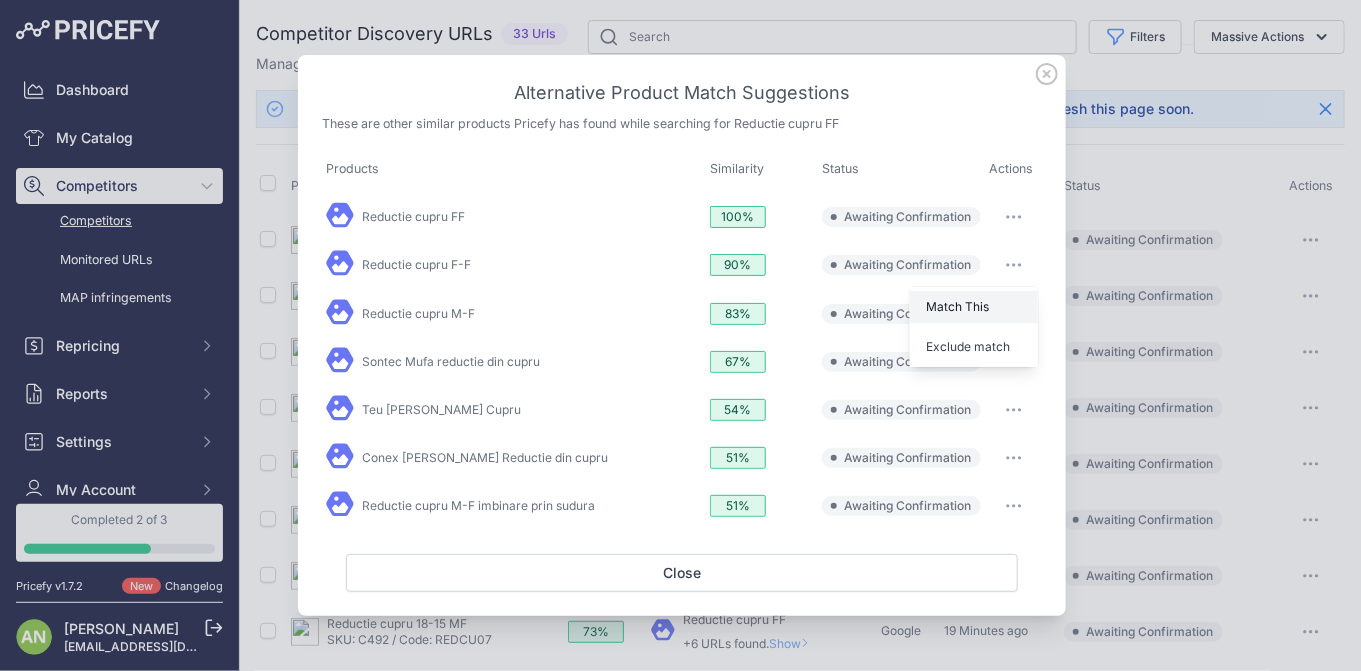 click on "Match This" at bounding box center [974, 307] 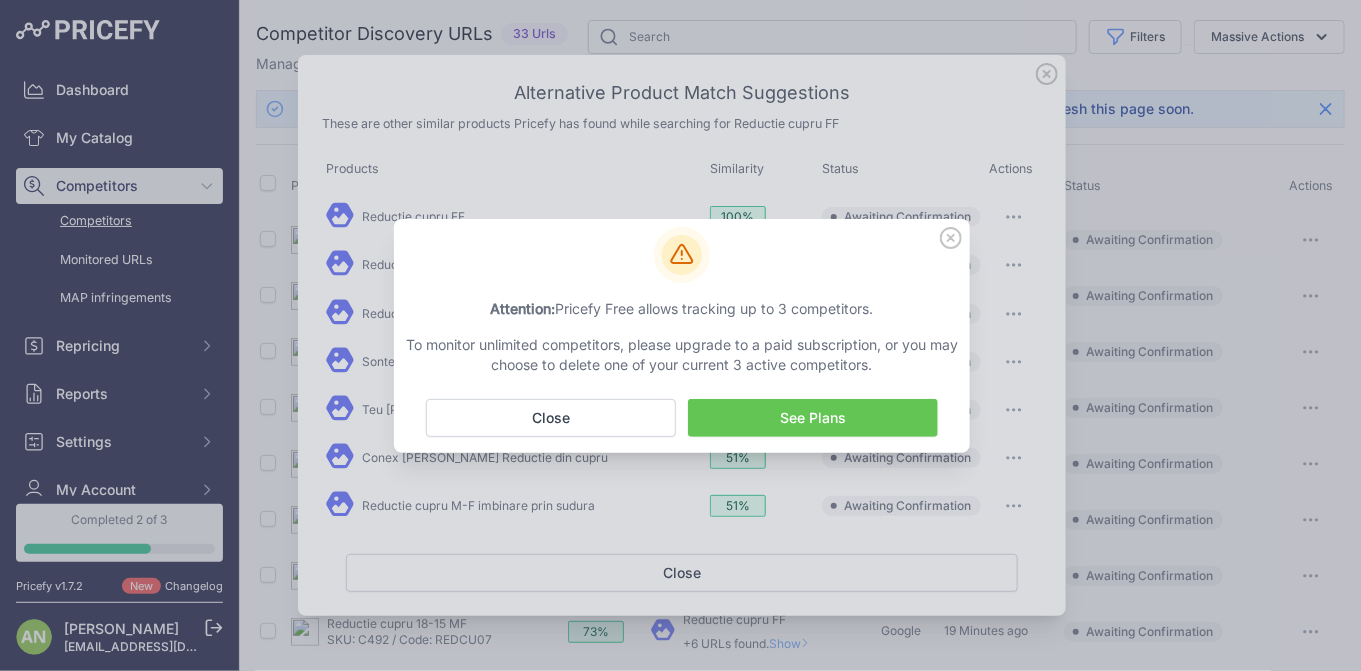 click 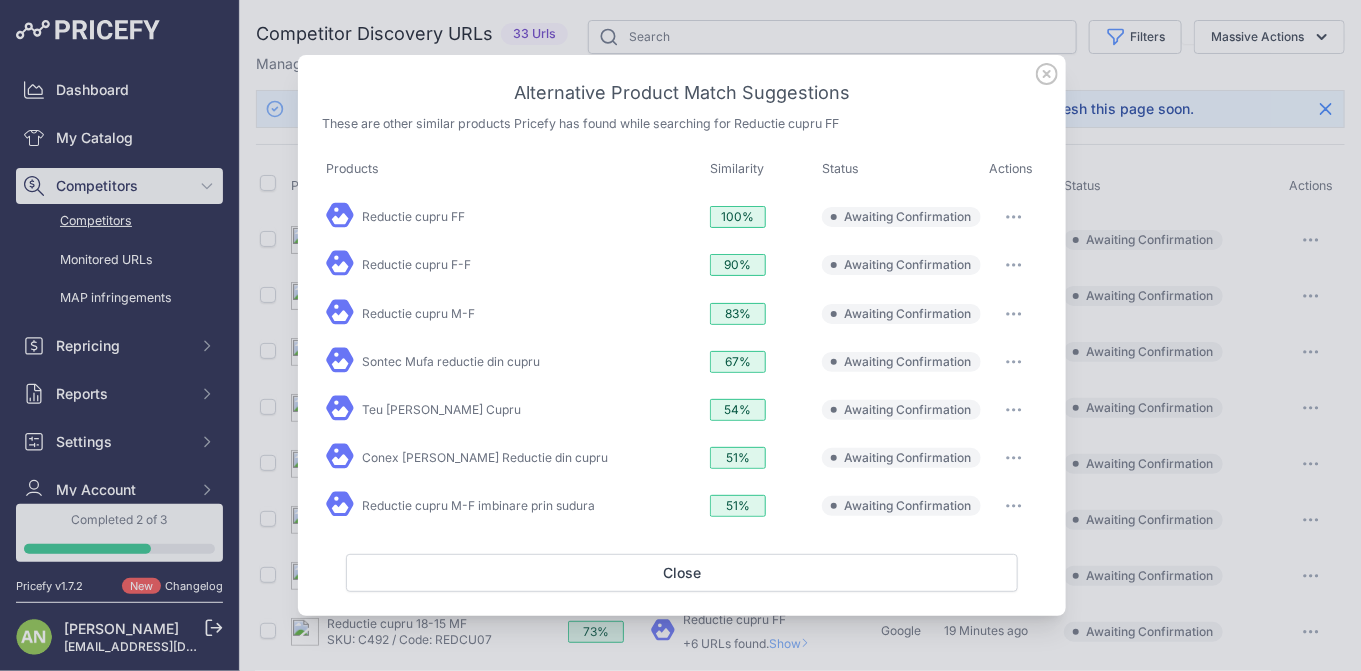 click 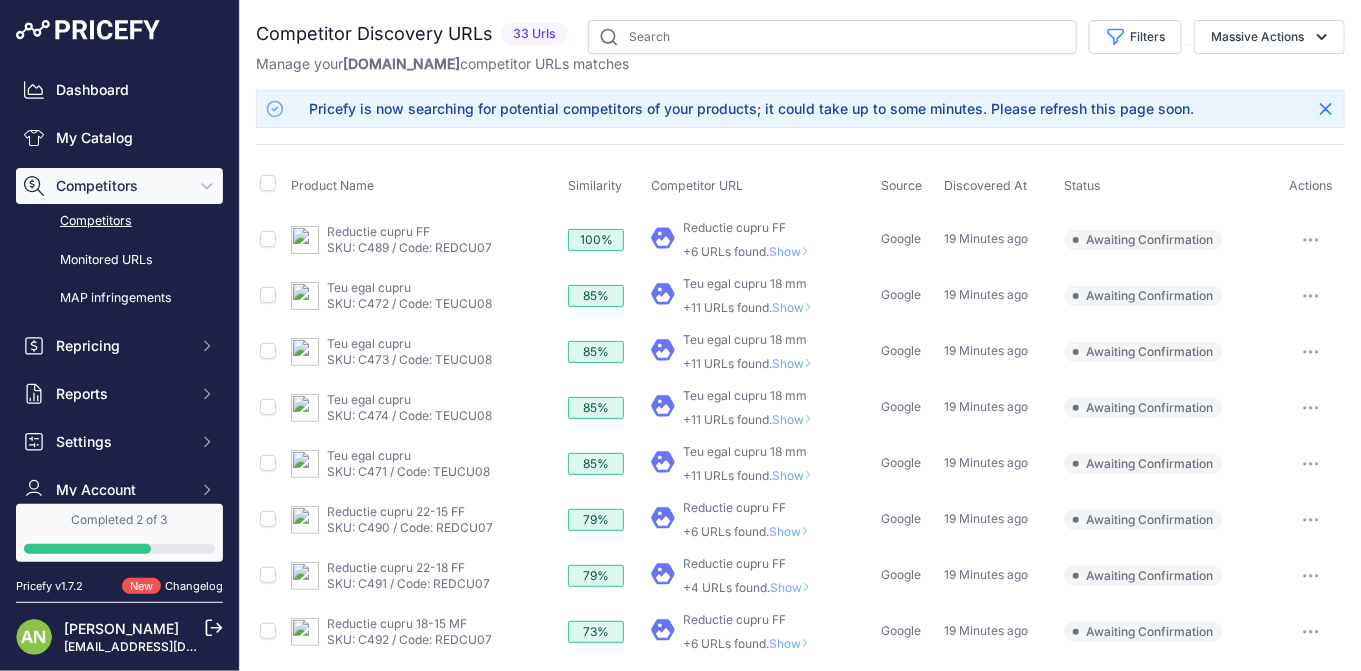 click on "Show" at bounding box center (796, 475) 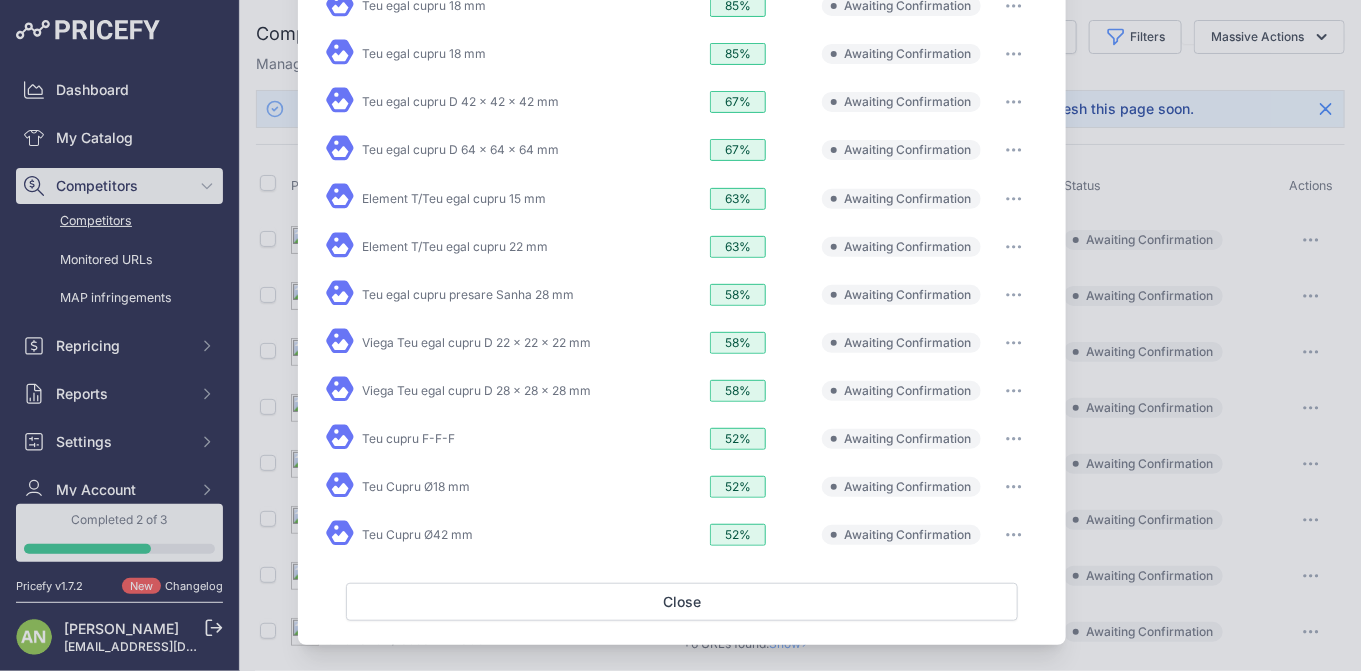 scroll, scrollTop: 0, scrollLeft: 0, axis: both 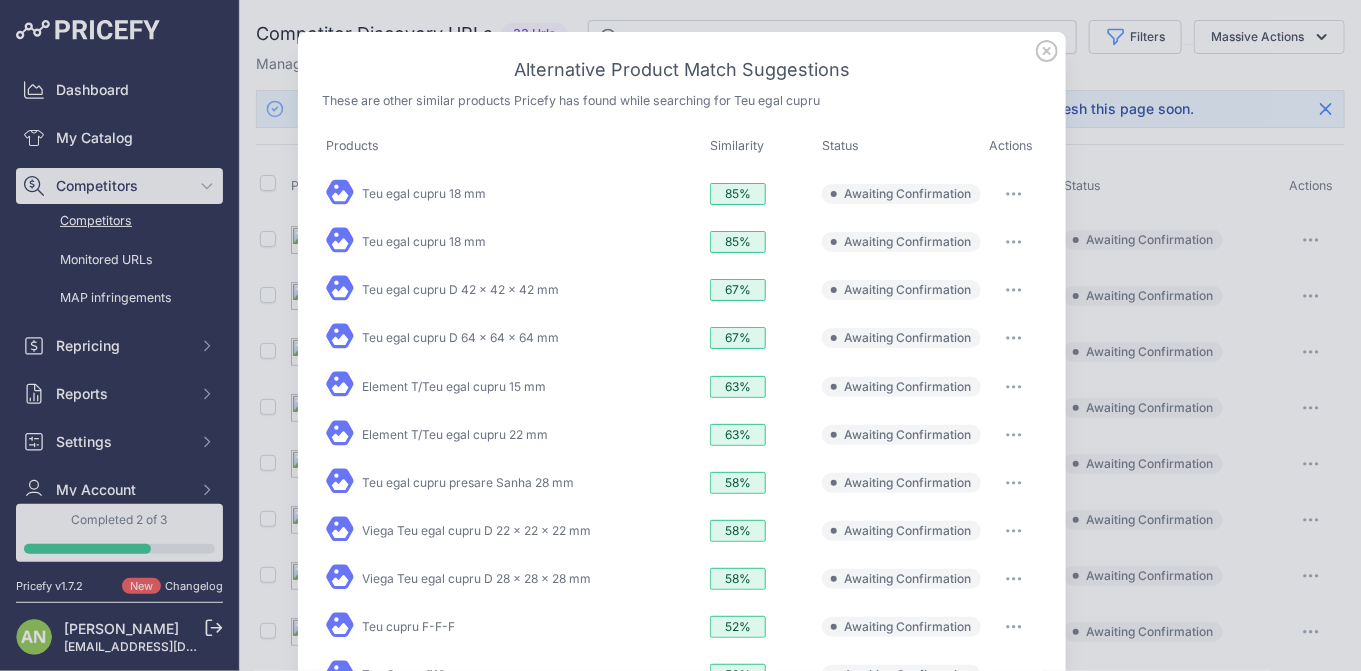 click 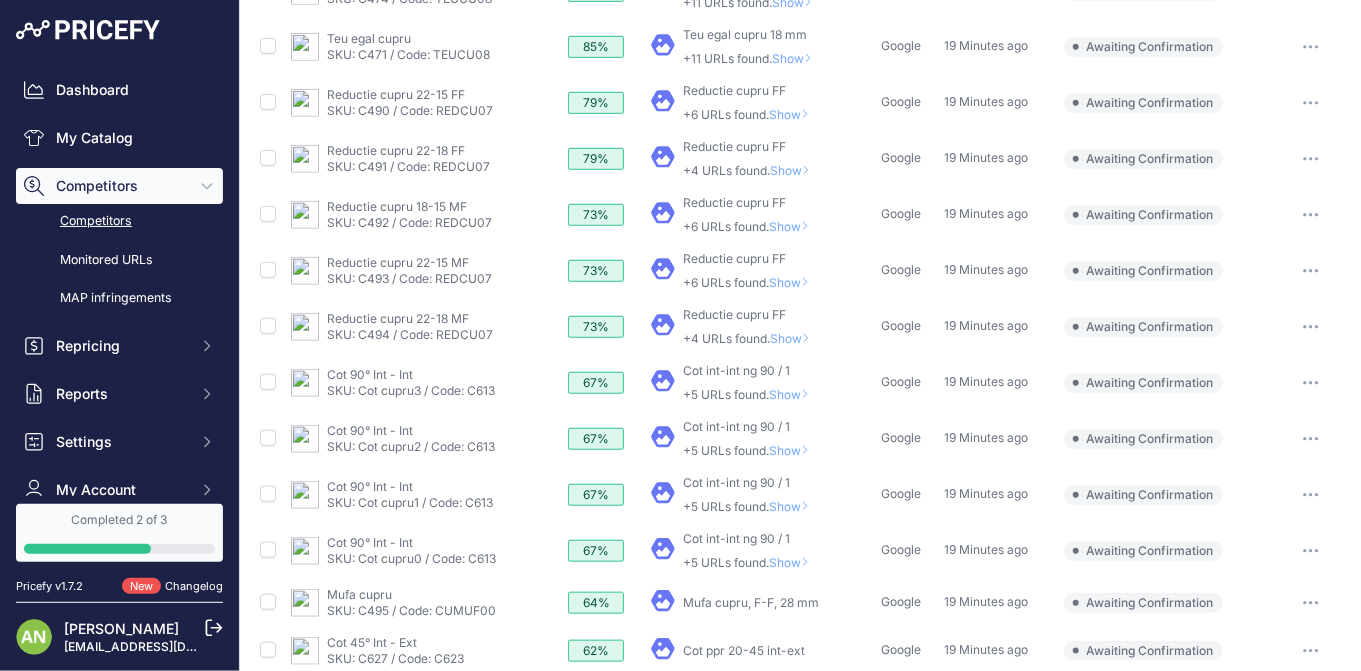 scroll, scrollTop: 693, scrollLeft: 0, axis: vertical 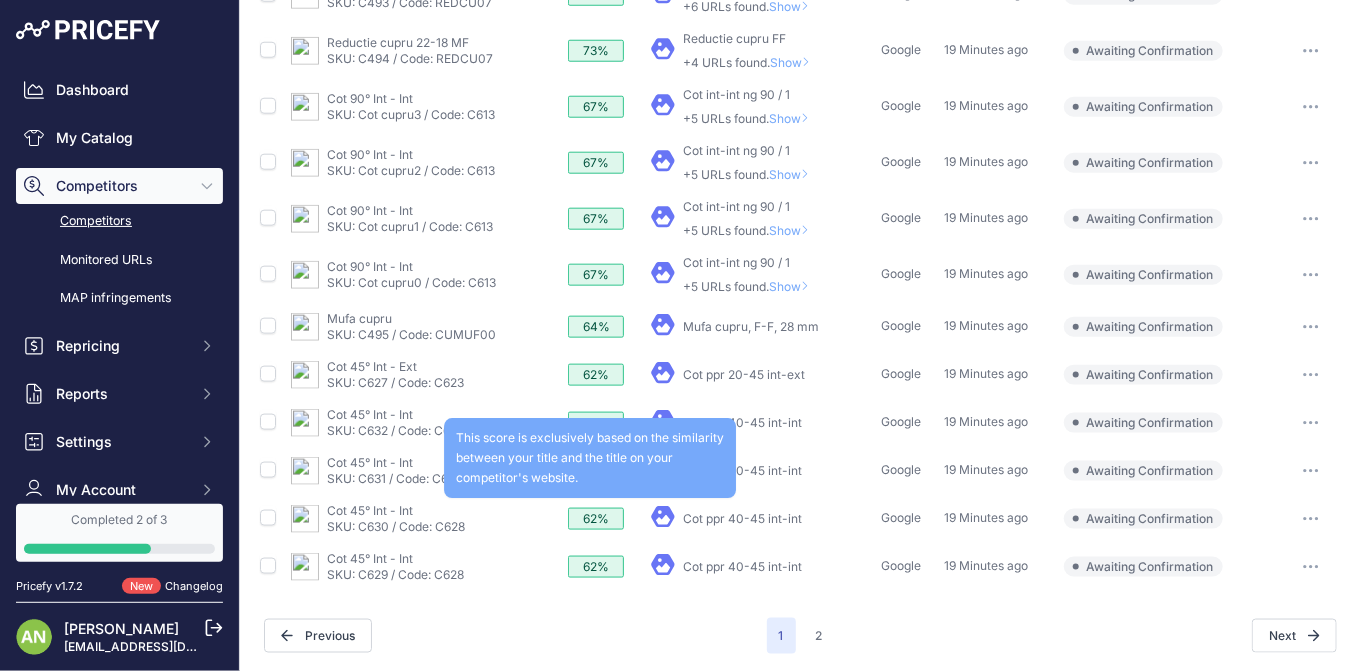 click on "62%" at bounding box center [596, 519] 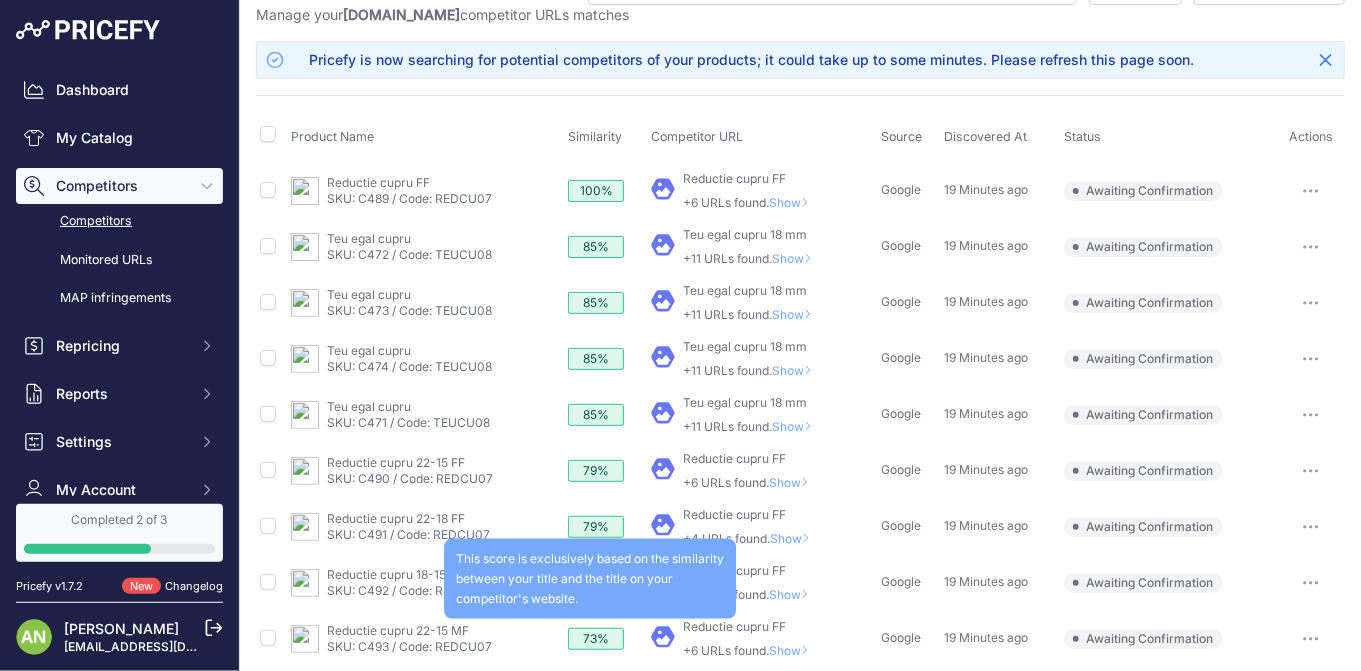 scroll, scrollTop: 0, scrollLeft: 0, axis: both 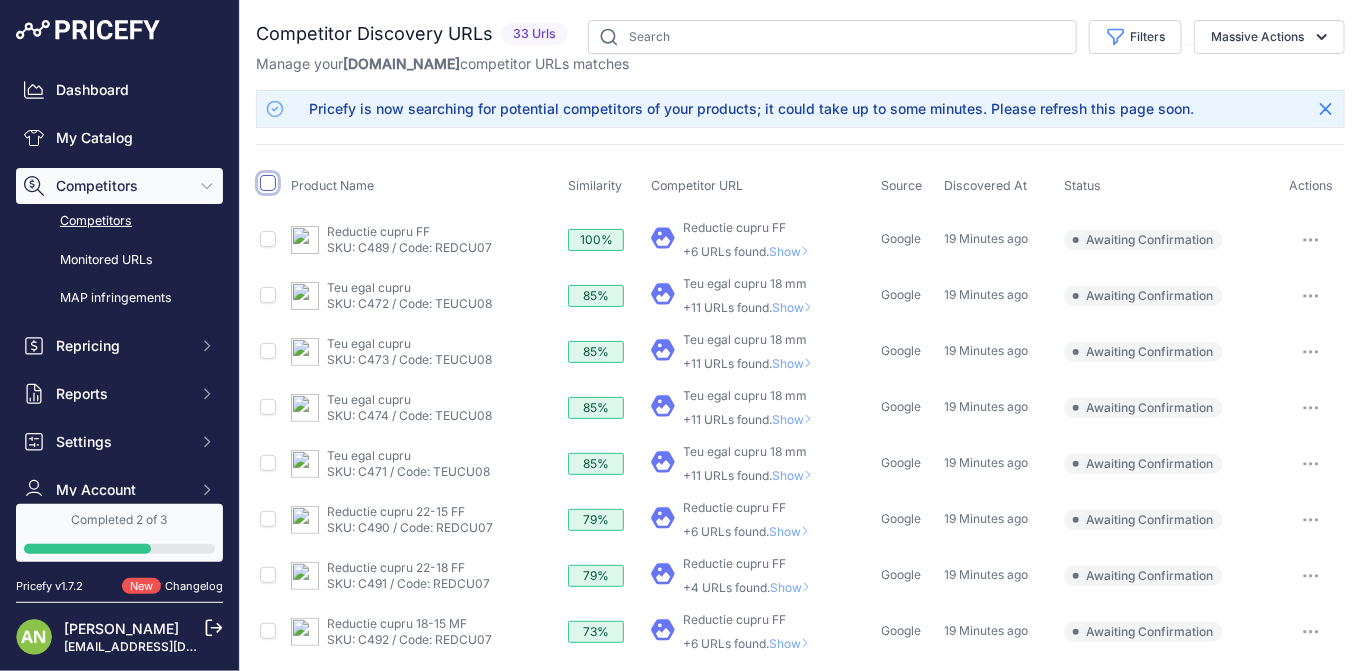 click at bounding box center (268, 183) 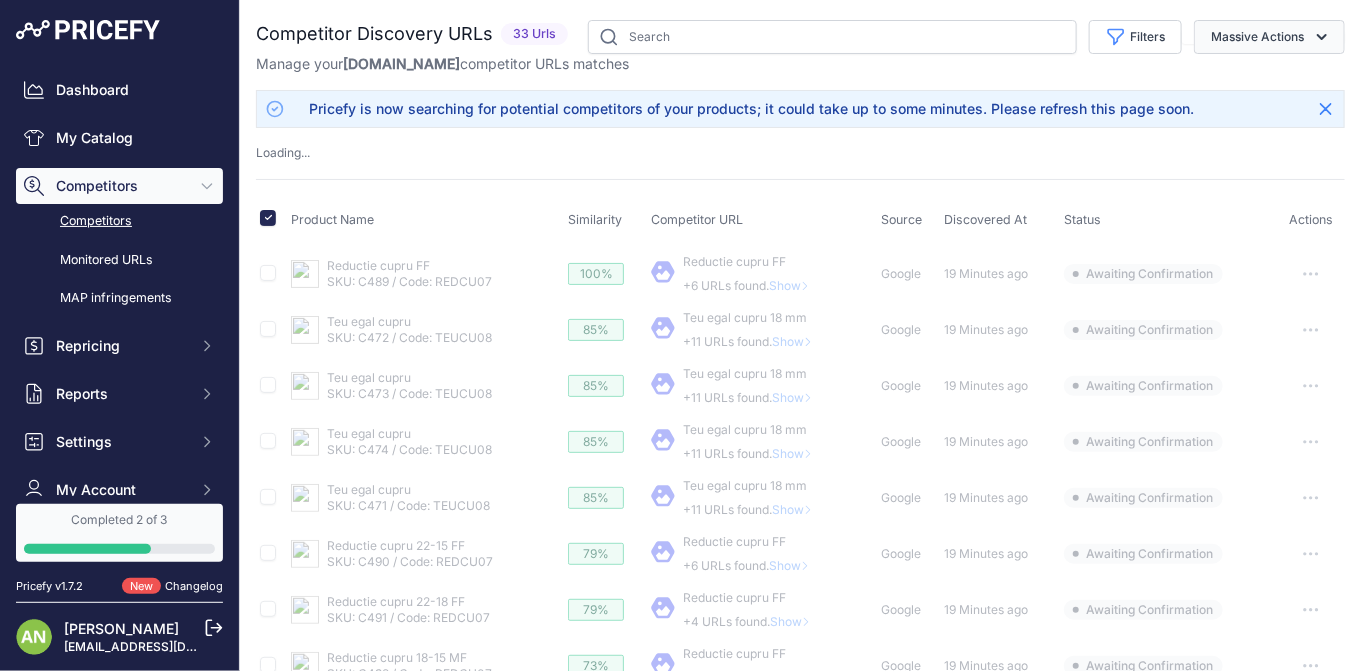 click on "Massive Actions" at bounding box center [1269, 37] 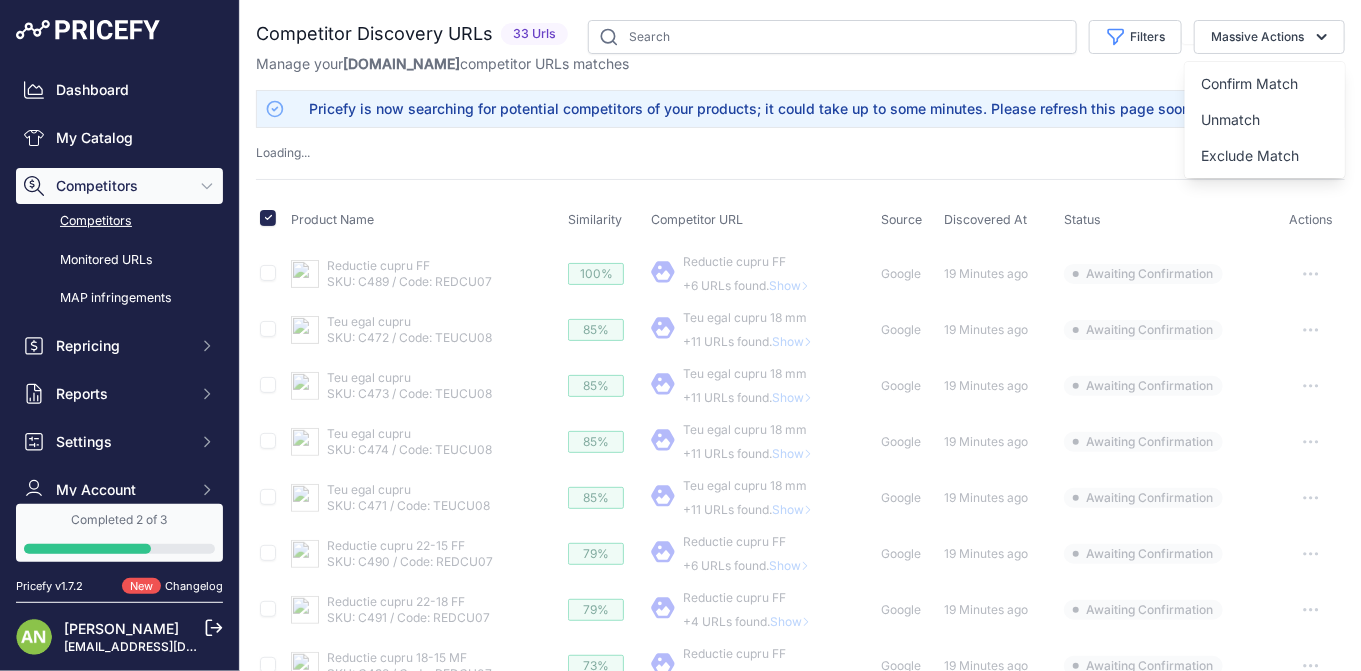 click on "Competitor Discovery URLs
33
Urls" at bounding box center (800, 700) 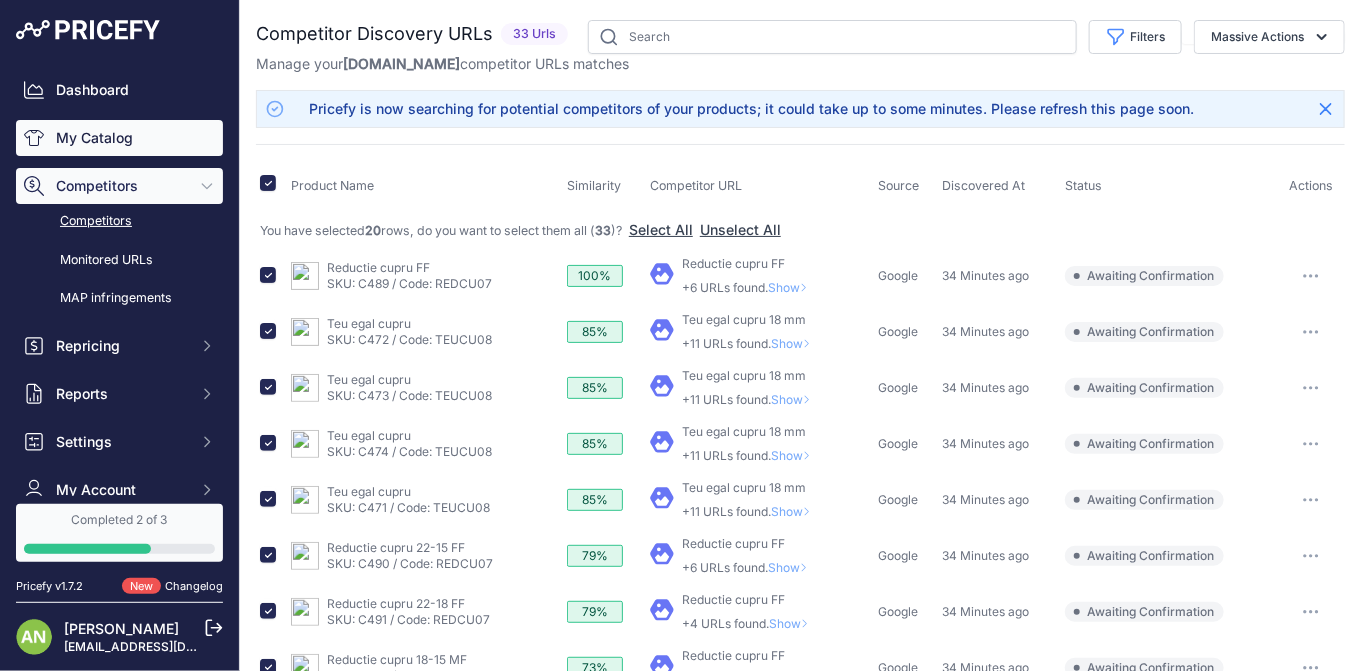 click on "My Catalog" at bounding box center [119, 138] 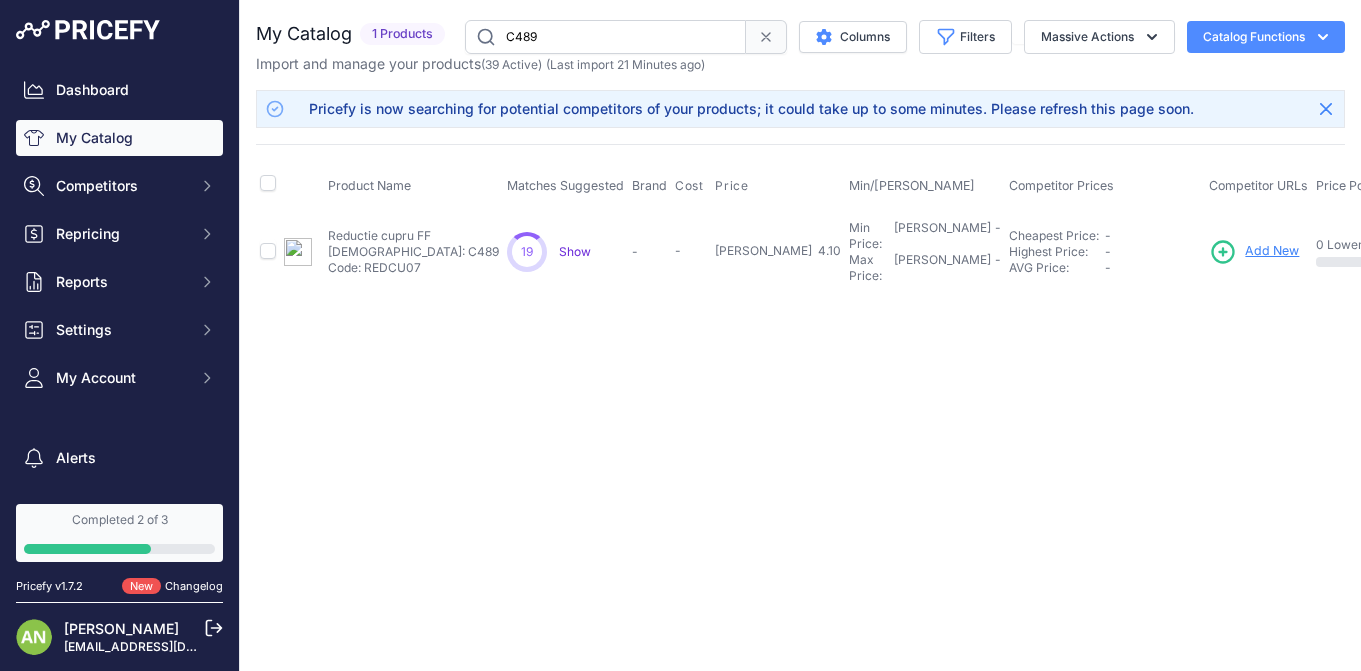 scroll, scrollTop: 0, scrollLeft: 0, axis: both 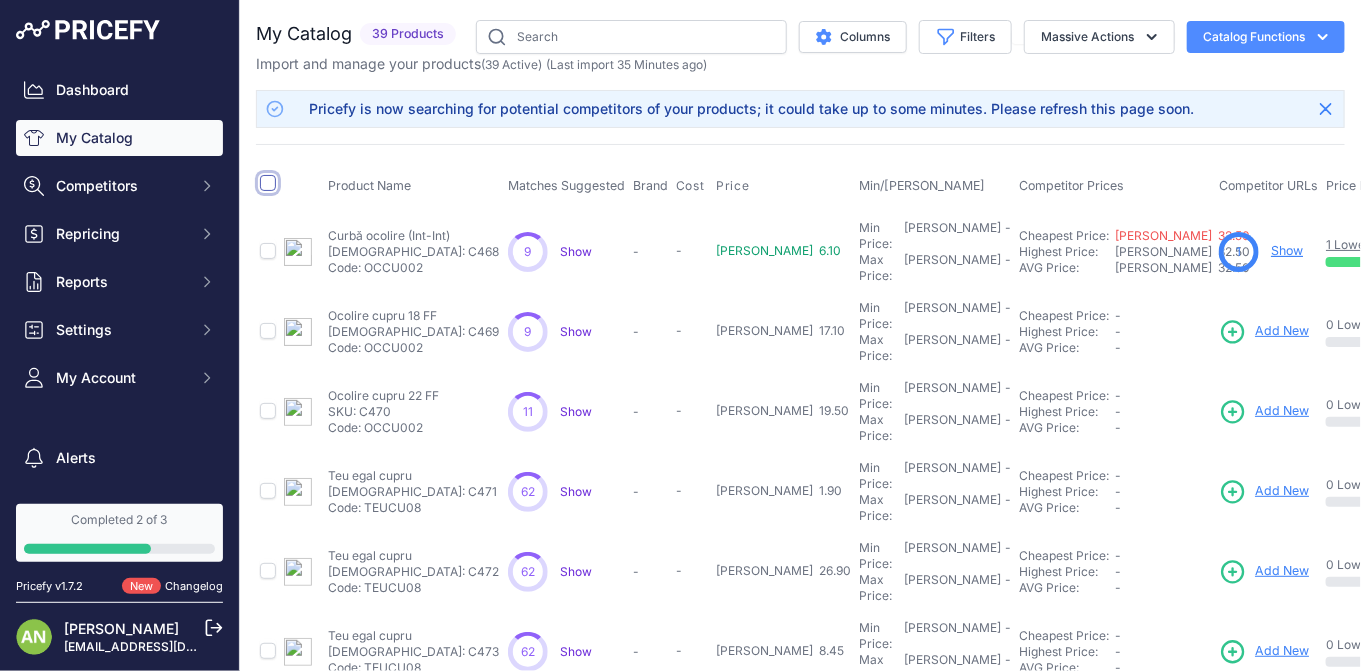 click at bounding box center [268, 183] 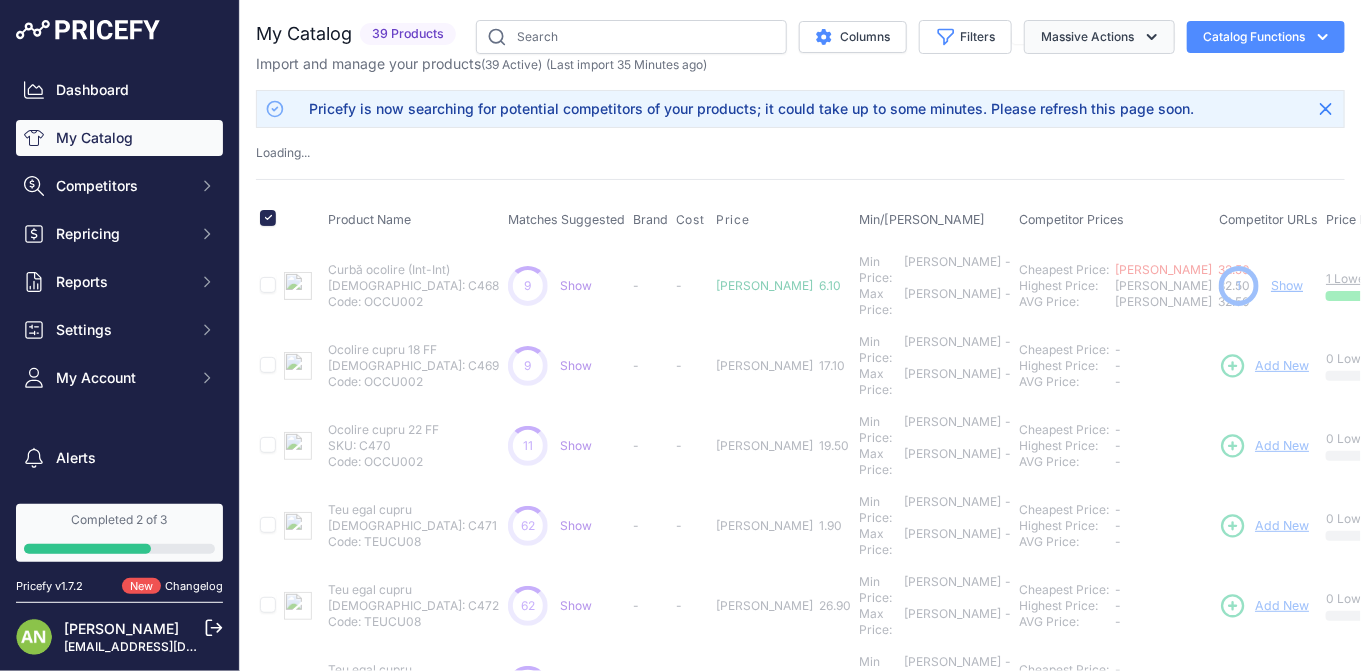 click on "Massive Actions" at bounding box center [1099, 37] 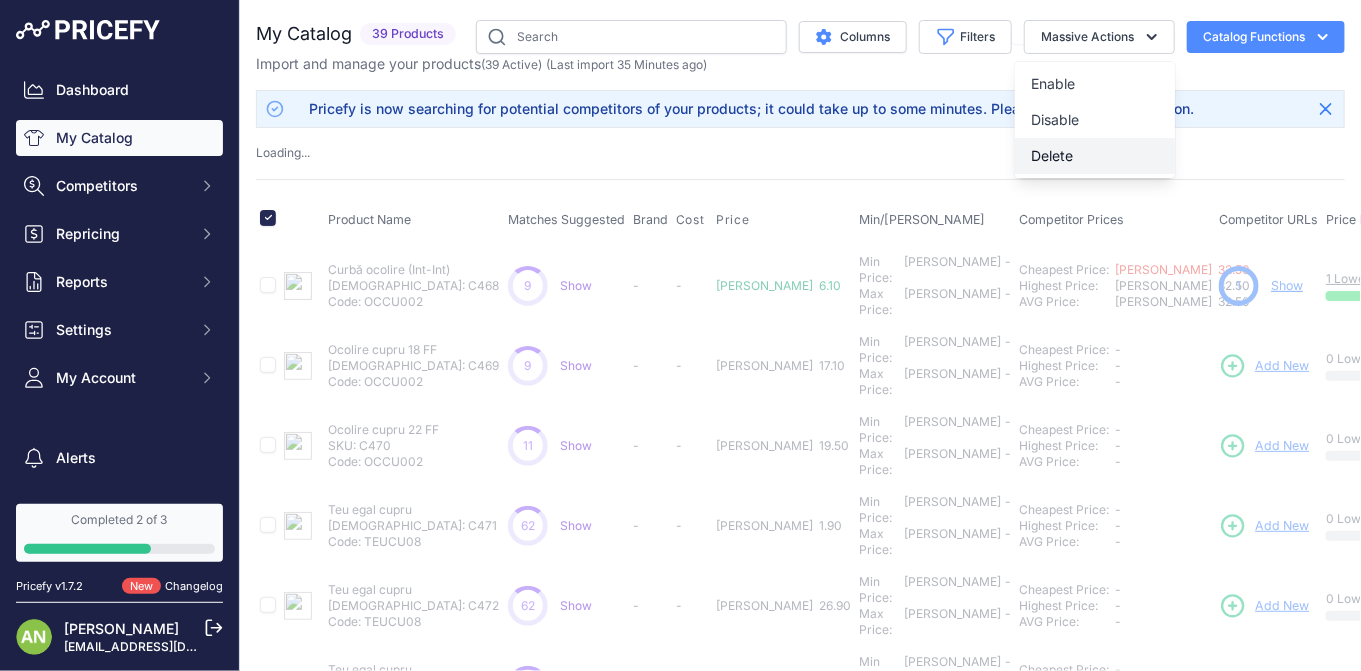 click on "Delete" at bounding box center [1095, 156] 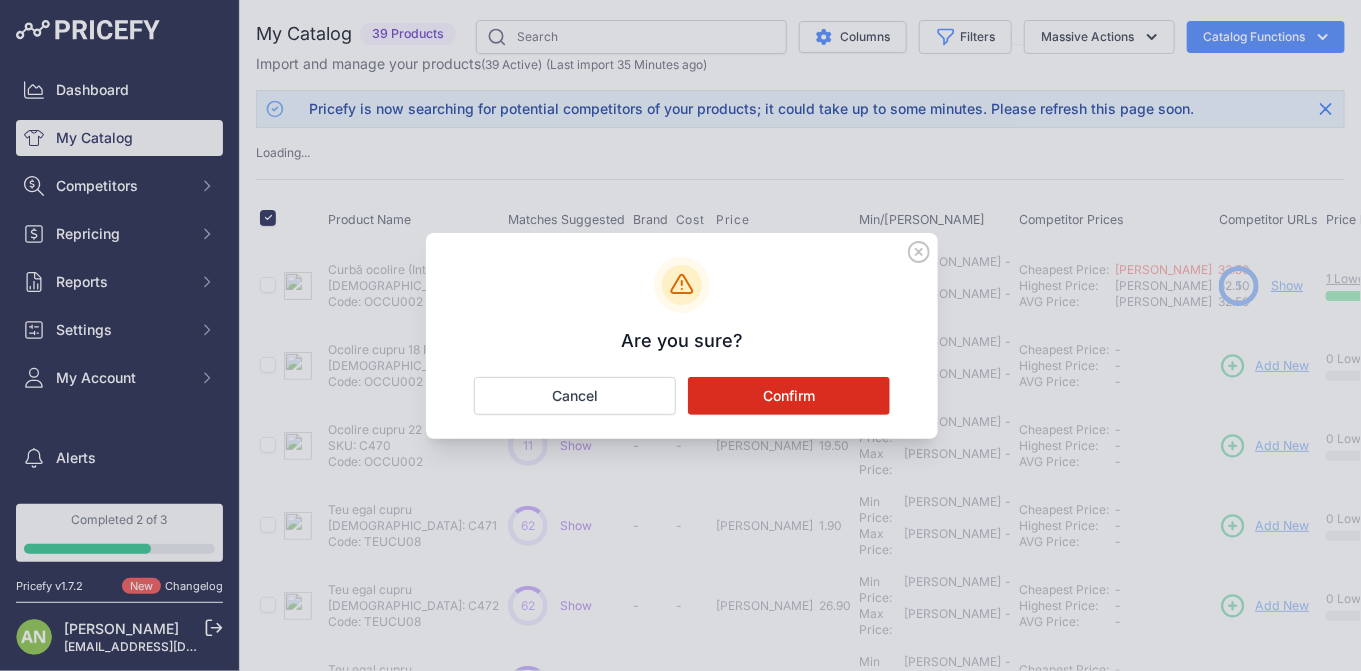 click on "Confirm" at bounding box center (789, 396) 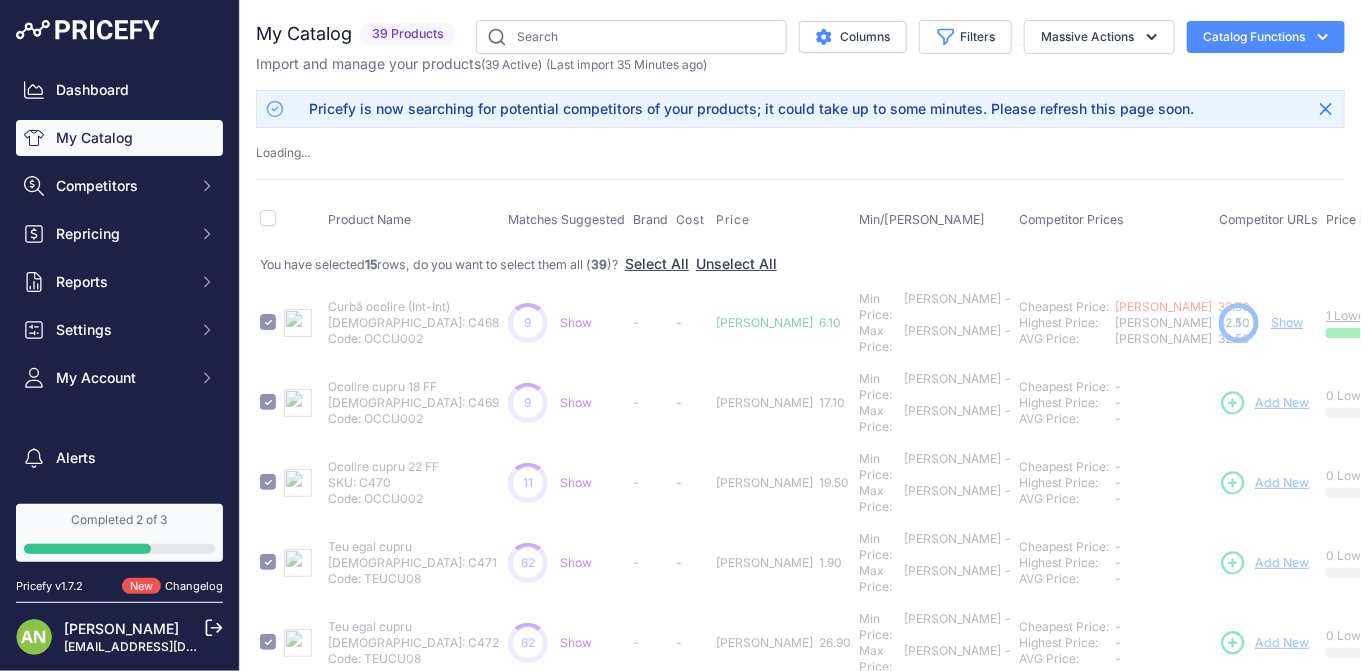 type 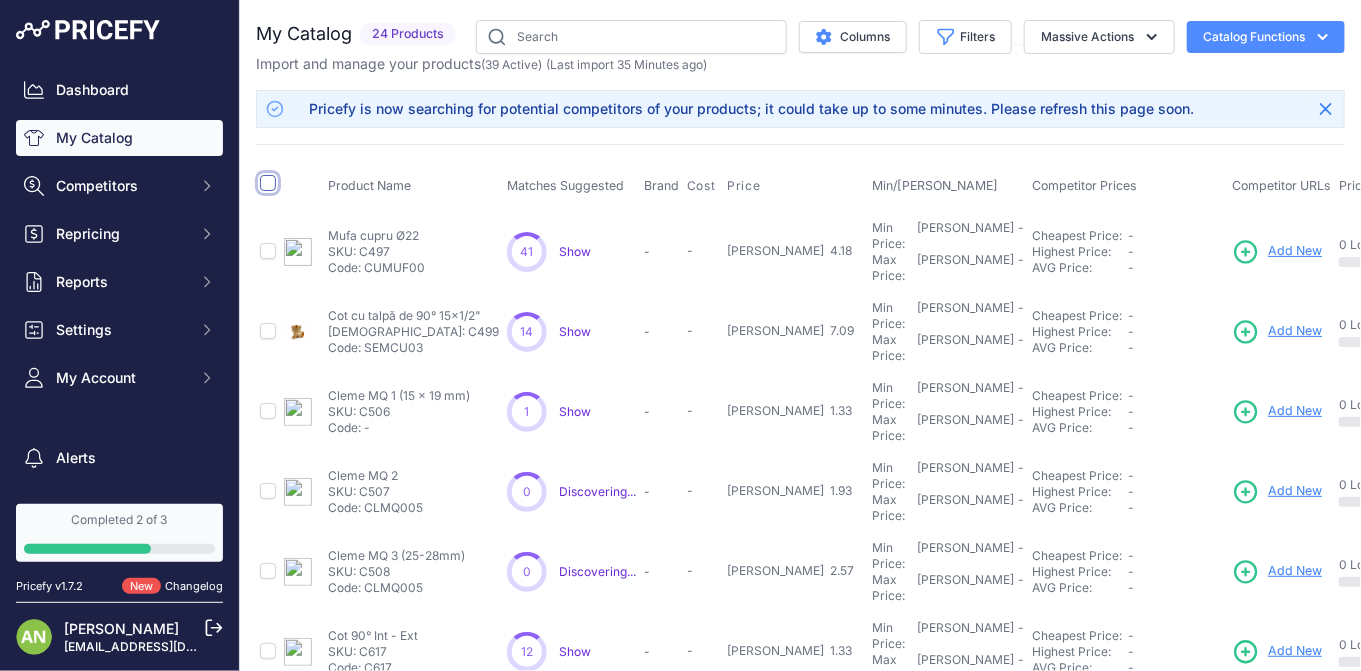 click at bounding box center [268, 183] 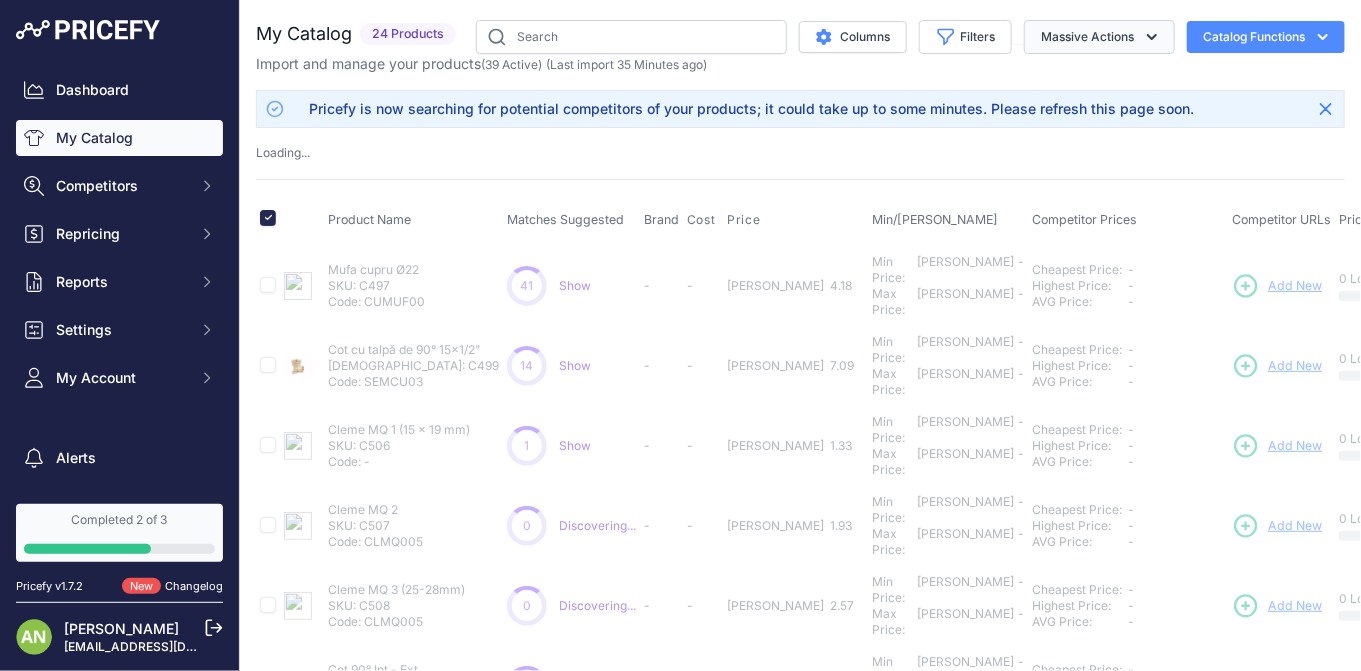 click 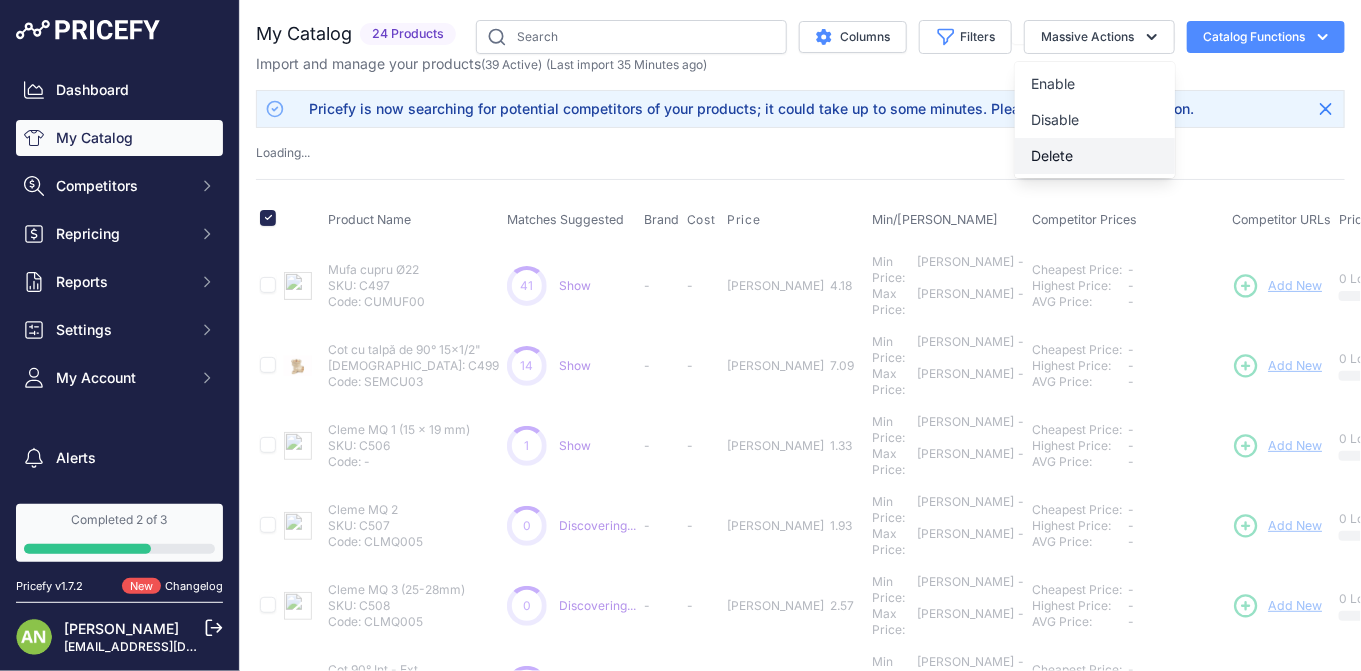 click on "Delete" at bounding box center [1095, 156] 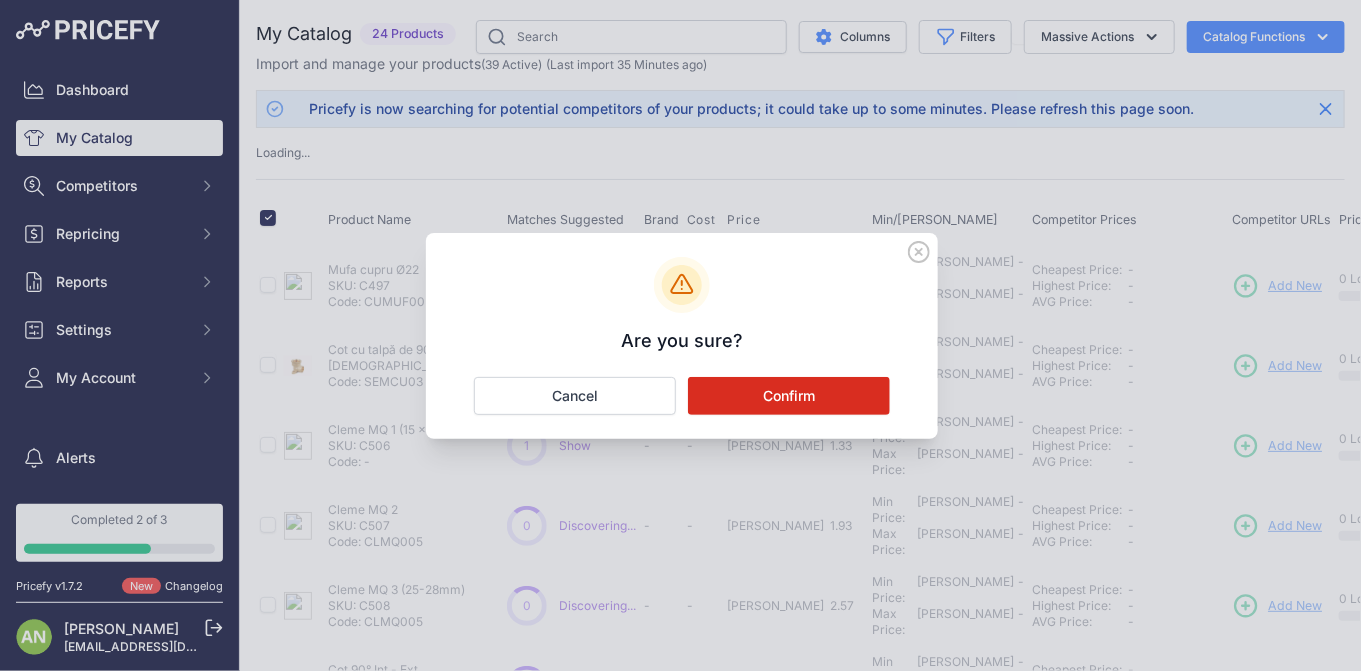 click on "Confirm" at bounding box center (789, 396) 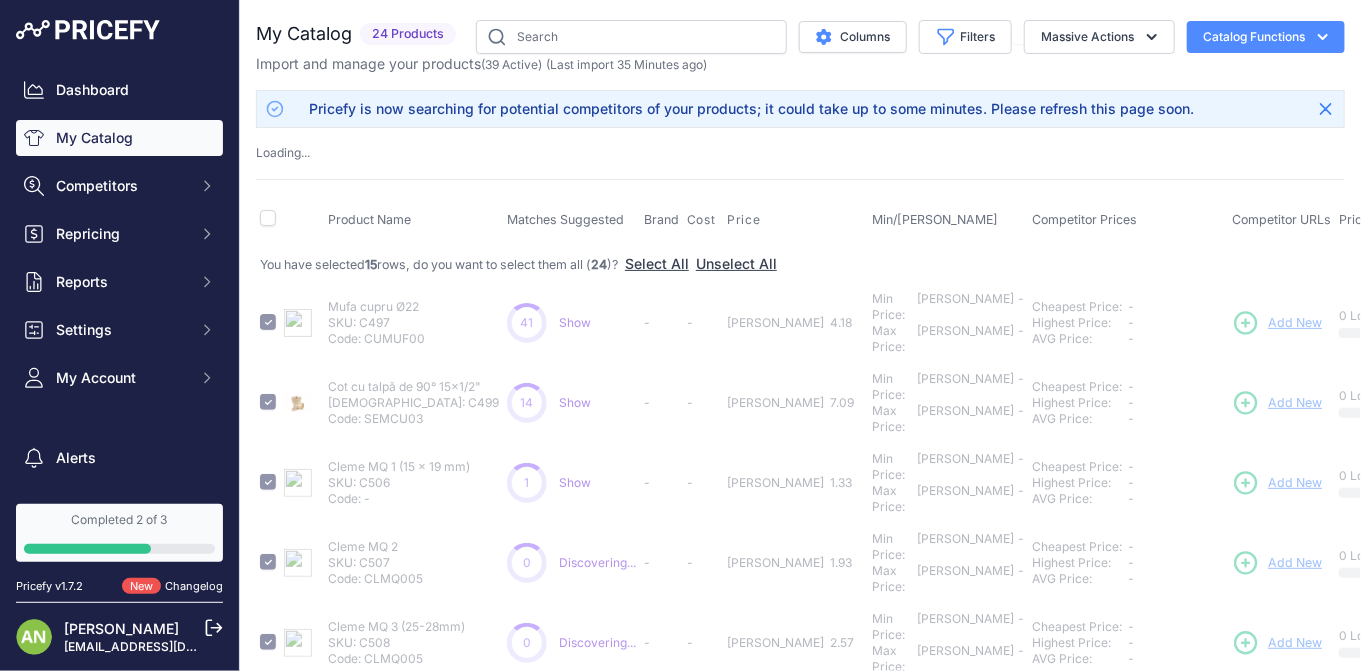 type 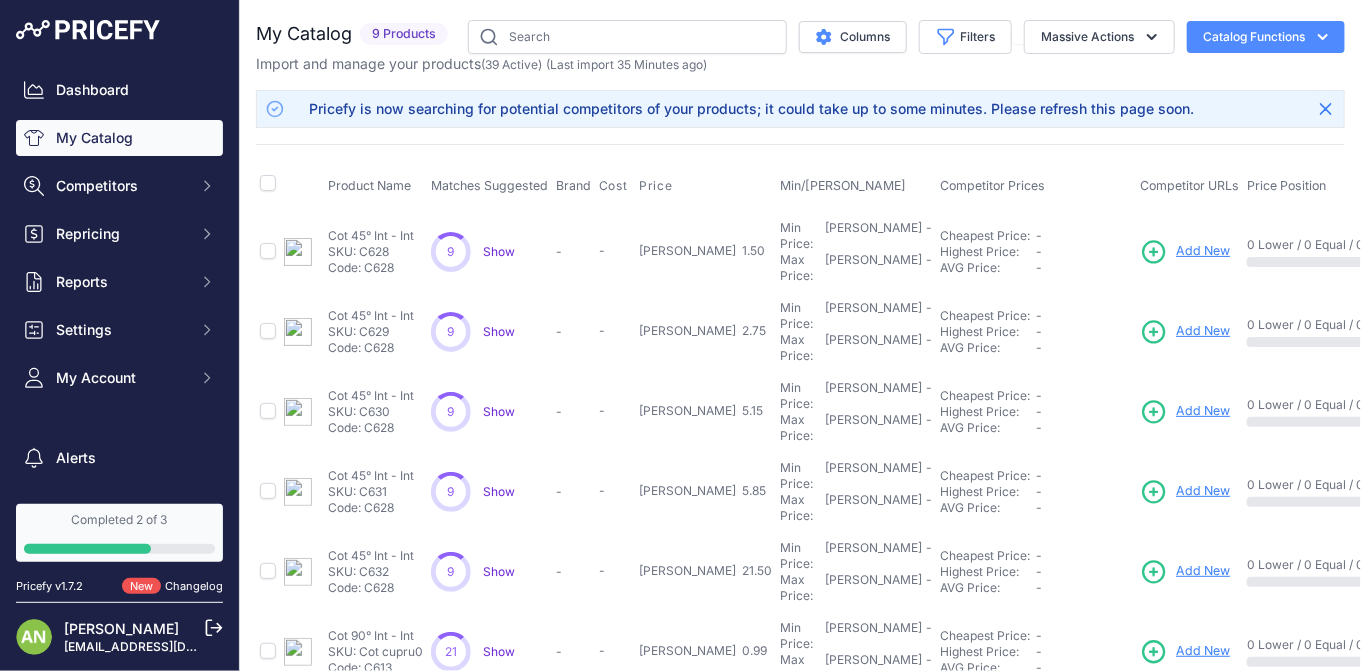 click at bounding box center (268, 186) 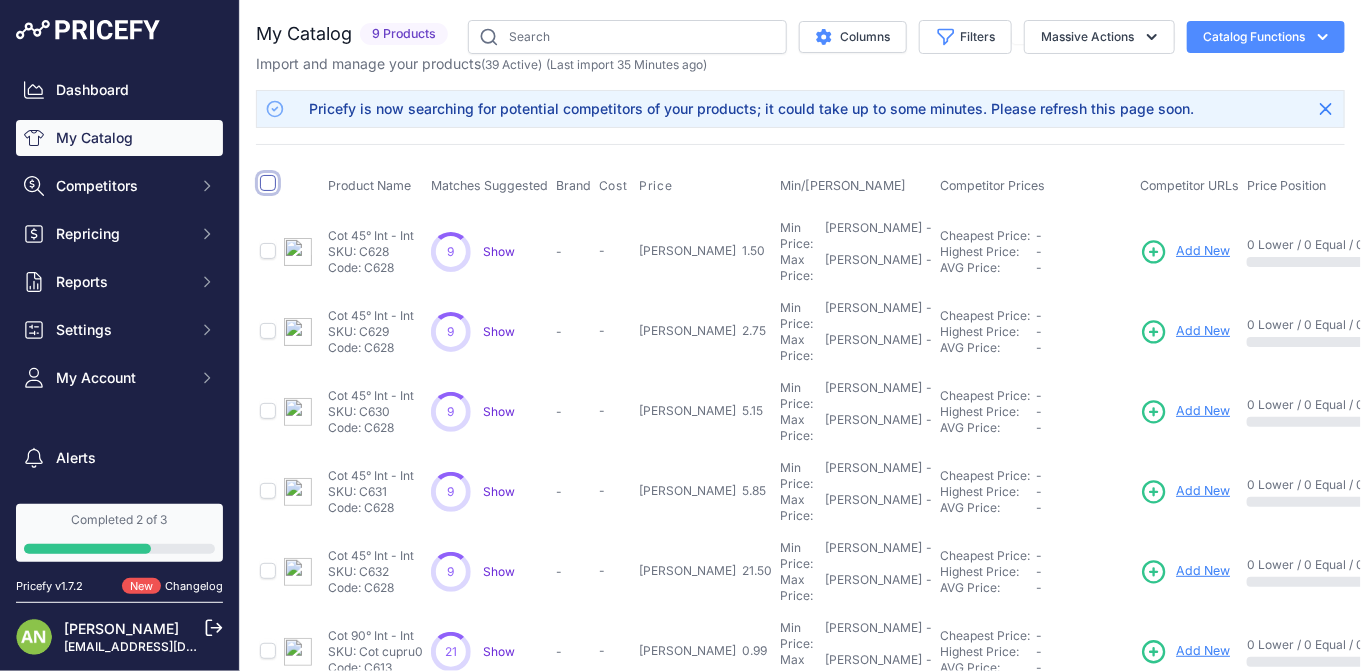 click at bounding box center [268, 183] 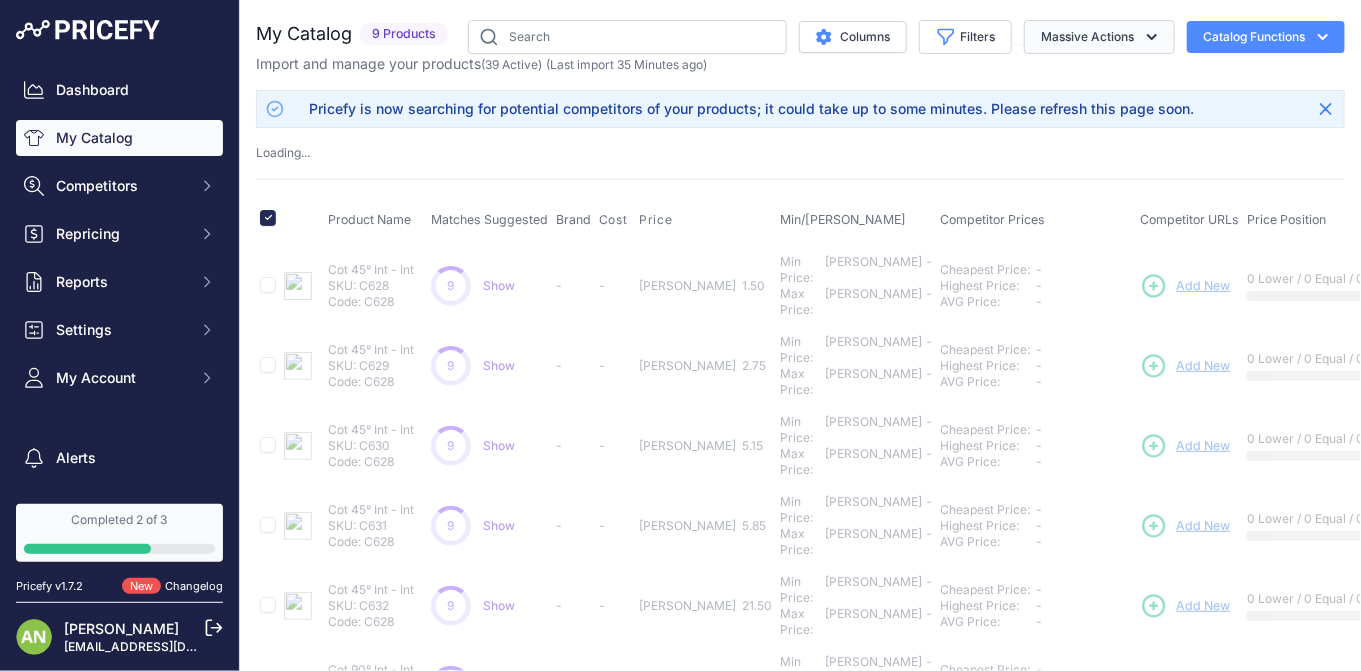 click on "Massive Actions" at bounding box center [1099, 37] 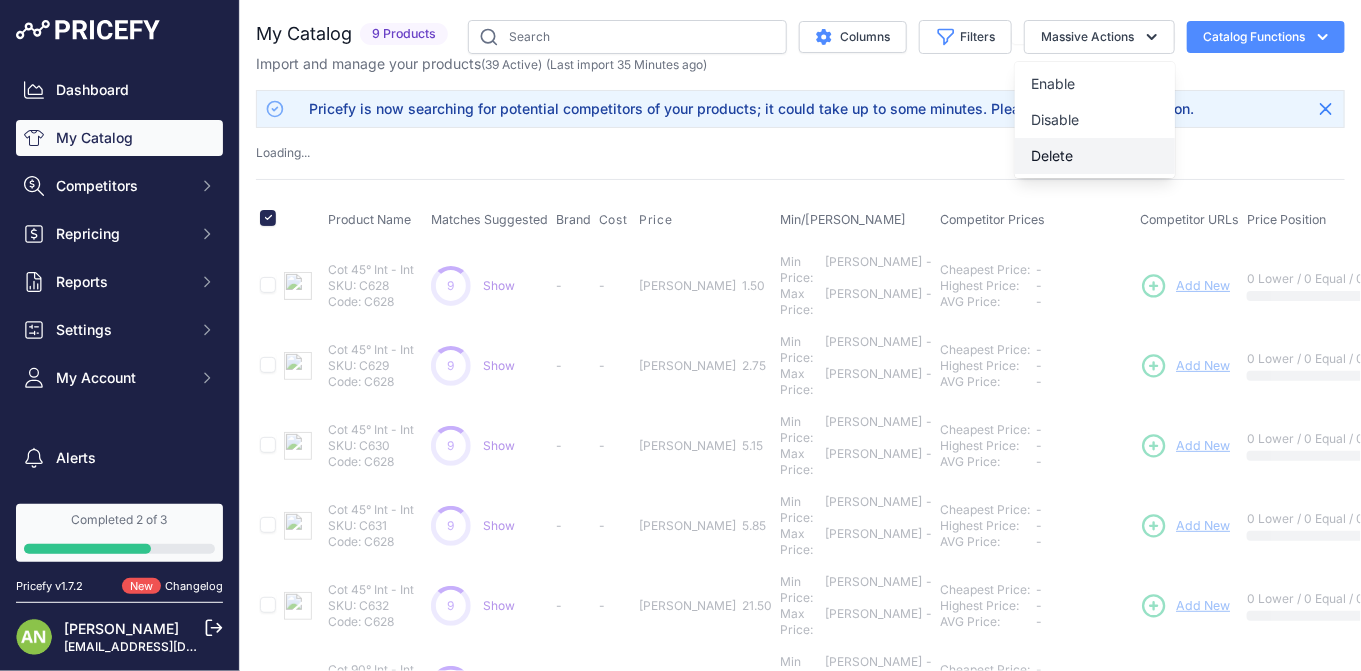 click on "Delete" at bounding box center [1052, 155] 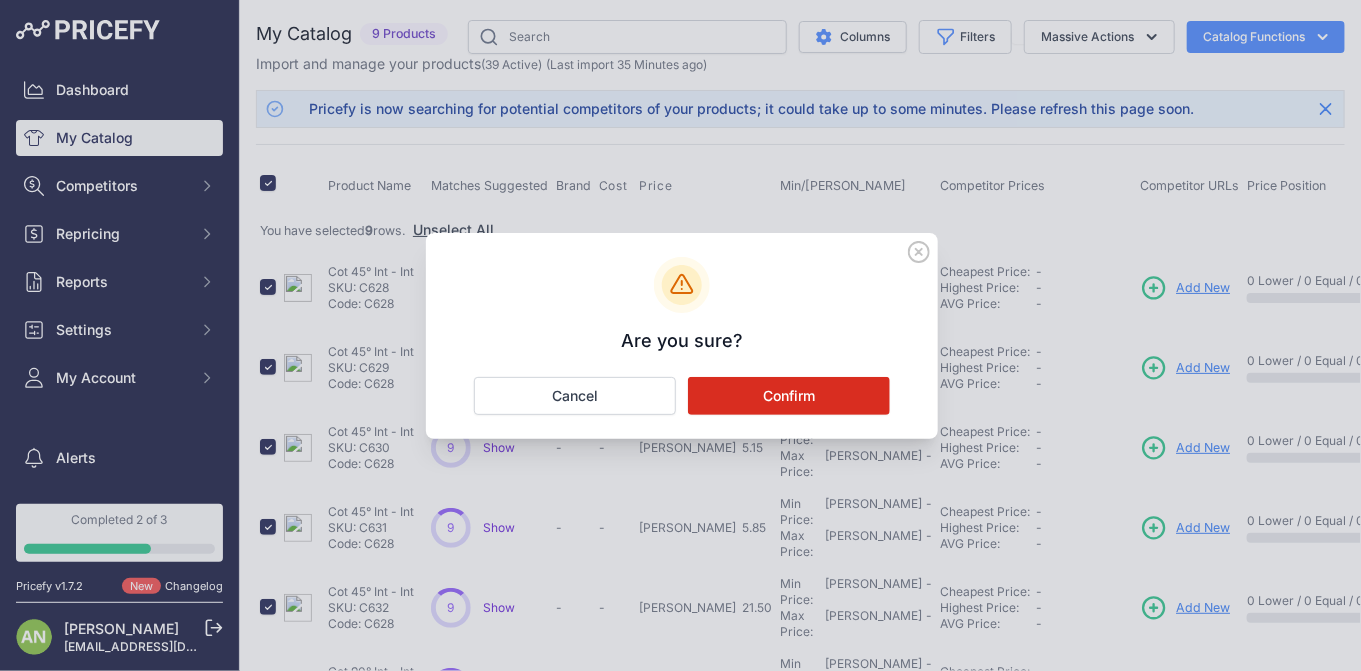 click on "Confirm" at bounding box center (789, 396) 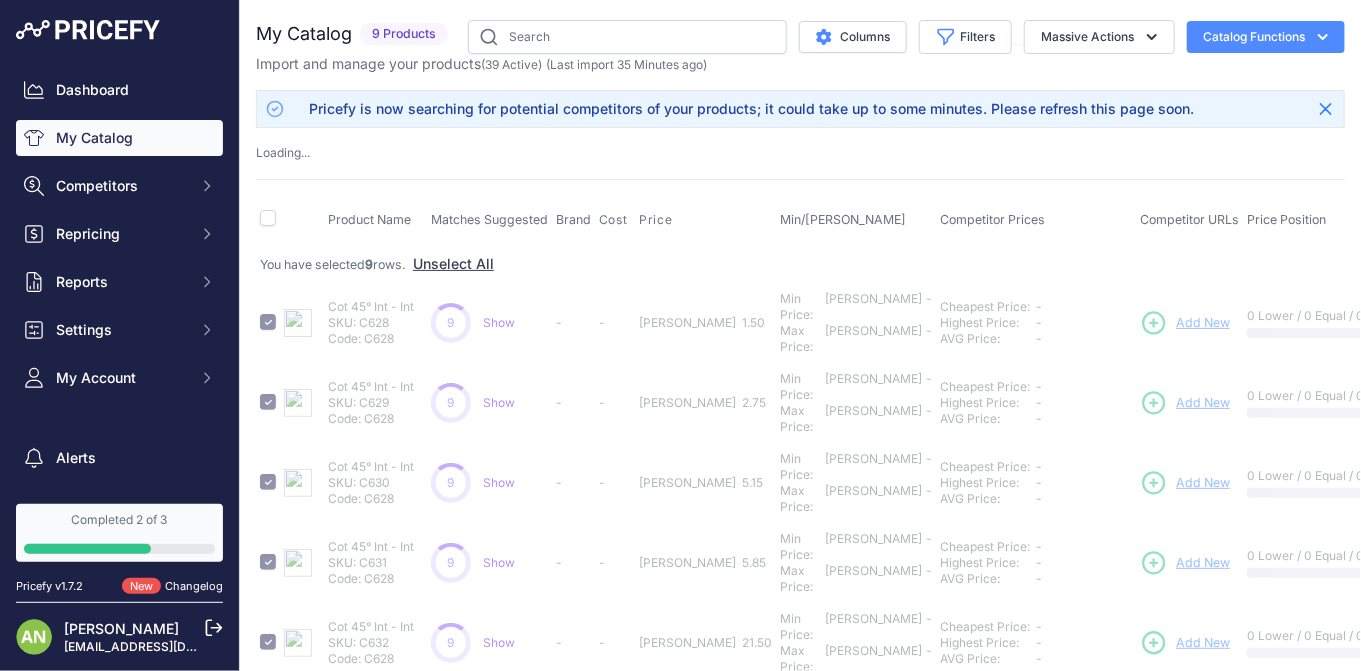 type 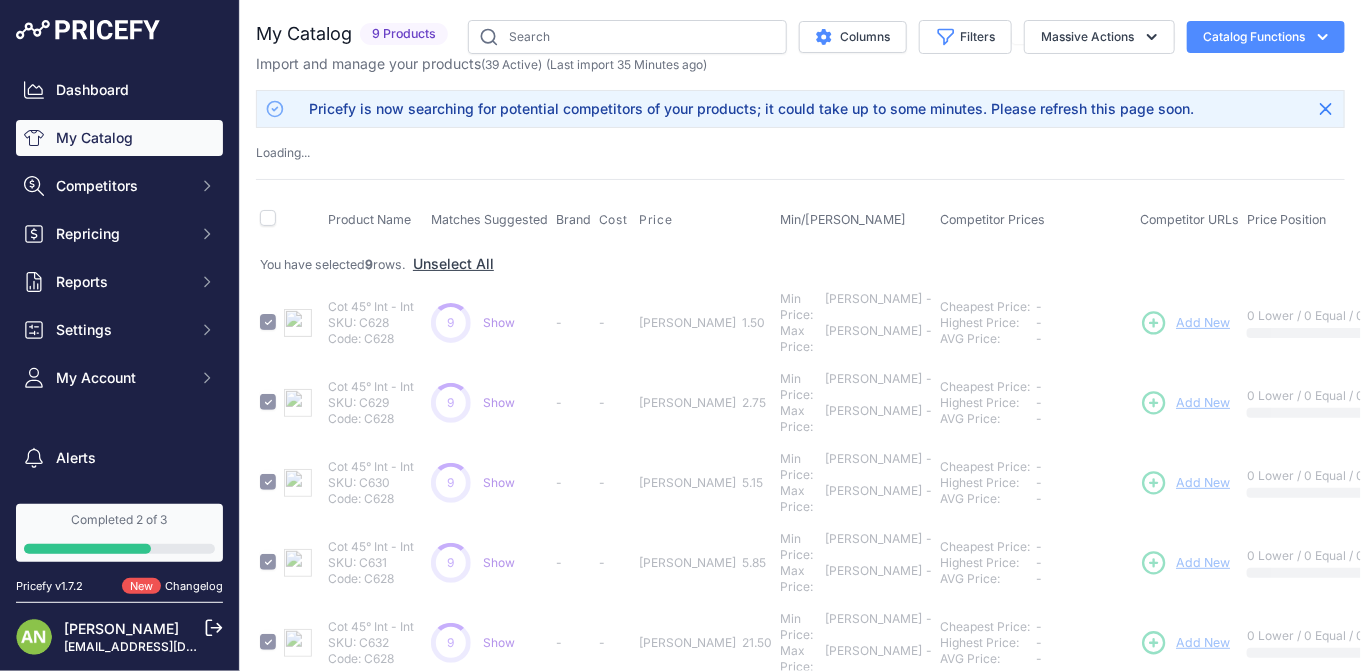 checkbox on "false" 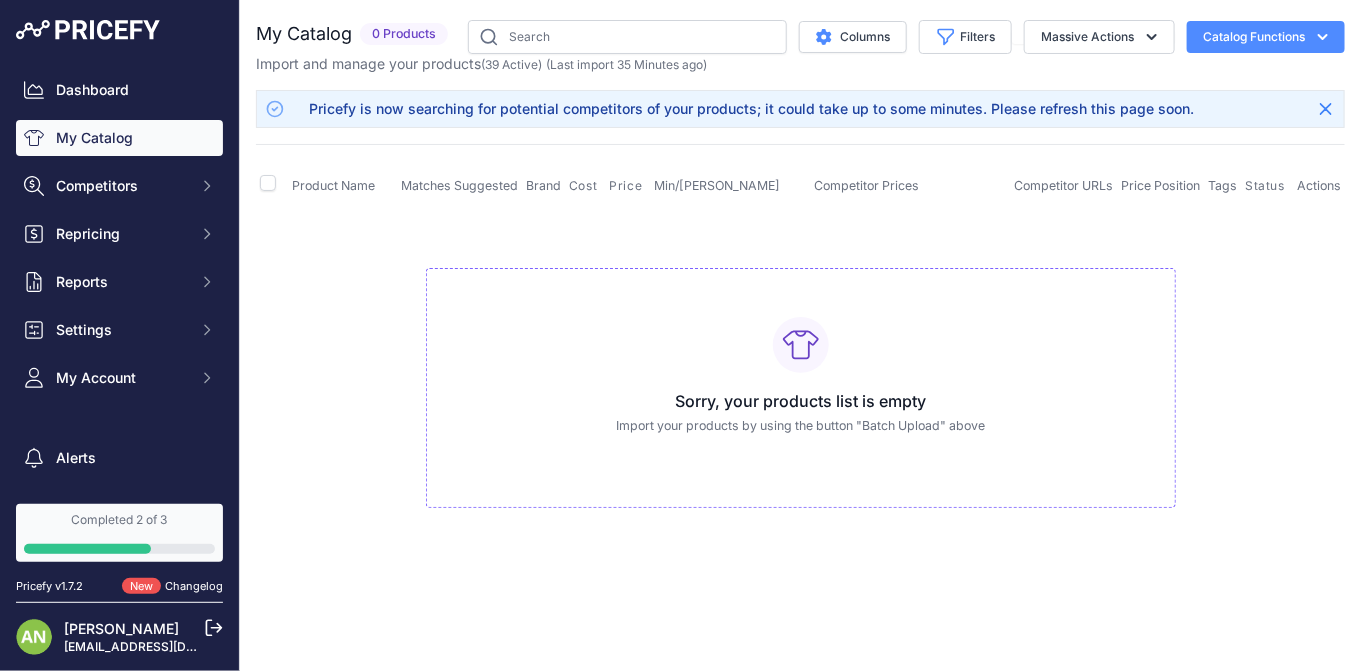 click on "Catalog Functions" at bounding box center [1266, 37] 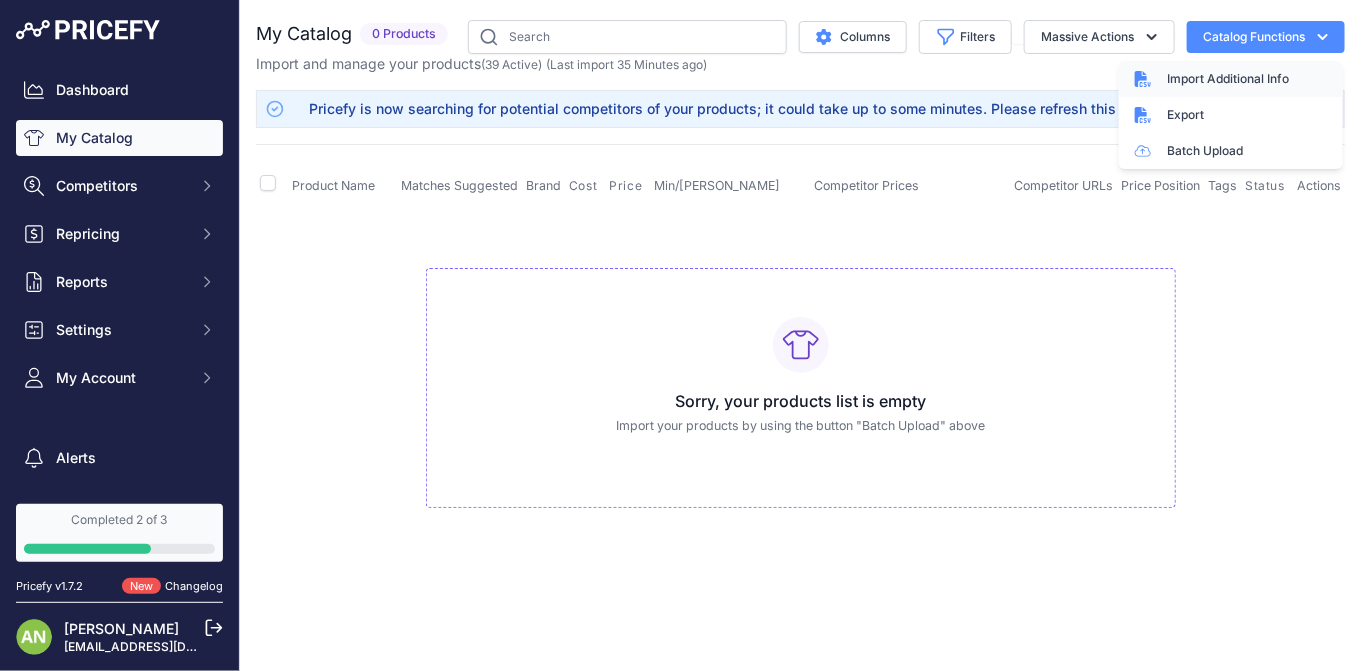 click on "Import Additional Info" at bounding box center [1228, 79] 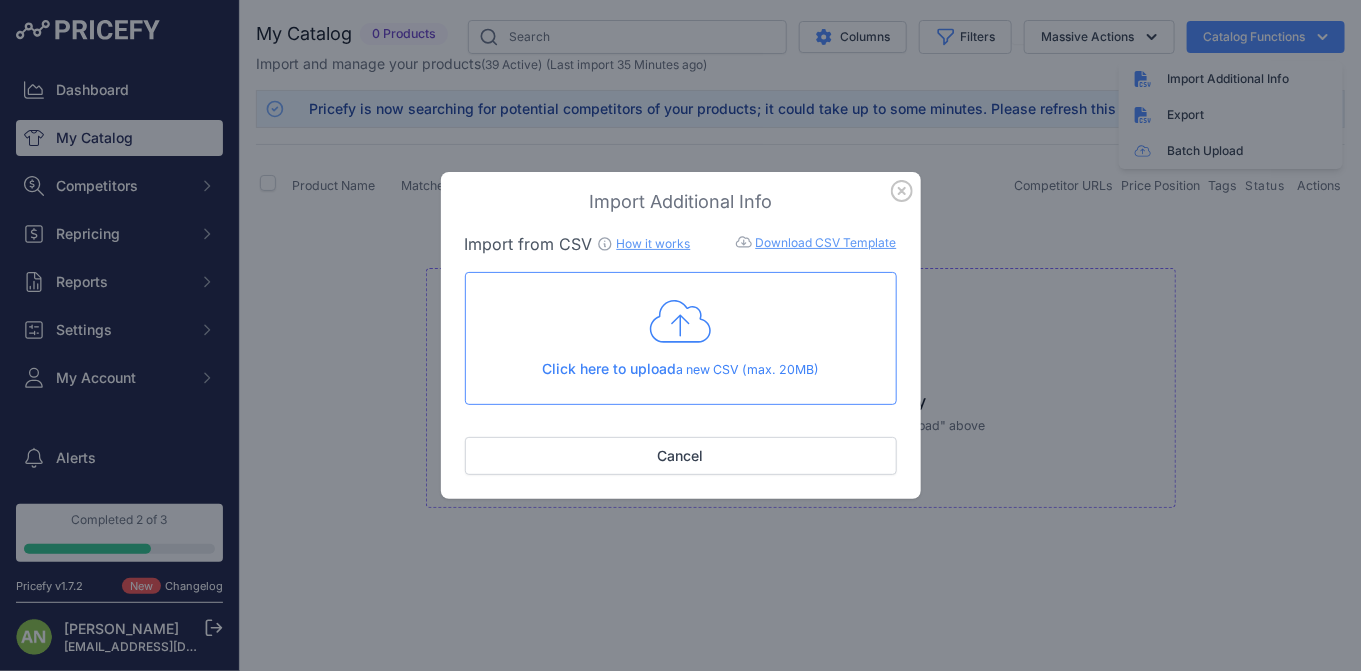 click on "Click here to upload  a new CSV (max.
20MB)" at bounding box center (681, 369) 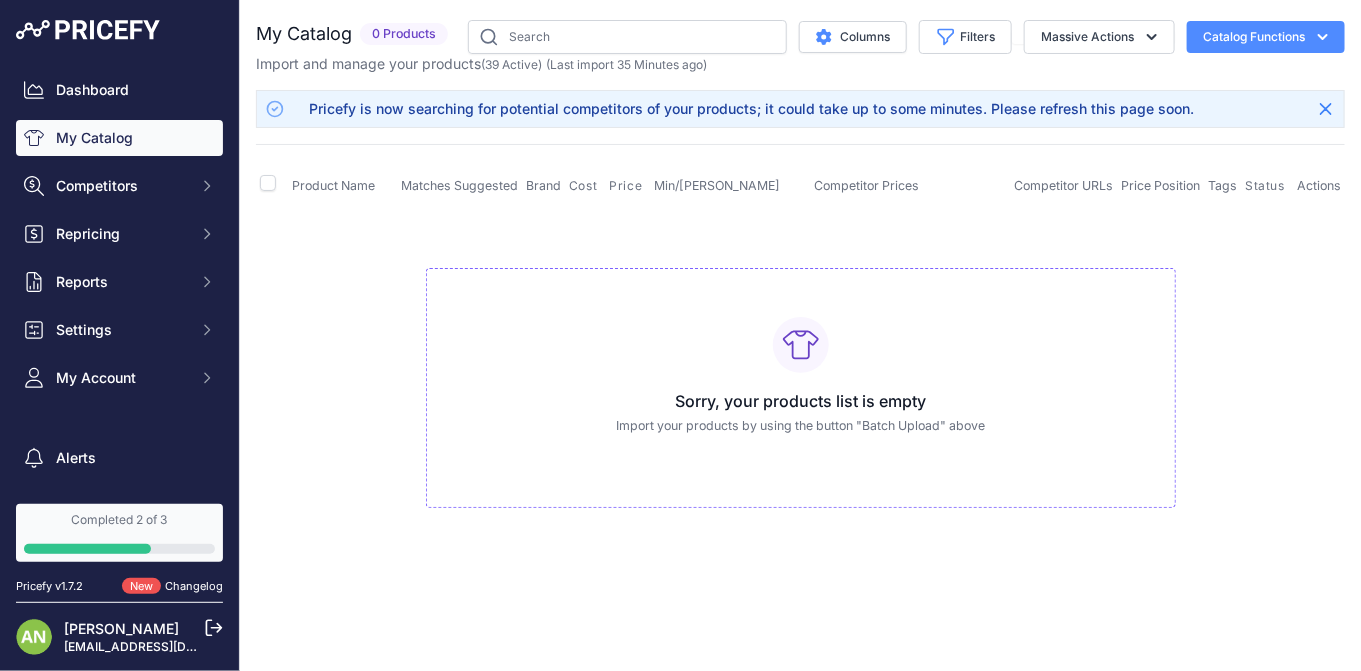click on "Sorry, your products list is empty
Import your products by using the button "Batch Upload" above" at bounding box center [800, 379] 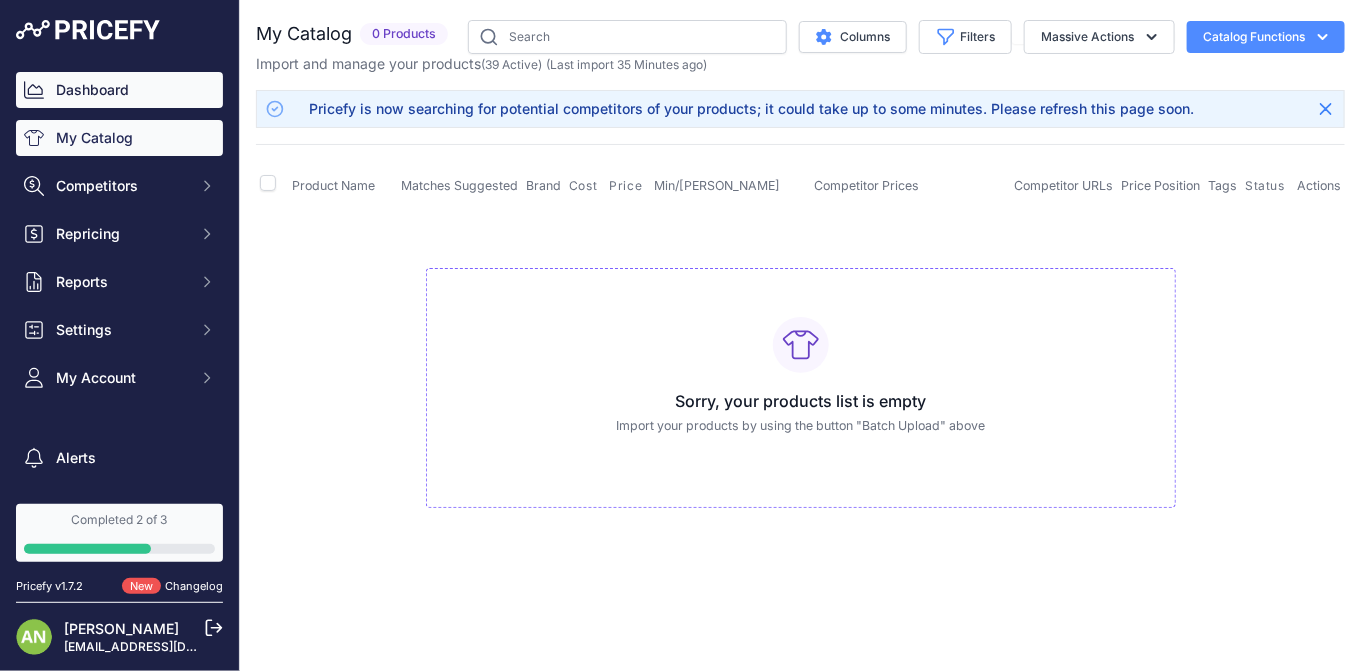 click on "Dashboard" at bounding box center (119, 90) 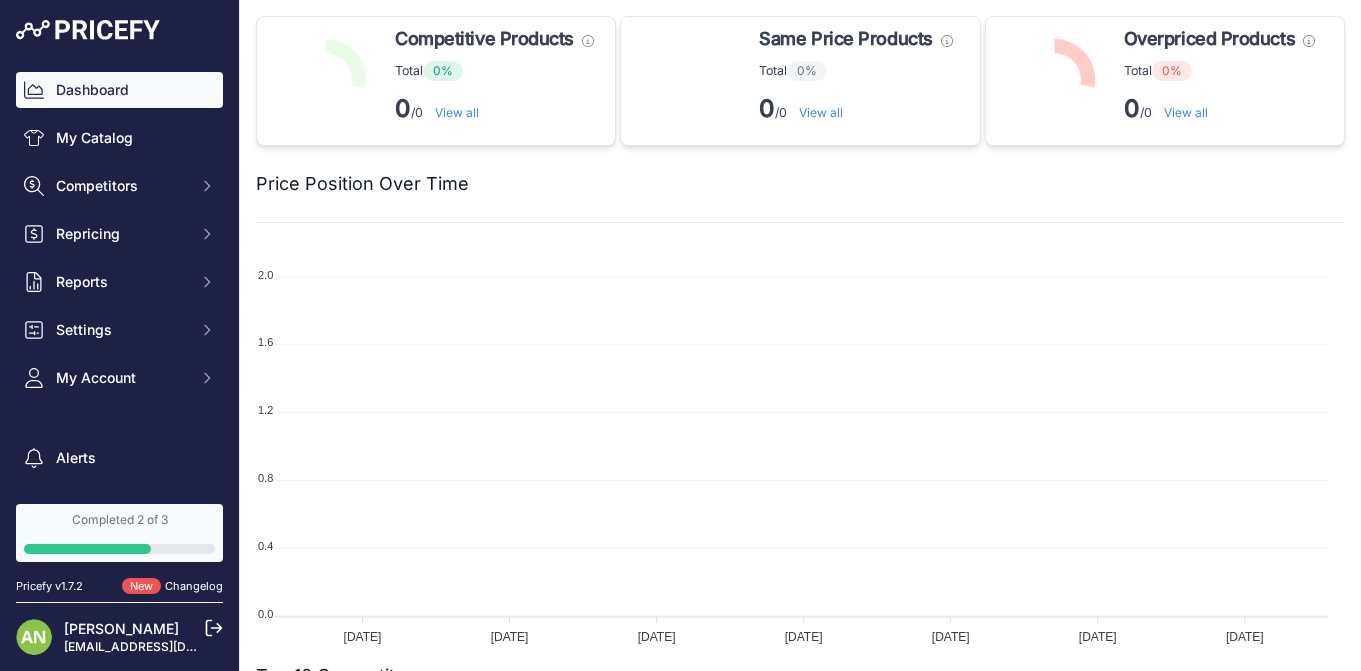 scroll, scrollTop: 0, scrollLeft: 0, axis: both 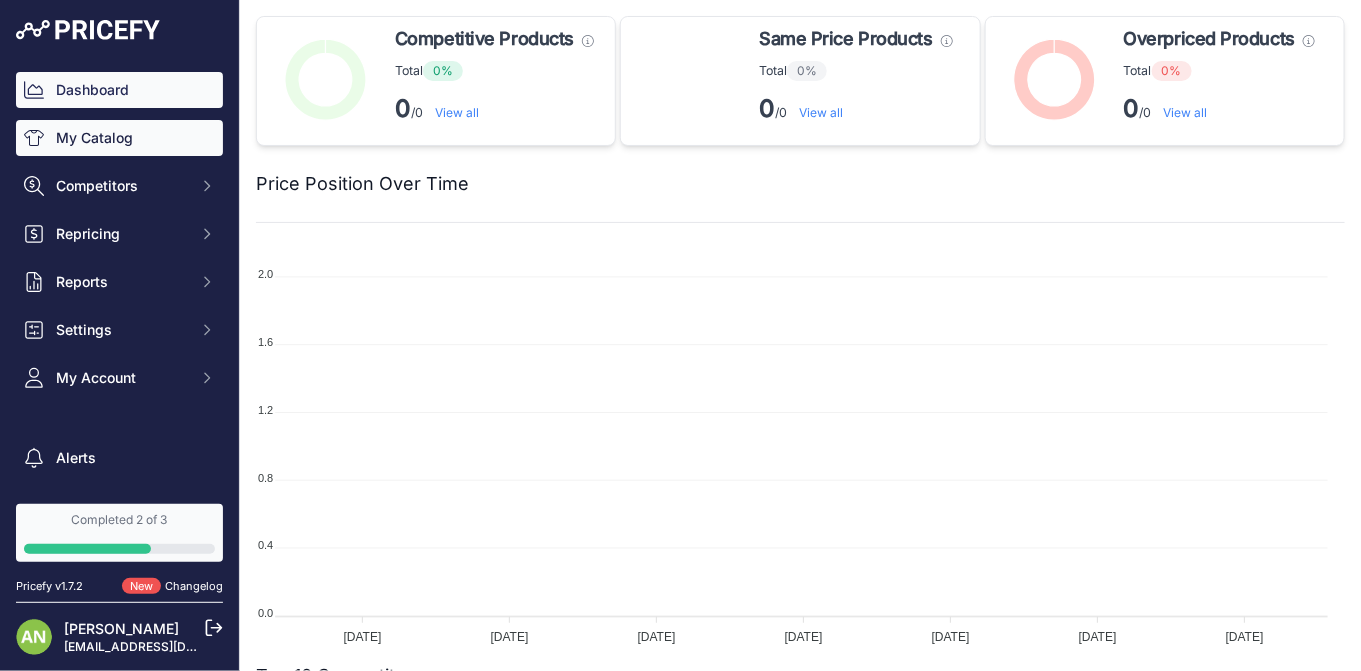 click on "My Catalog" at bounding box center [119, 138] 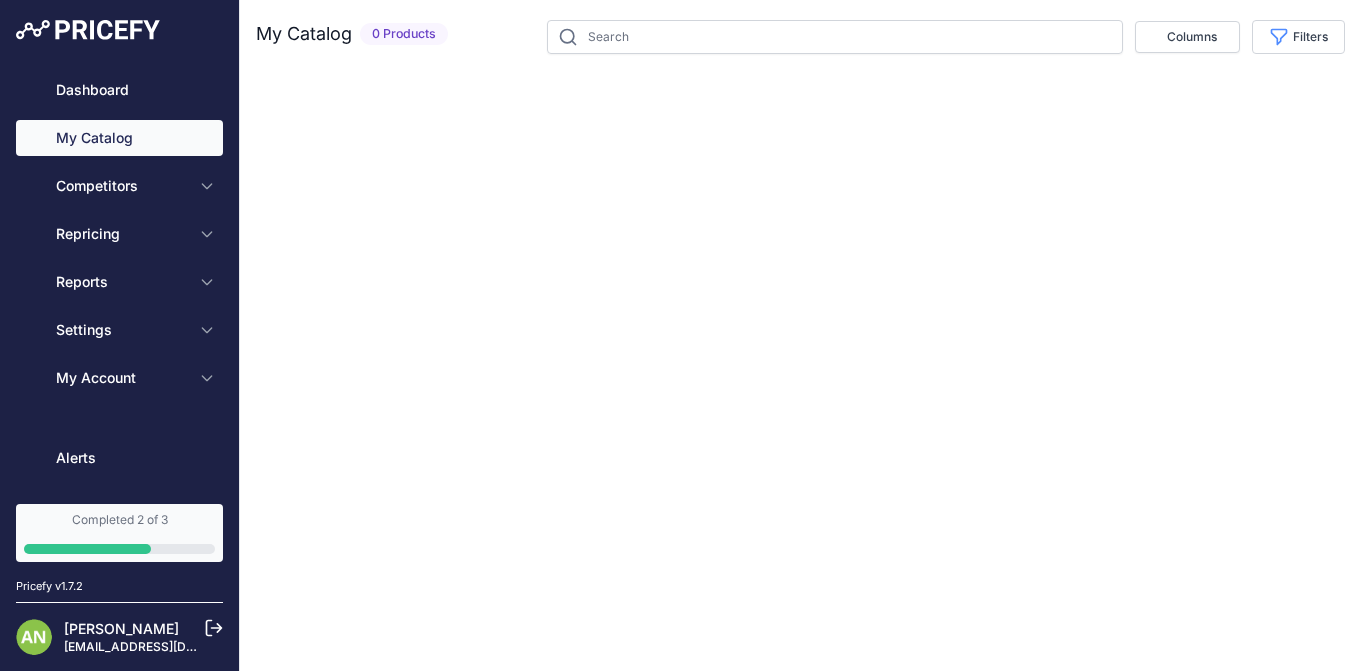 scroll, scrollTop: 0, scrollLeft: 0, axis: both 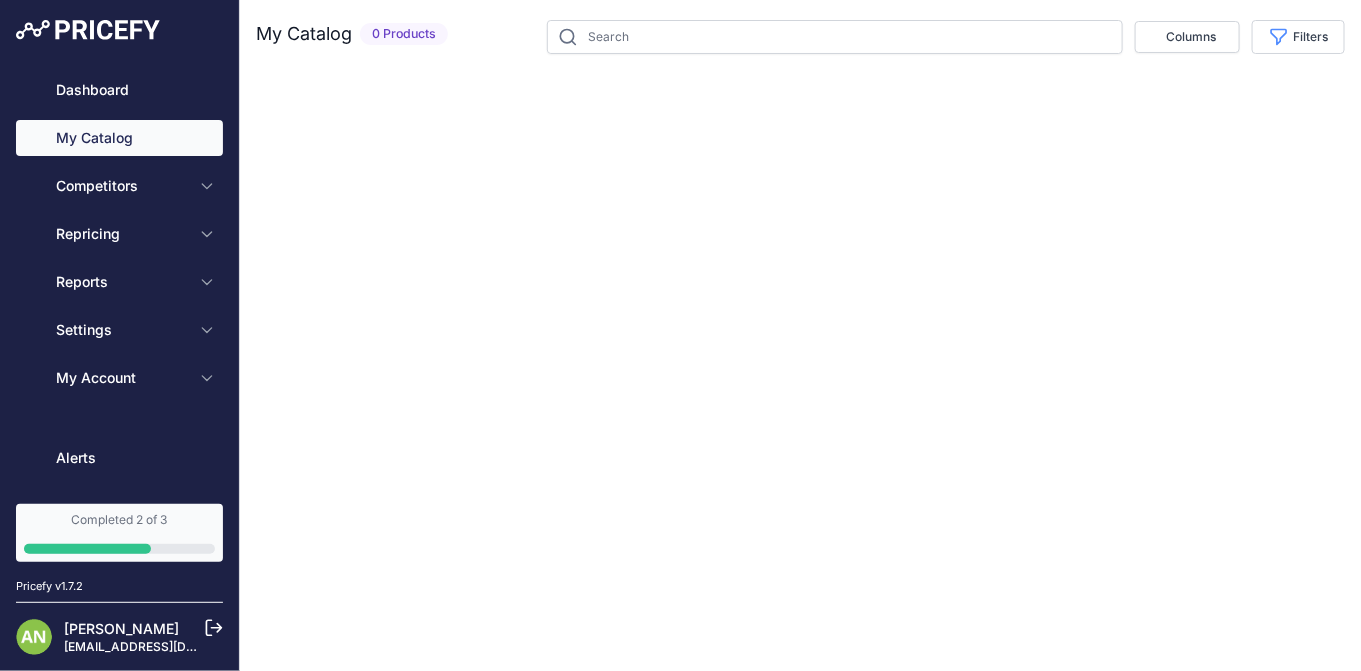 type 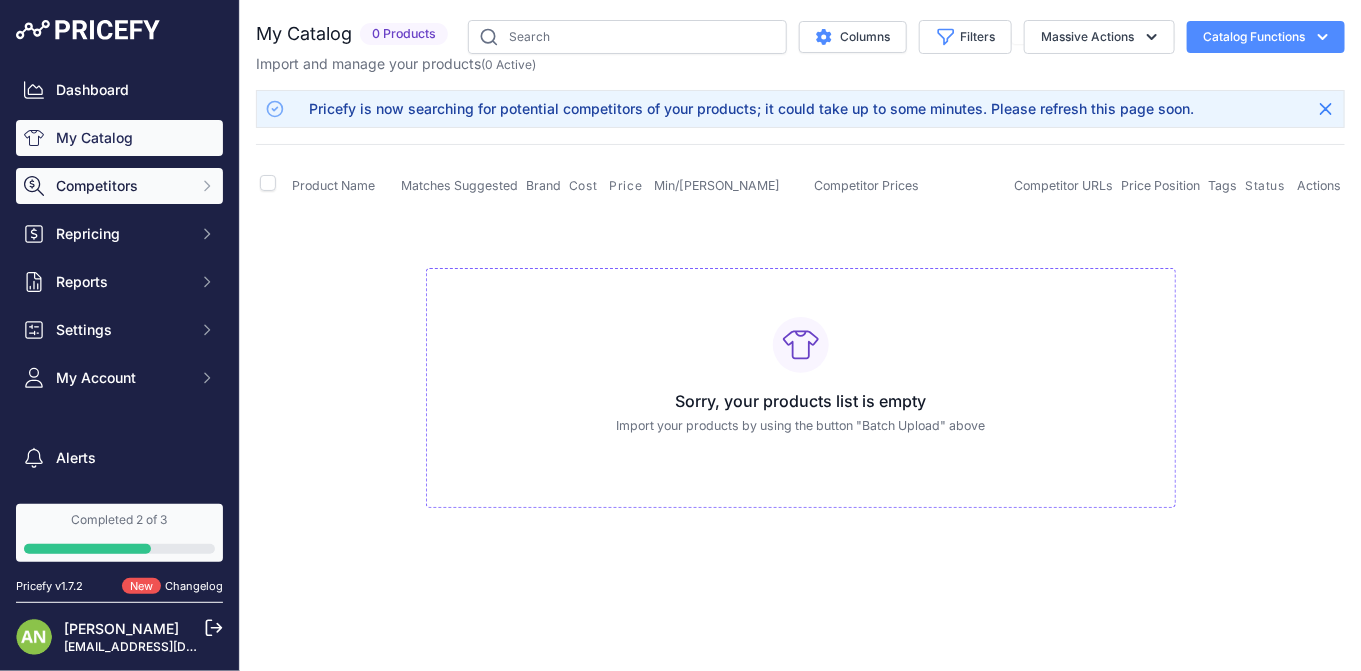 click 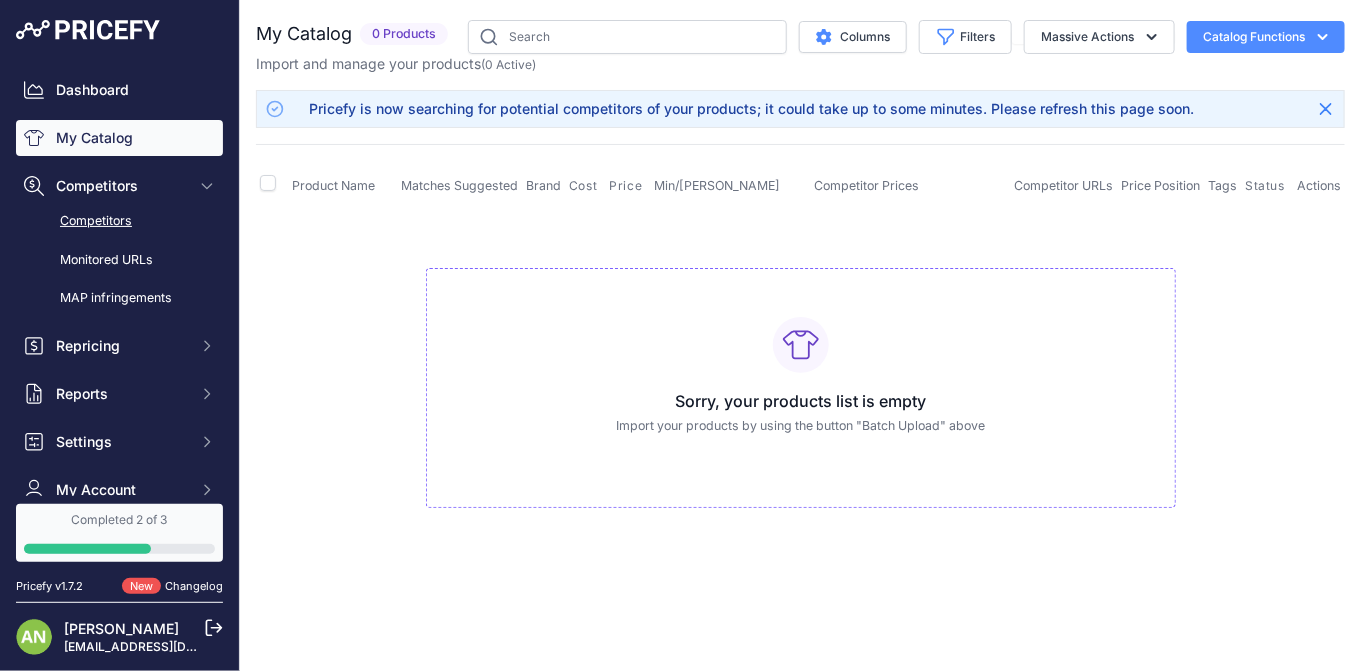 click on "Competitors" at bounding box center [119, 221] 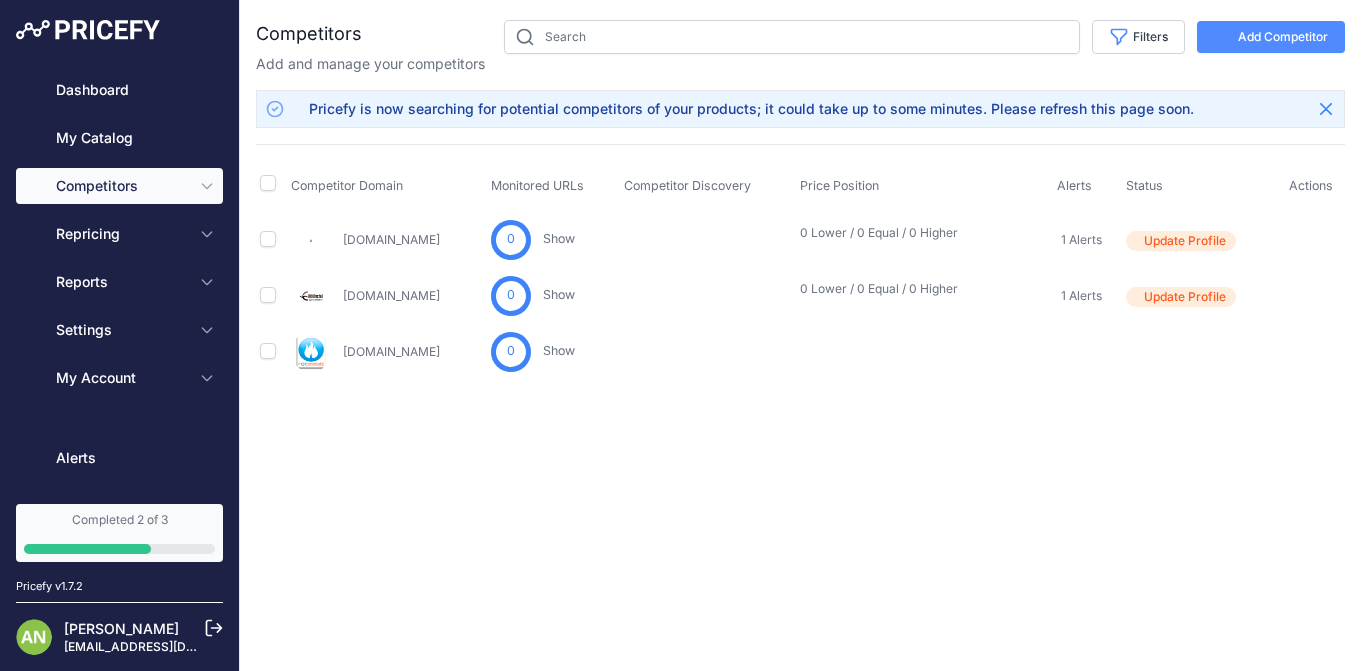 scroll, scrollTop: 0, scrollLeft: 0, axis: both 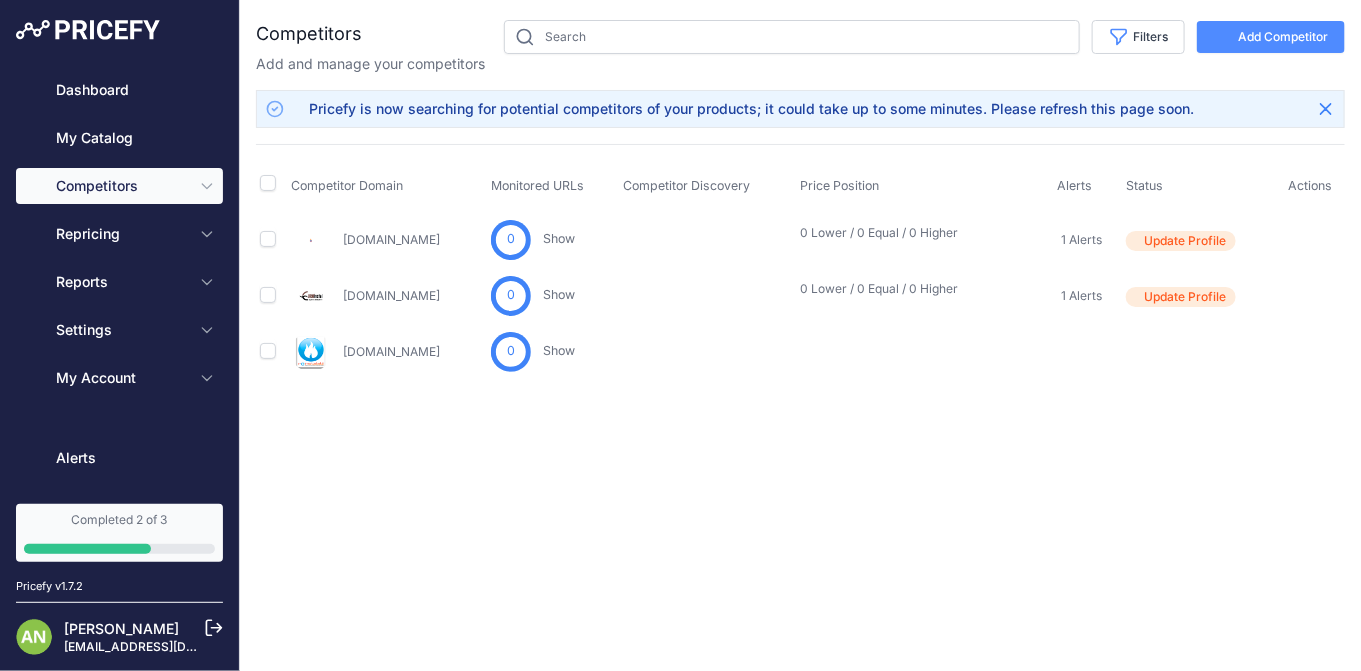 type 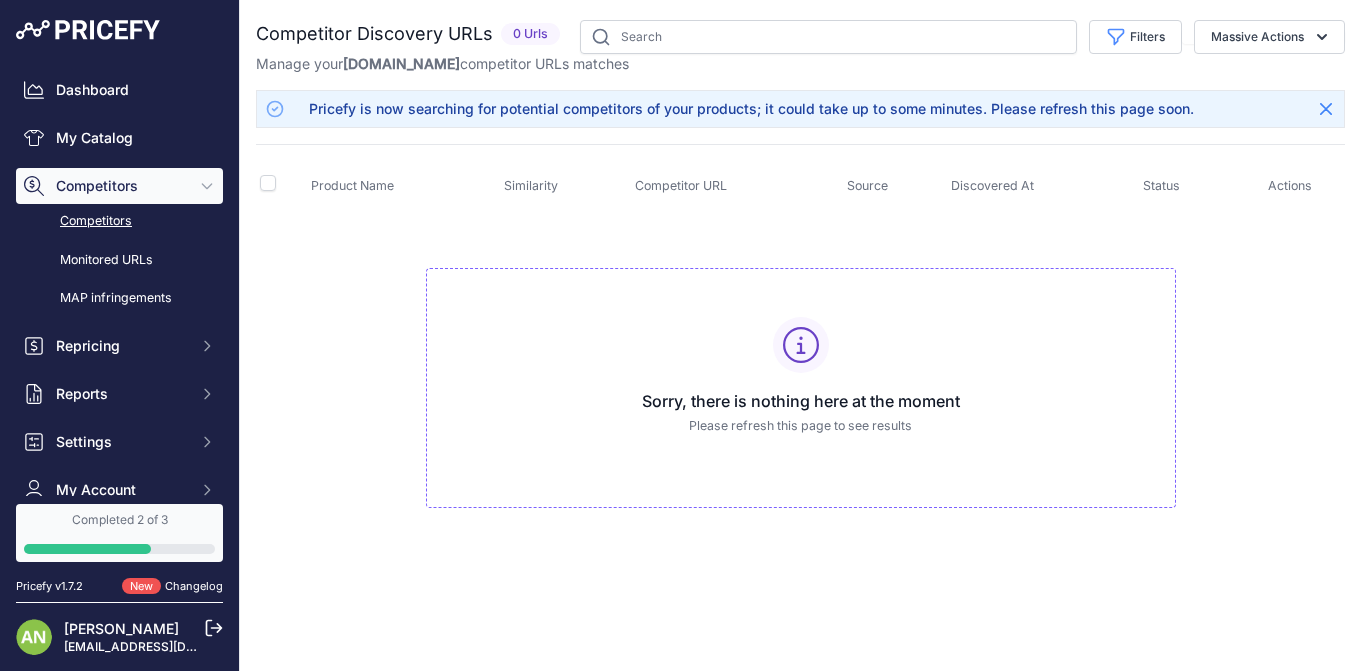 scroll, scrollTop: 0, scrollLeft: 0, axis: both 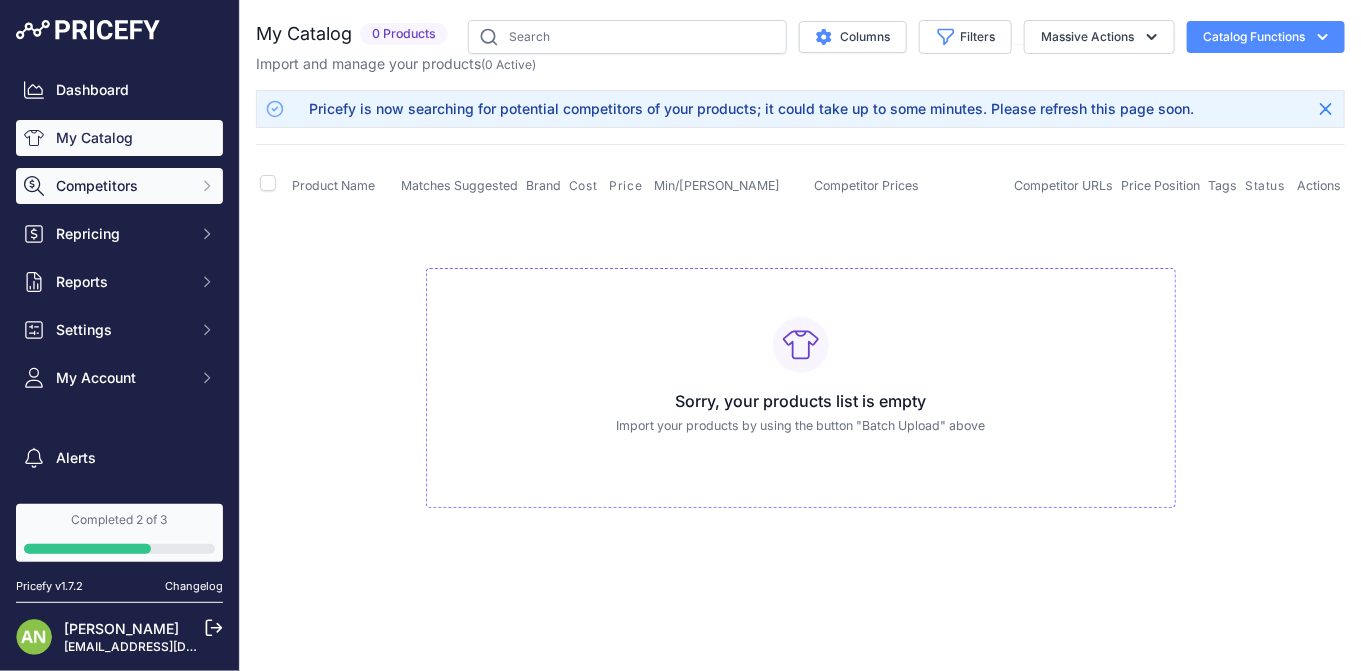 click on "Competitors" at bounding box center [121, 186] 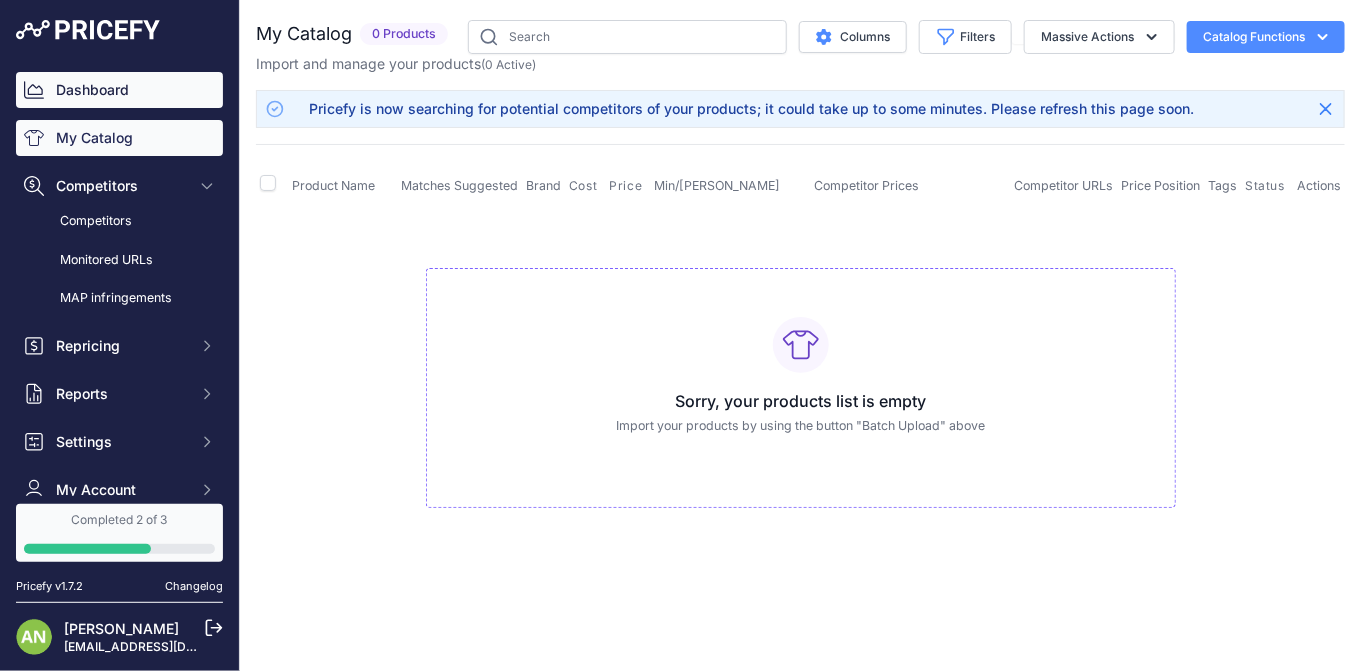 click on "Dashboard" at bounding box center [119, 90] 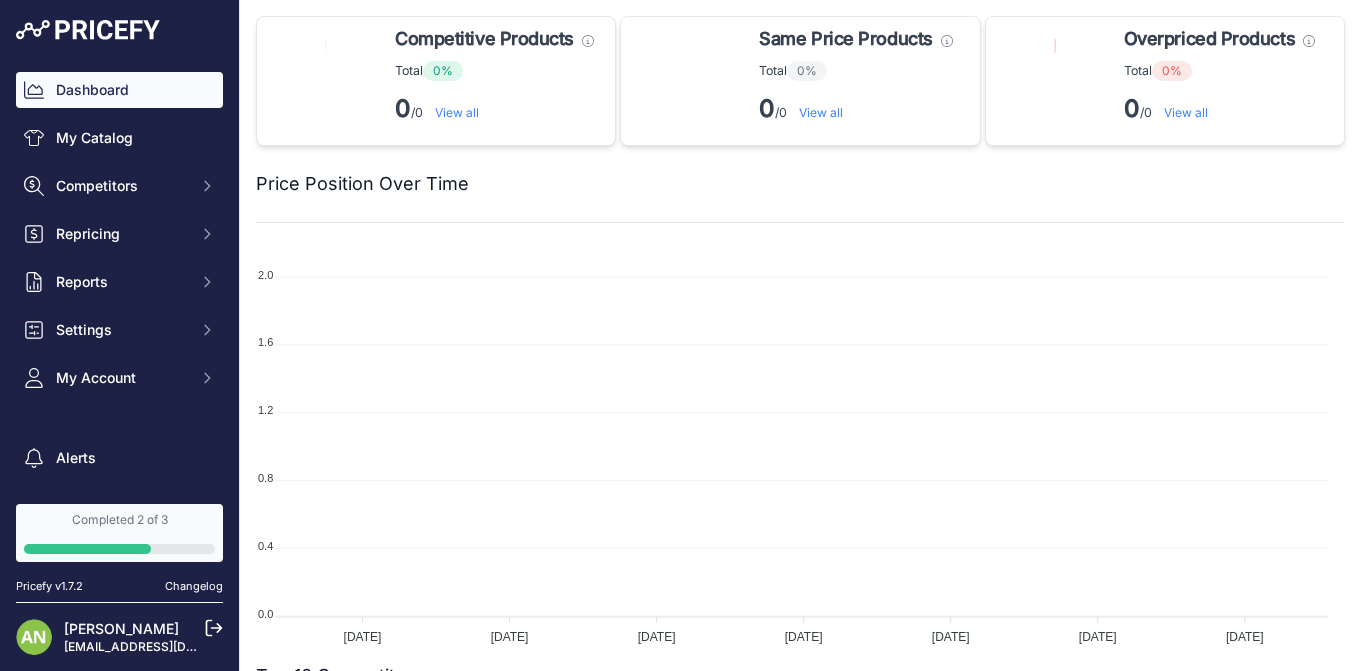 scroll, scrollTop: 0, scrollLeft: 0, axis: both 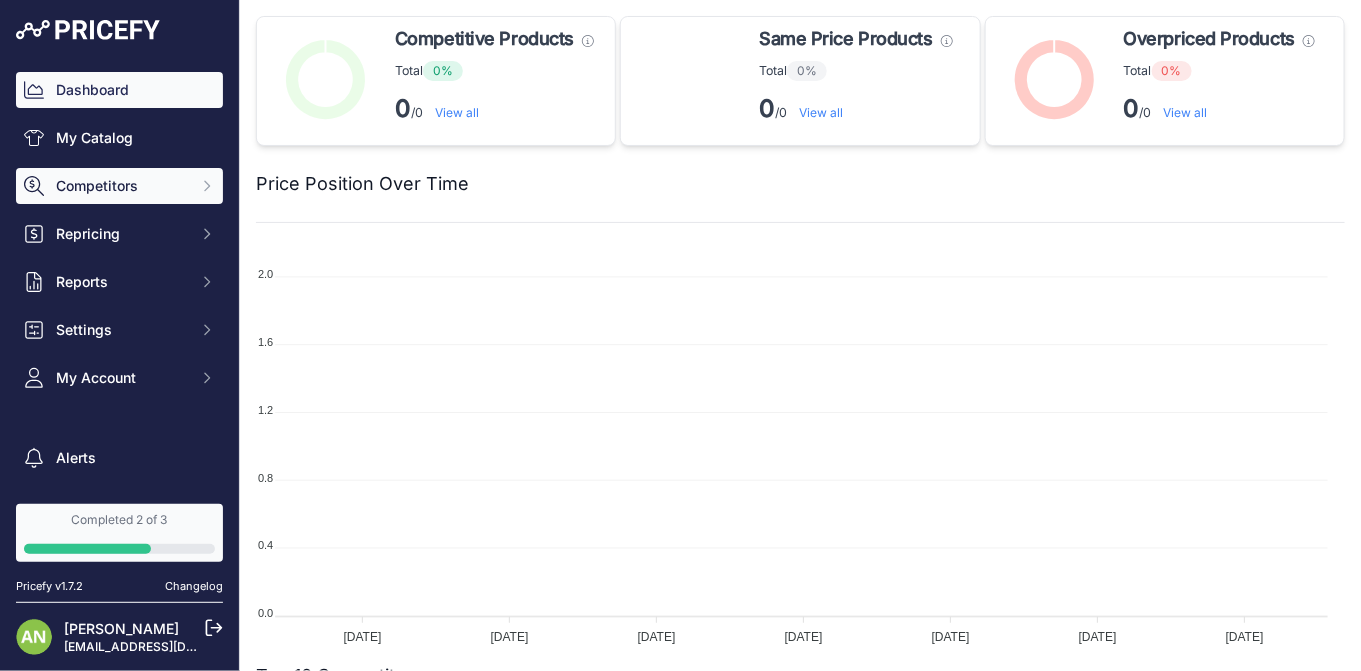 click on "Competitors" at bounding box center (121, 186) 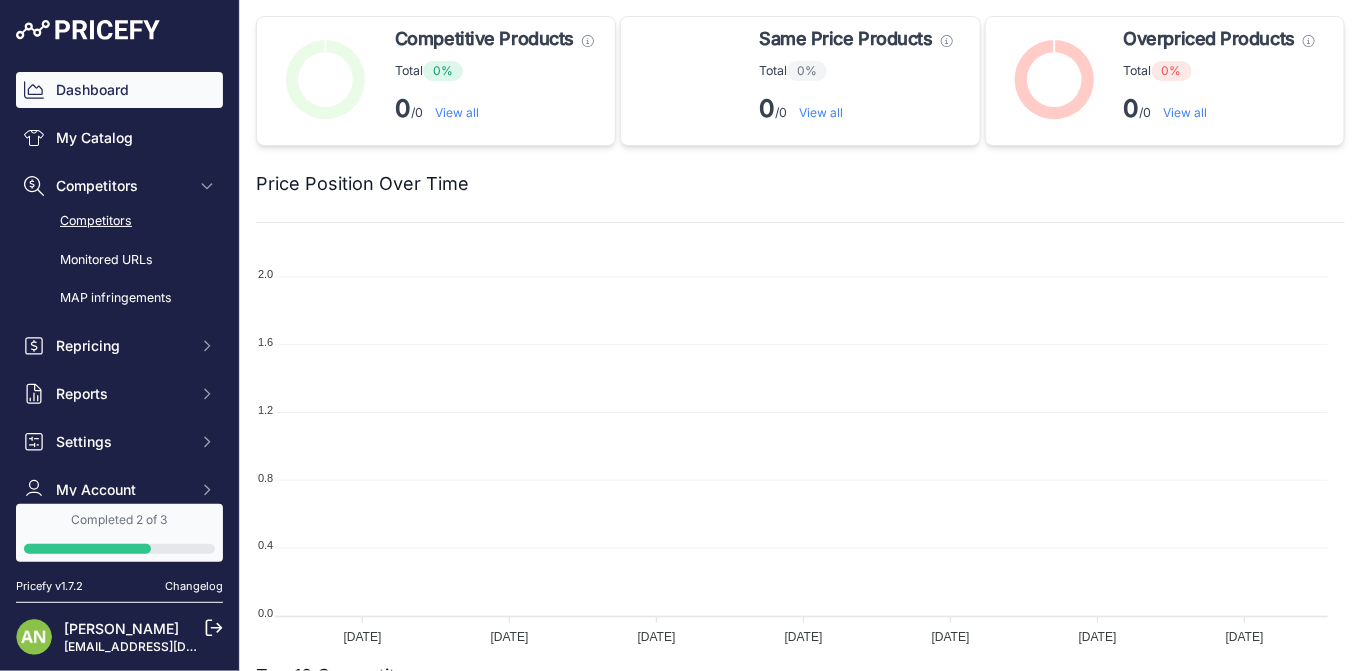 click on "Competitors" at bounding box center [119, 221] 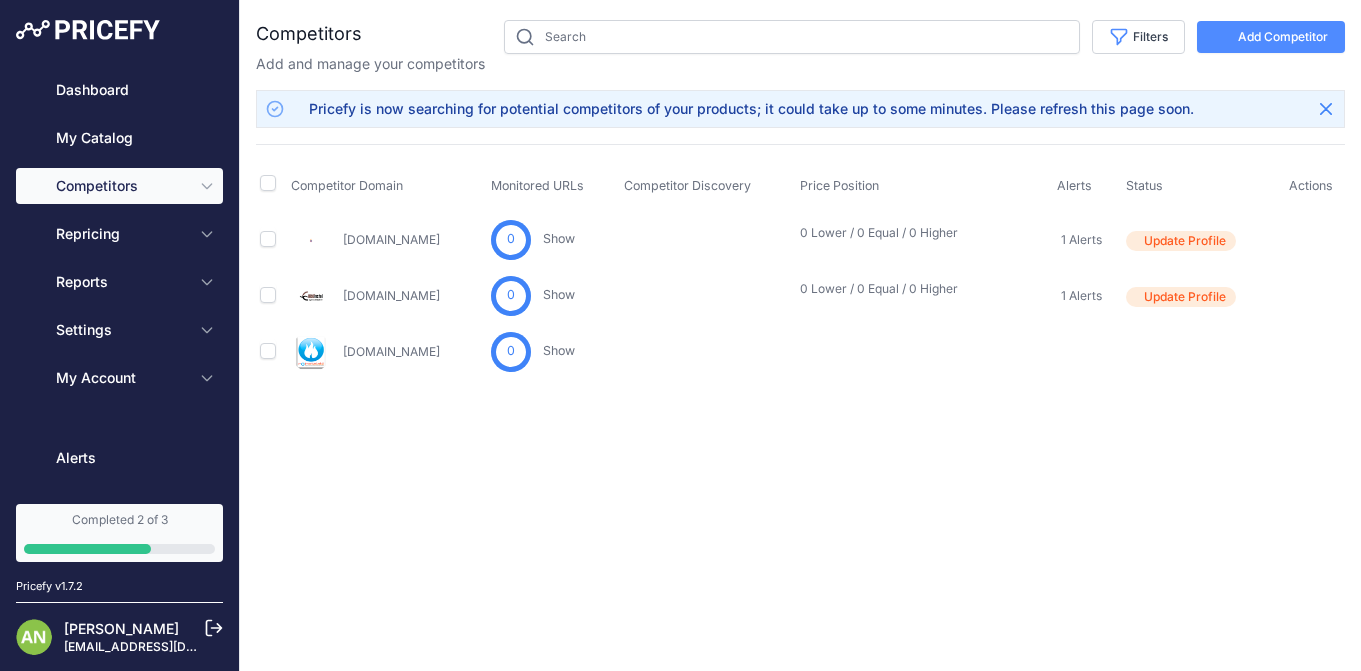 scroll, scrollTop: 0, scrollLeft: 0, axis: both 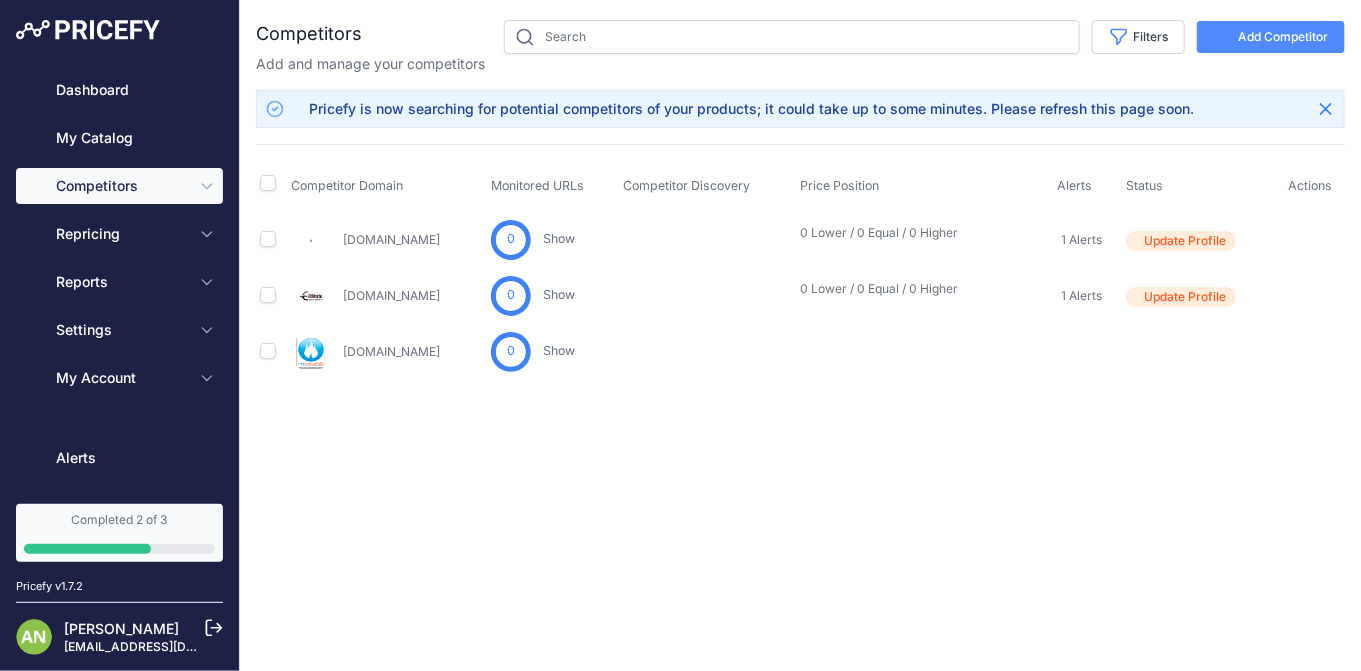type 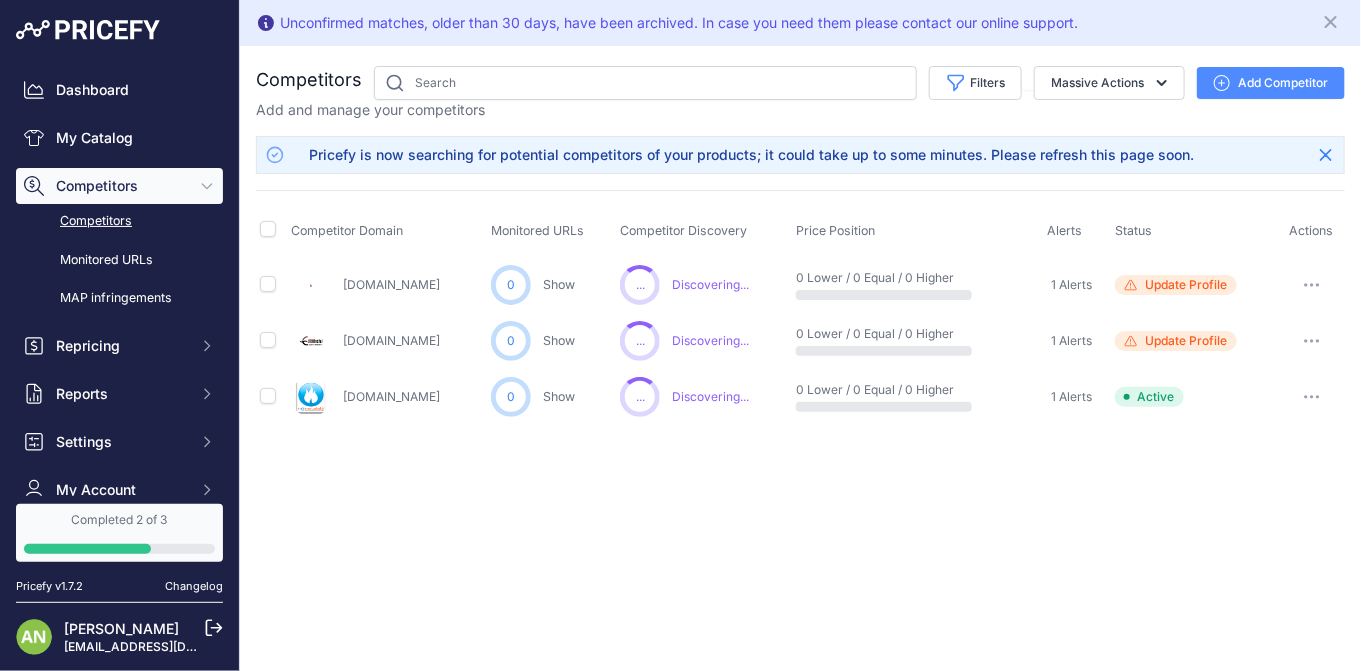 click at bounding box center (1312, 285) 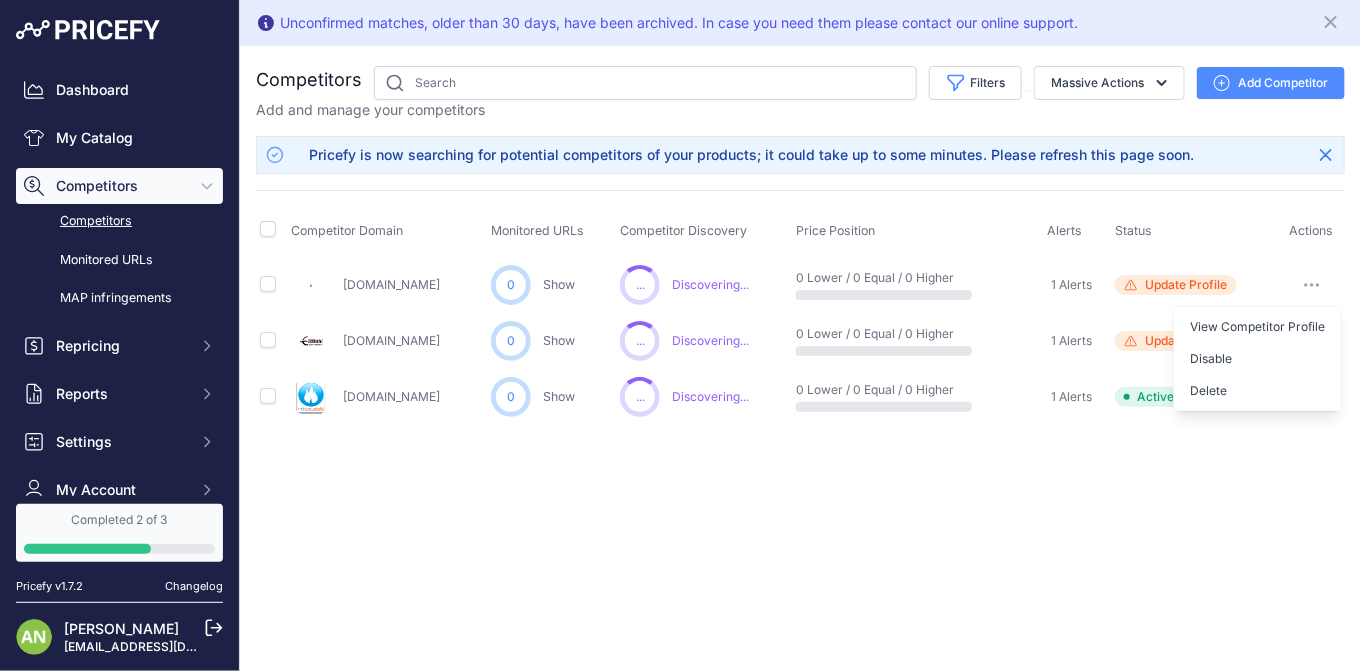 click 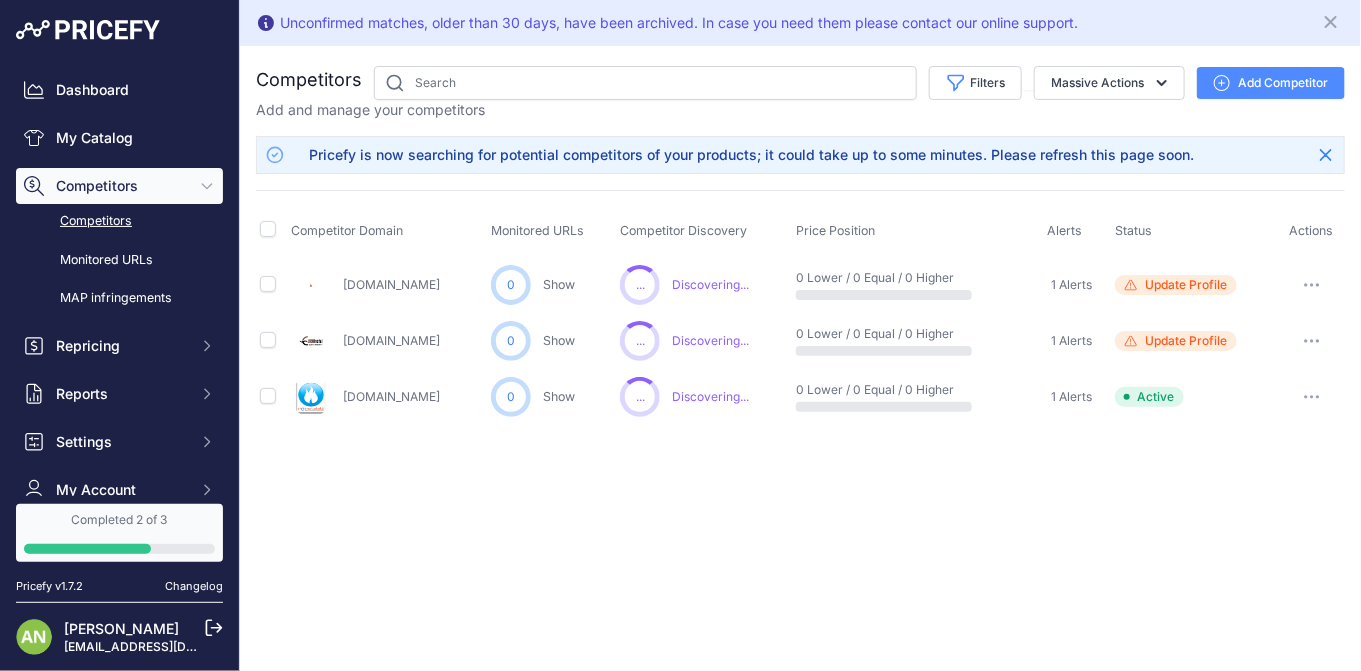 click on "Discovering..." at bounding box center (710, 285) 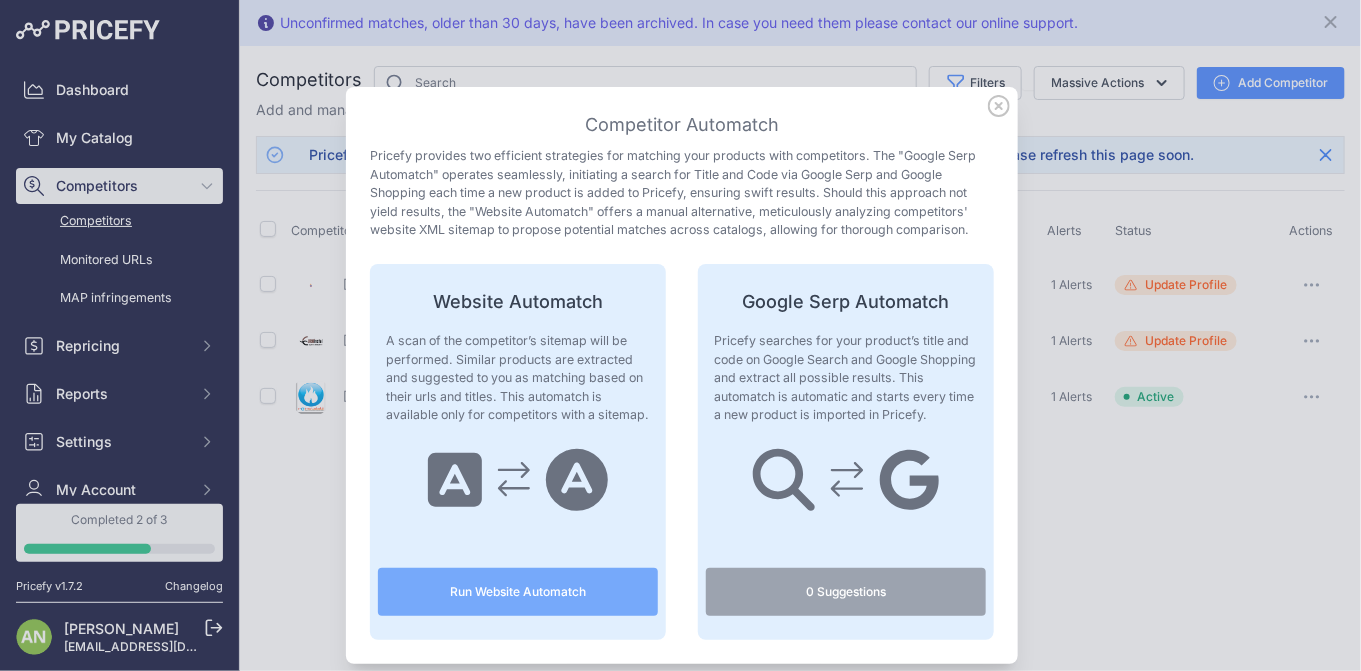 click on "Run Website Automatch" at bounding box center [518, 592] 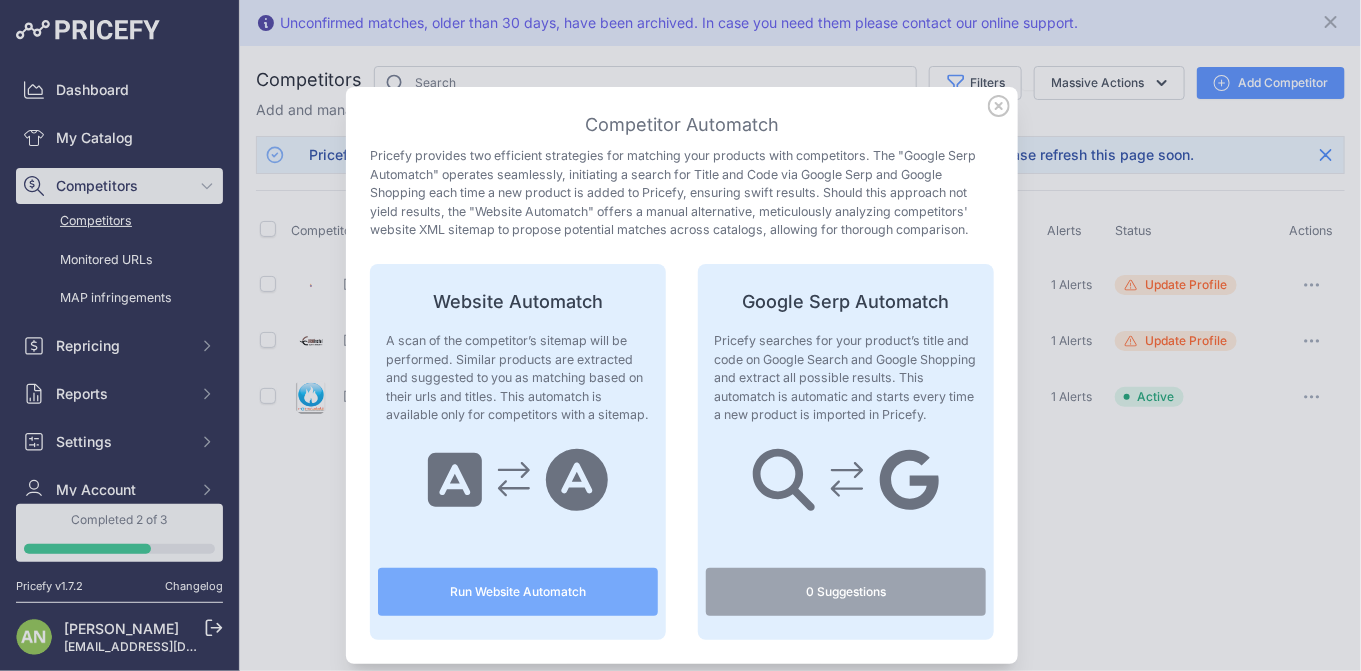 click 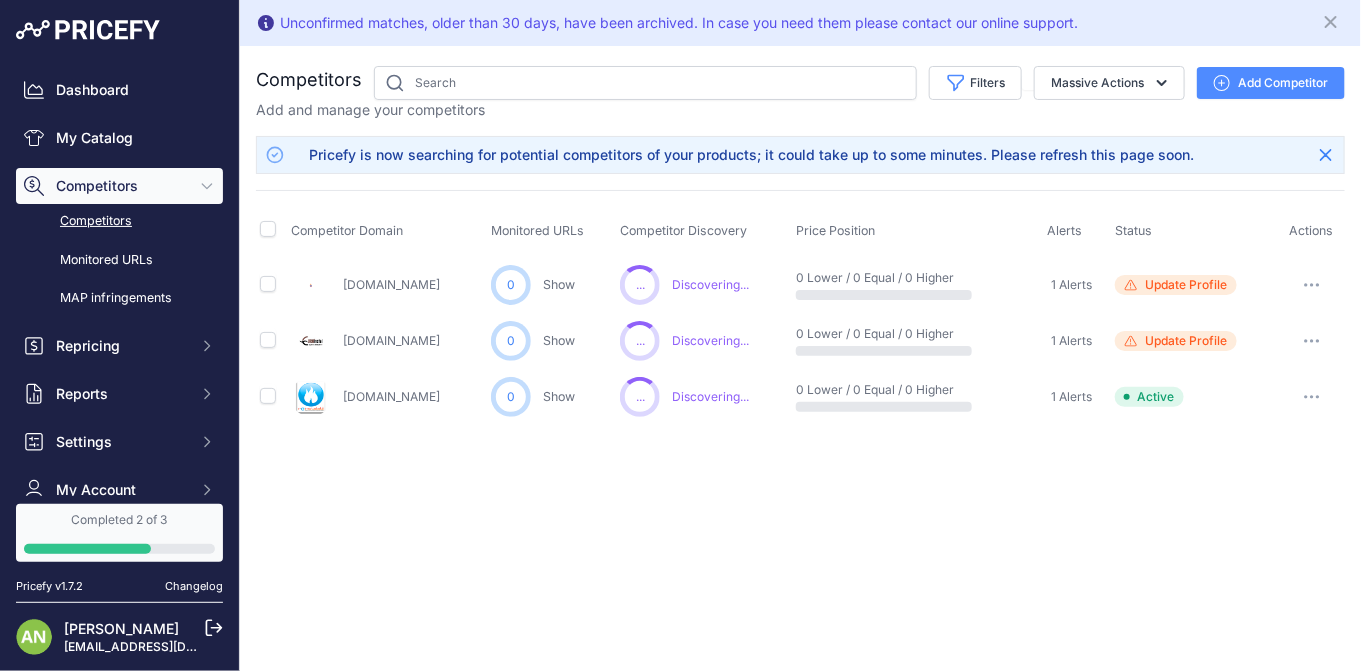 click on "Discovering..." at bounding box center [710, 341] 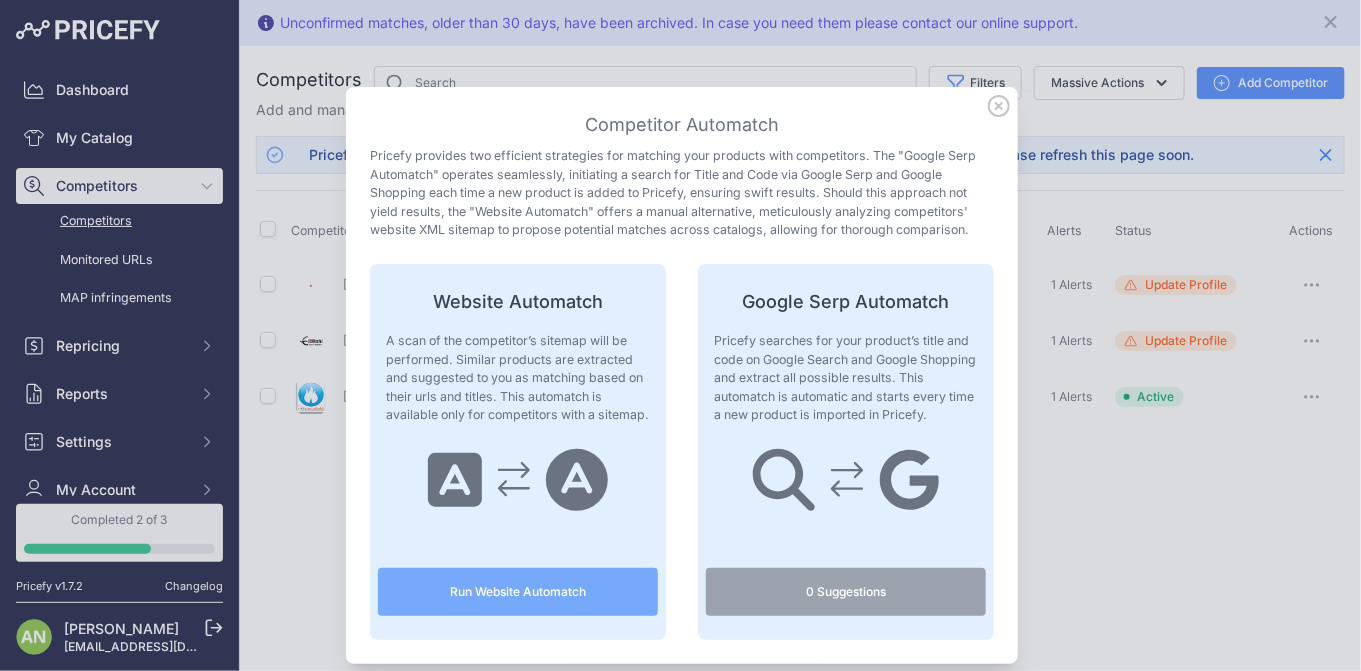 click on "Run Website Automatch" at bounding box center [518, 592] 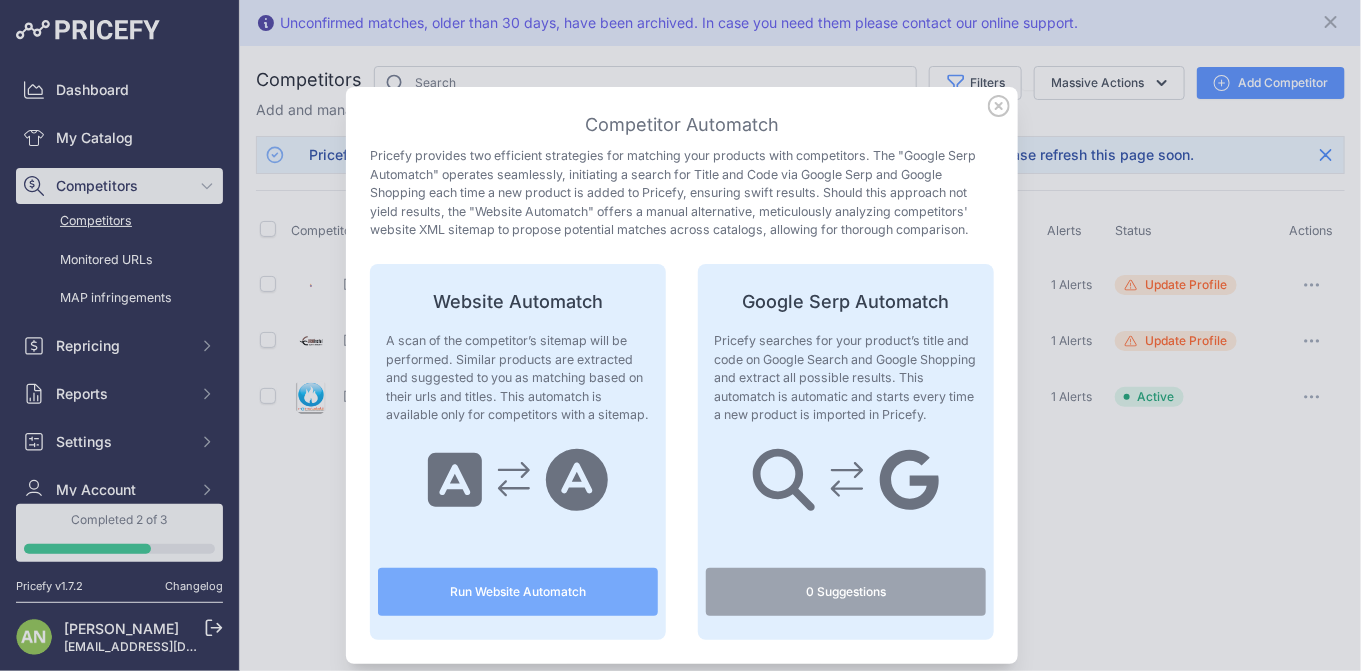 click 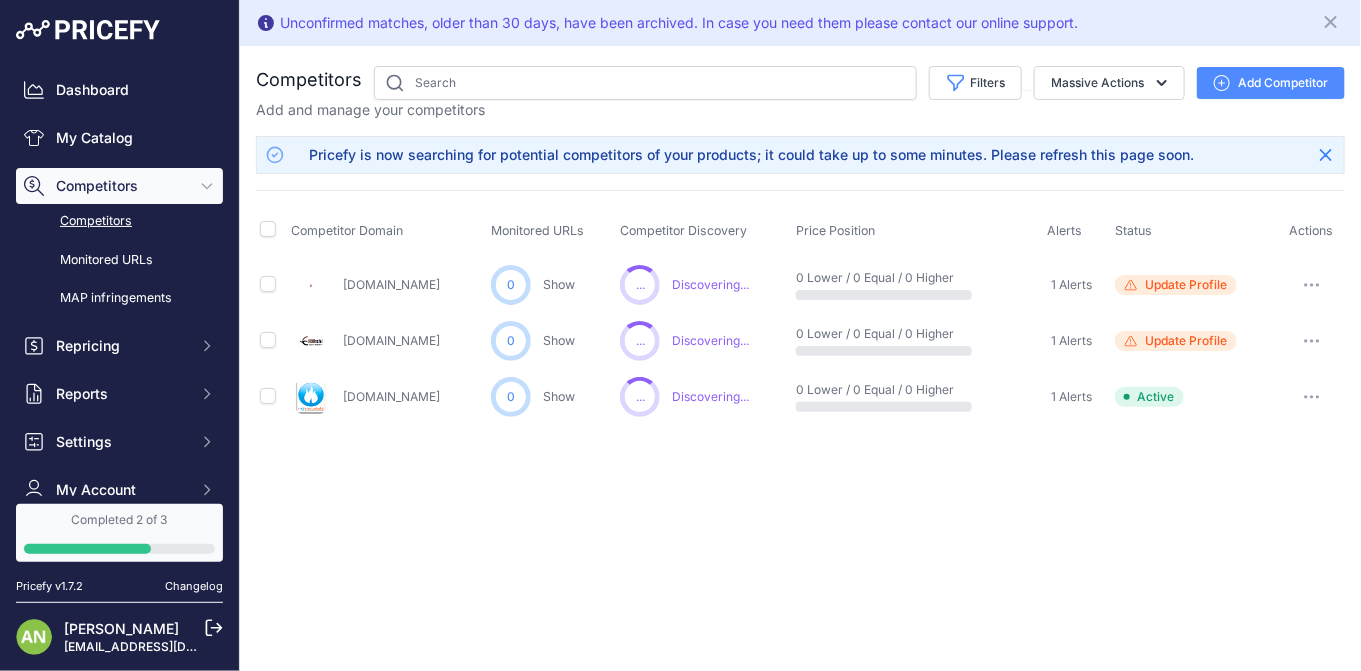 click on "Unconfirmed matches, older than 30 days, have been archived. In case you need them please contact our online support.
Close
You are not connected to the internet." at bounding box center [800, 335] 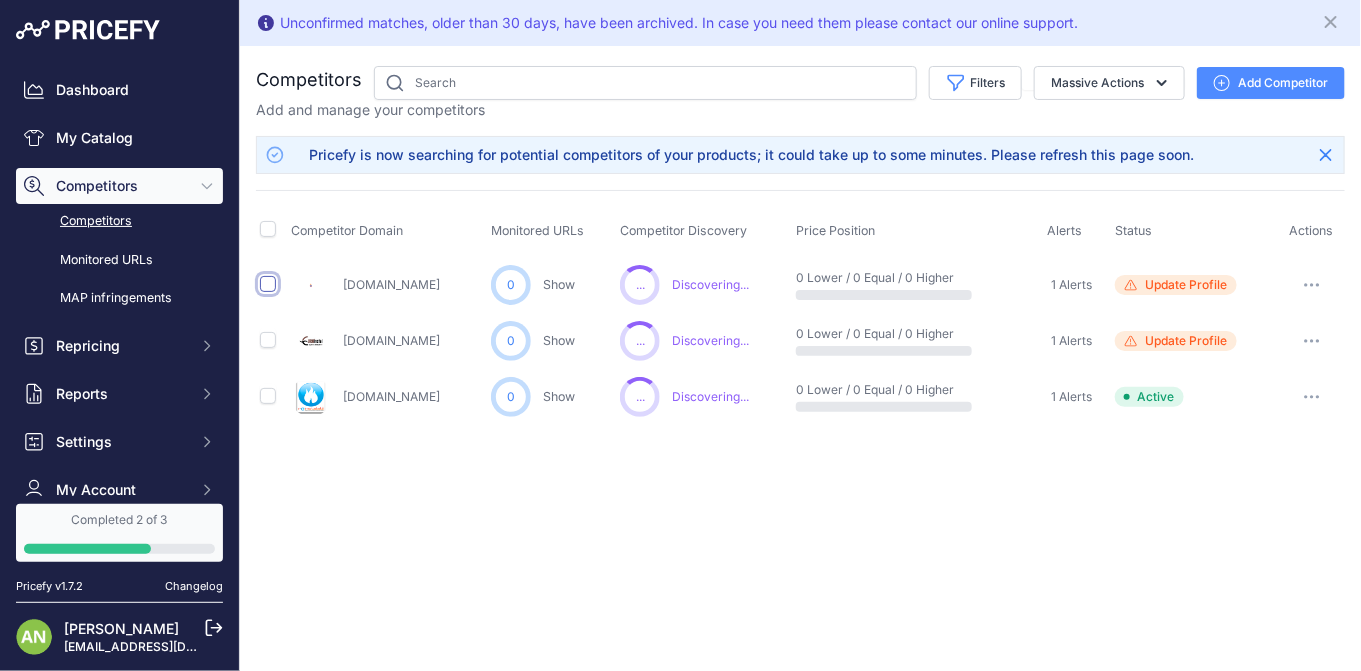 click at bounding box center (268, 284) 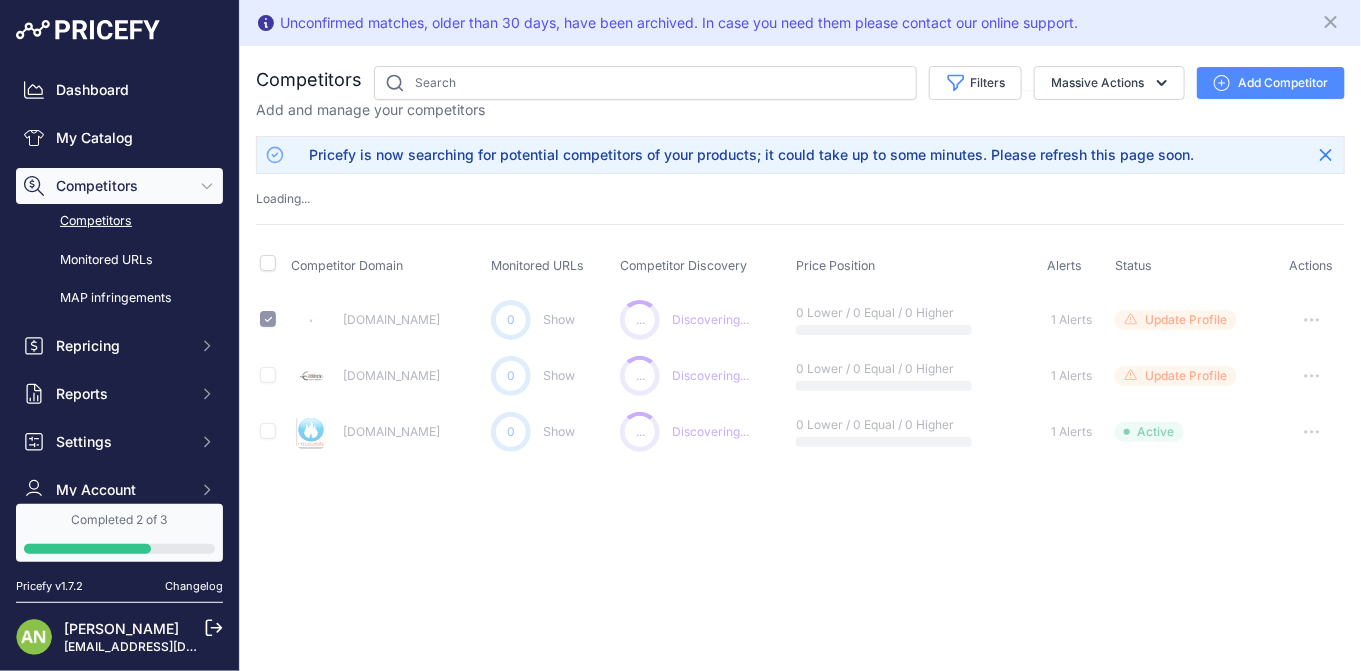 type 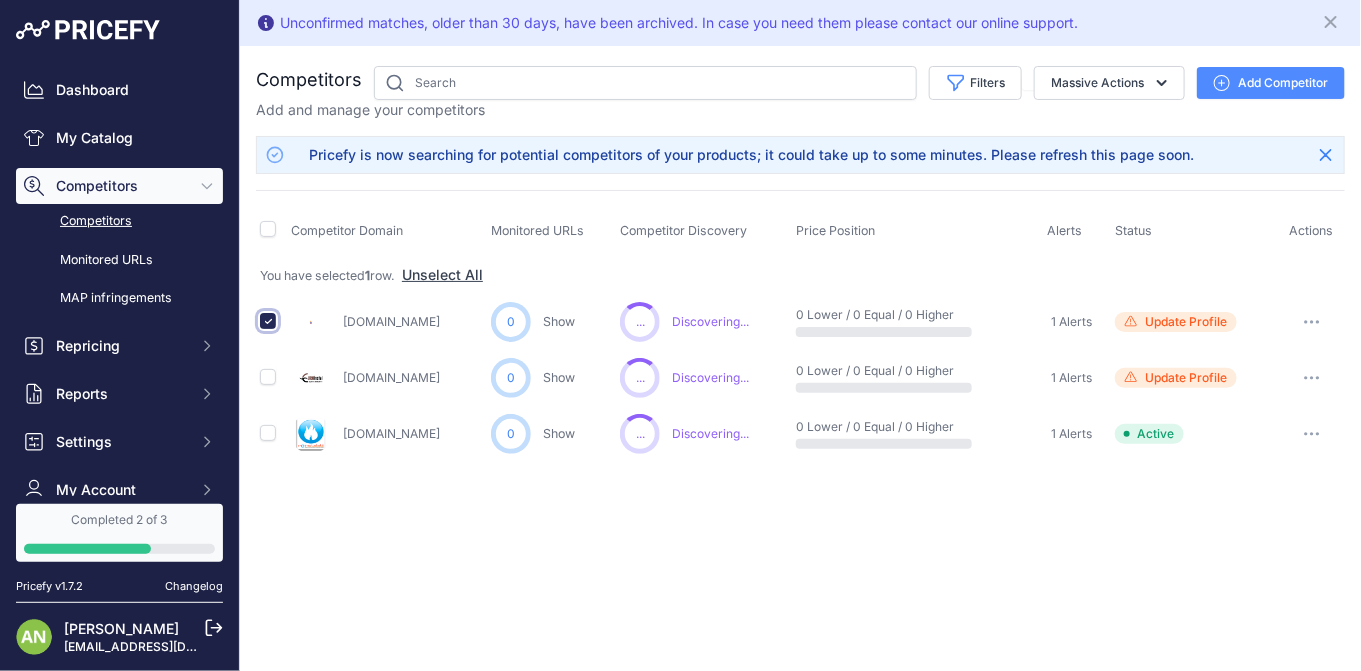 click at bounding box center (268, 321) 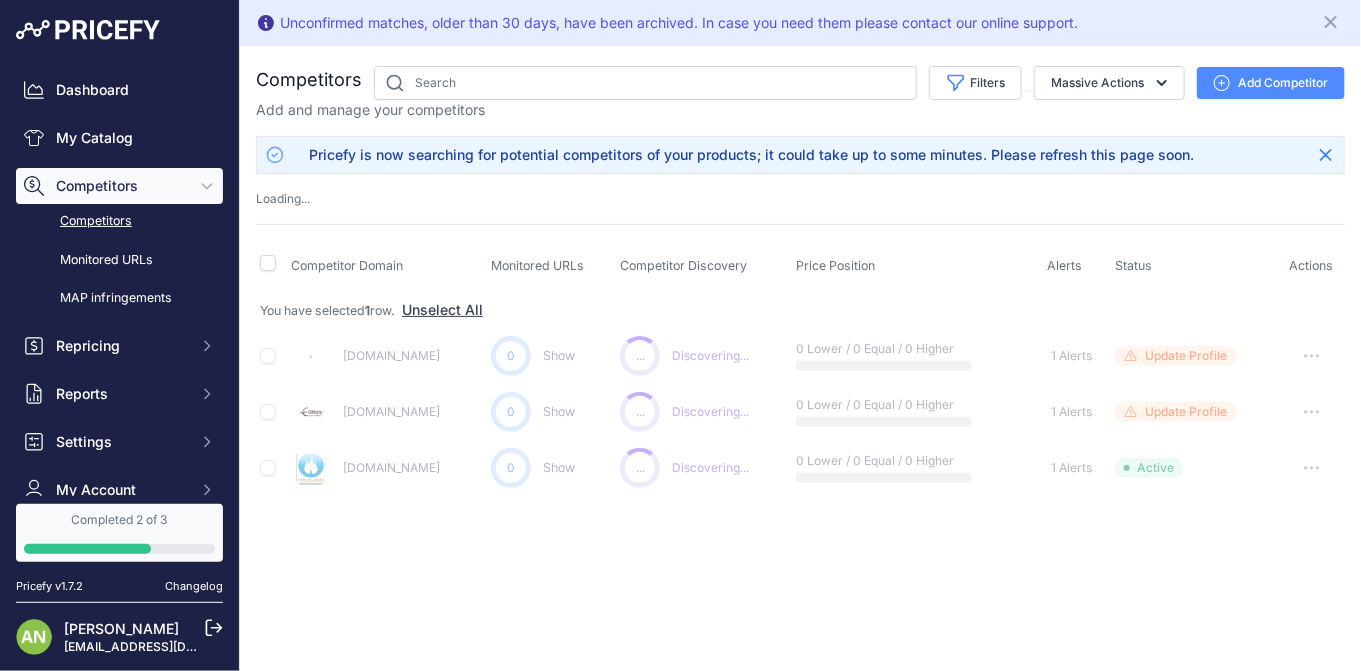 click on "Unconfirmed matches, older than 30 days, have been archived. In case you need them please contact our online support.
Close
You are not connected to the internet." at bounding box center (800, 335) 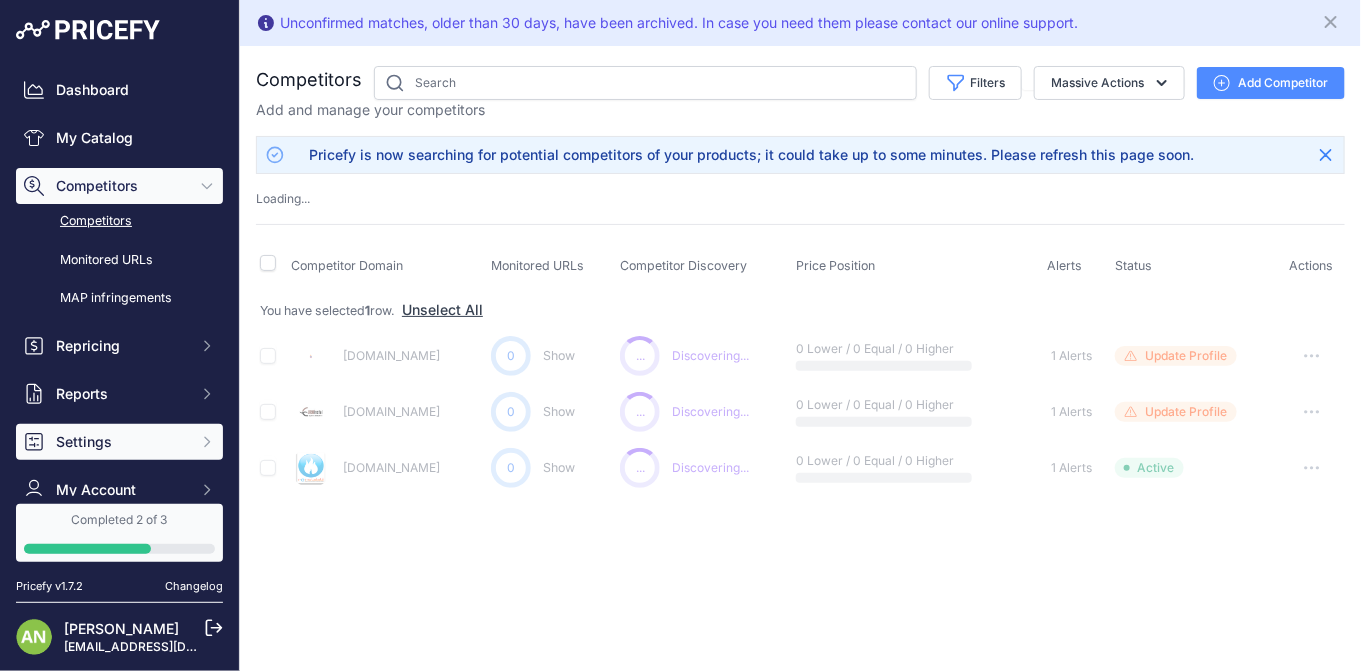 type 